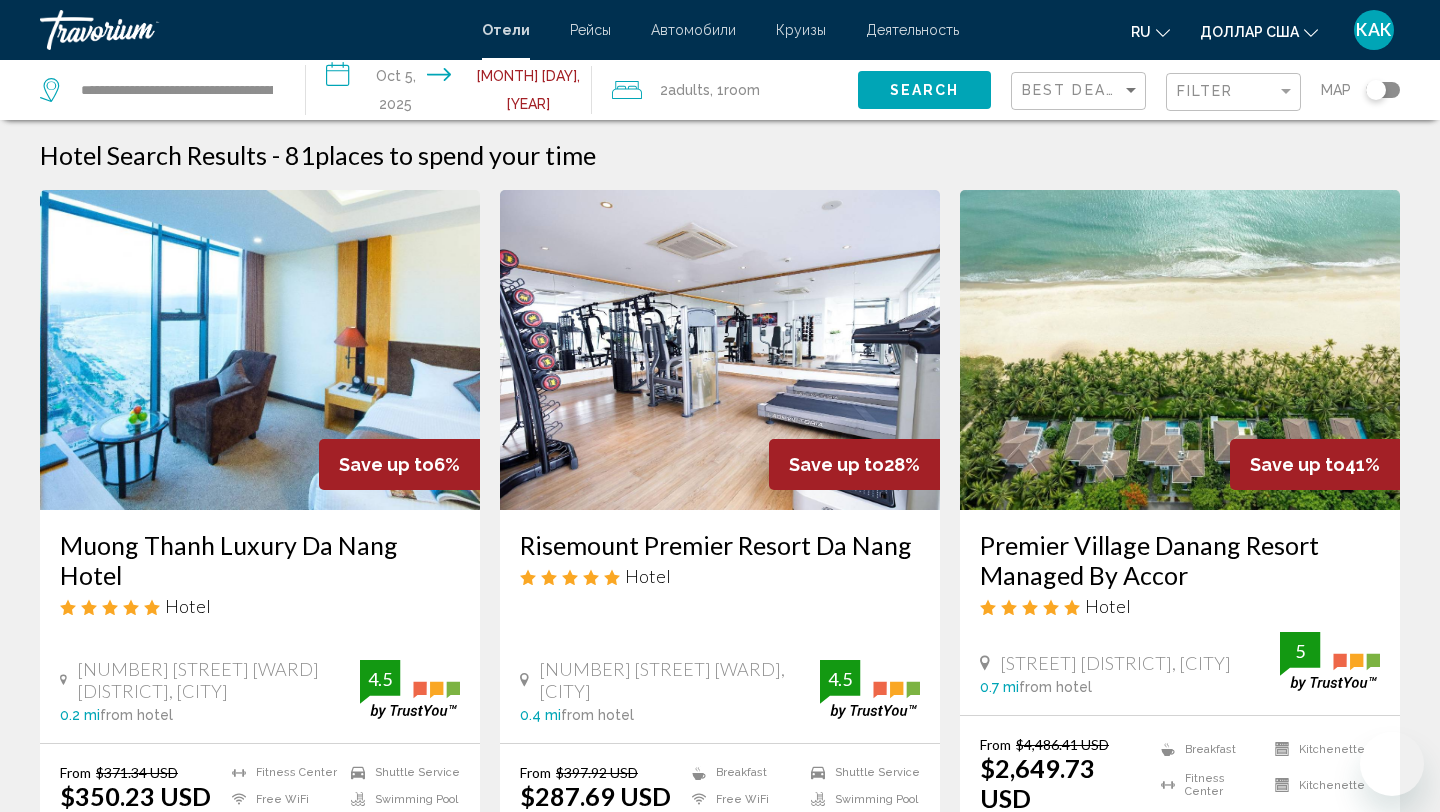 scroll, scrollTop: 0, scrollLeft: 0, axis: both 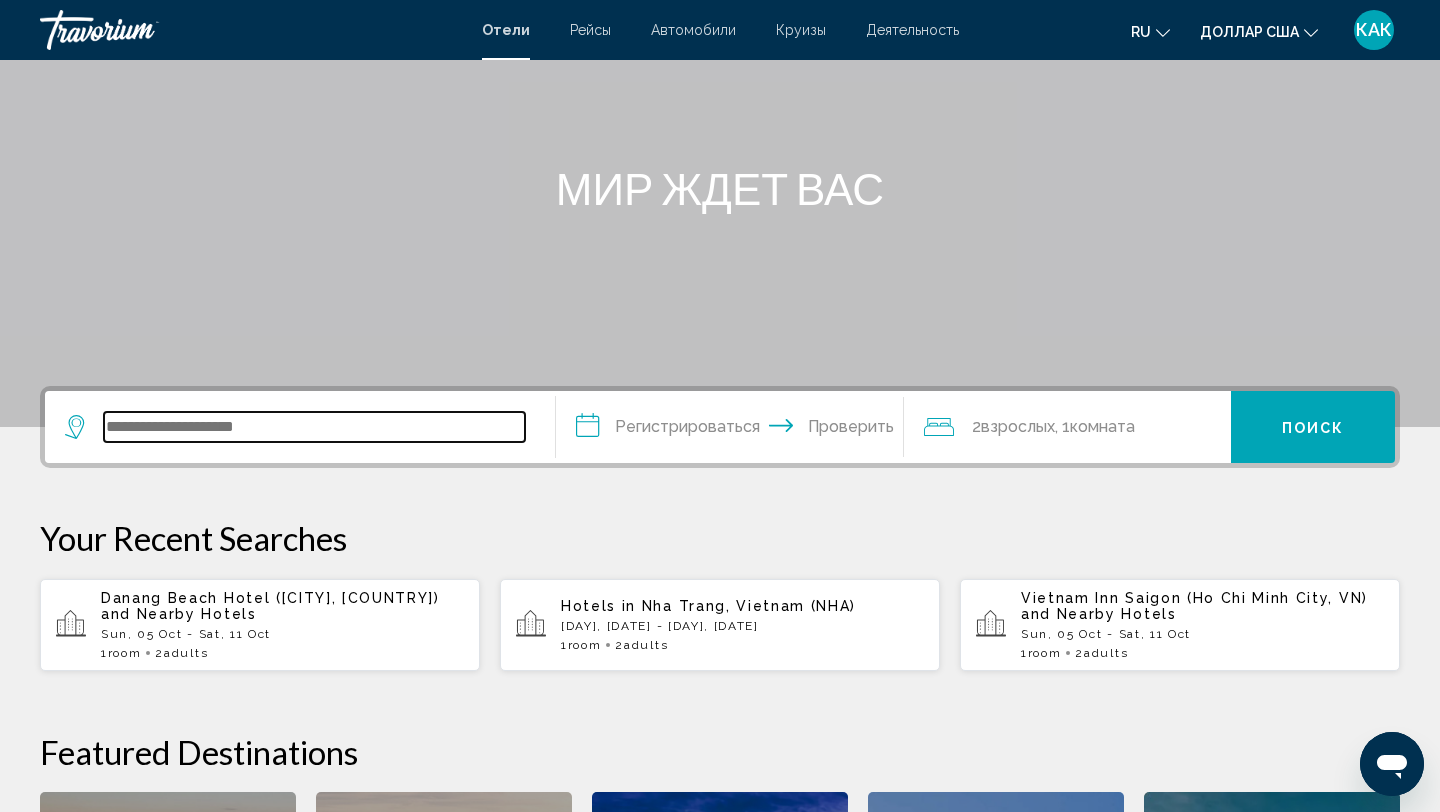 click at bounding box center (314, 427) 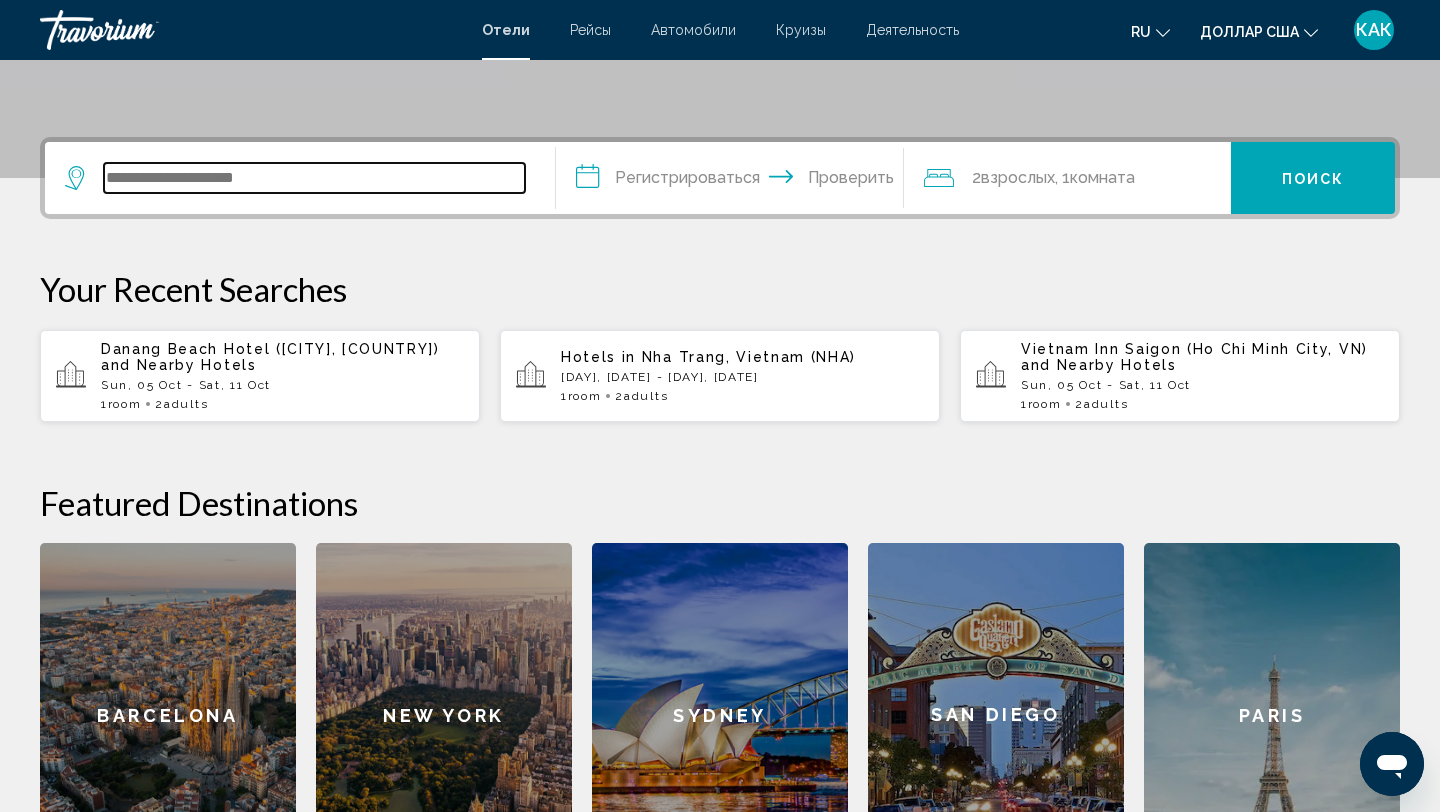 scroll, scrollTop: 494, scrollLeft: 0, axis: vertical 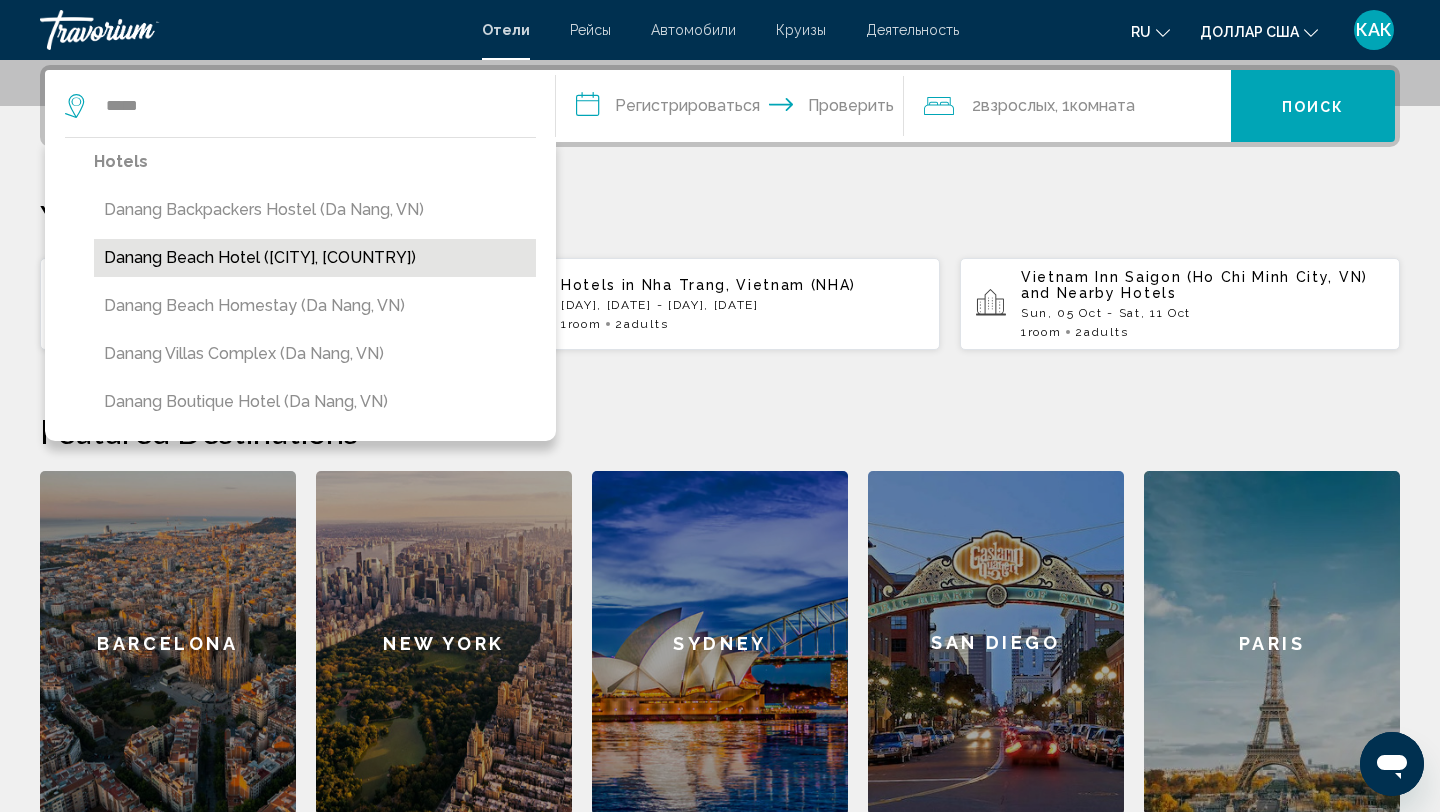 click on "Danang Beach Hotel ([CITY], [COUNTRY])" at bounding box center [315, 258] 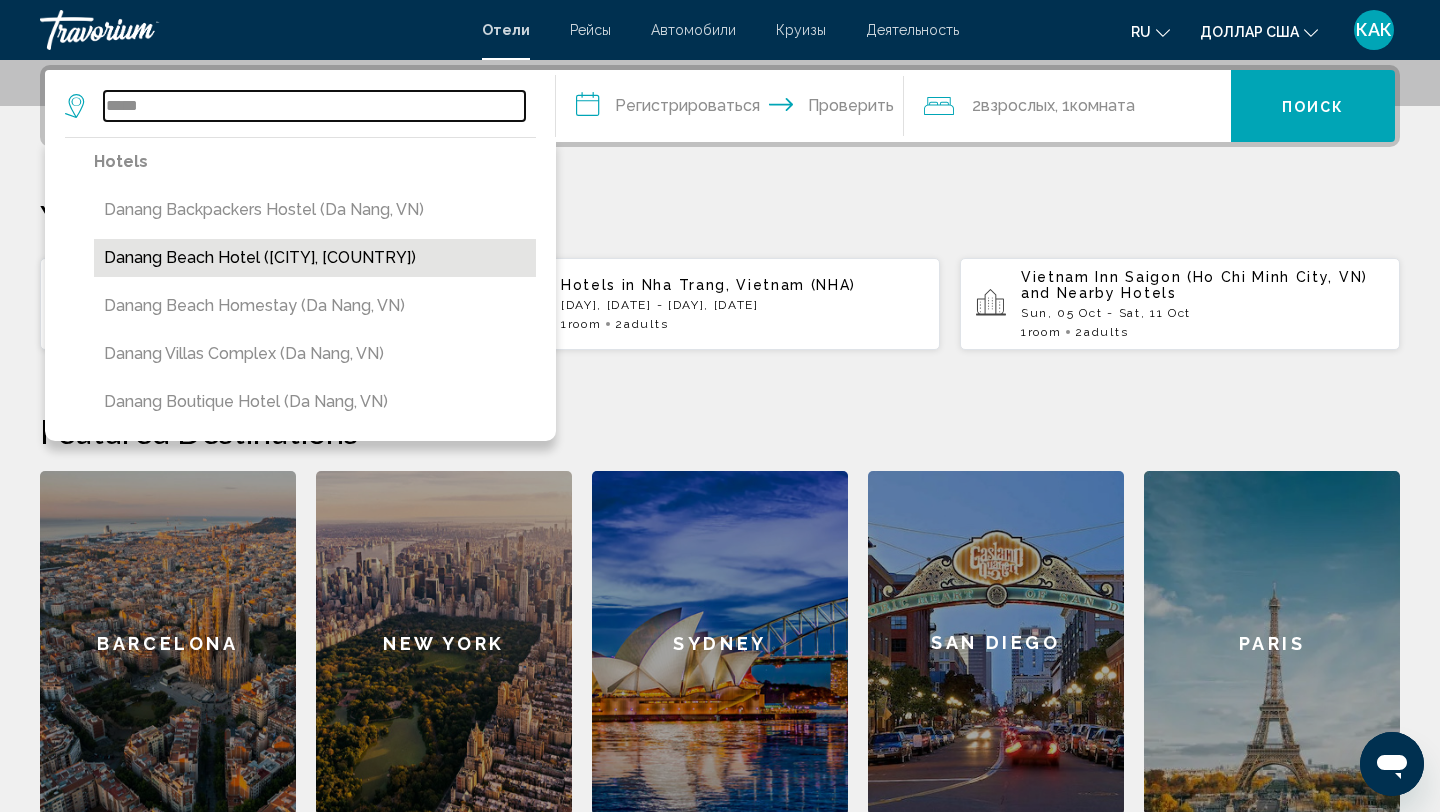 type on "**********" 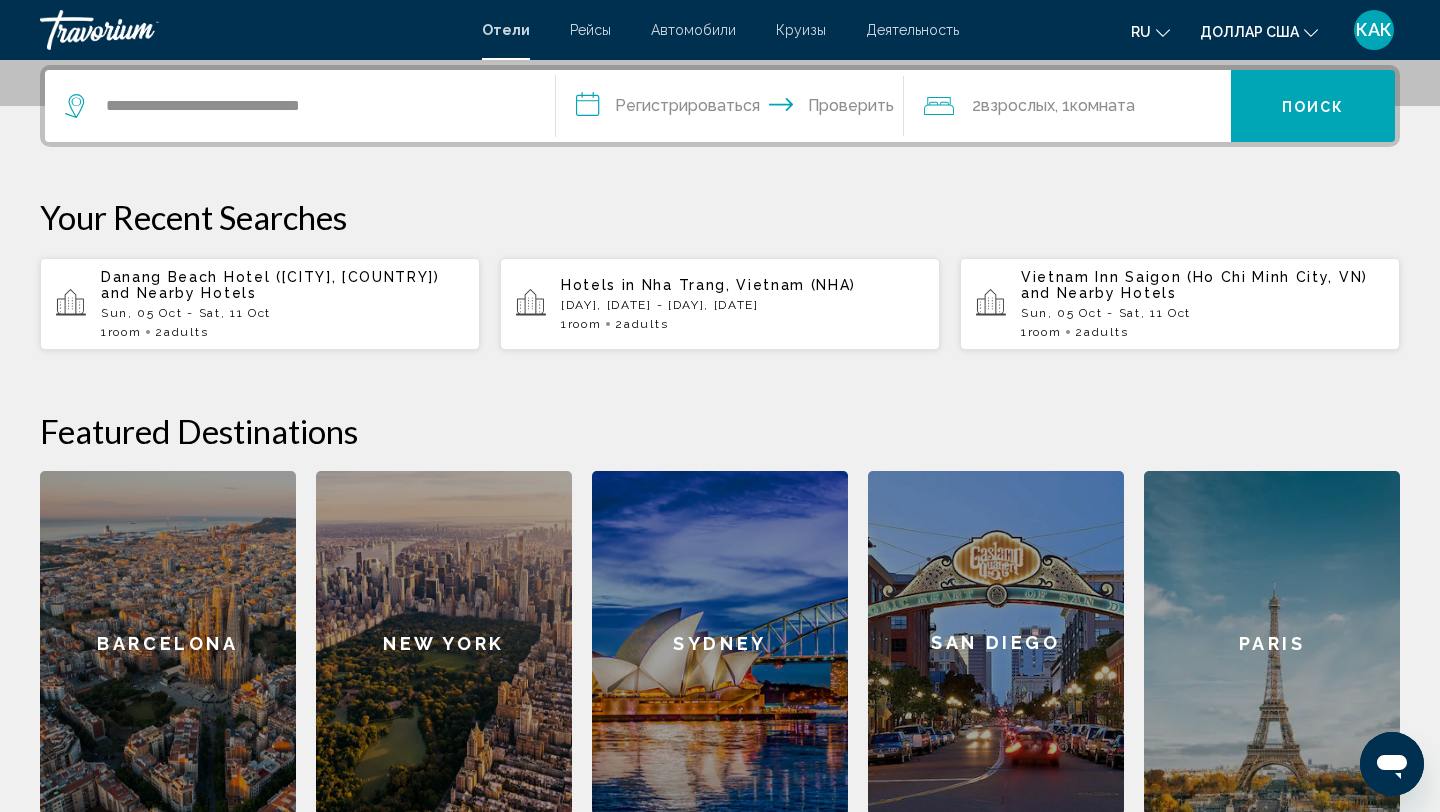 click on "**********" at bounding box center (734, 109) 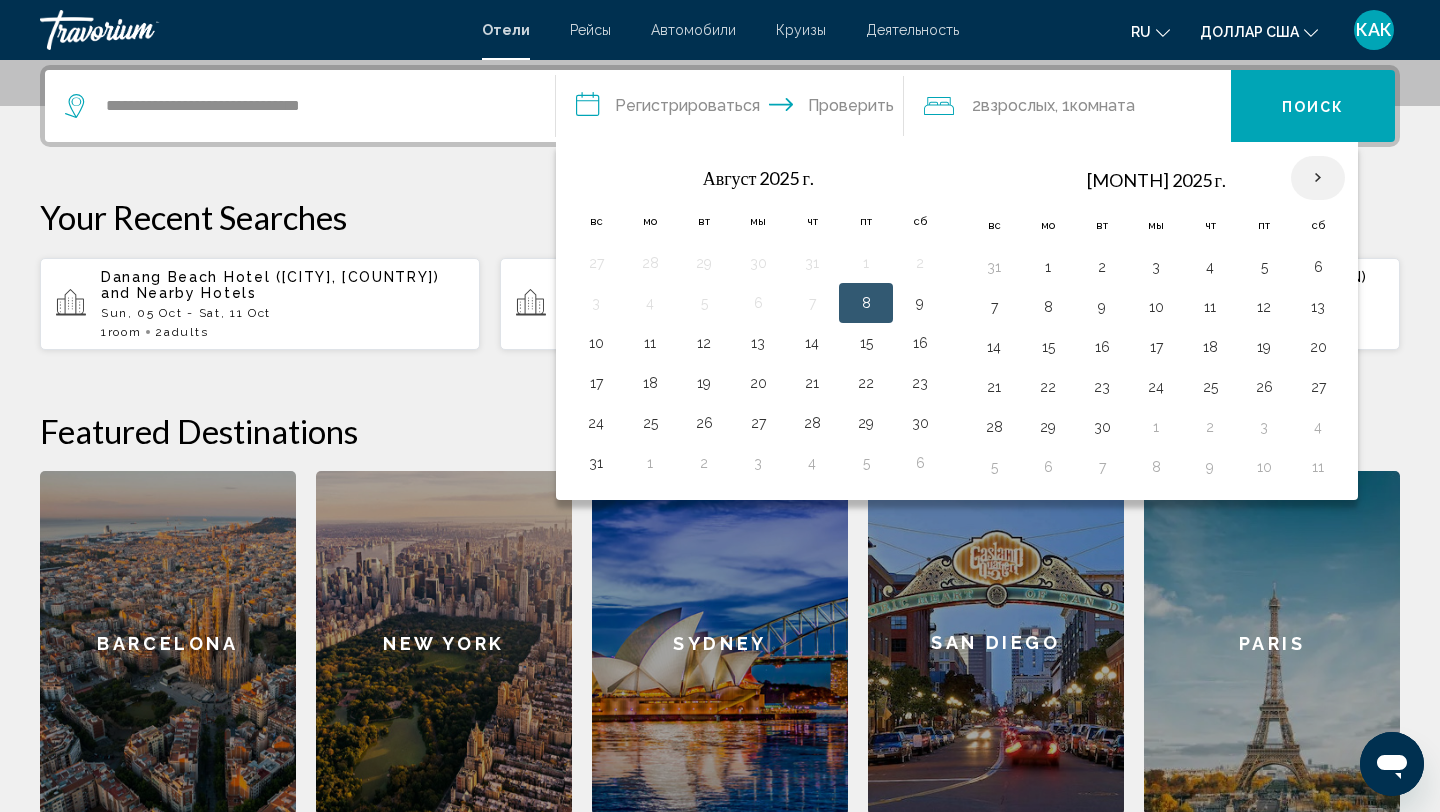 click at bounding box center [1318, 178] 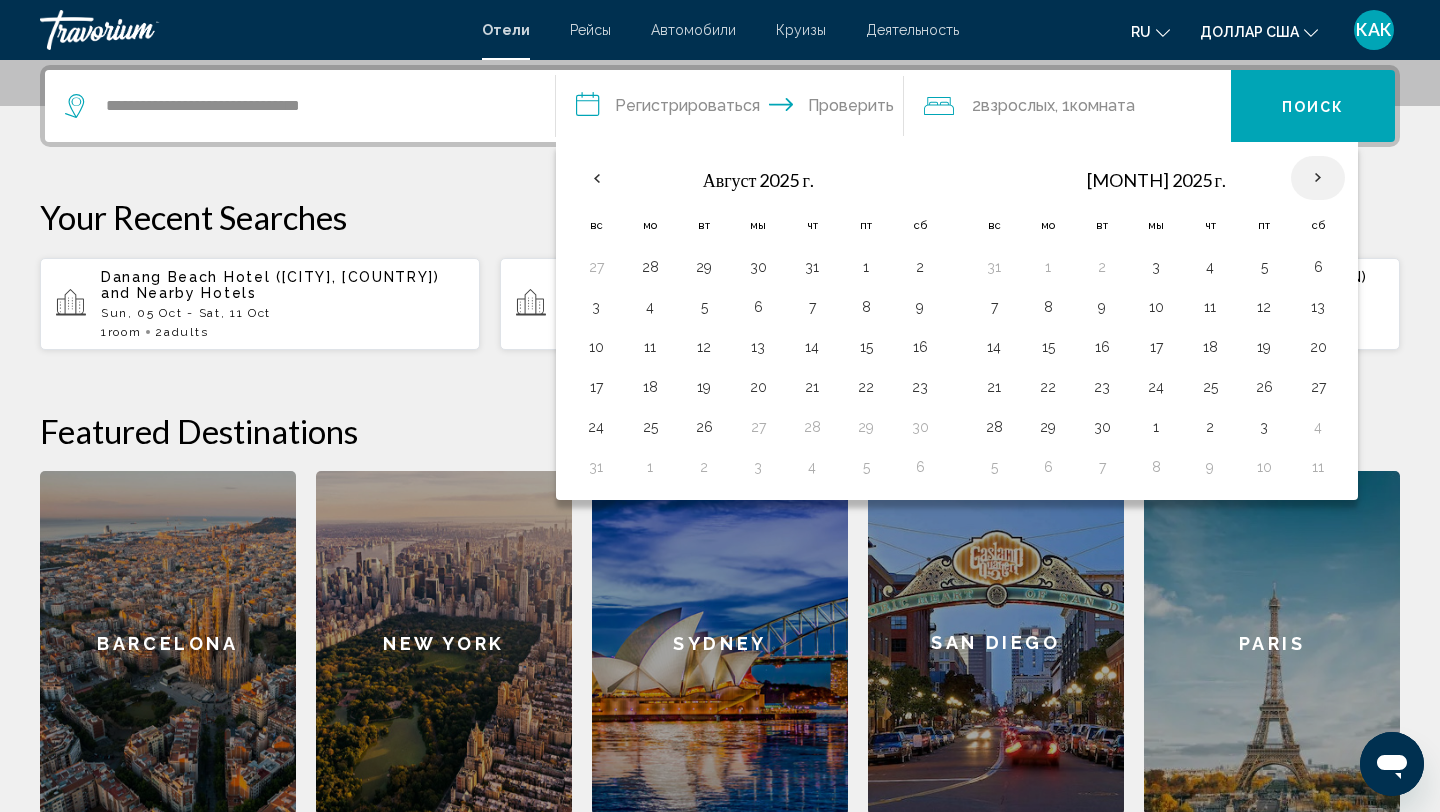 click at bounding box center [1318, 178] 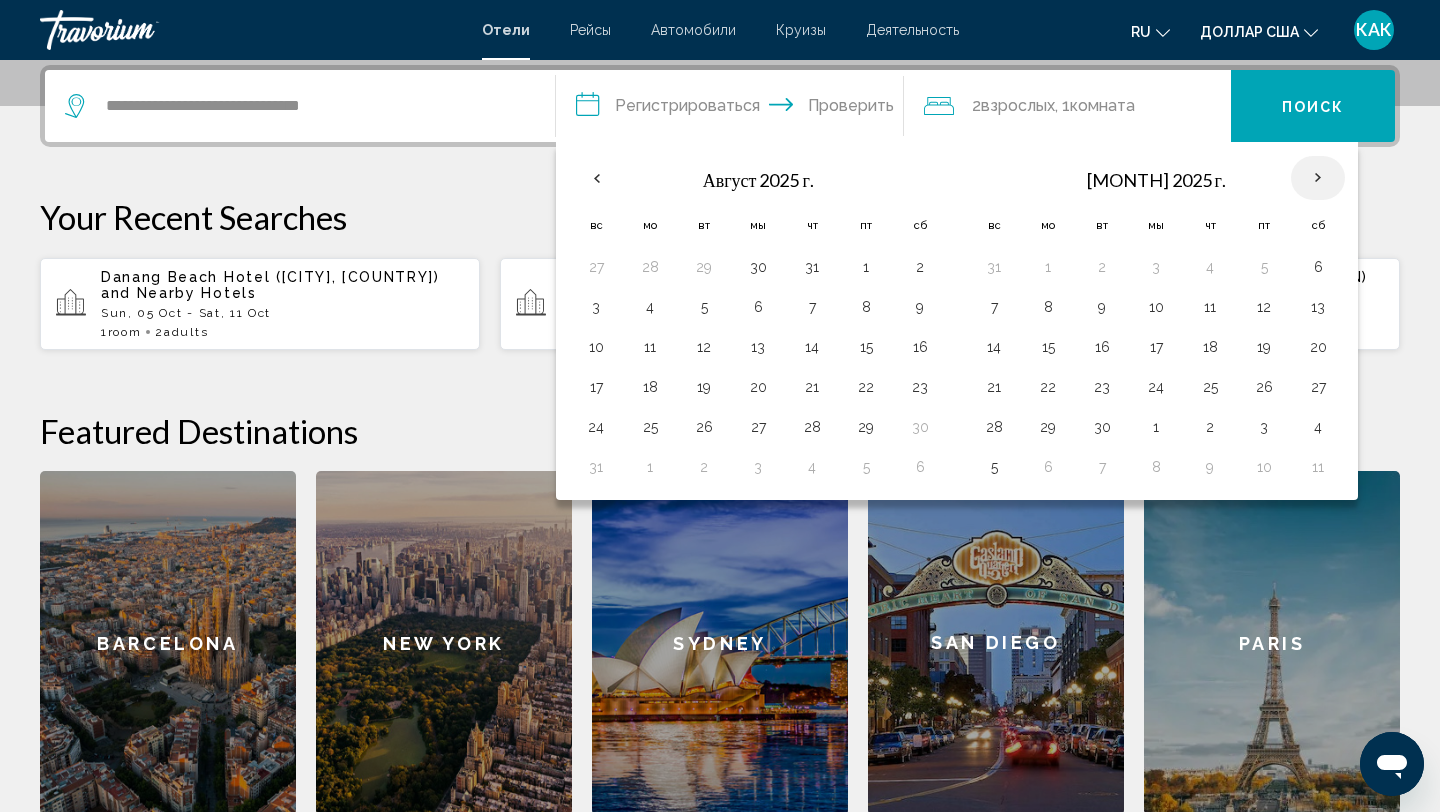 click at bounding box center [1318, 178] 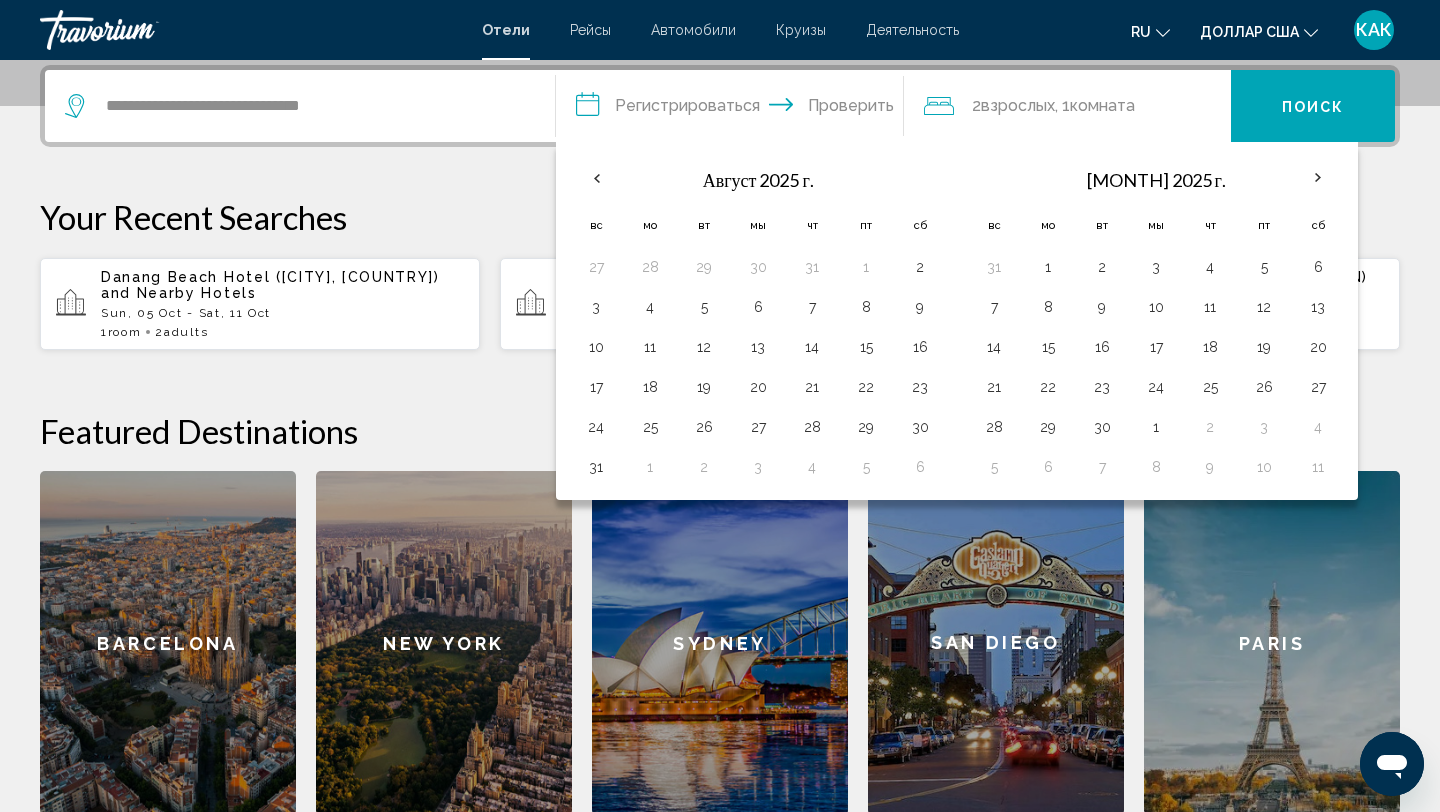 click on "**********" at bounding box center [720, 440] 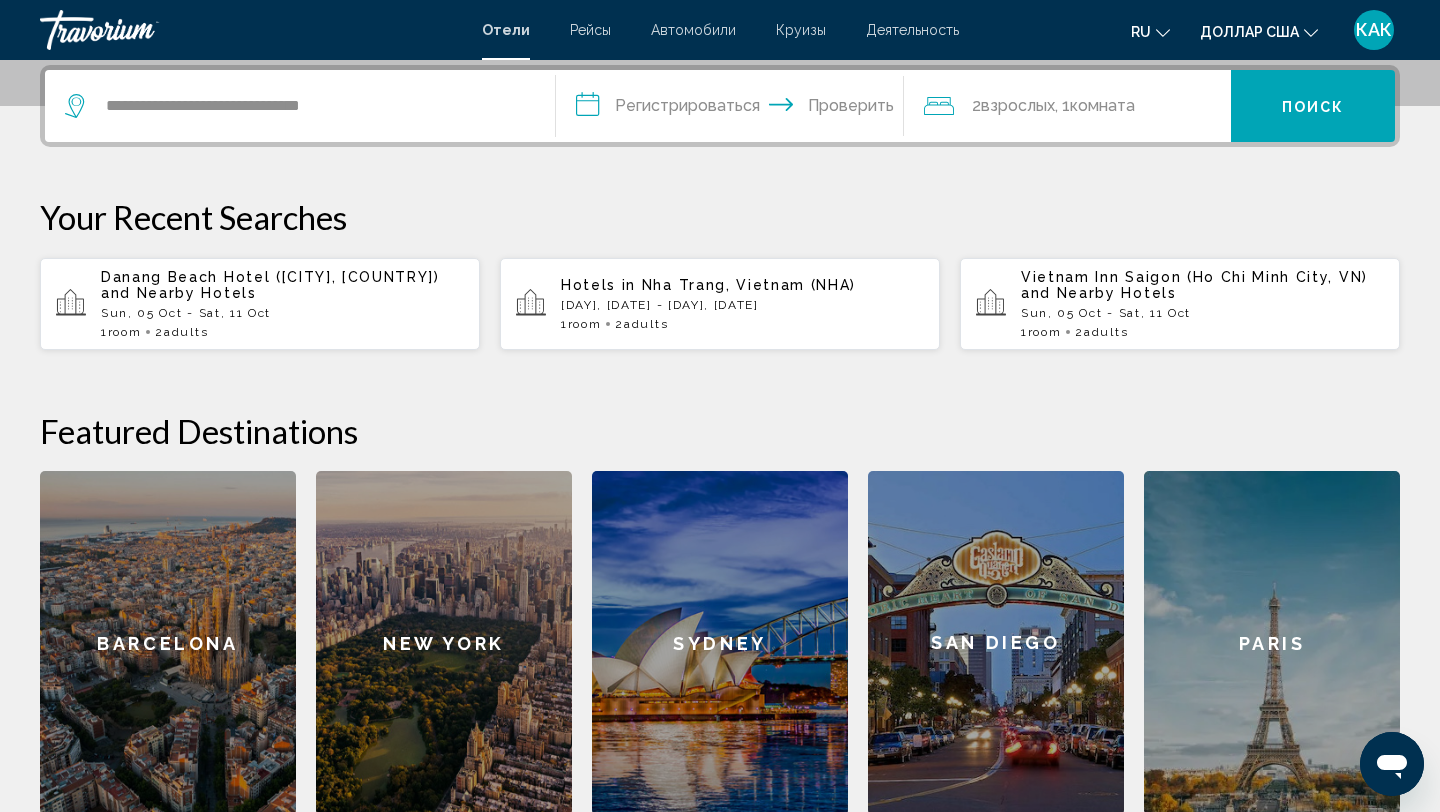click on "Поиск" at bounding box center [1313, 106] 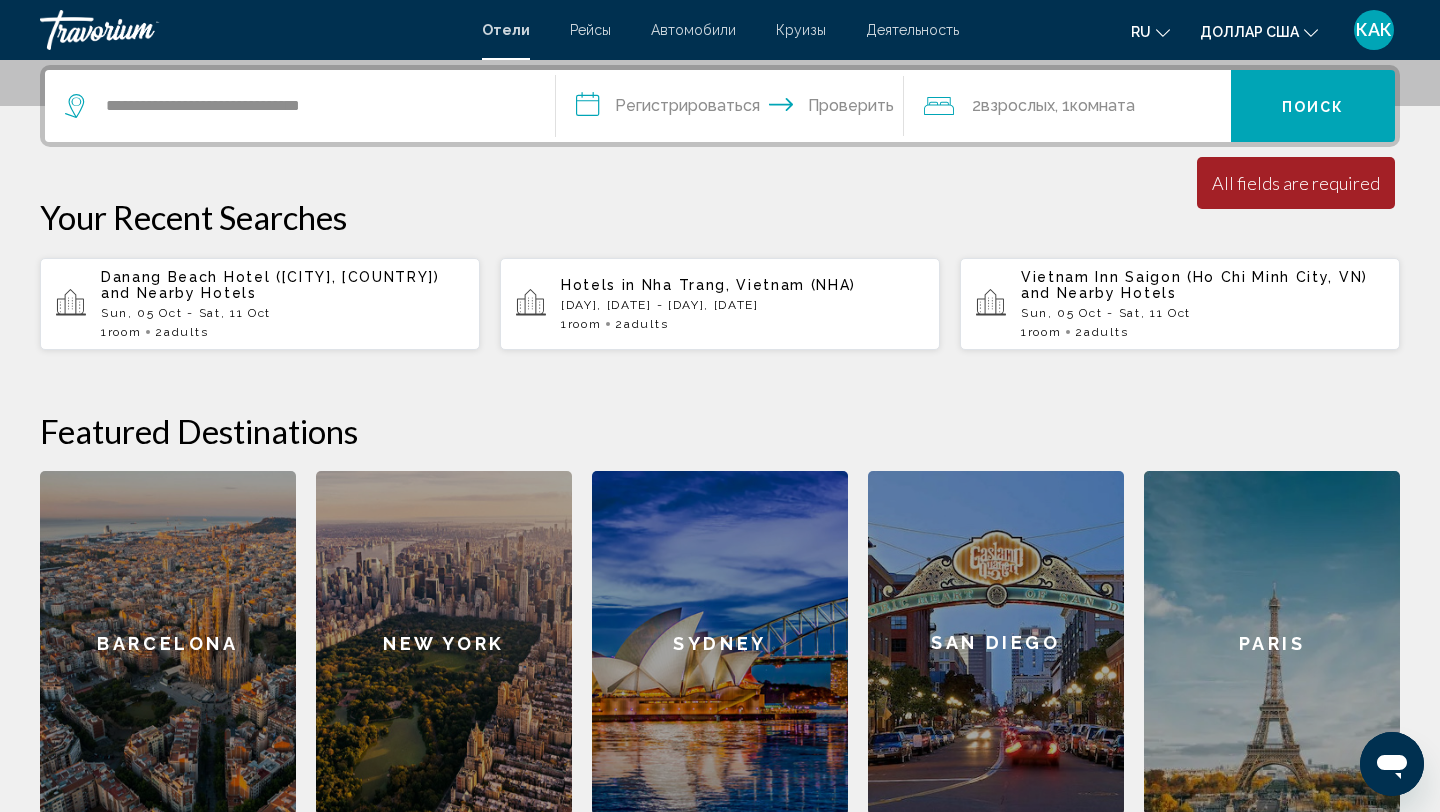 click on "**********" at bounding box center [734, 109] 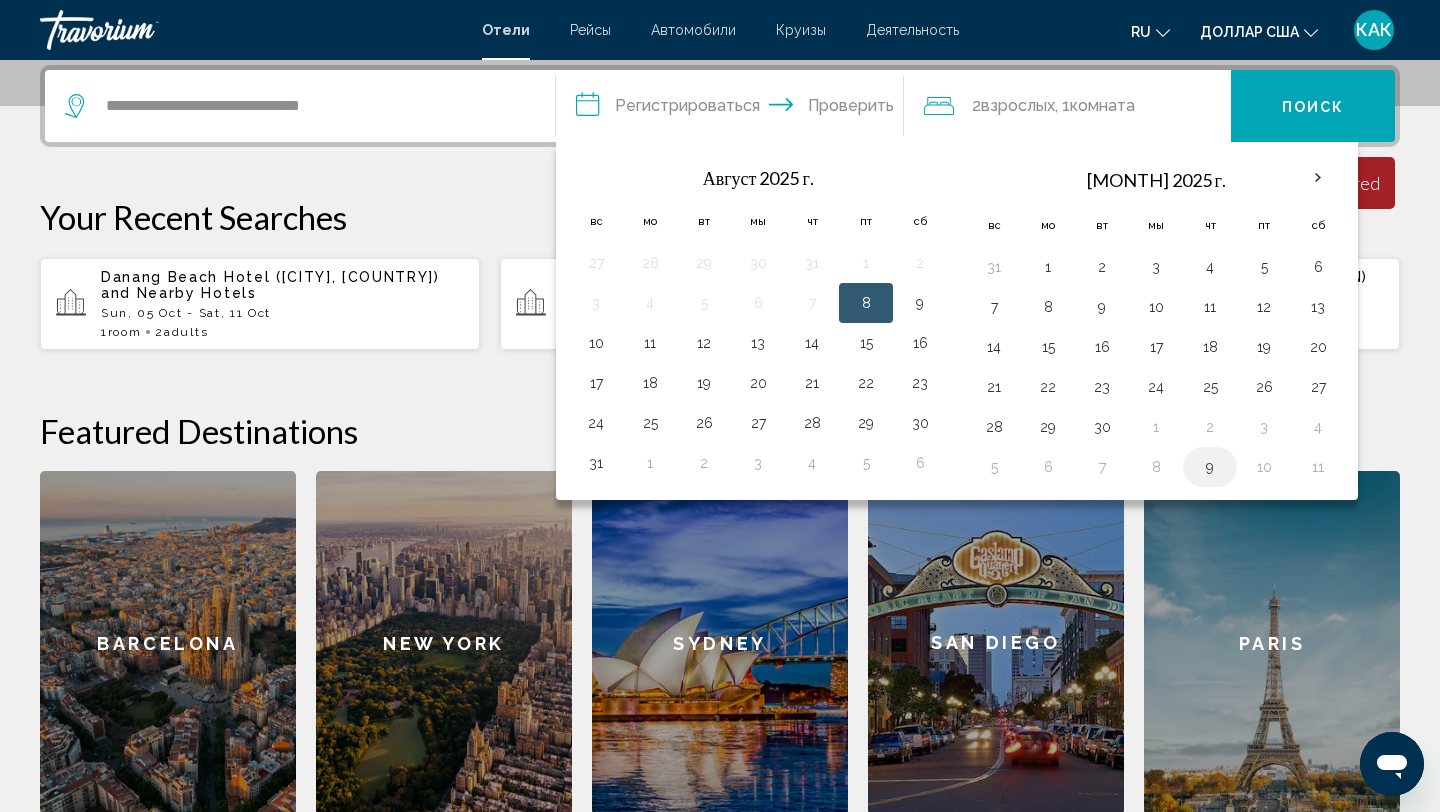 click on "9" at bounding box center [1210, 467] 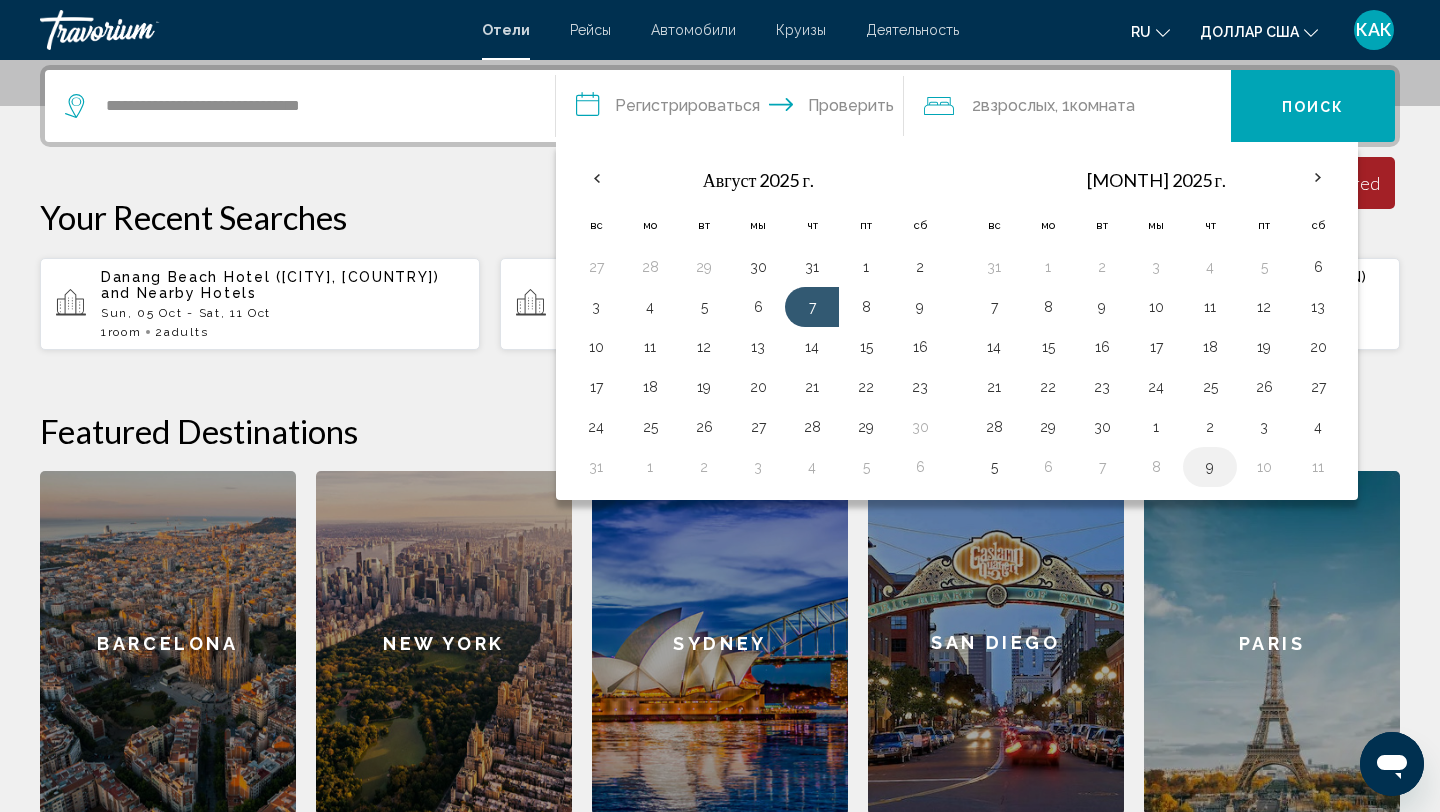 click on "9" at bounding box center [1210, 467] 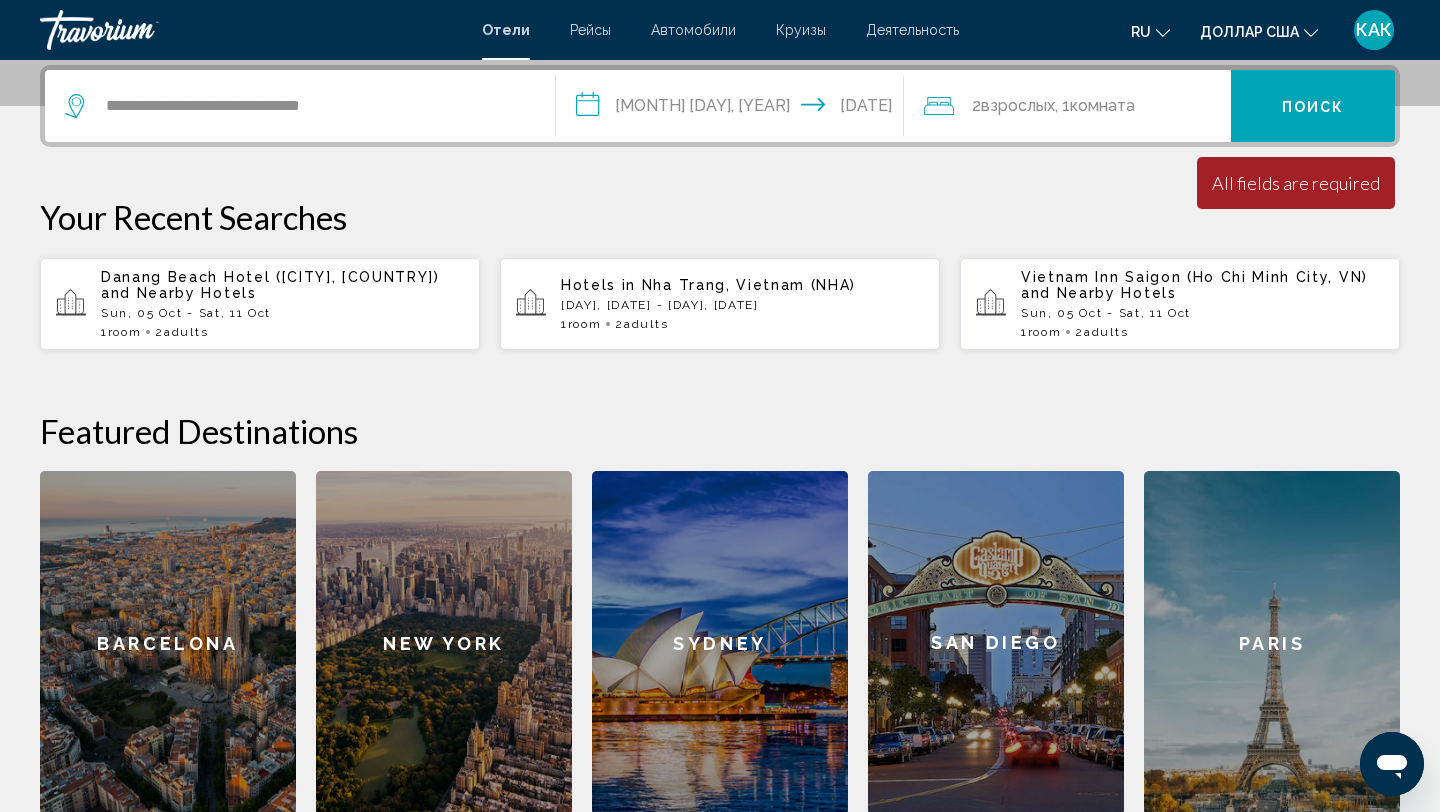 click on "**********" at bounding box center [734, 109] 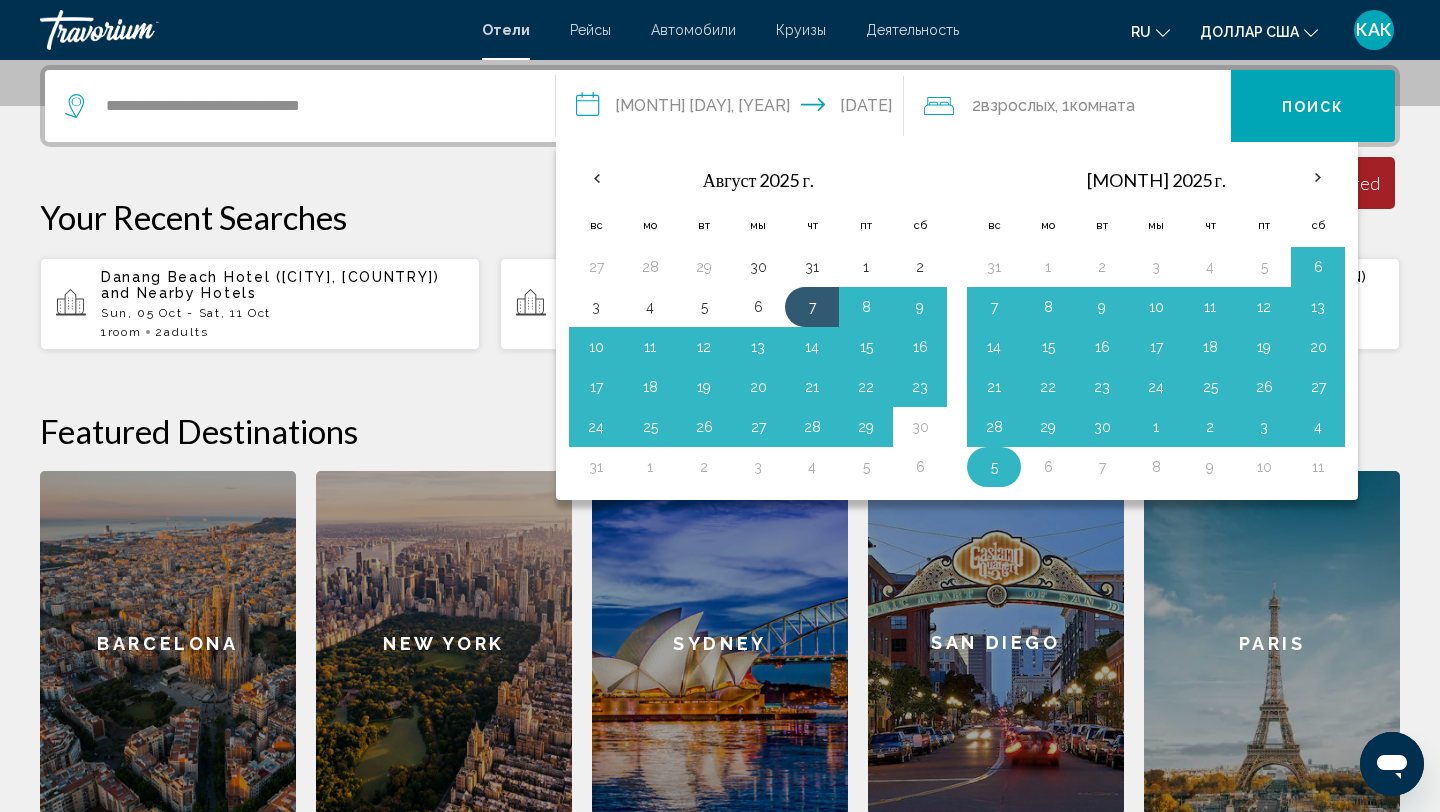 click on "5" at bounding box center [994, 467] 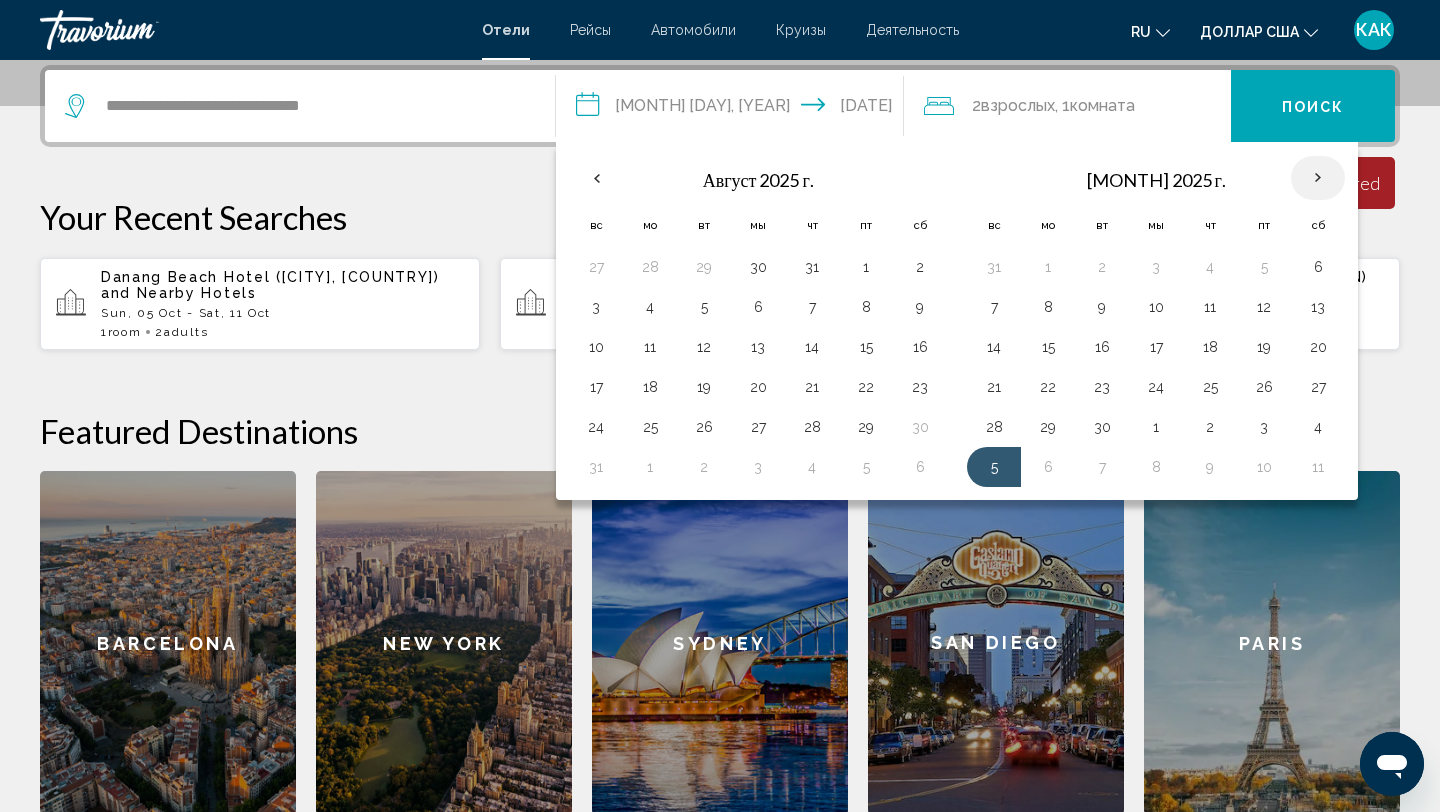 click at bounding box center (1318, 178) 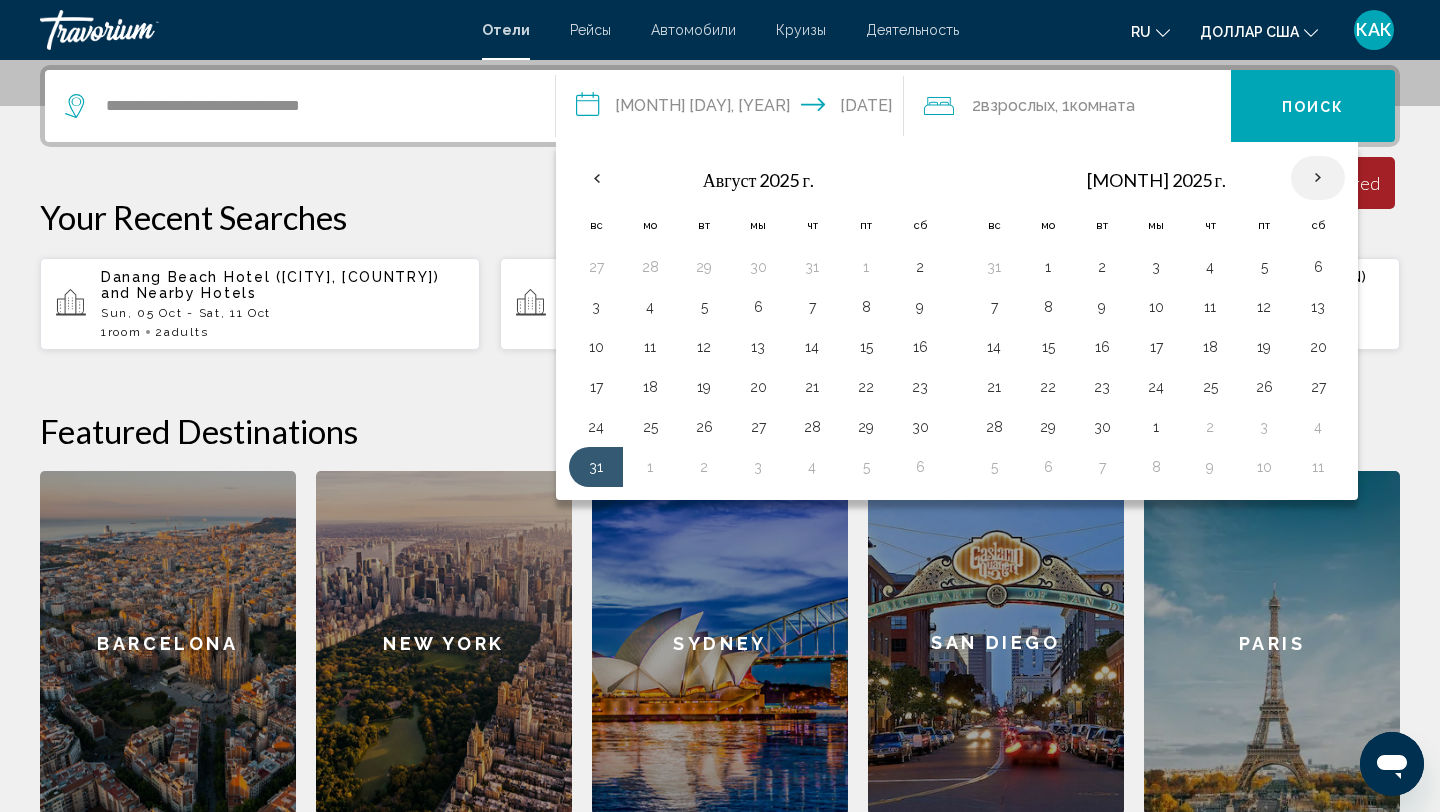 click at bounding box center [1318, 178] 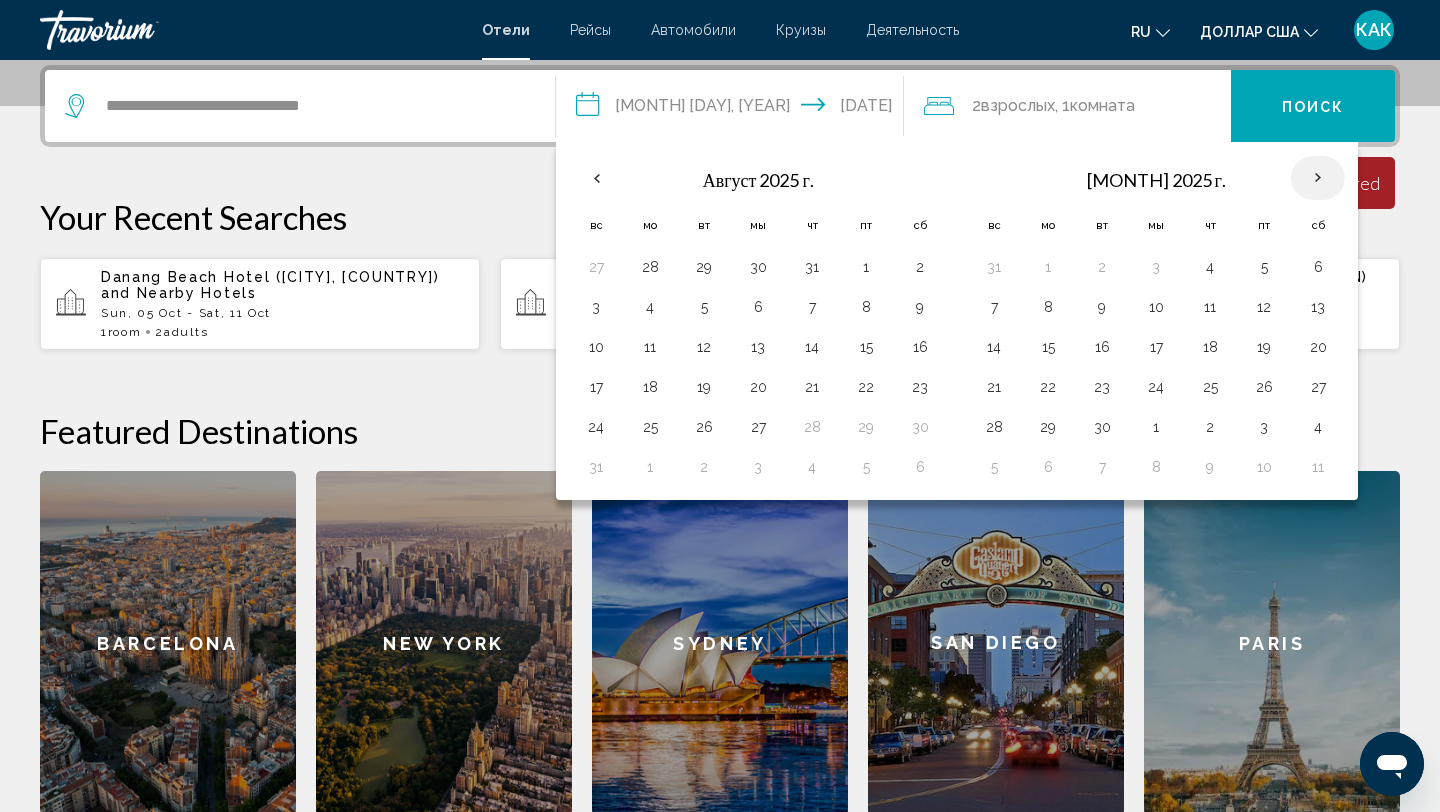 click at bounding box center [1318, 178] 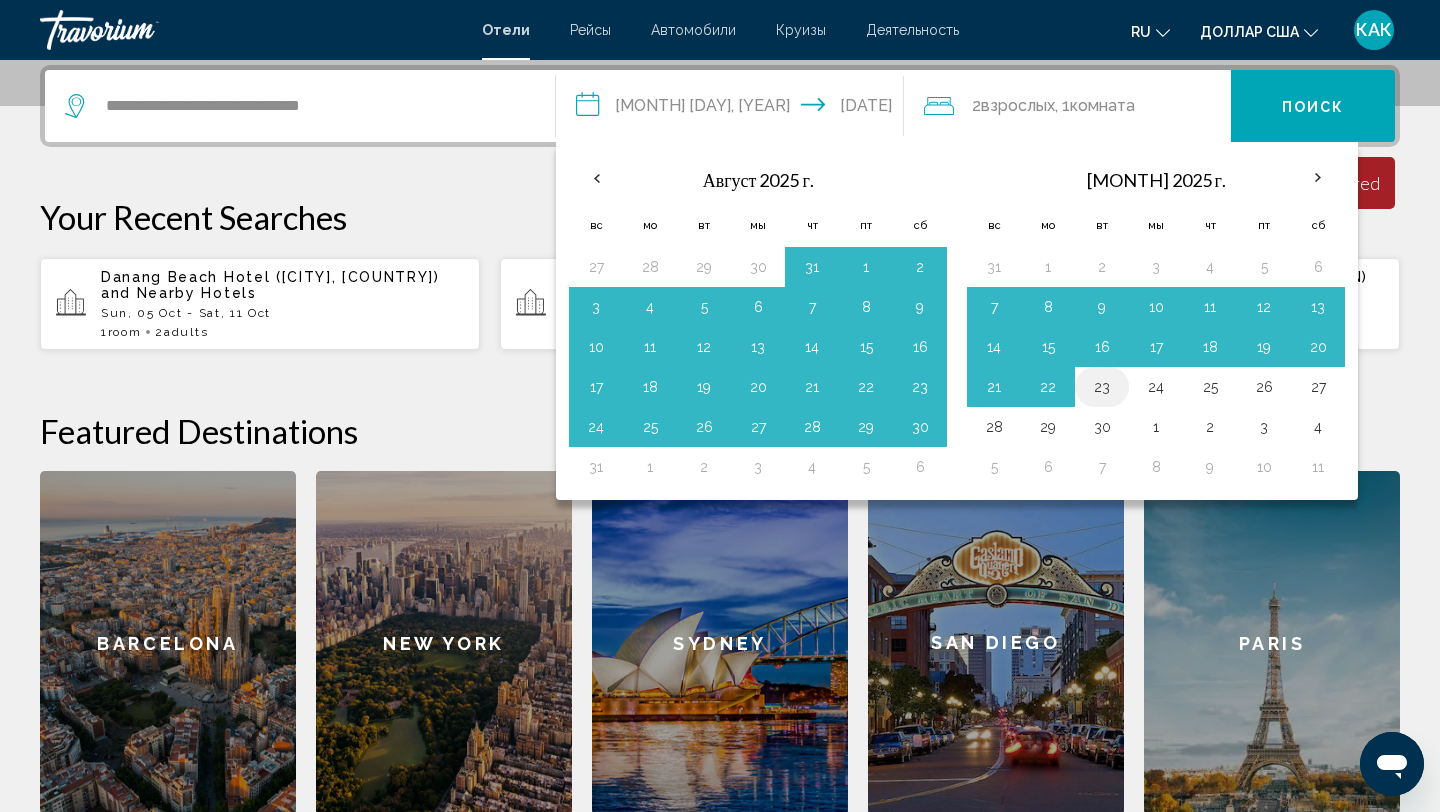 click on "23" at bounding box center (1102, 387) 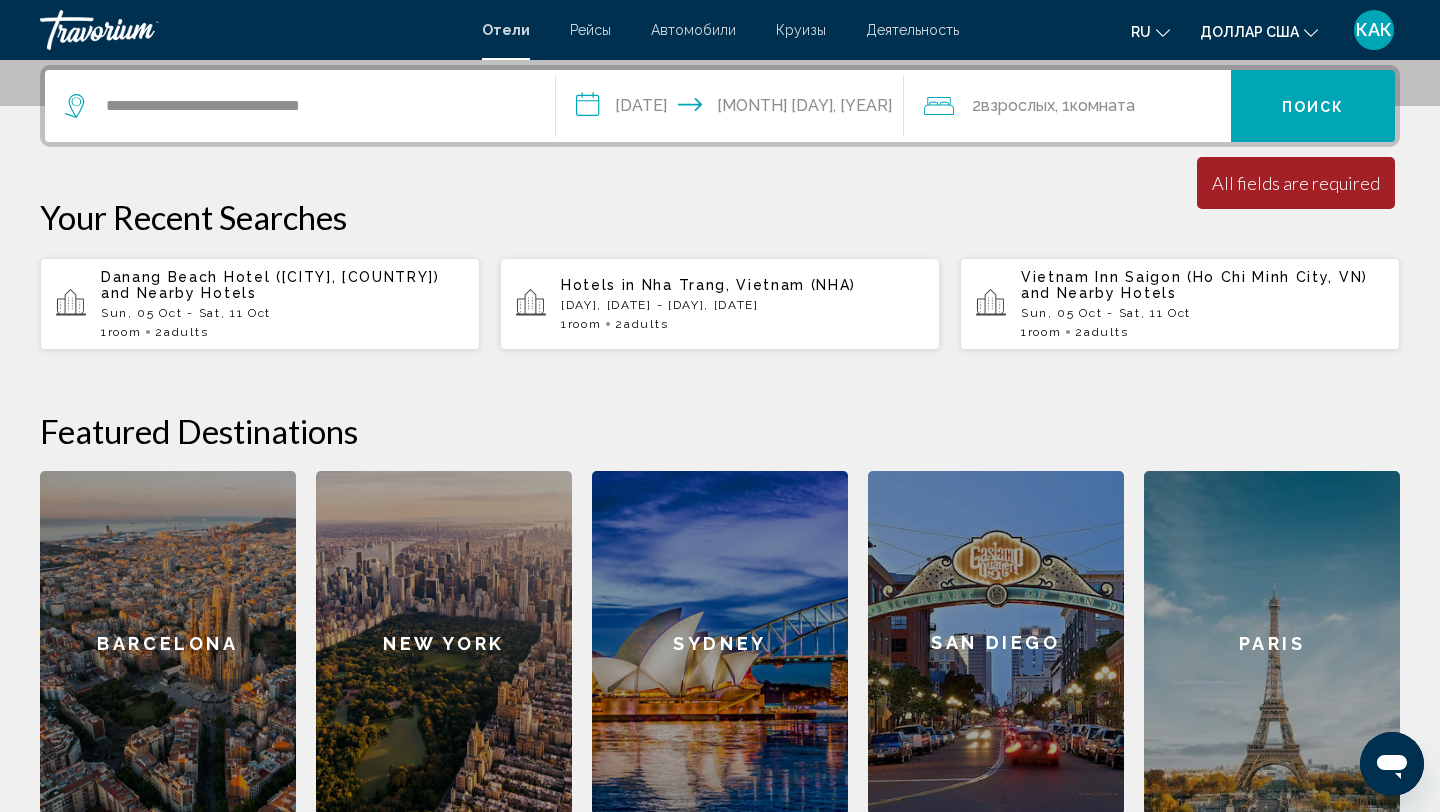 click on "**********" at bounding box center [734, 109] 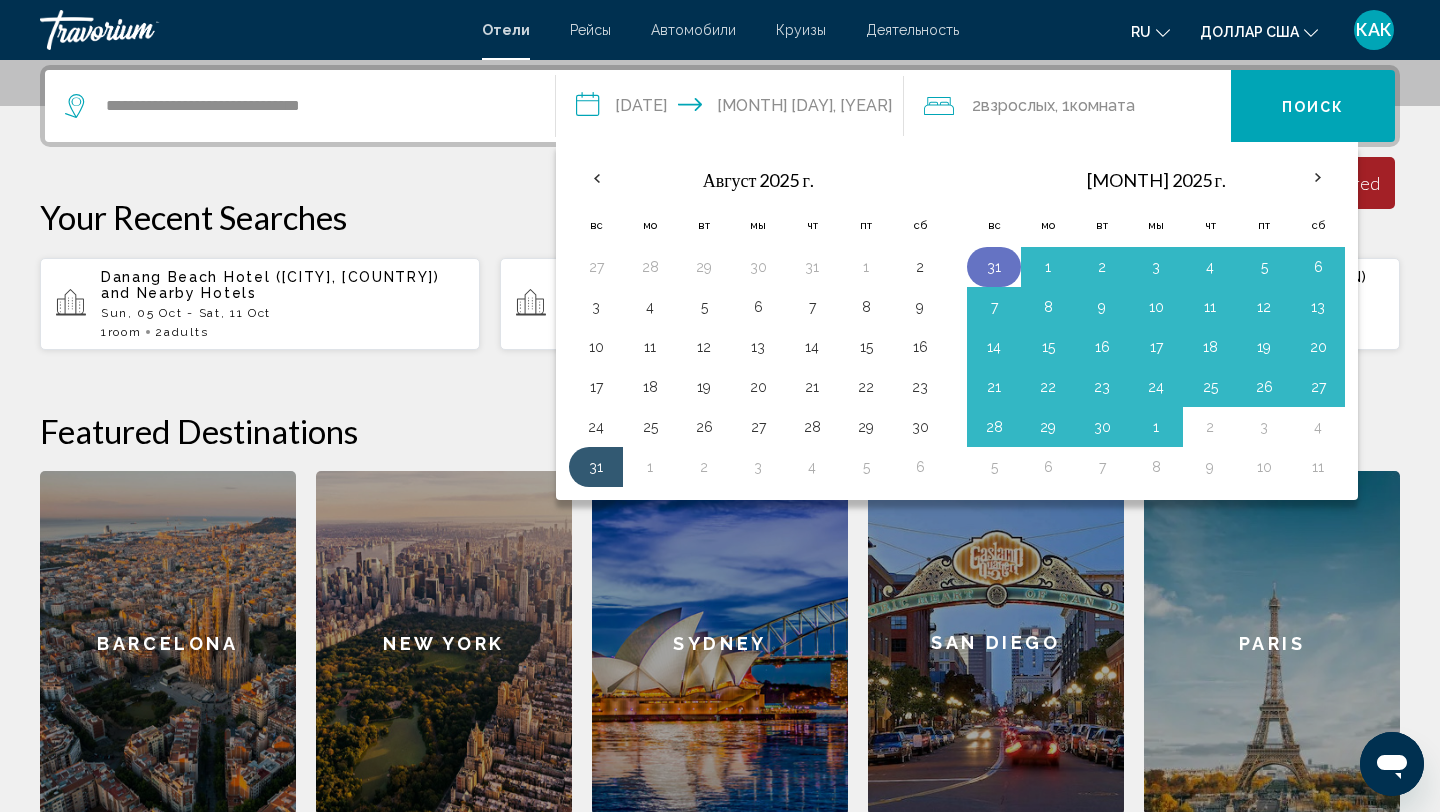 click on "31" at bounding box center (994, 267) 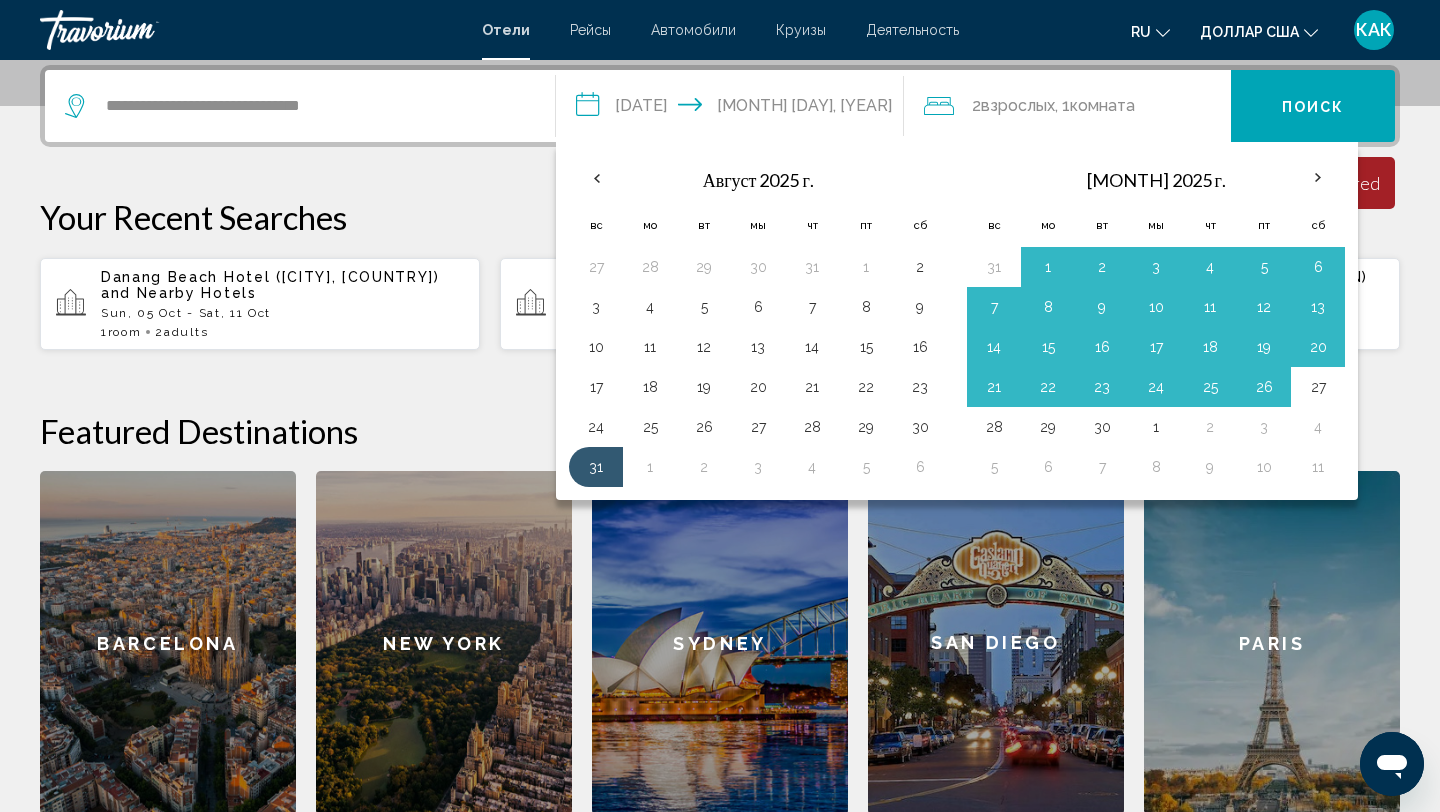 click on "**********" at bounding box center [720, 440] 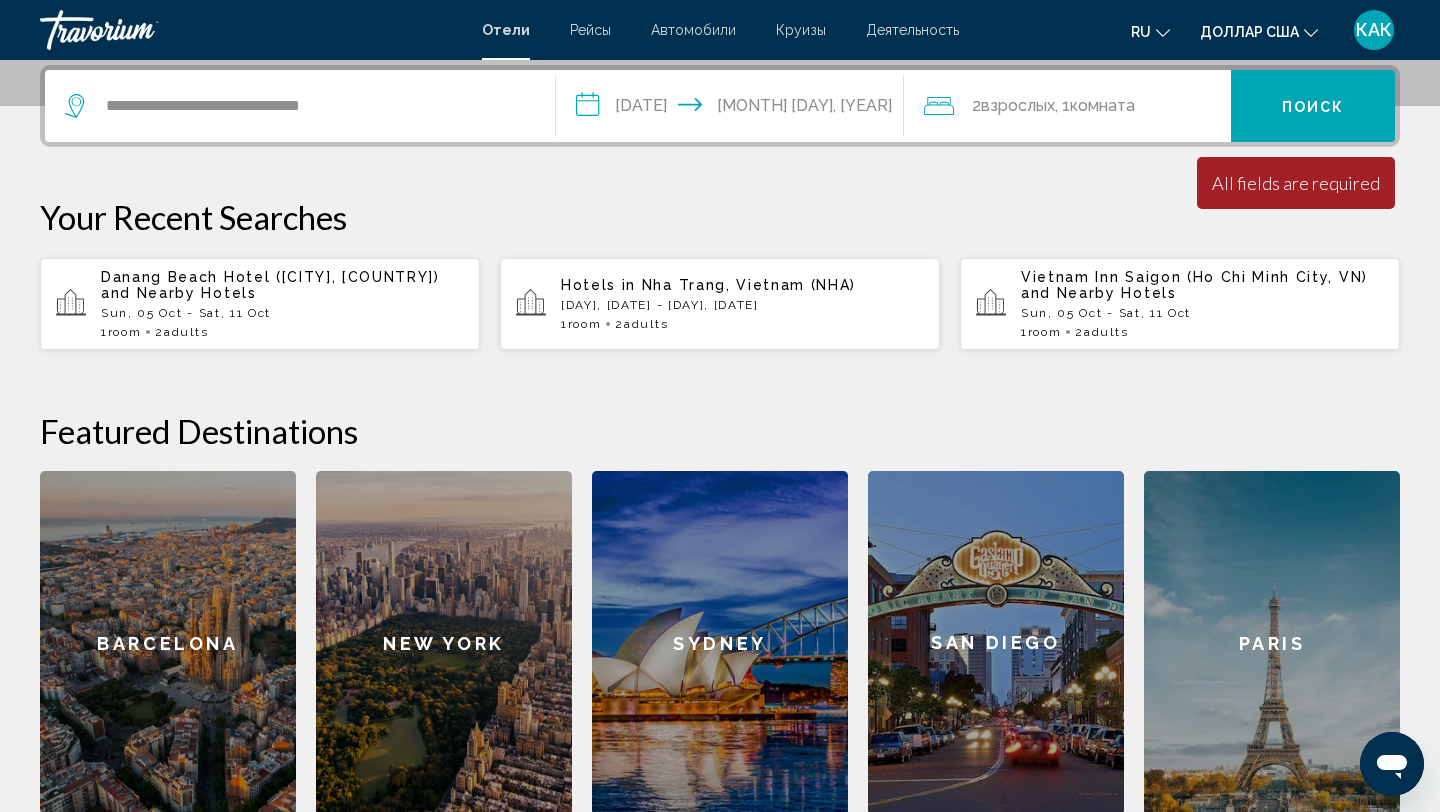 click on "**********" at bounding box center (734, 109) 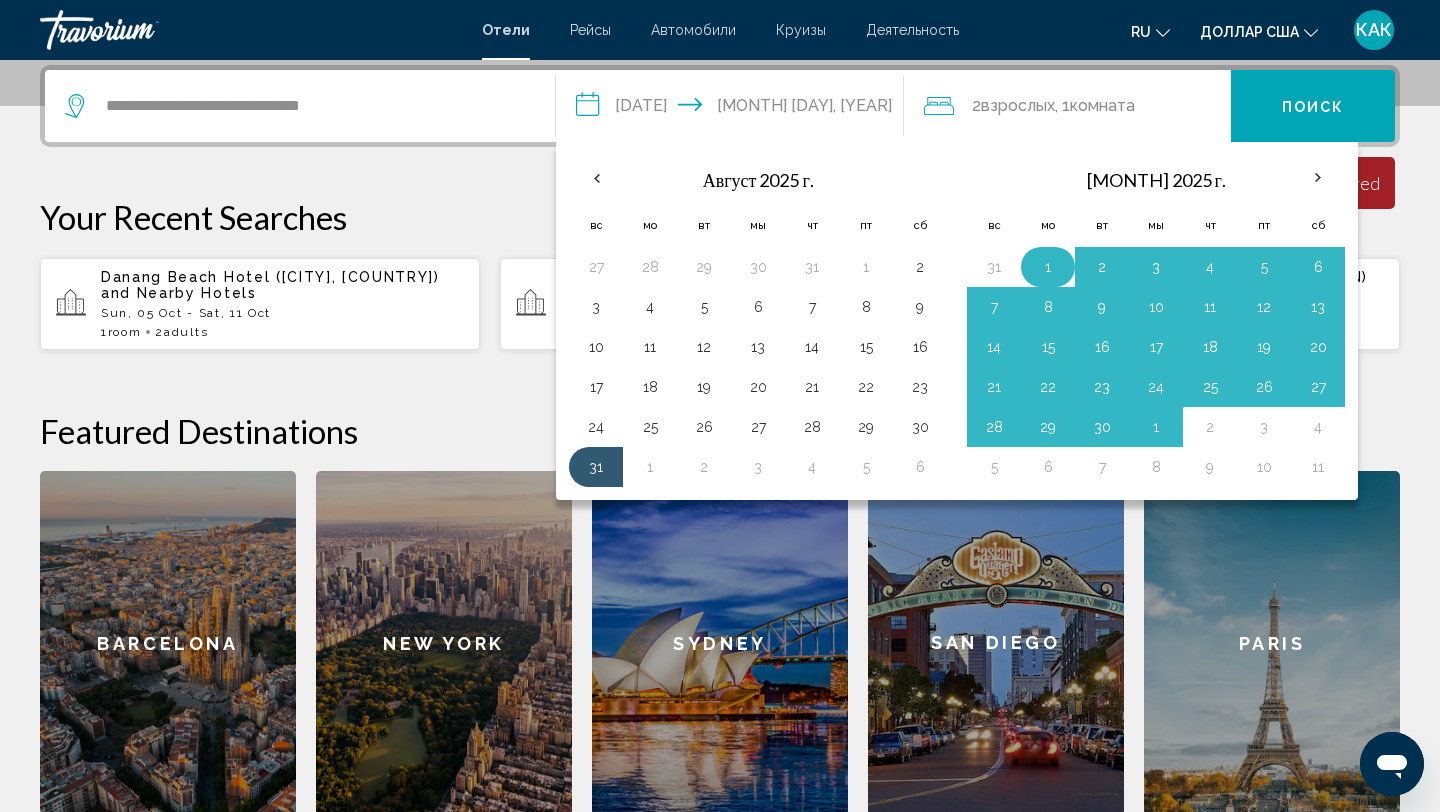 click on "1" at bounding box center [1048, 267] 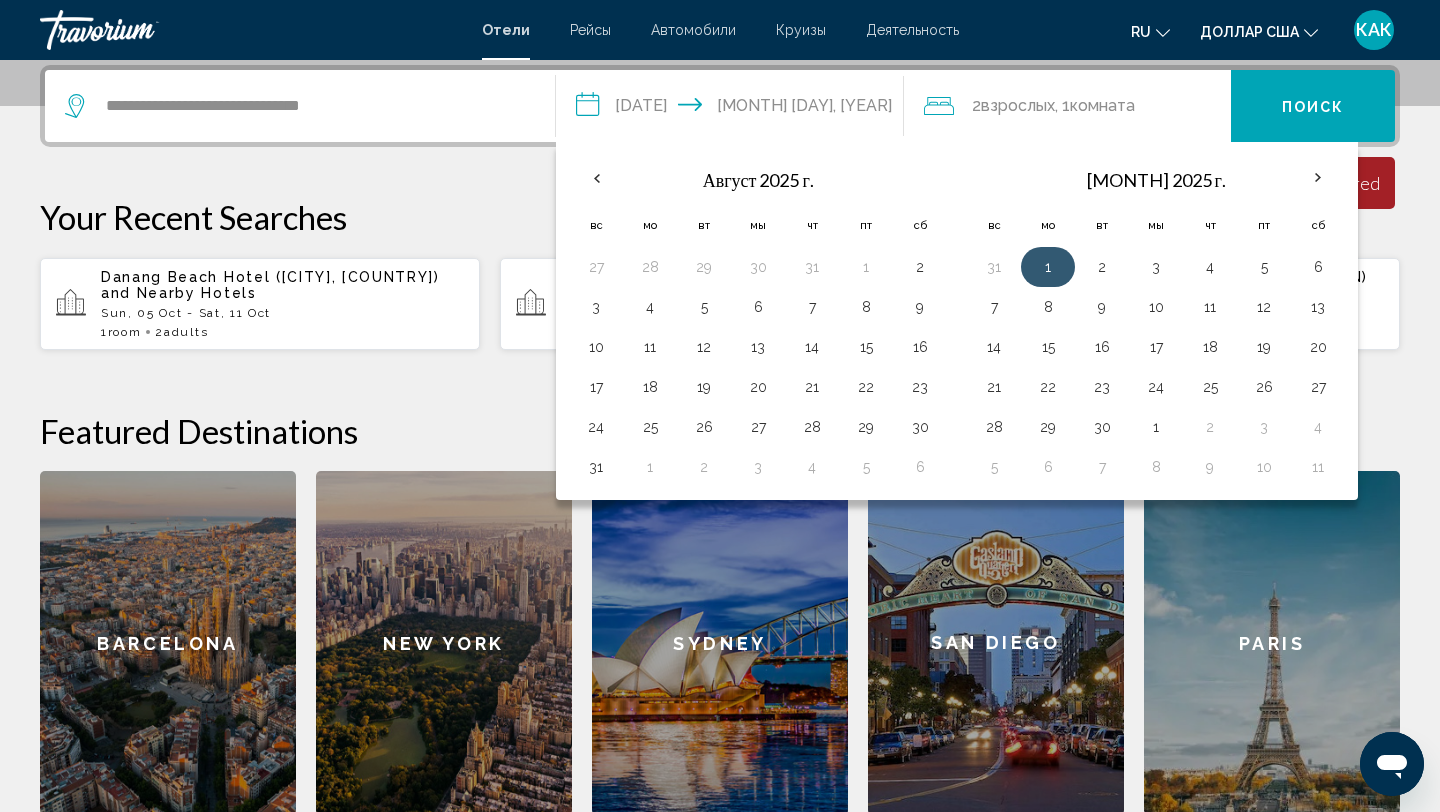 click on "1" at bounding box center [1048, 267] 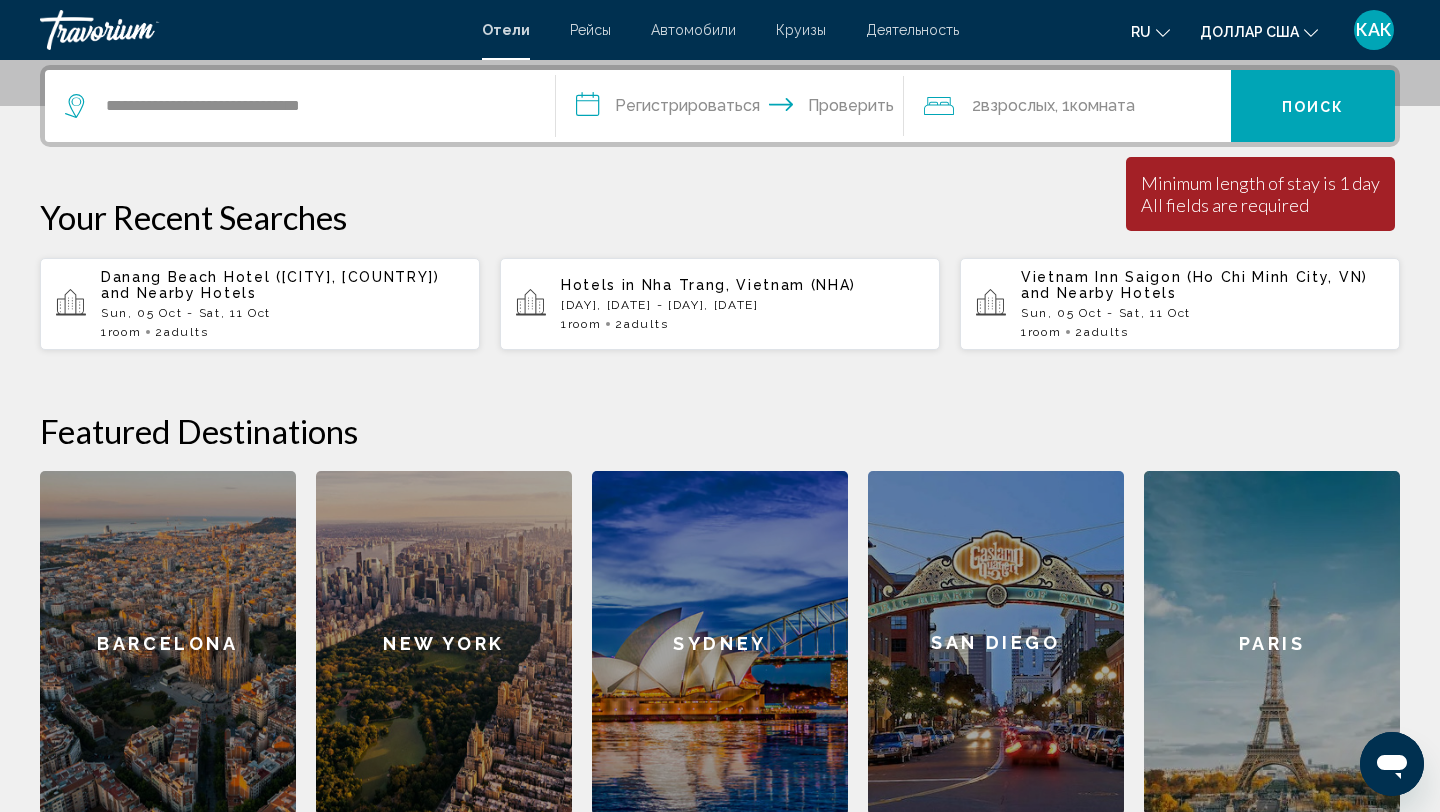 click on "**********" at bounding box center (734, 109) 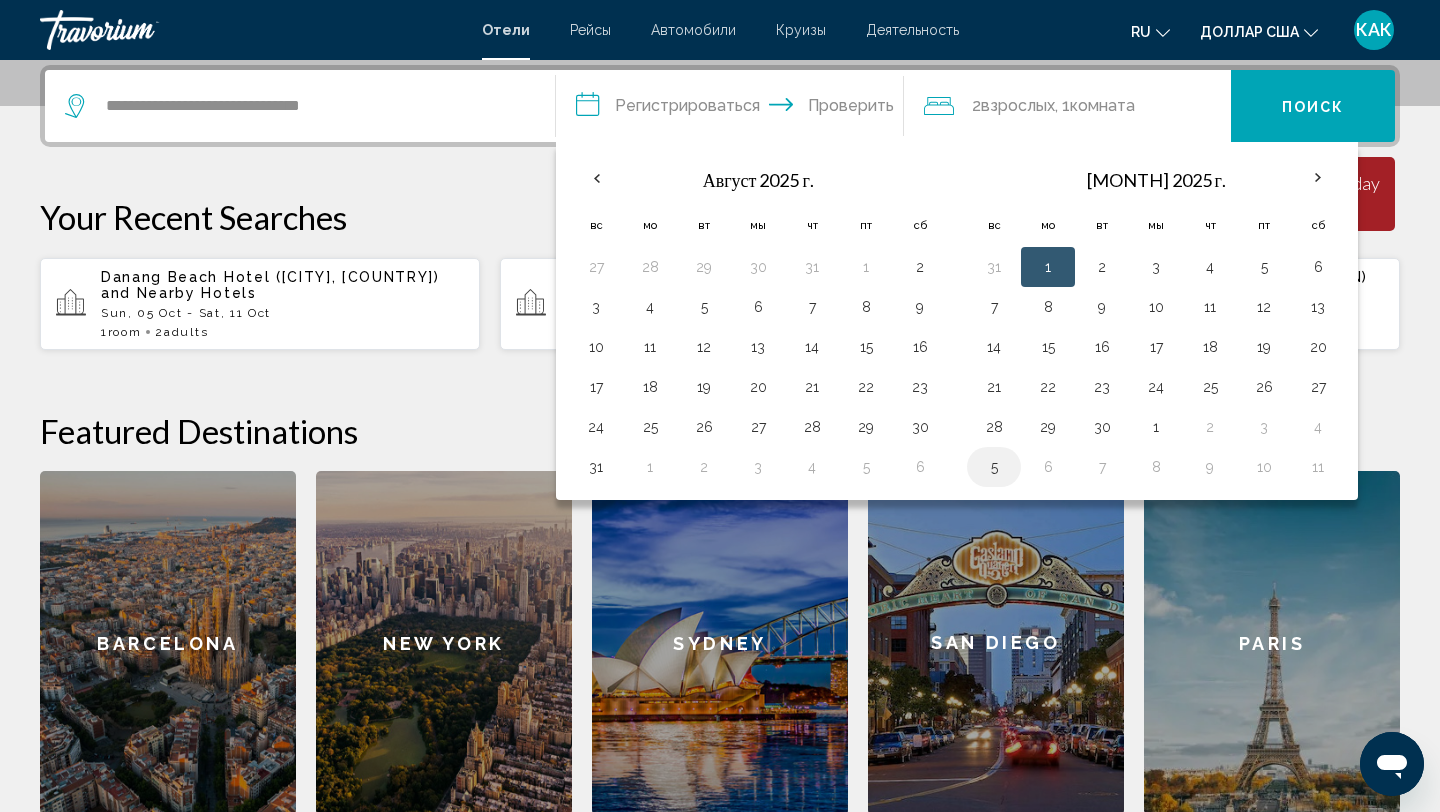 click on "5" at bounding box center [994, 467] 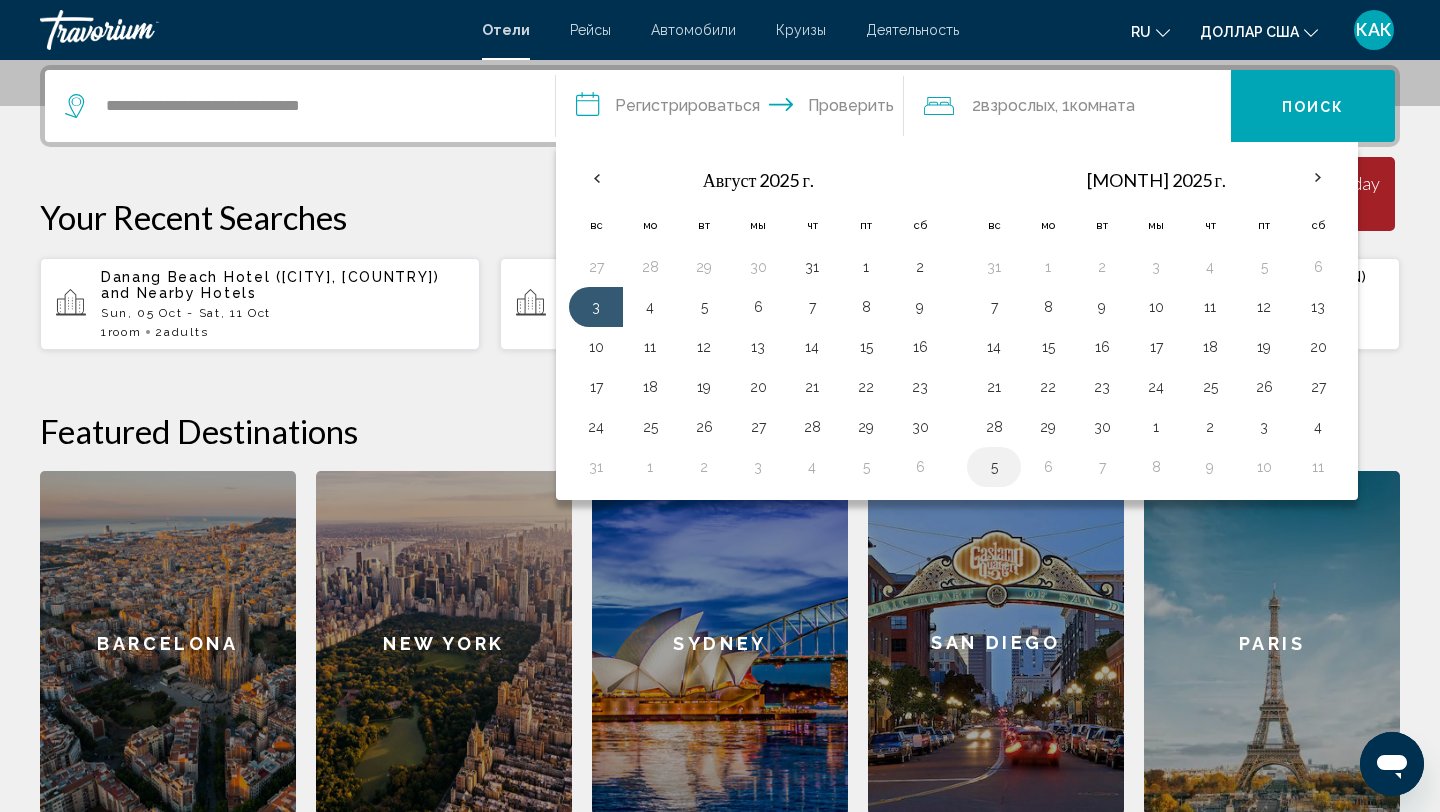 click on "5" at bounding box center (994, 467) 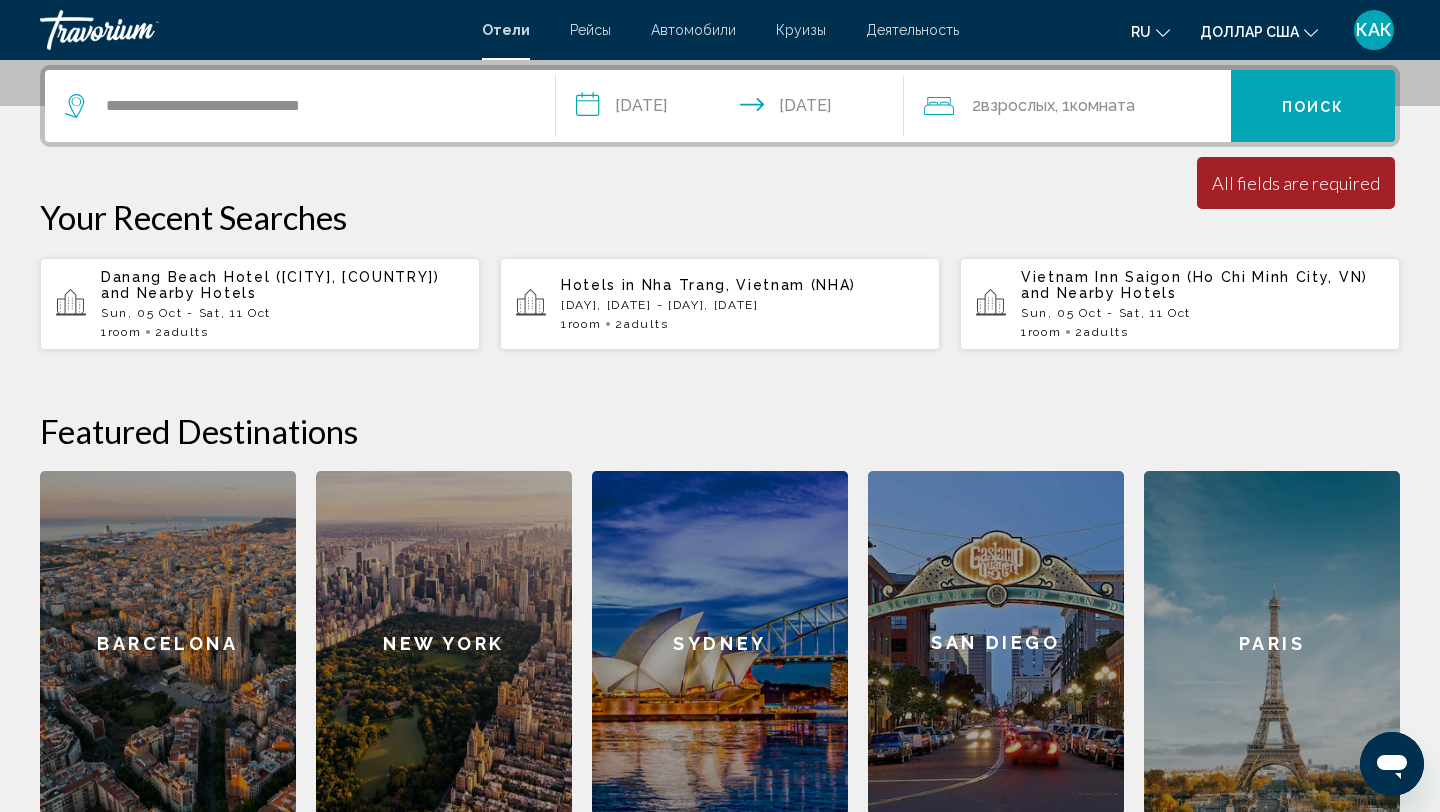 click on "**********" at bounding box center (734, 109) 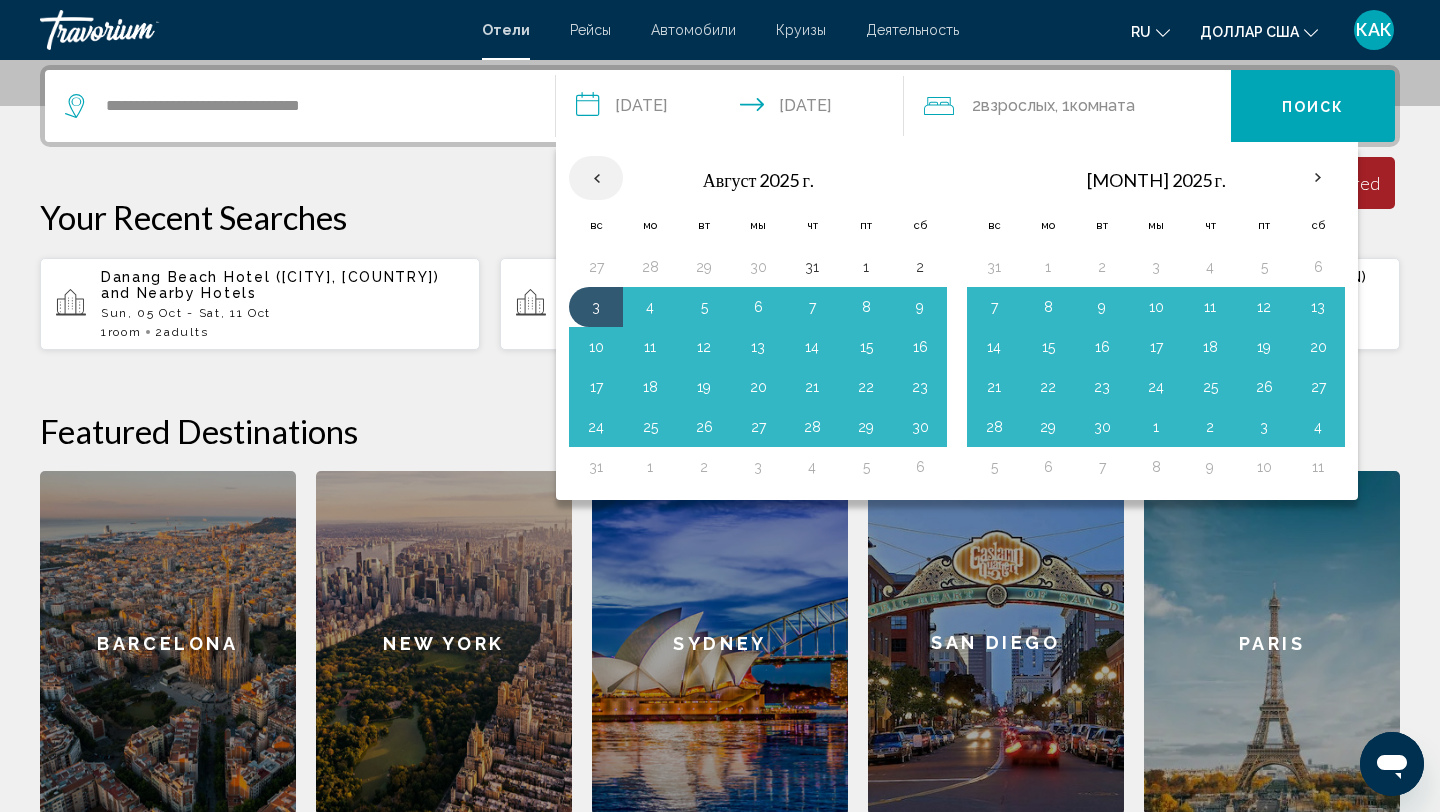 click at bounding box center [596, 178] 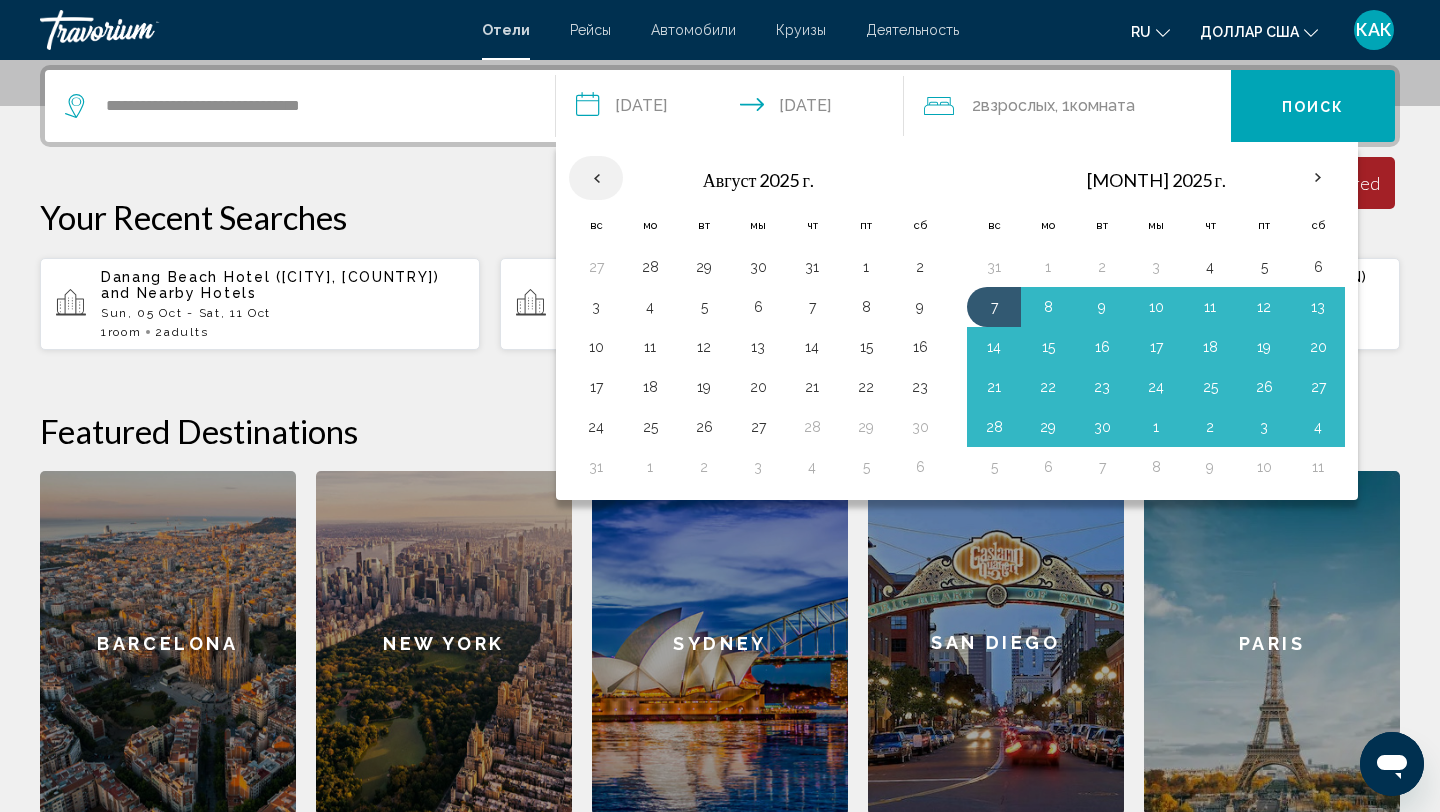click at bounding box center [596, 178] 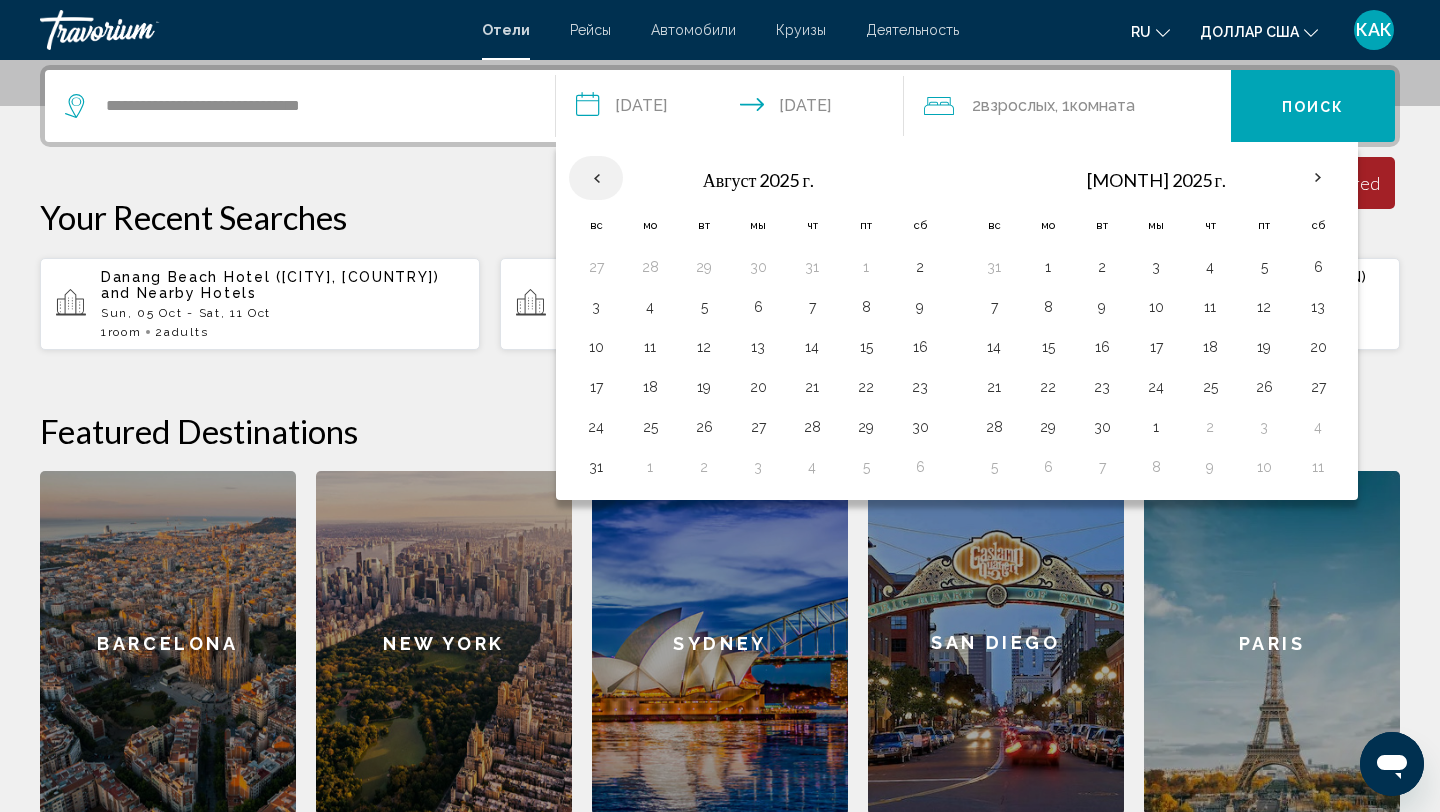 click at bounding box center [596, 178] 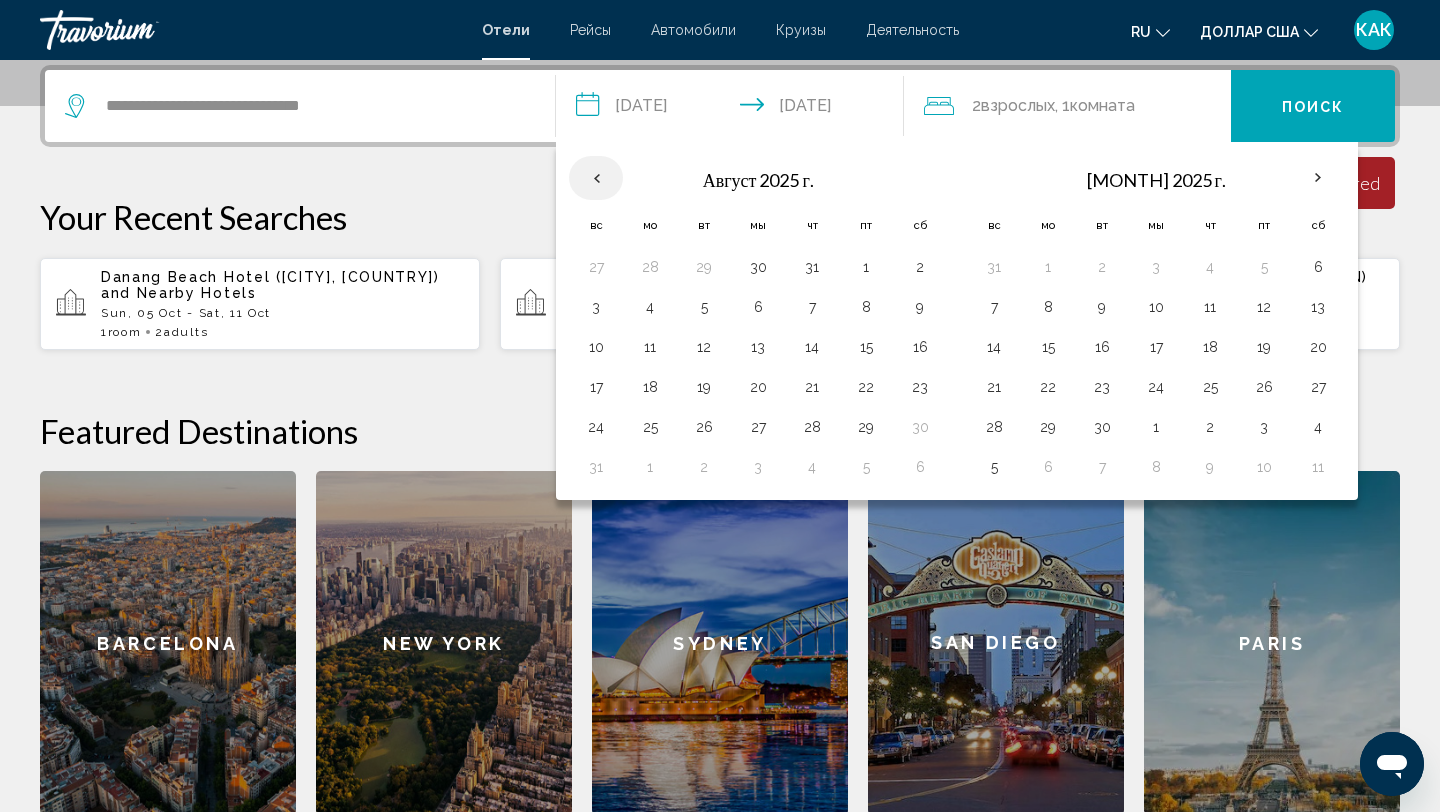 click at bounding box center [596, 178] 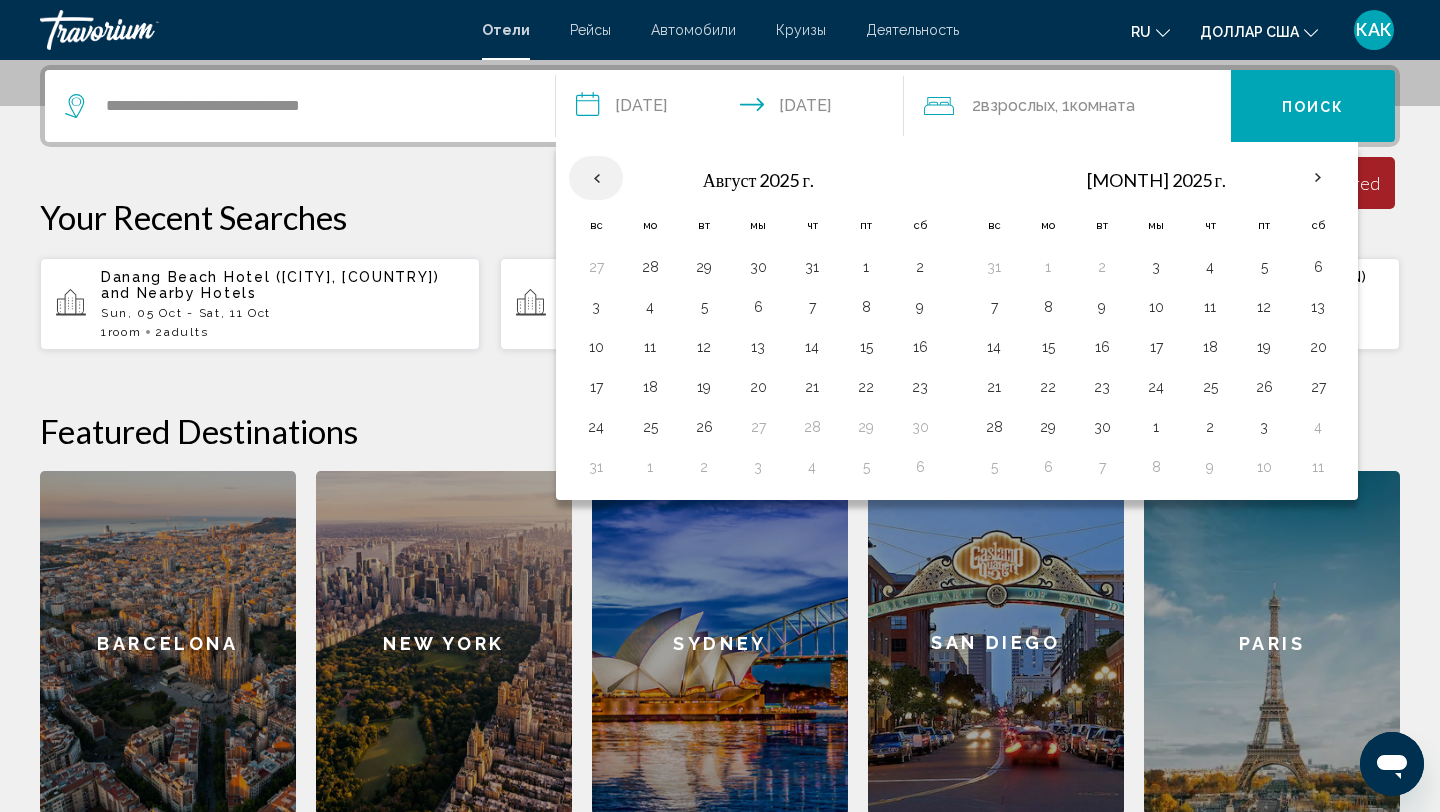 click at bounding box center [596, 178] 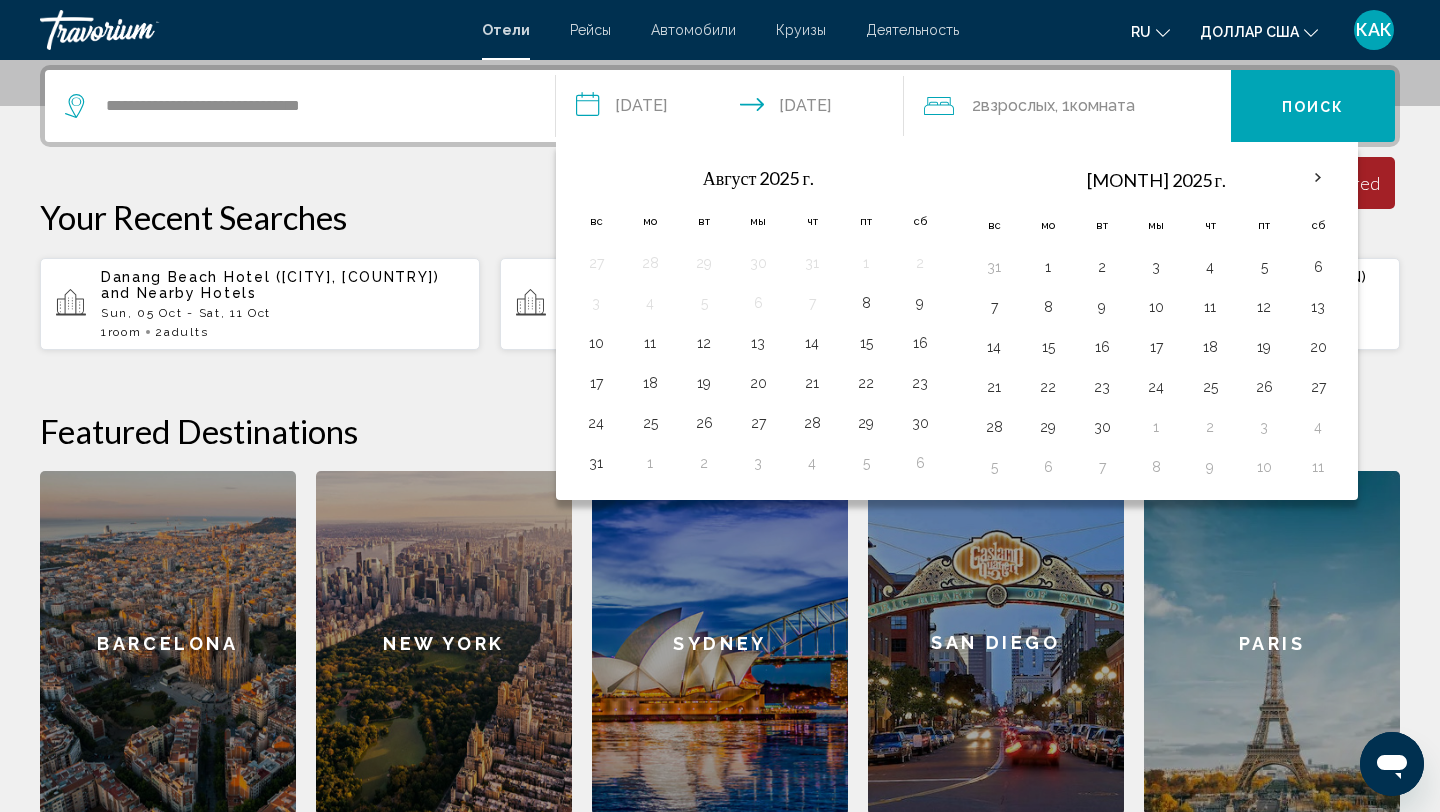 click at bounding box center (596, 177) 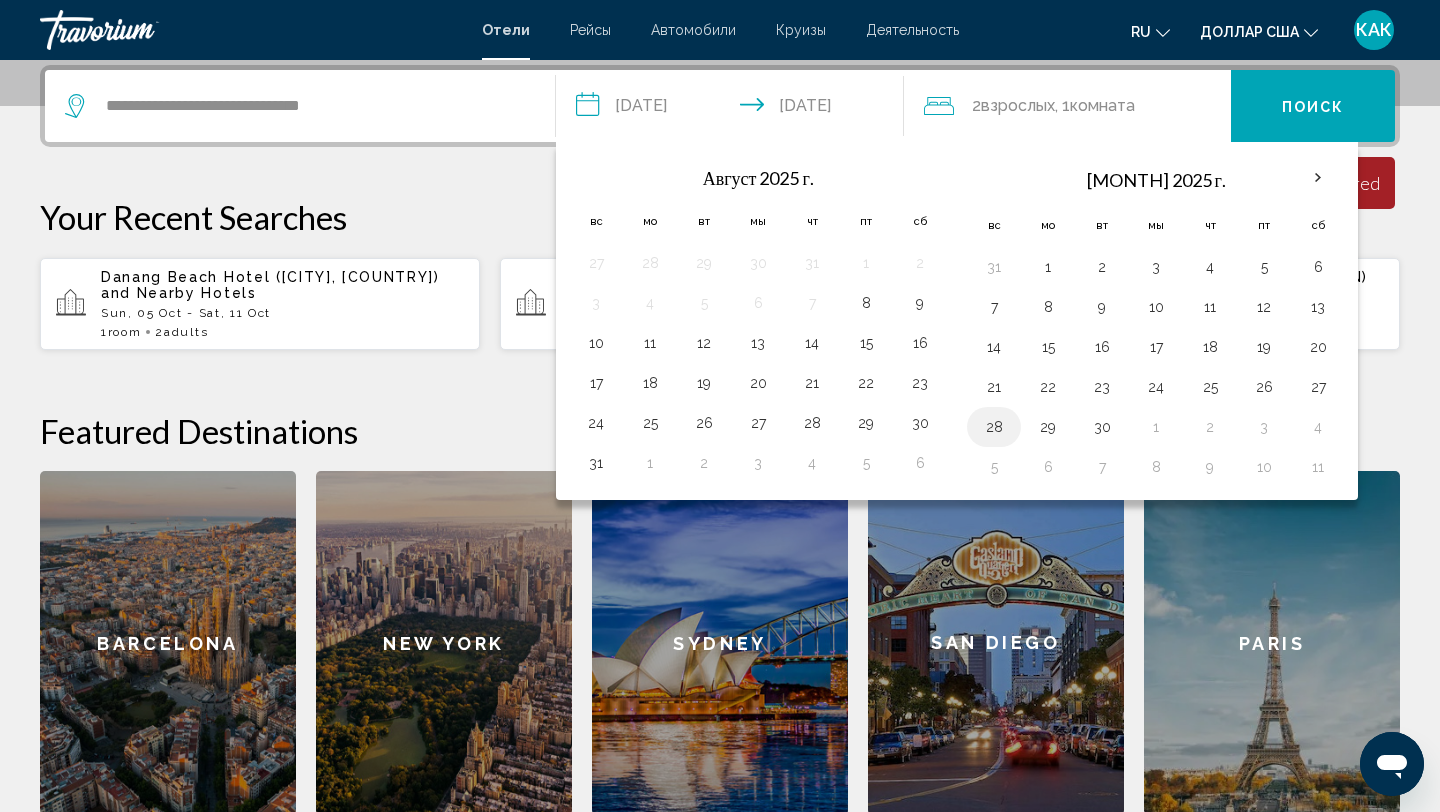 click on "28" at bounding box center [994, 427] 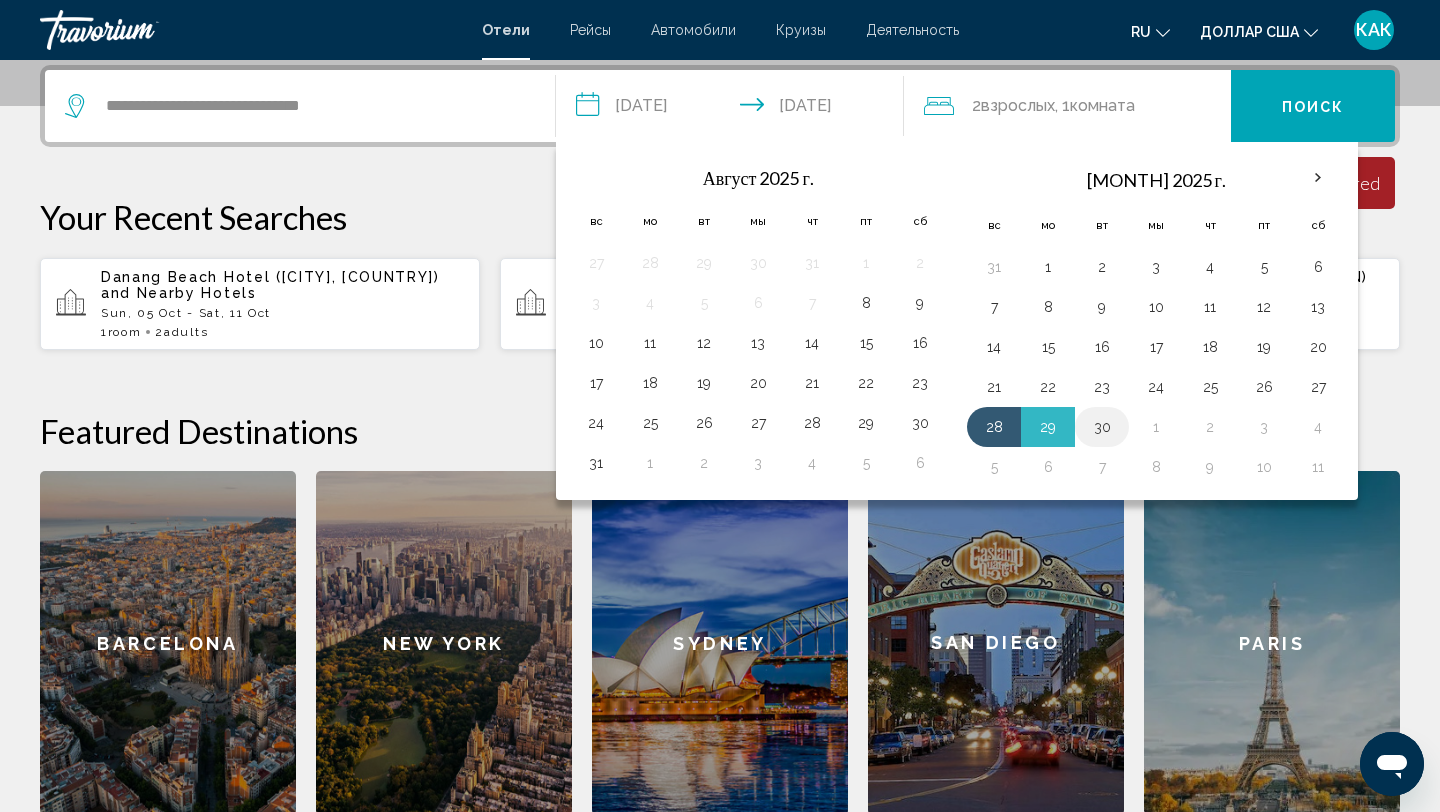 drag, startPoint x: 996, startPoint y: 429, endPoint x: 1081, endPoint y: 426, distance: 85.052925 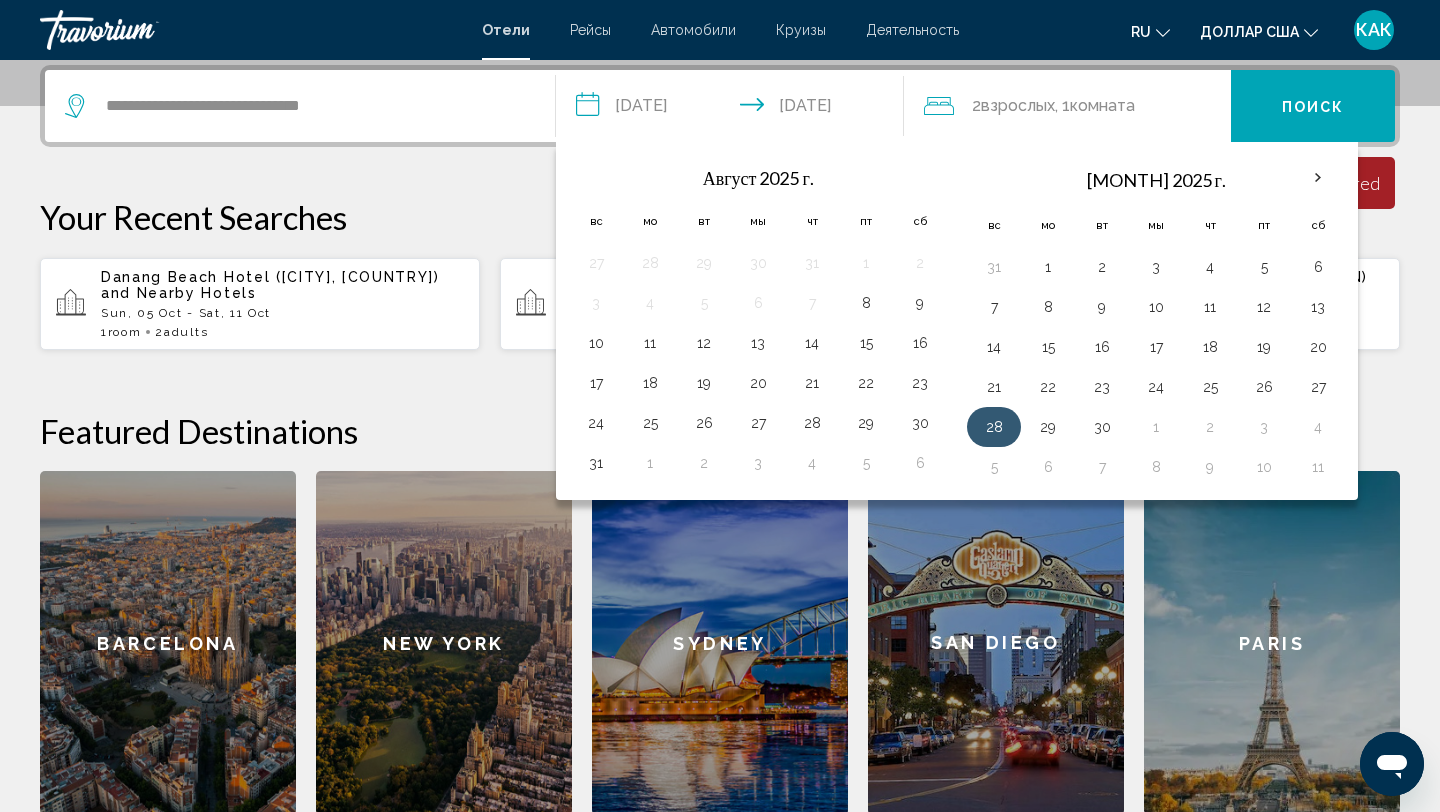 click on "28" at bounding box center (994, 427) 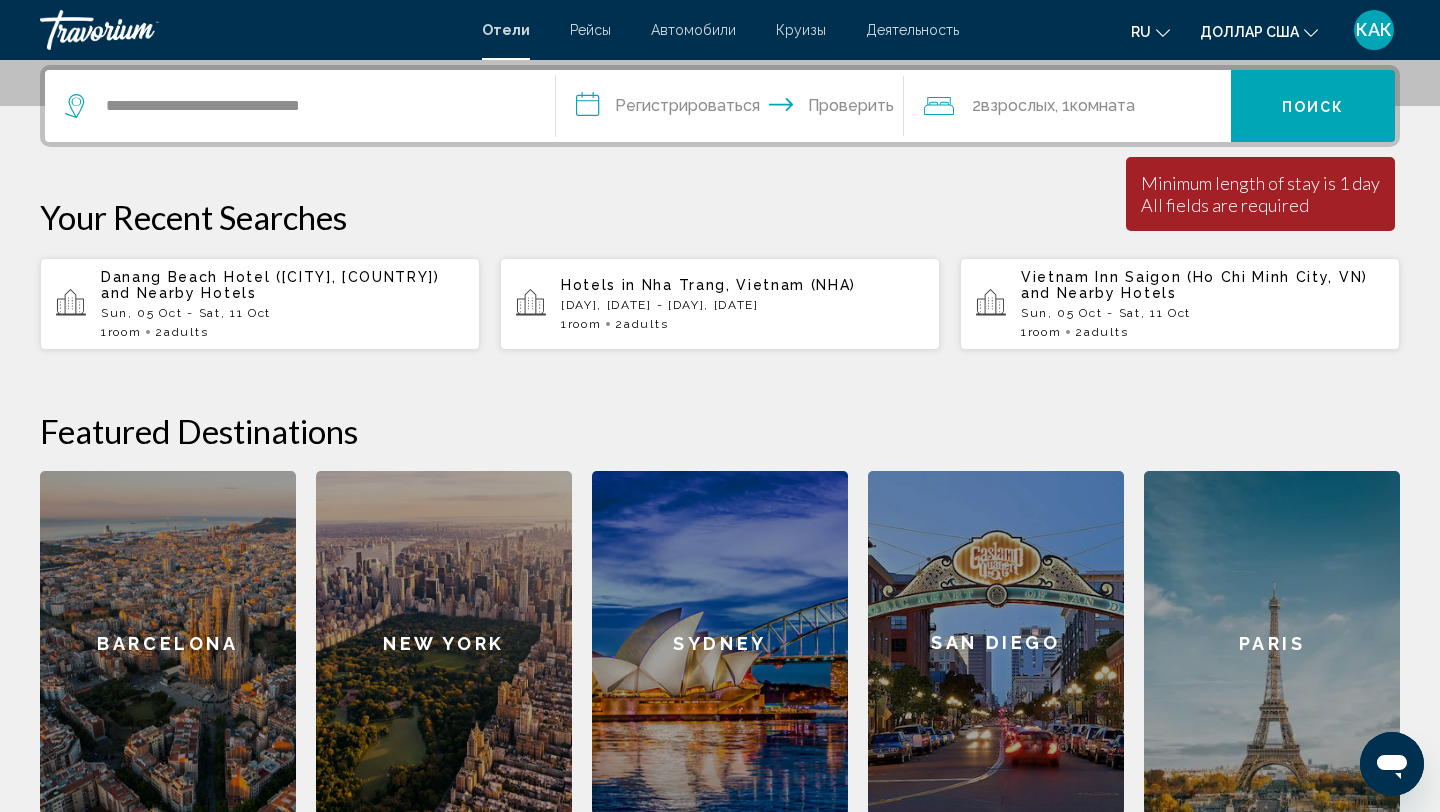 click on "Поиск" at bounding box center [1313, 106] 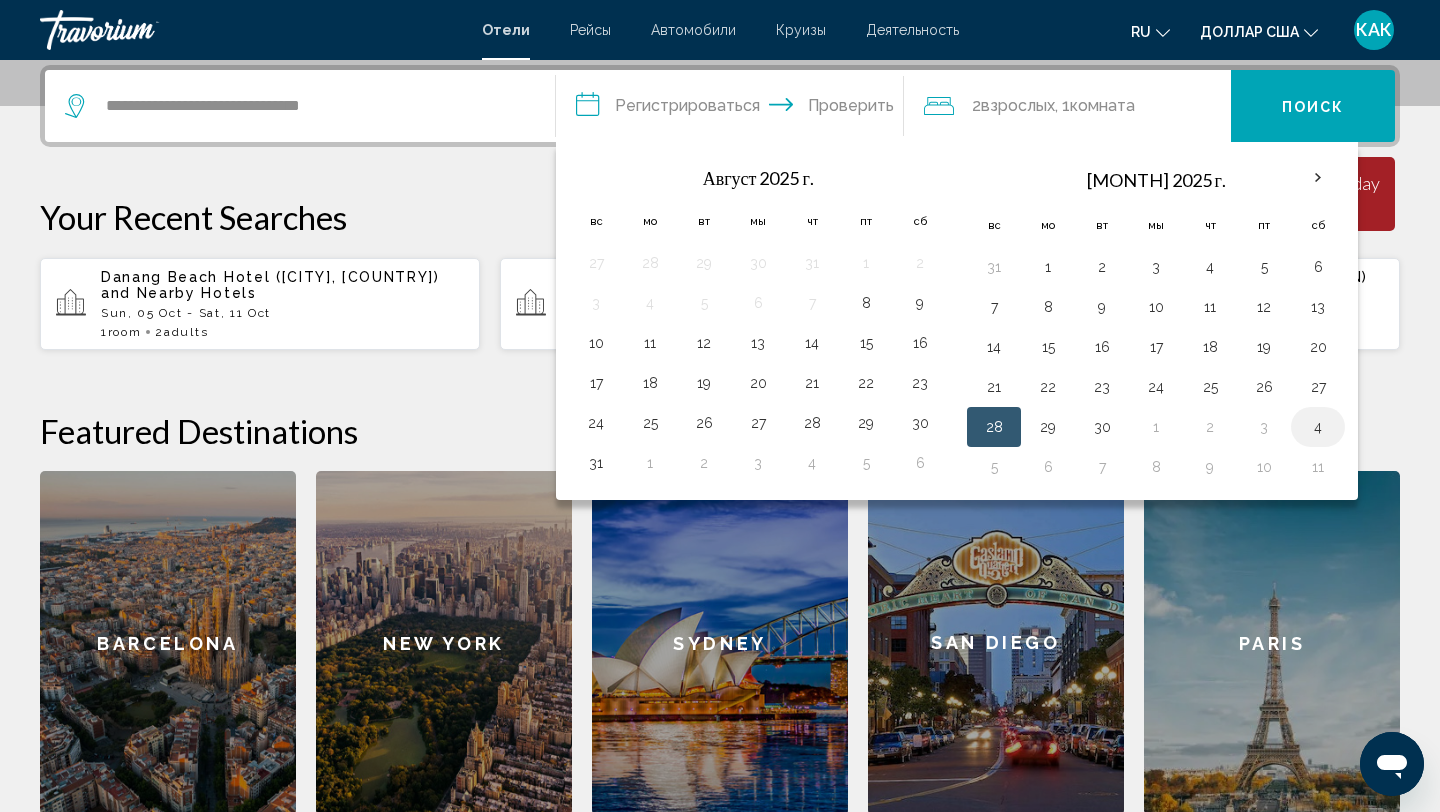 click on "4" at bounding box center (1318, 427) 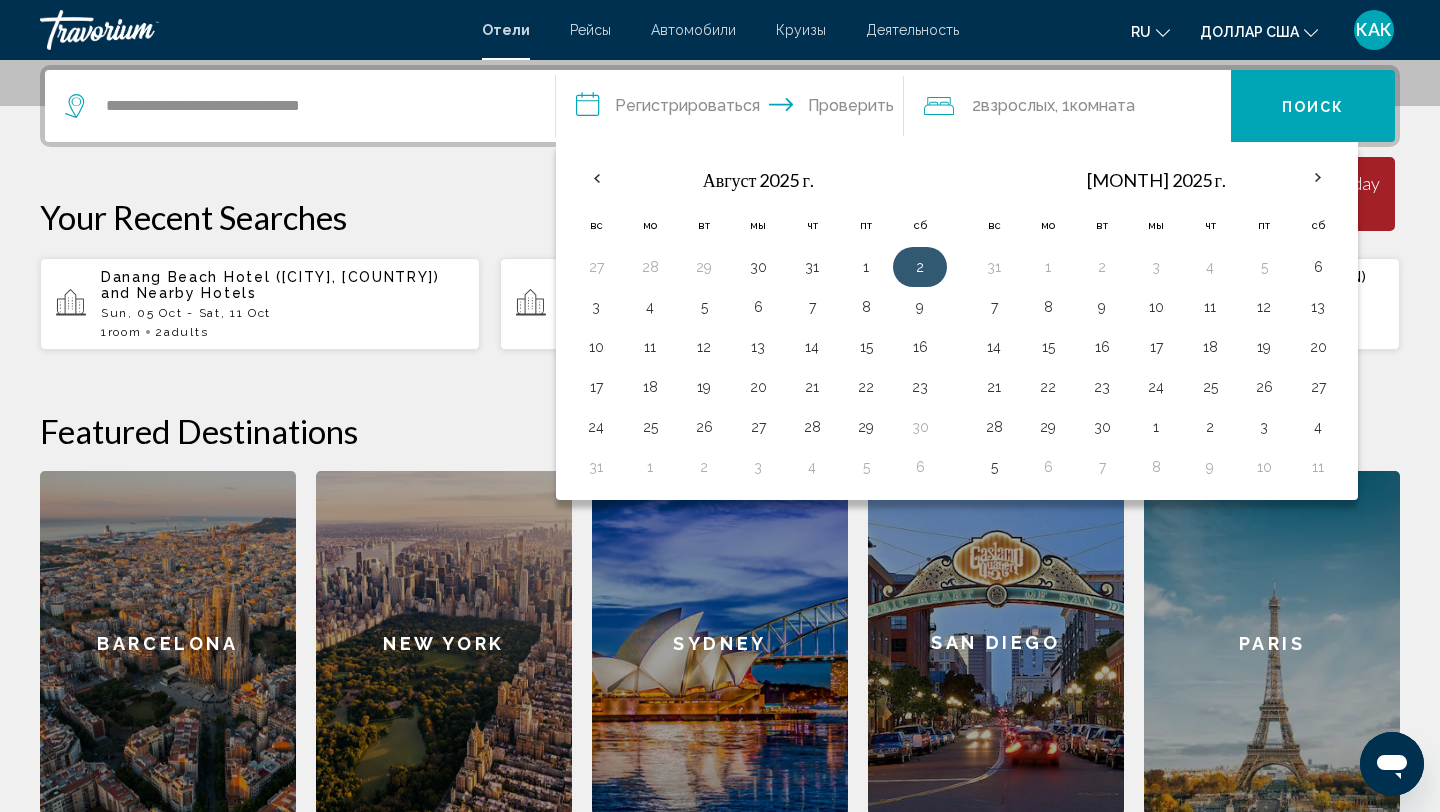 click on "2" at bounding box center (920, 267) 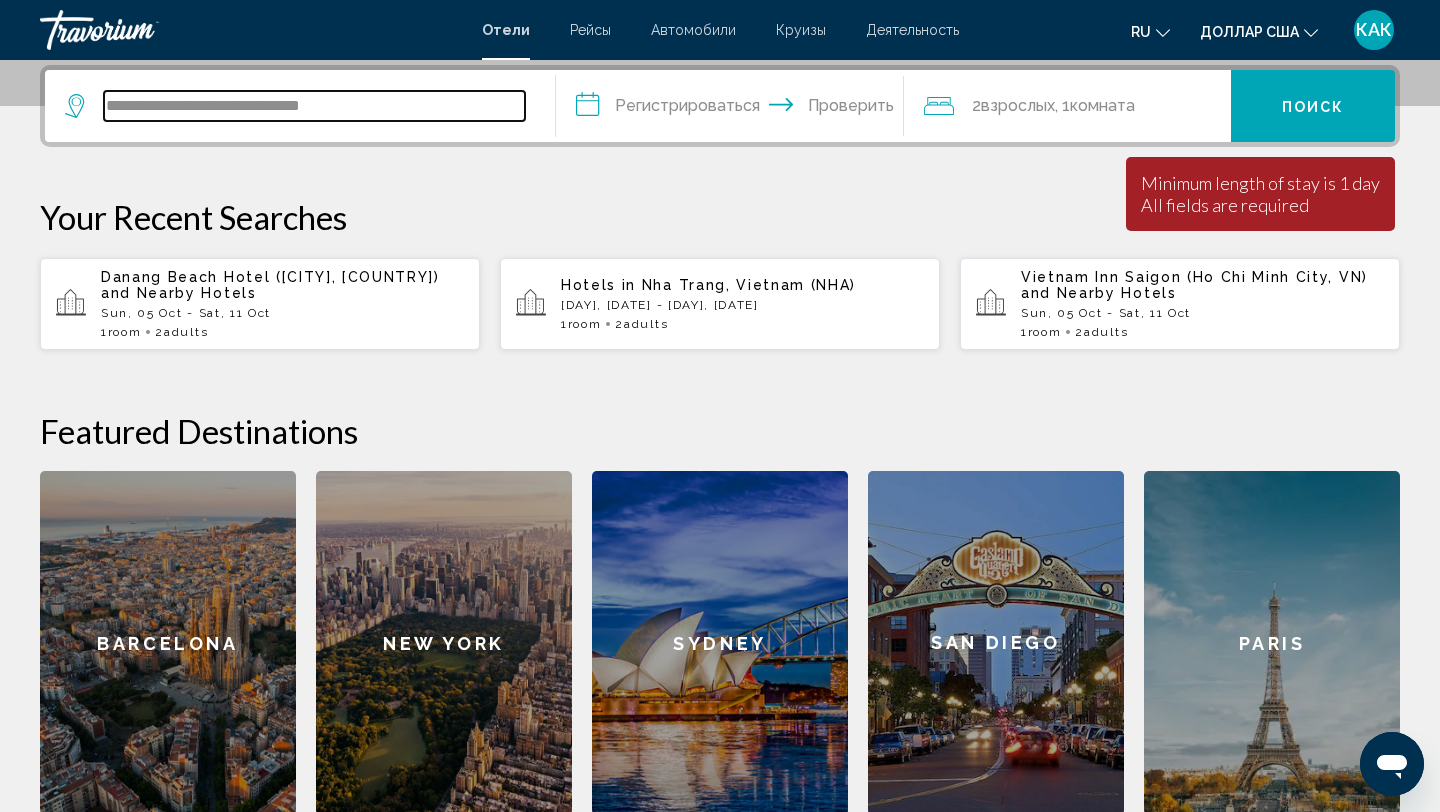 click on "**********" at bounding box center [314, 106] 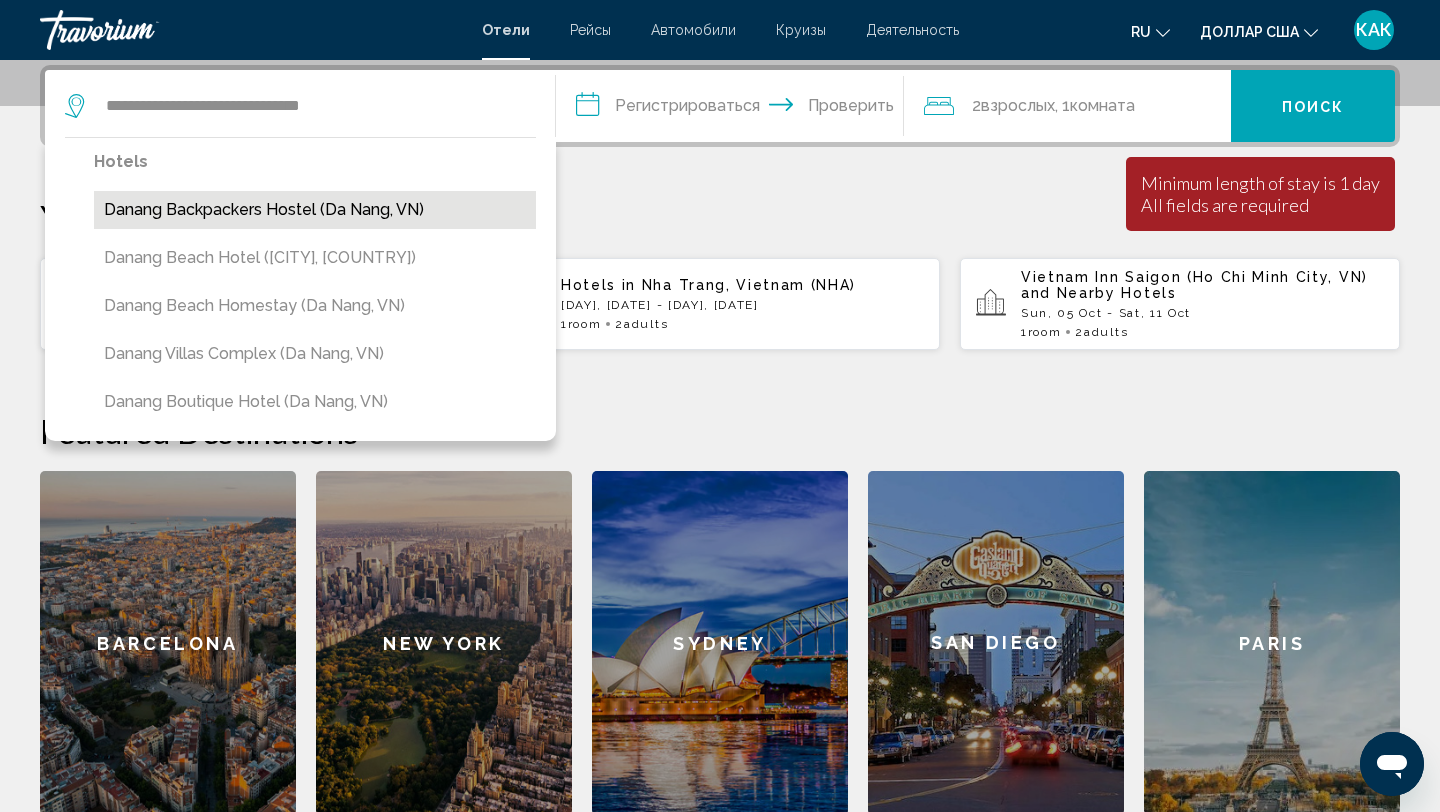 click on "Danang Backpackers Hostel (Da Nang, VN)" at bounding box center [315, 210] 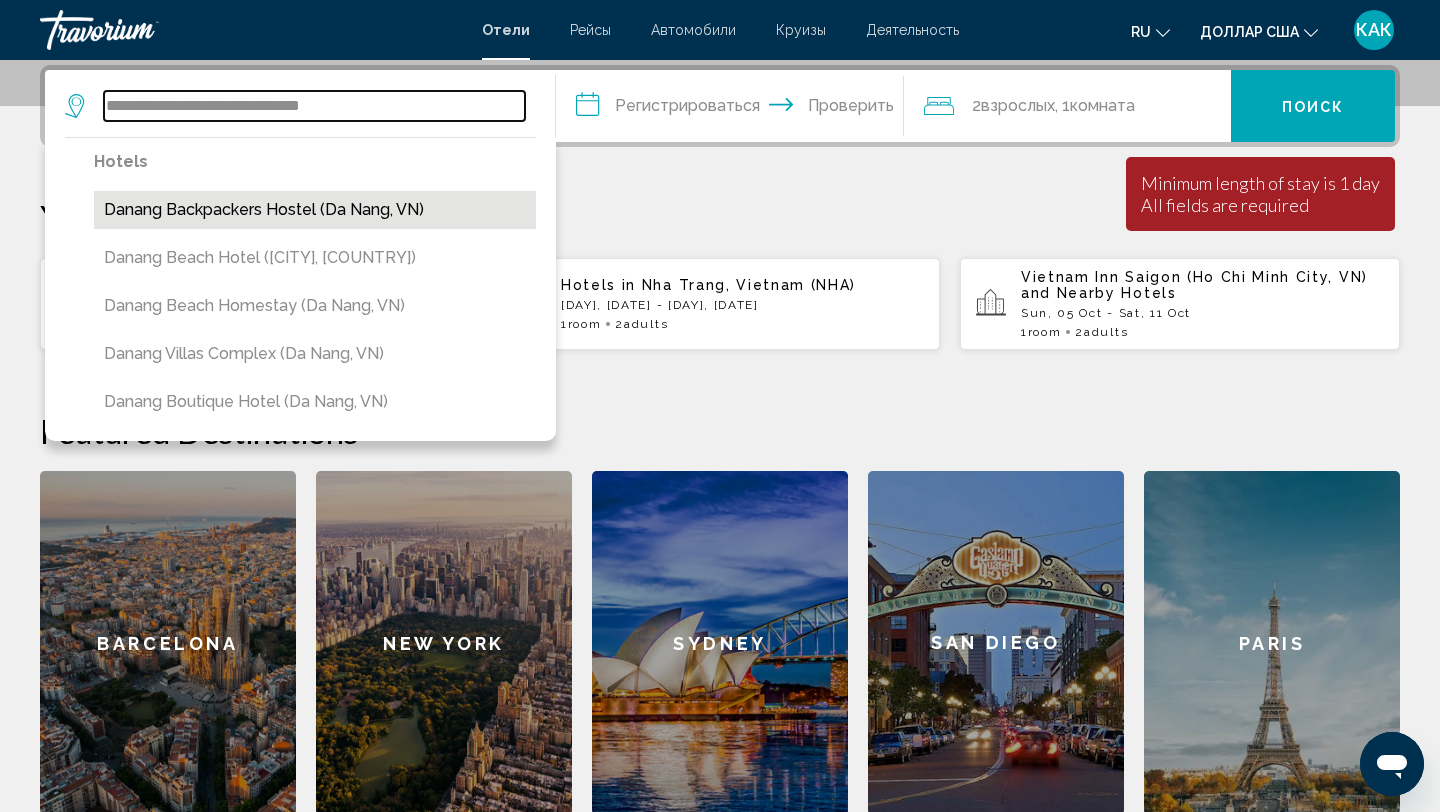 type on "**********" 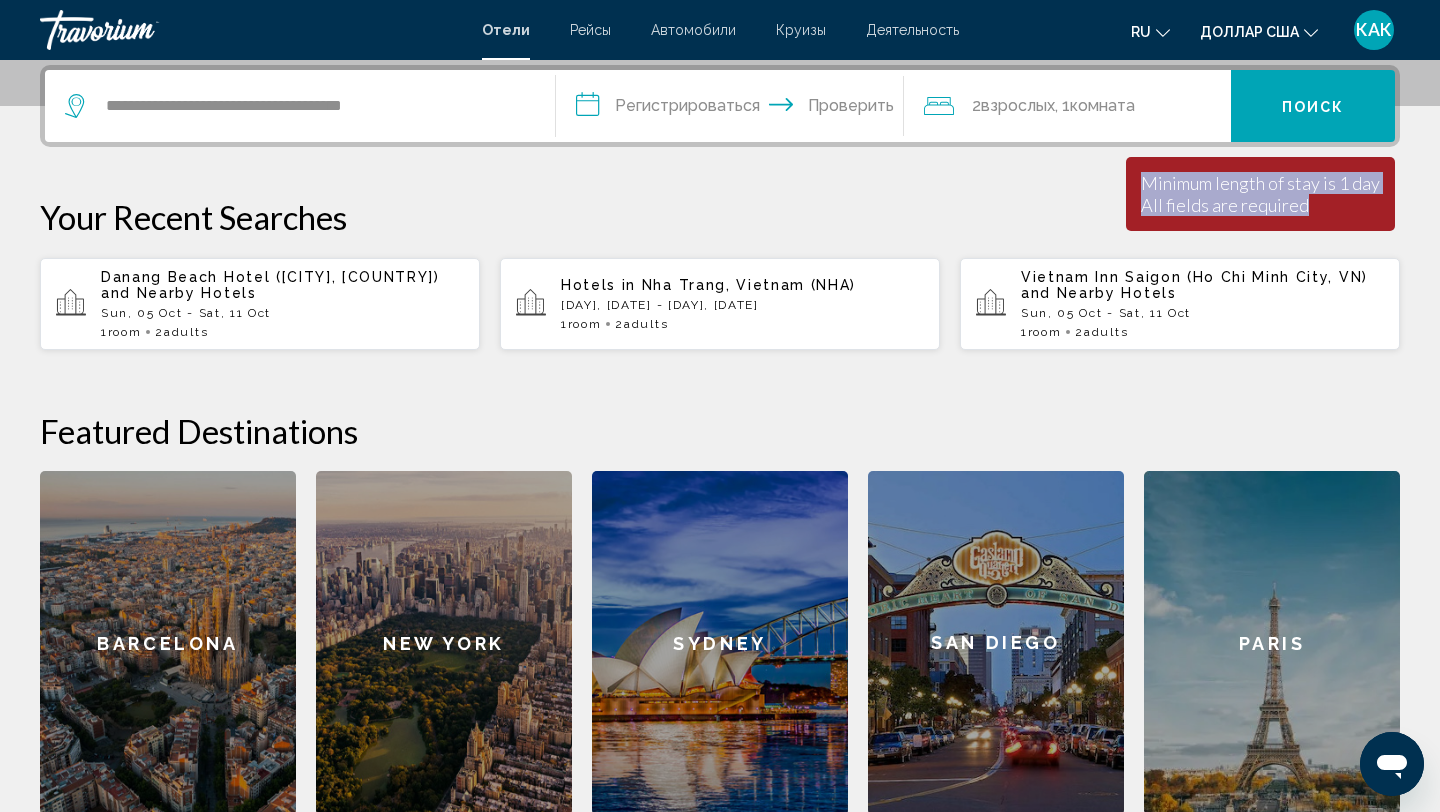 drag, startPoint x: 1323, startPoint y: 205, endPoint x: 1126, endPoint y: 170, distance: 200.08498 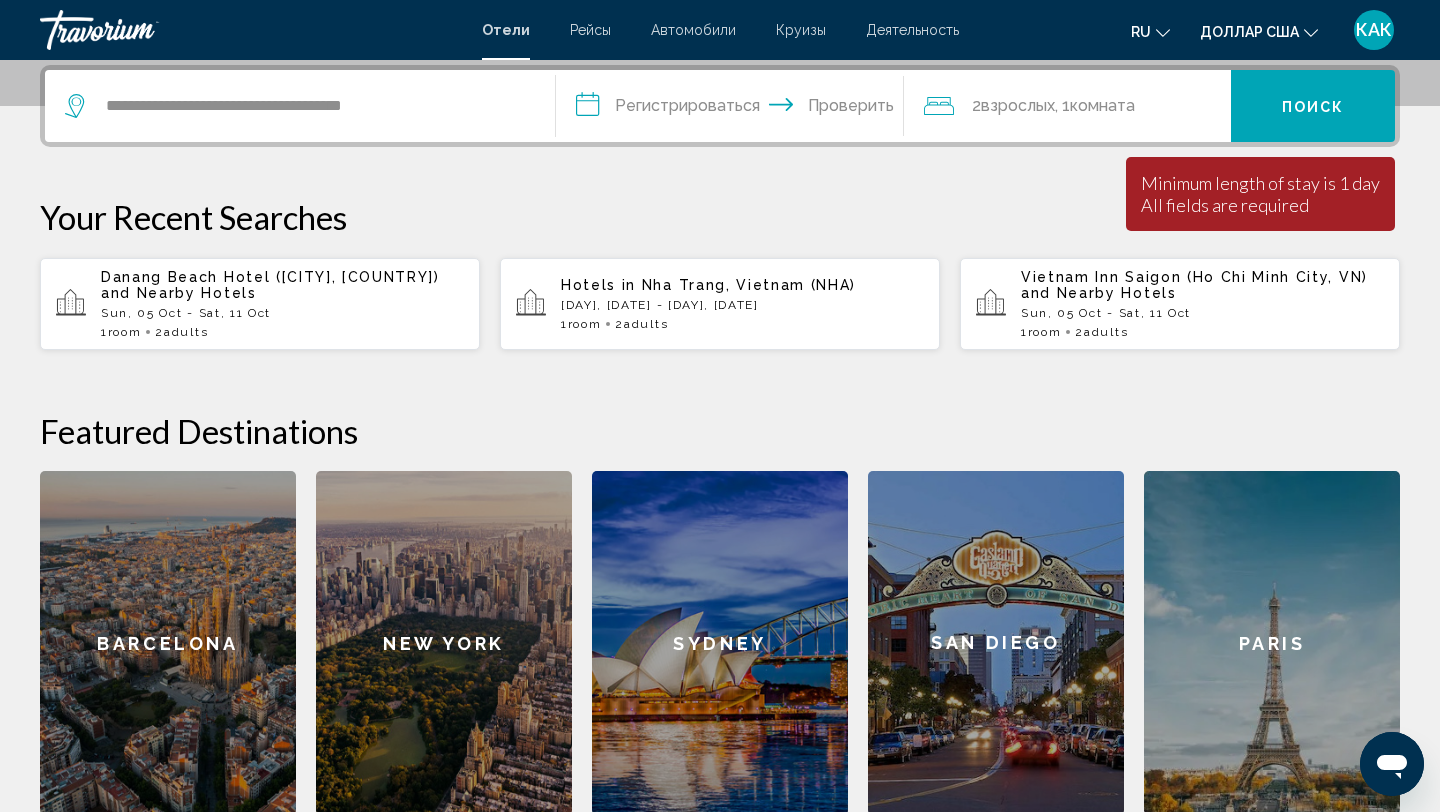 click on "**********" at bounding box center [734, 109] 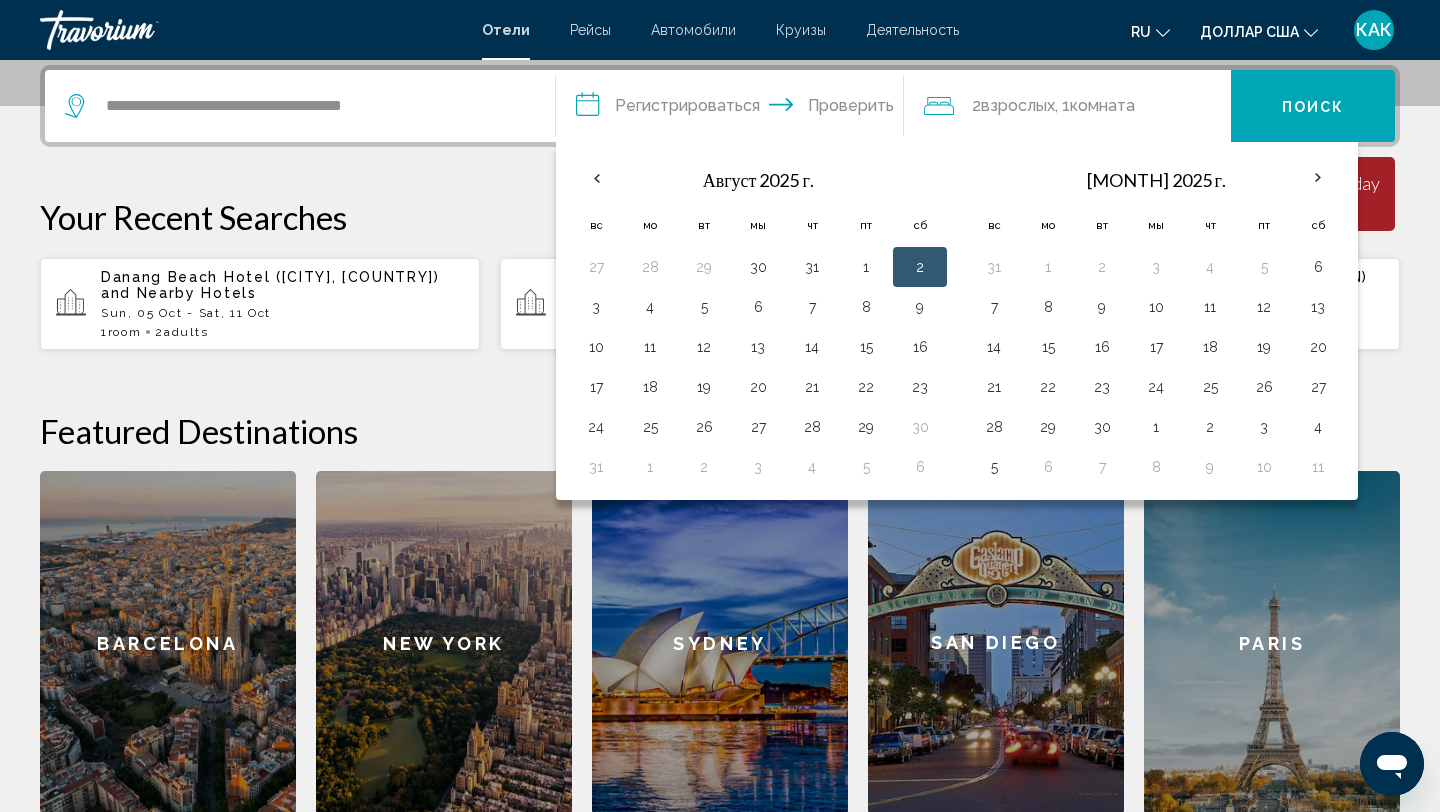 click on "2" at bounding box center [920, 267] 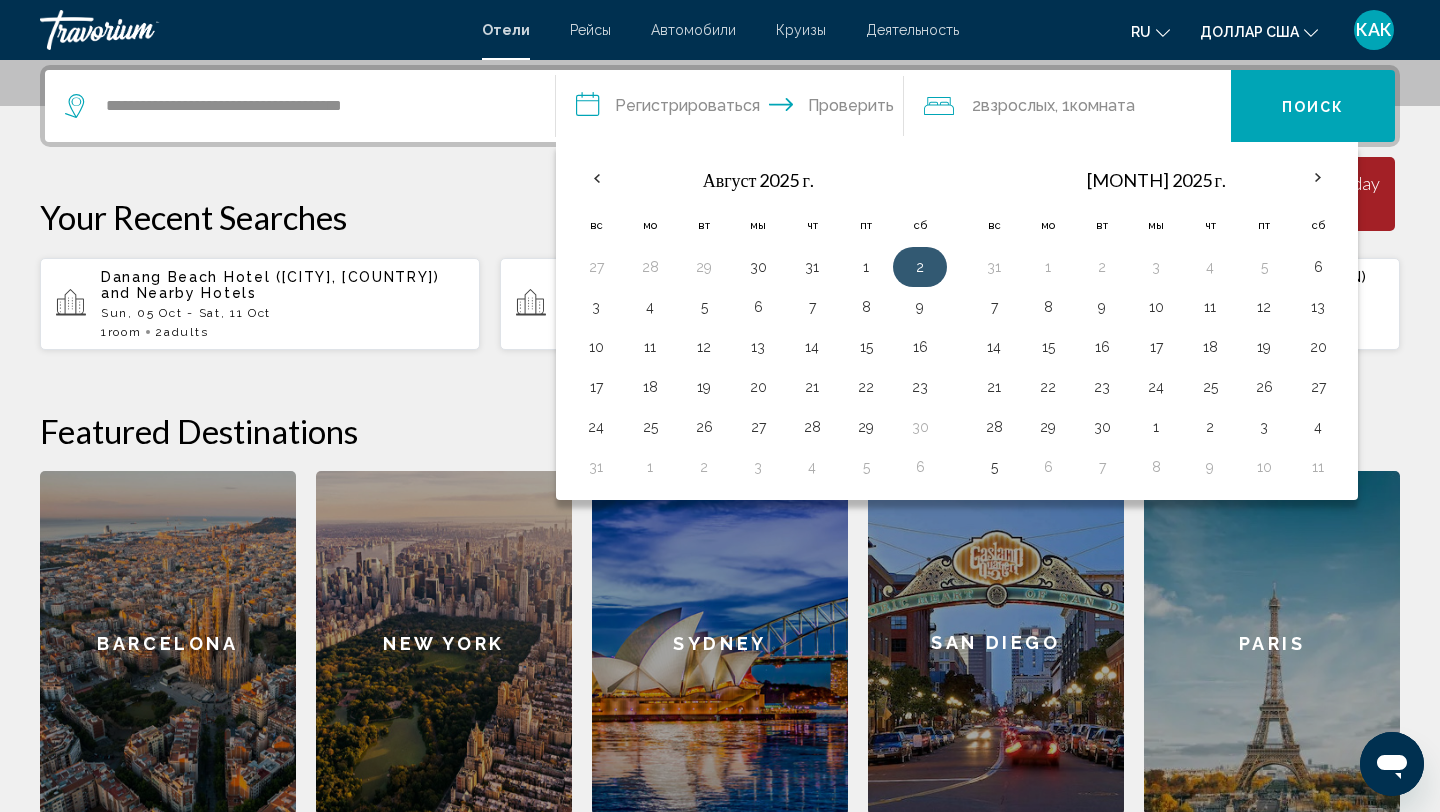 click on "2" at bounding box center (920, 267) 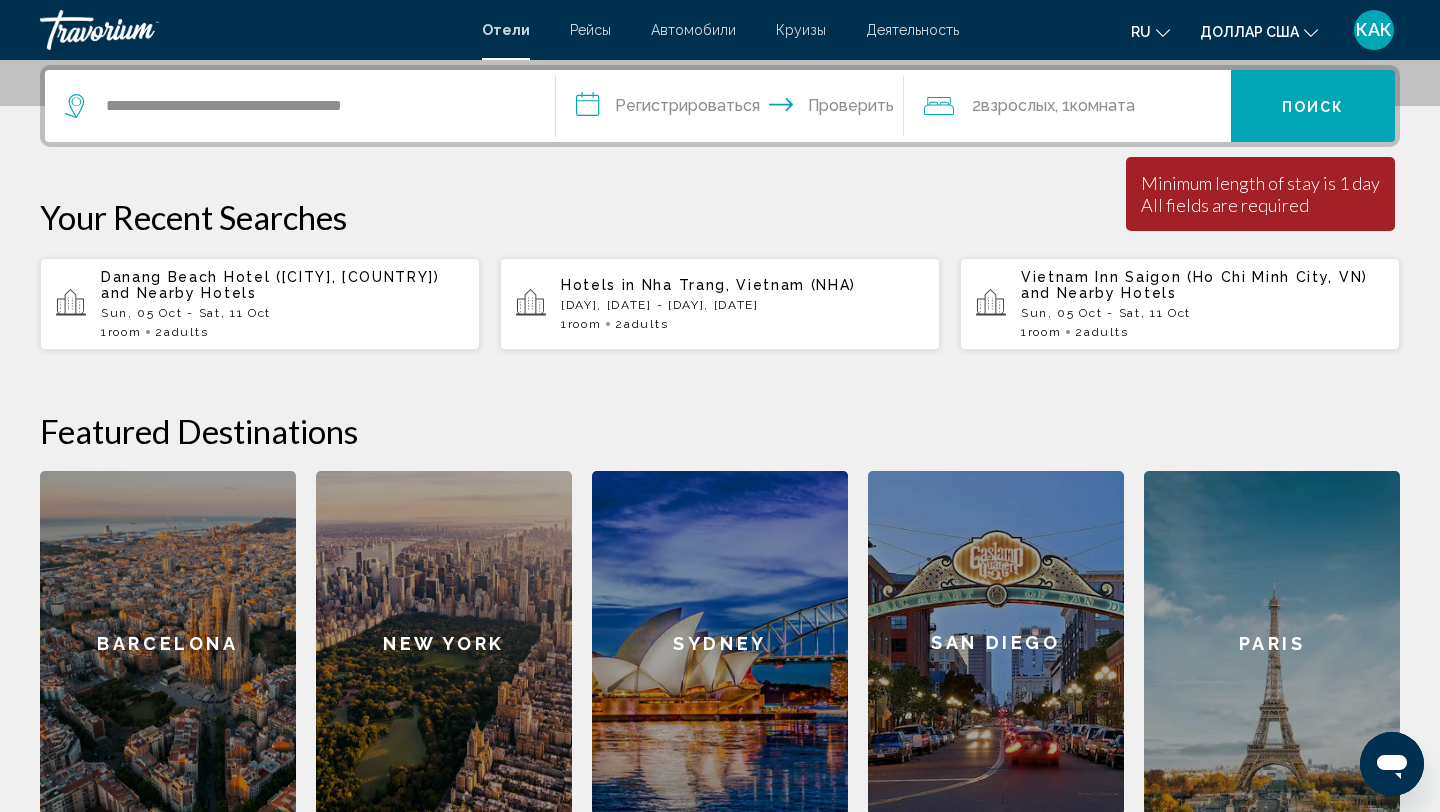 click on "**********" at bounding box center [734, 109] 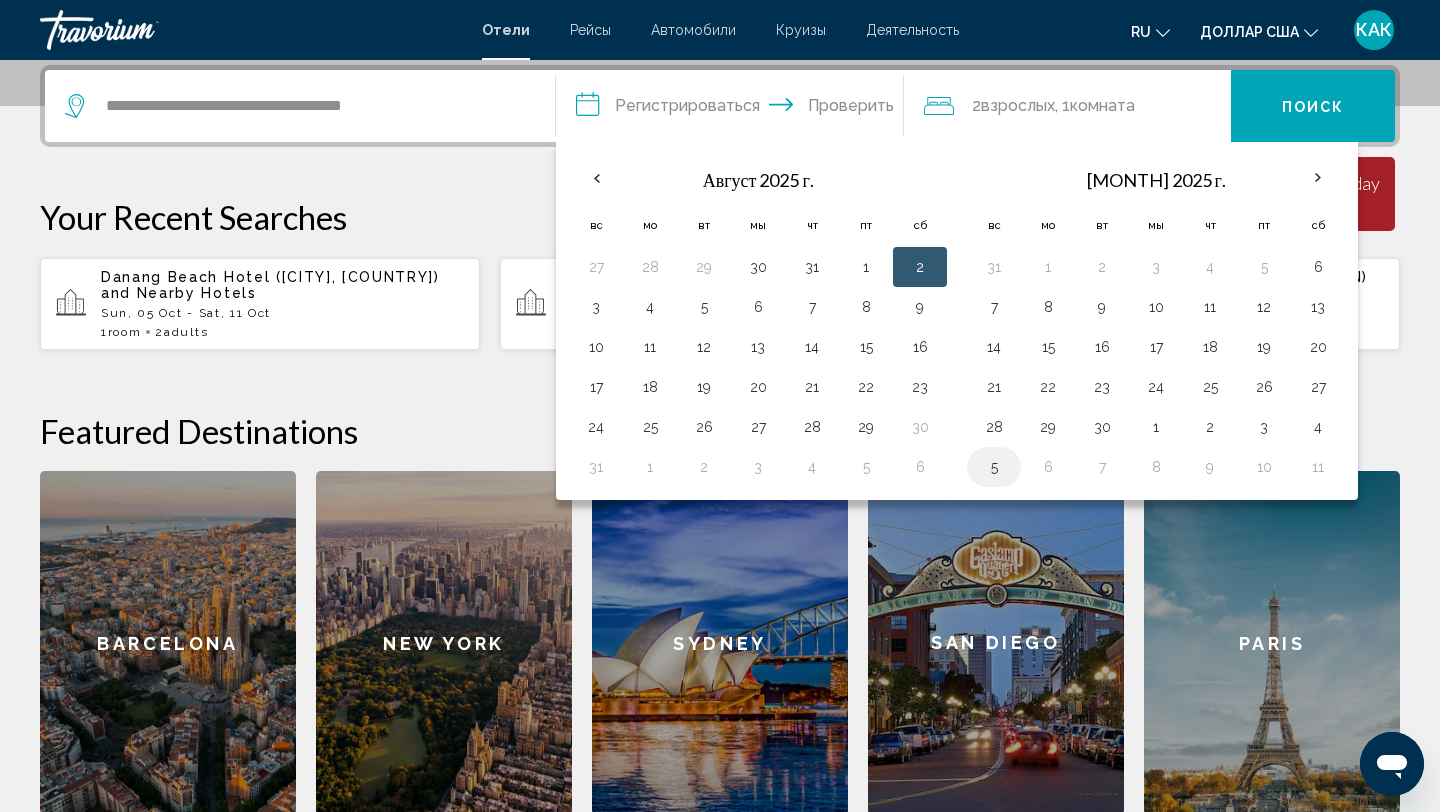click on "5" at bounding box center [994, 467] 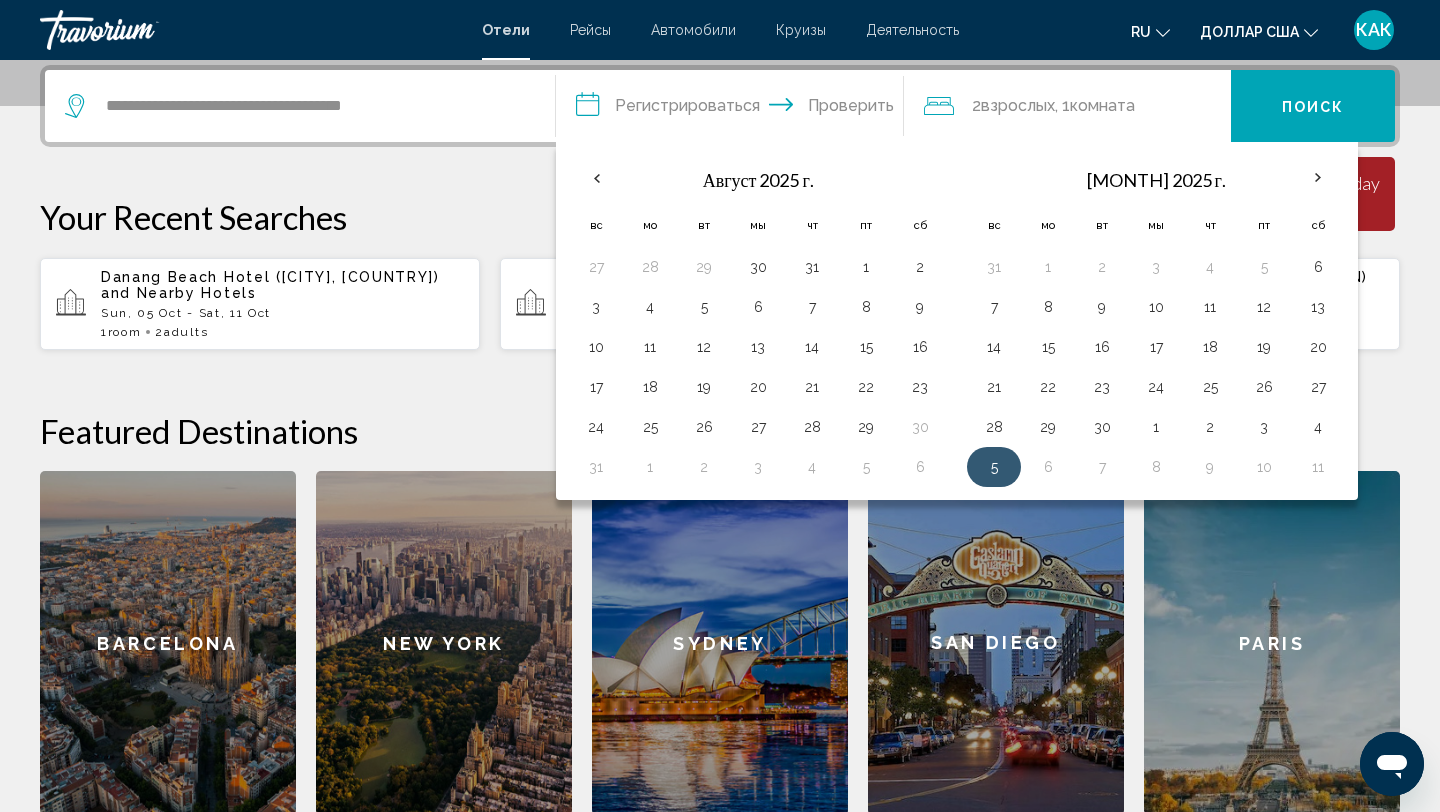 click on "5" at bounding box center [994, 467] 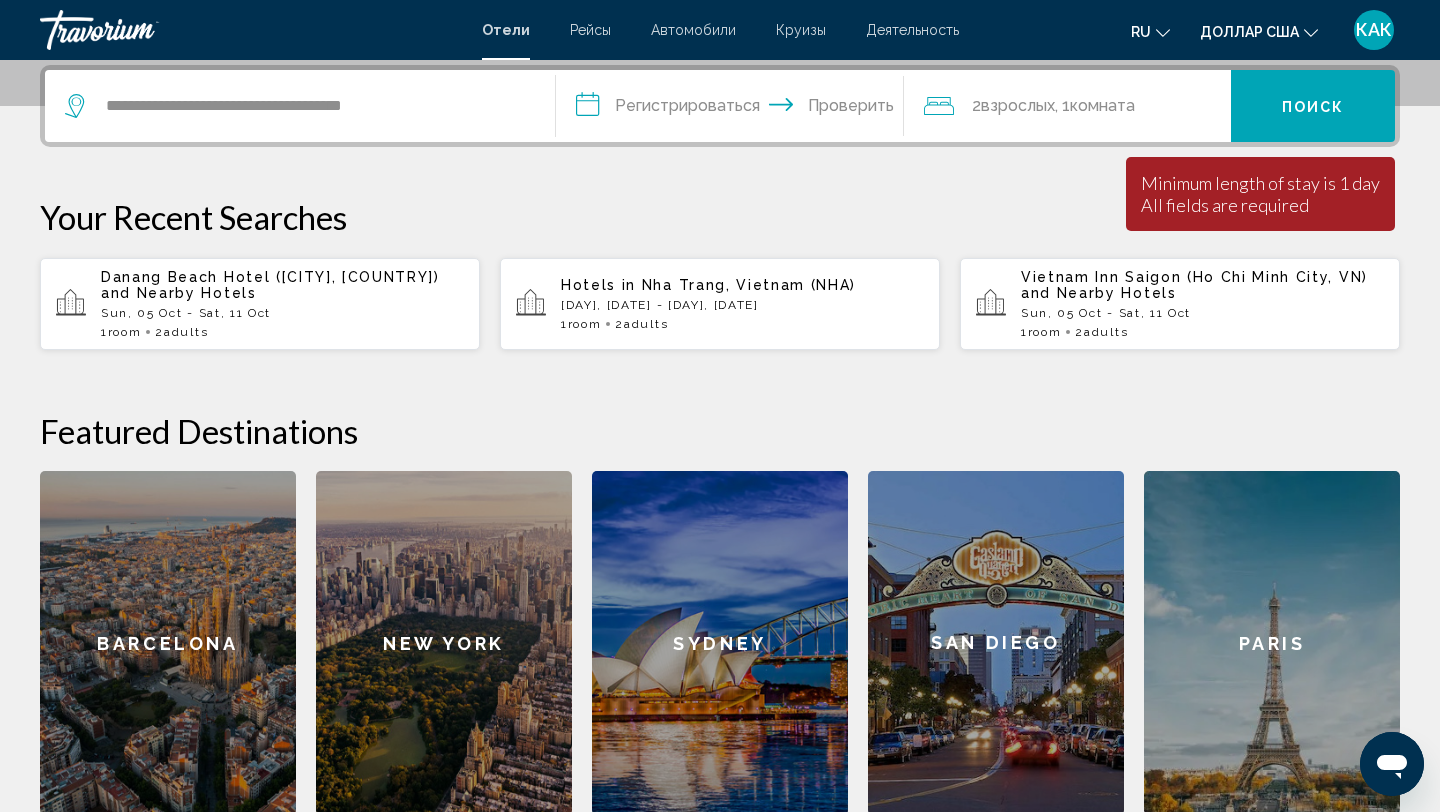 click on "**********" at bounding box center [734, 109] 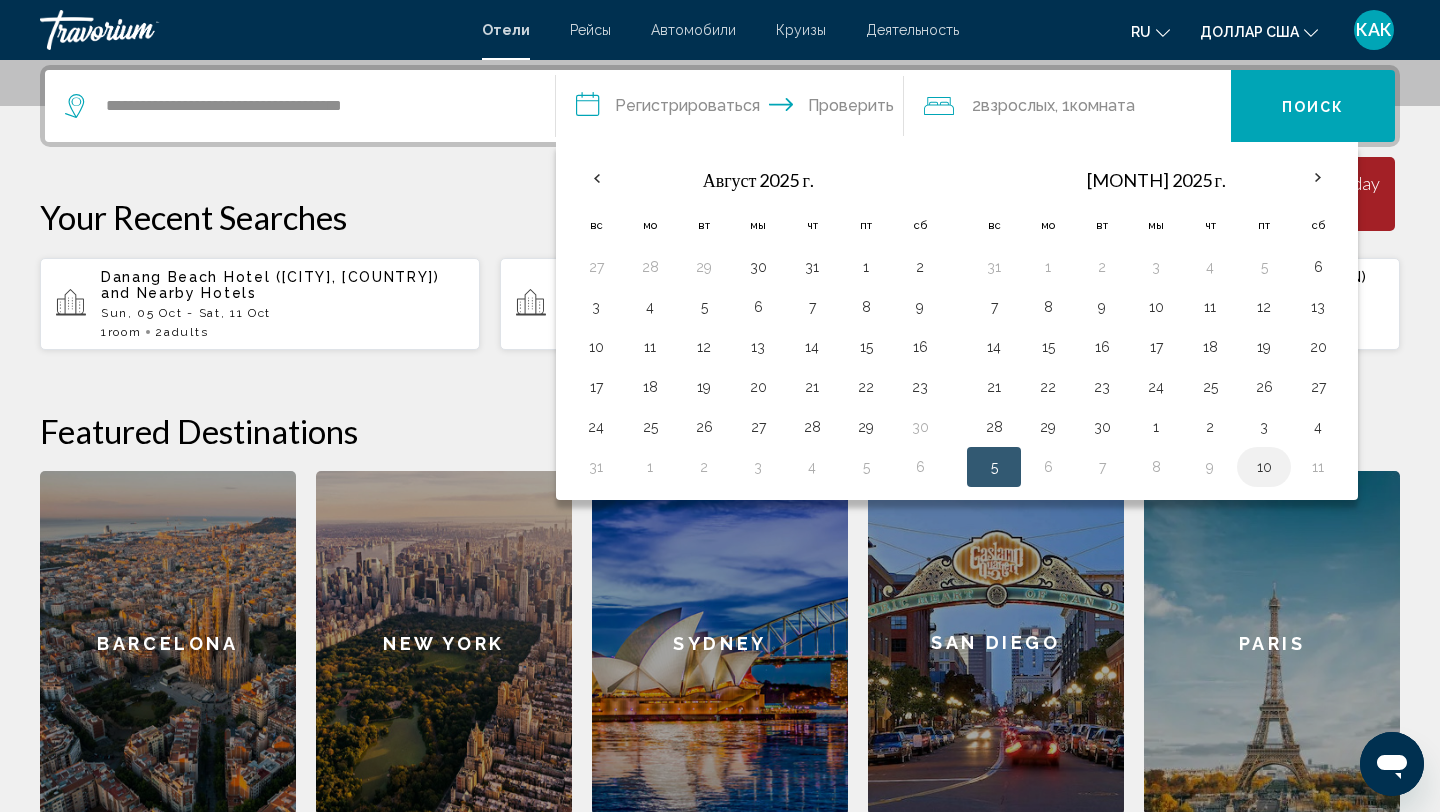 drag, startPoint x: 1002, startPoint y: 461, endPoint x: 1247, endPoint y: 452, distance: 245.16525 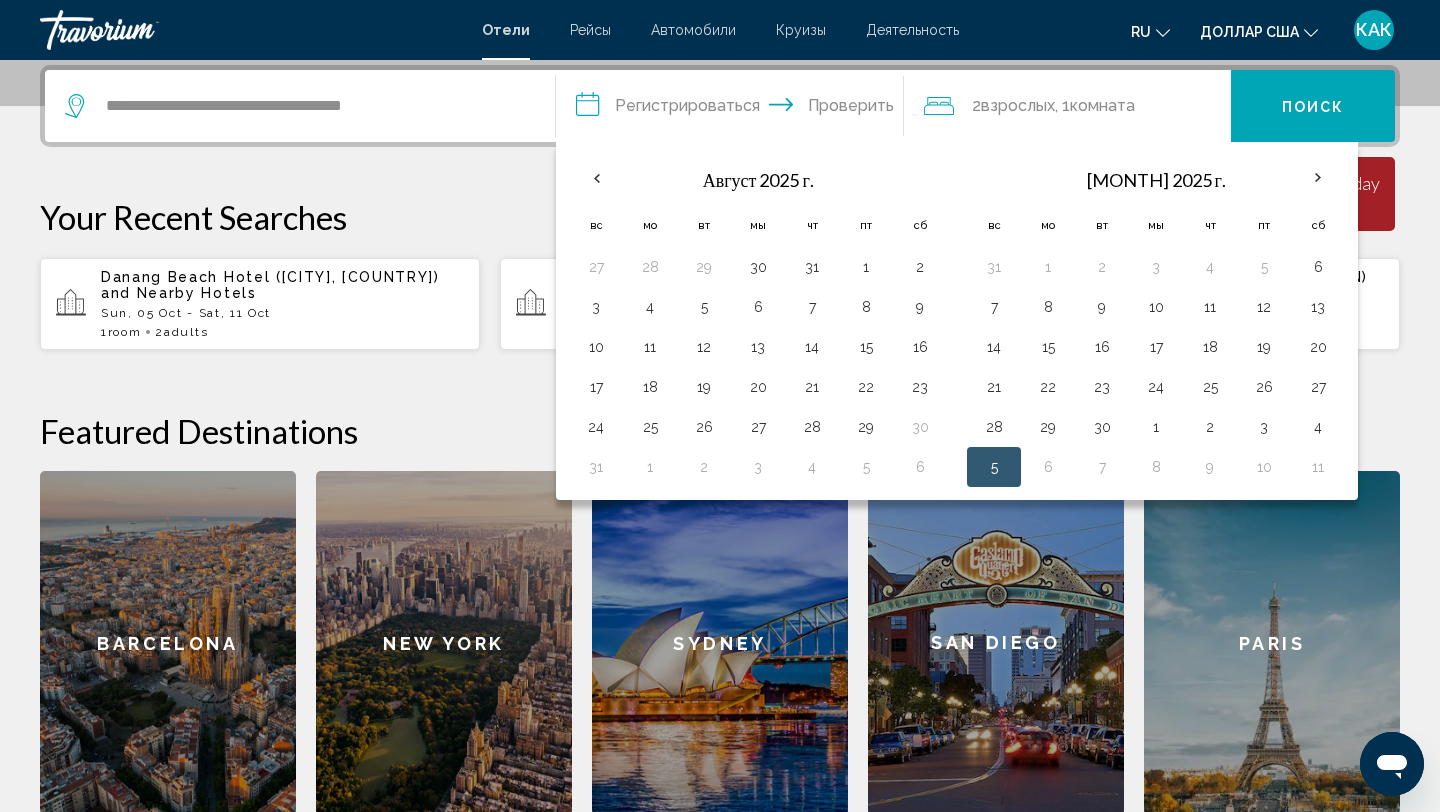 click on "5" at bounding box center [994, 467] 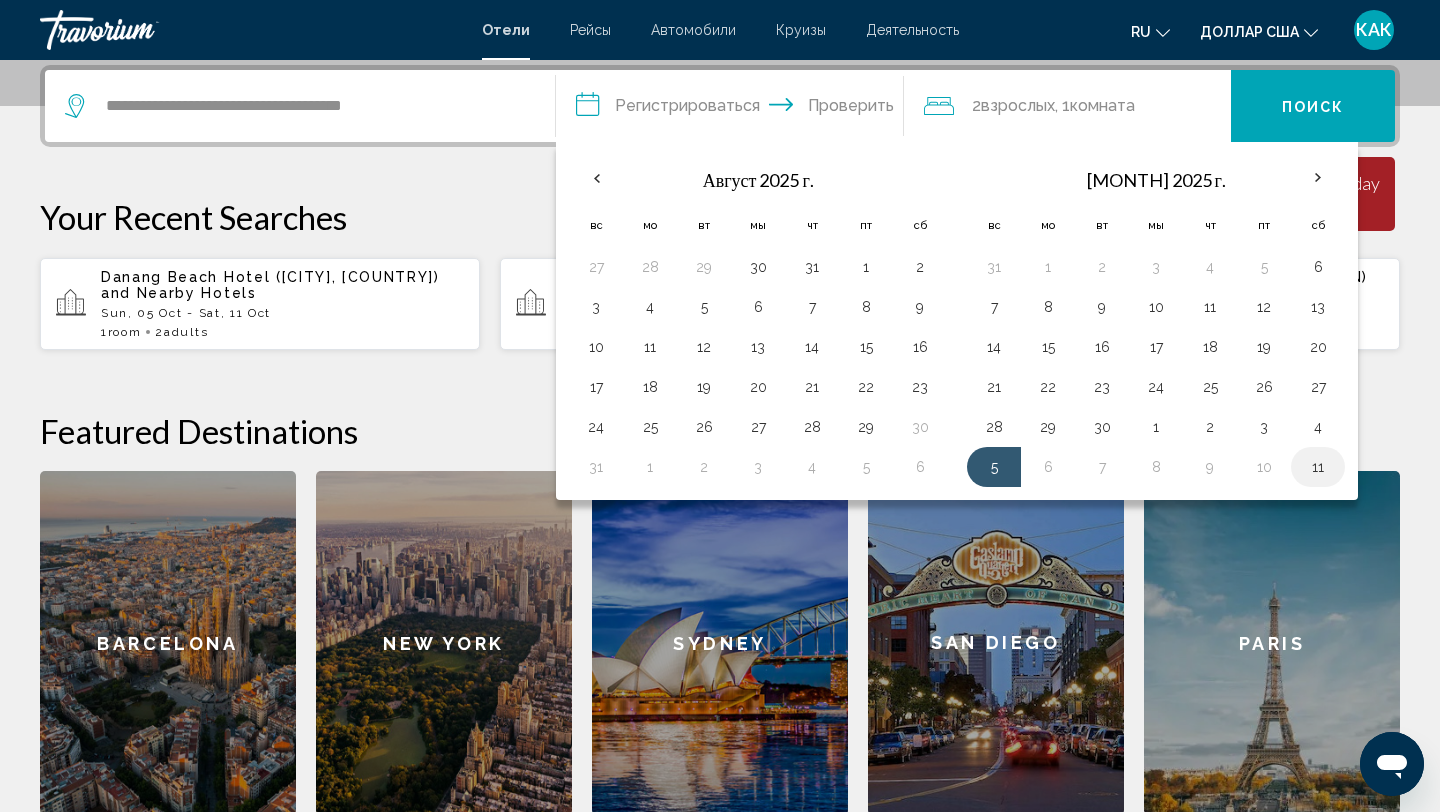 click on "11" at bounding box center (1318, 467) 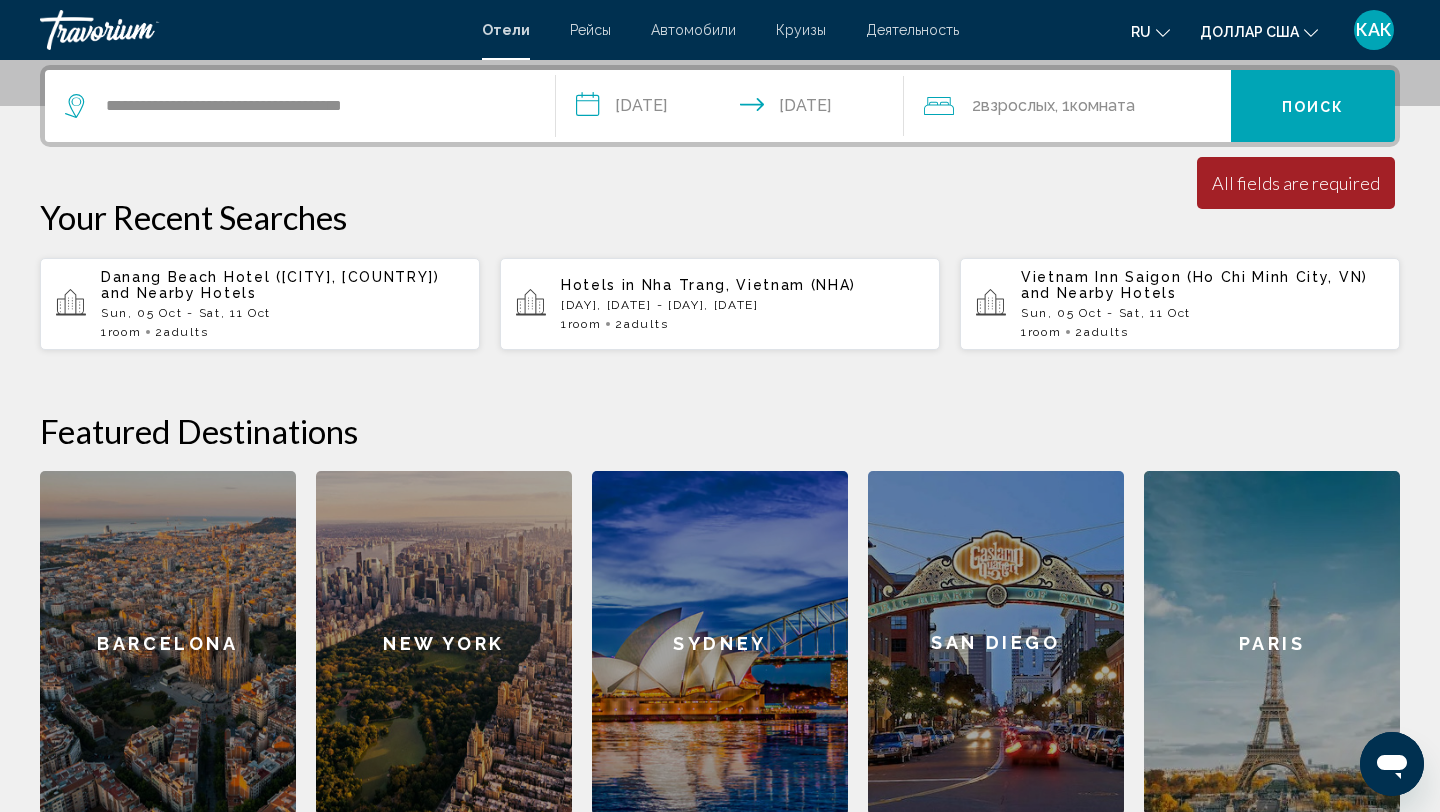 click on "Поиск" at bounding box center (1313, 107) 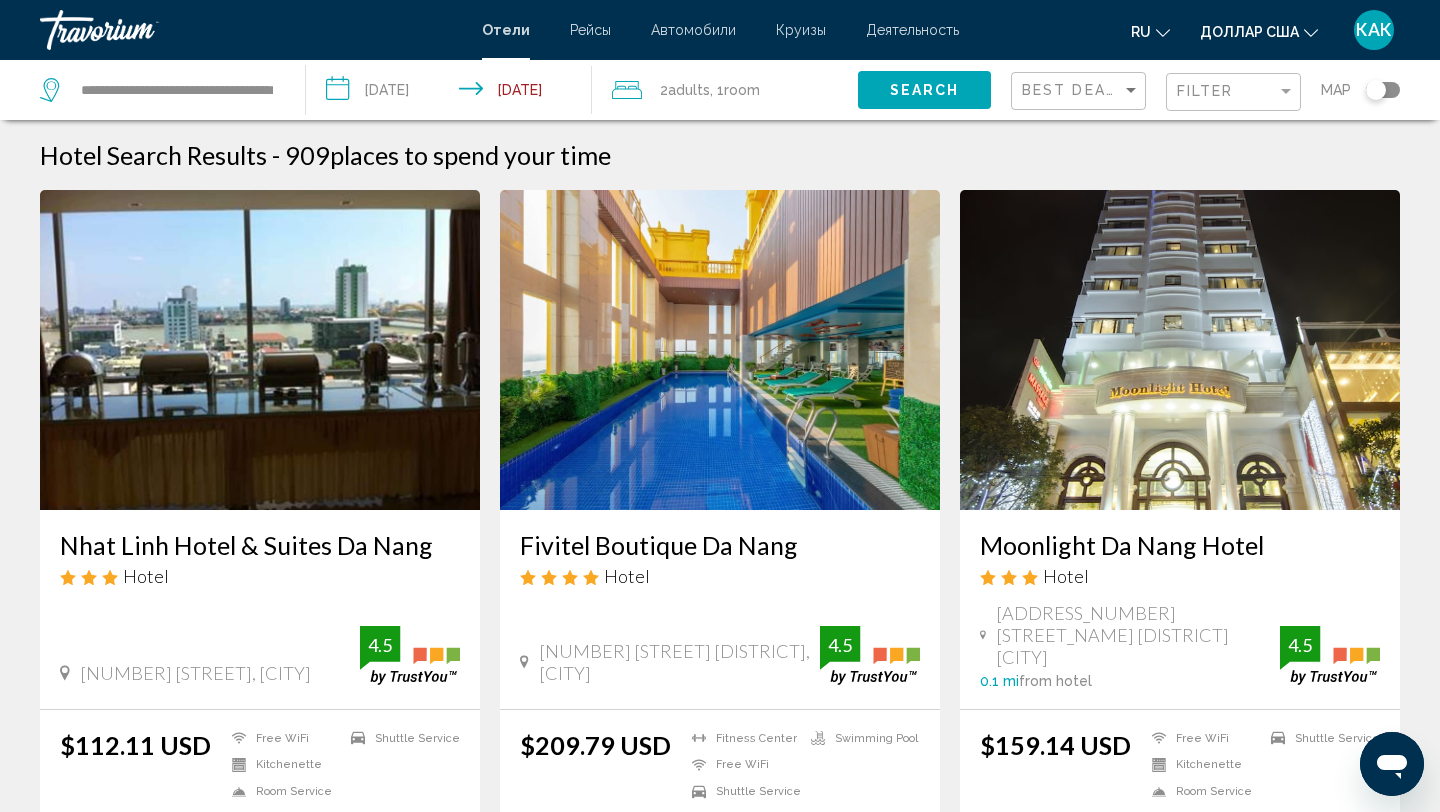 scroll, scrollTop: 3, scrollLeft: 0, axis: vertical 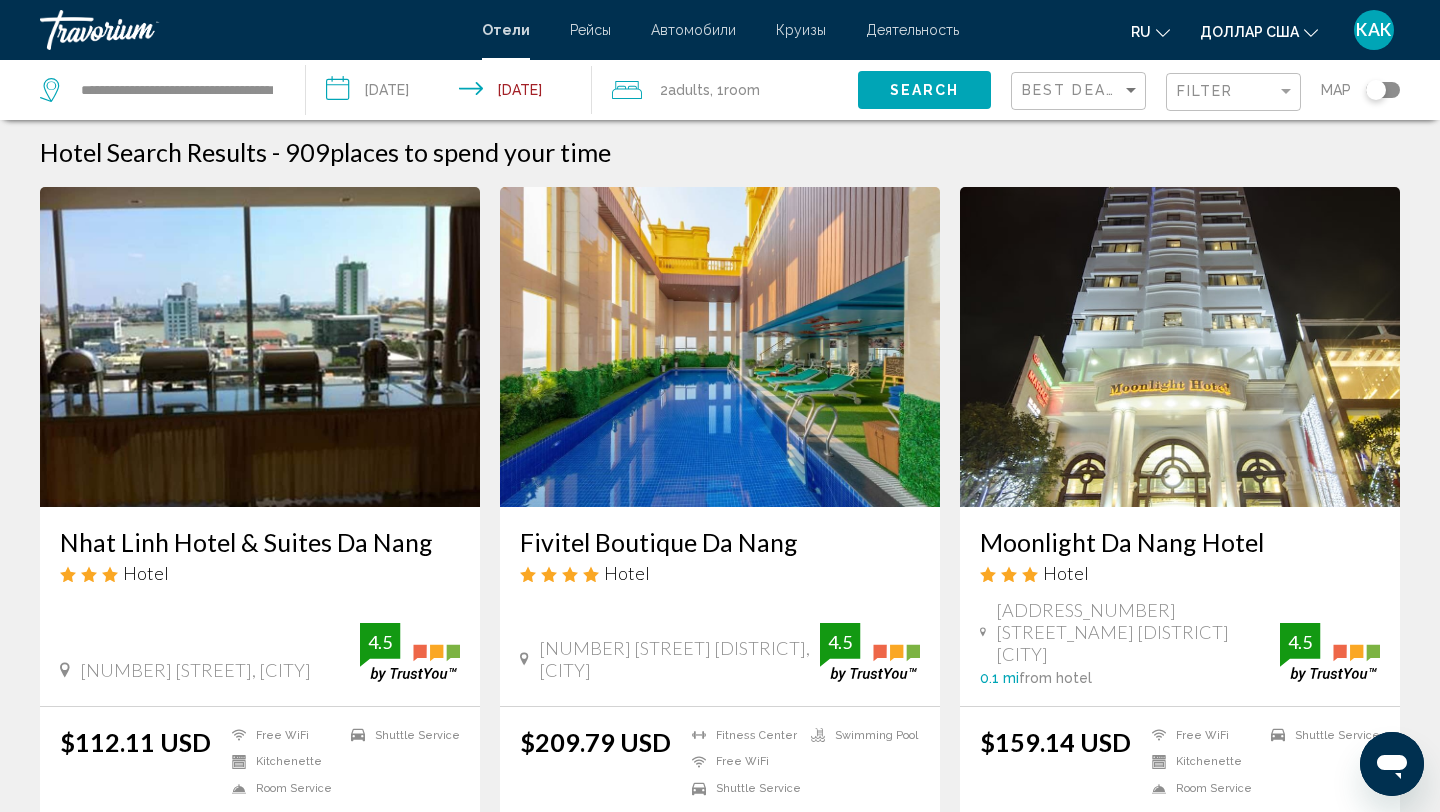 click on "**********" at bounding box center [453, 93] 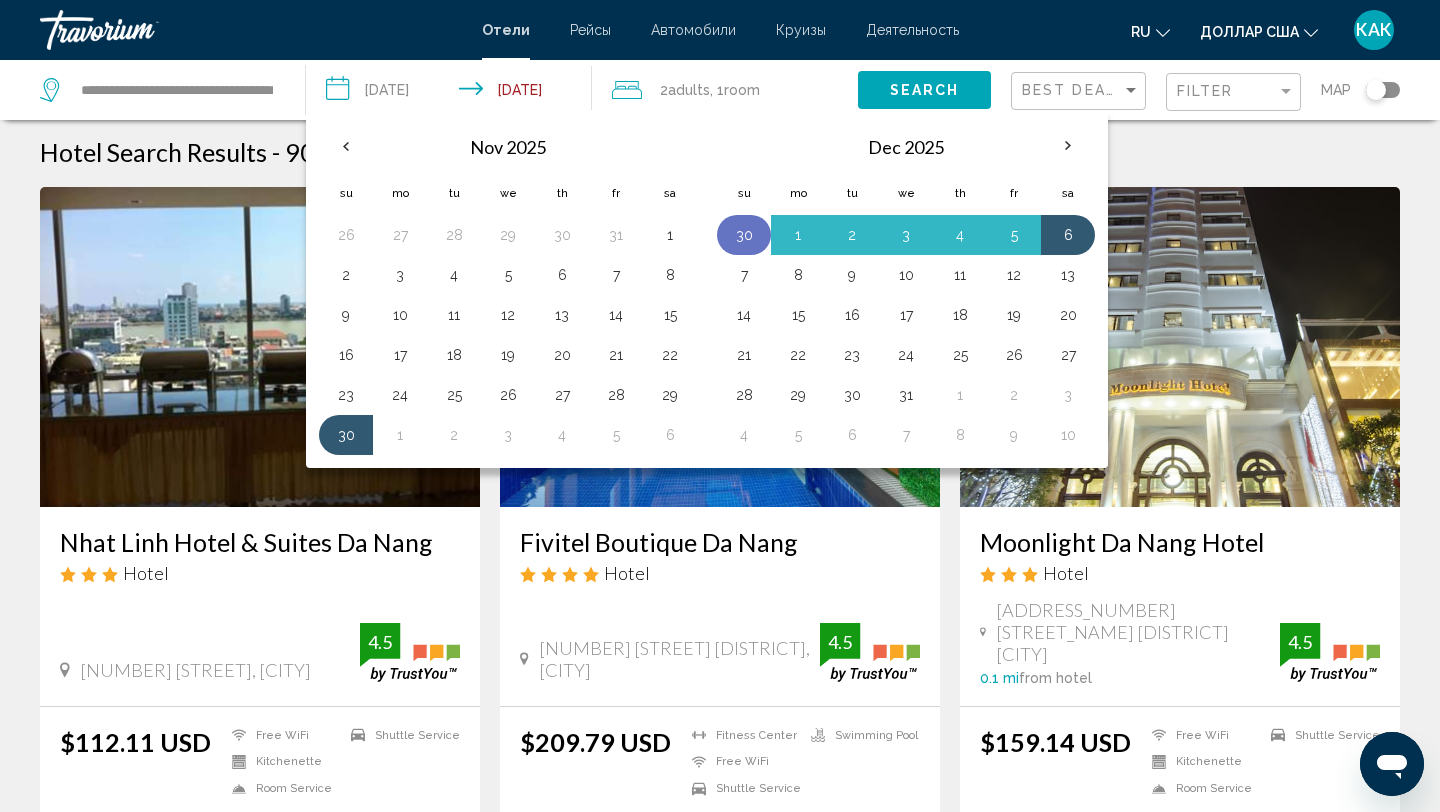 click on "30" at bounding box center (744, 235) 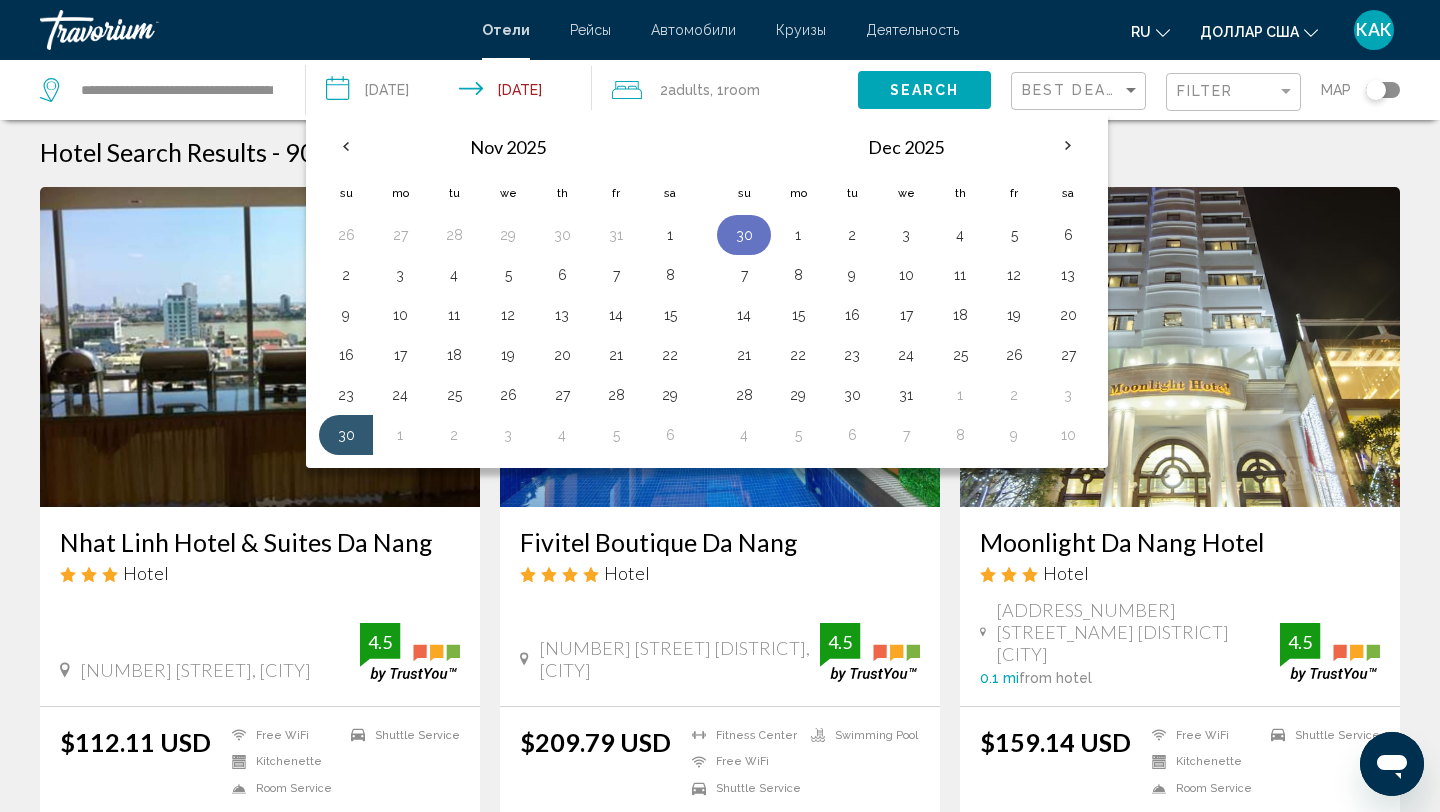 click on "30" at bounding box center (744, 235) 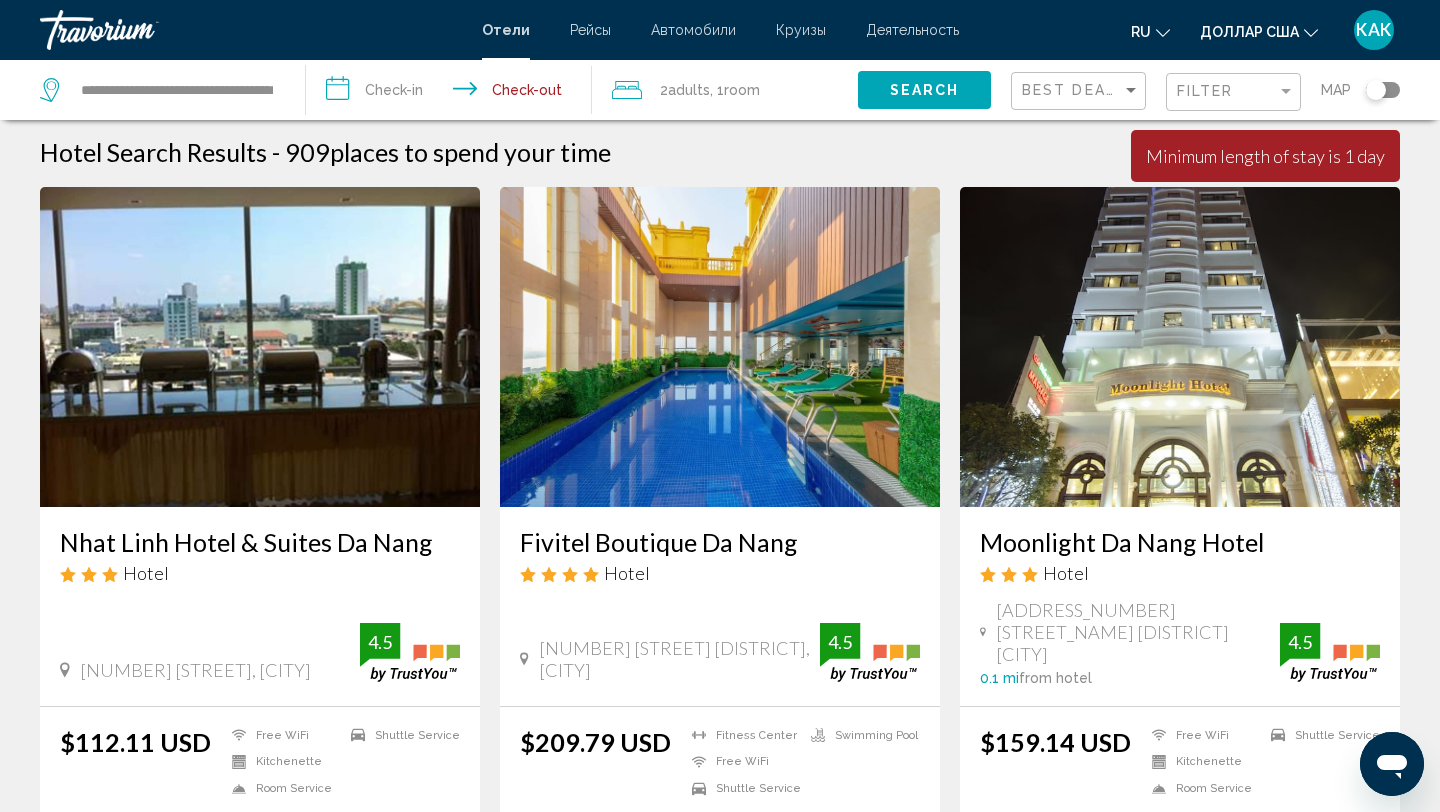 click on "**********" at bounding box center [453, 93] 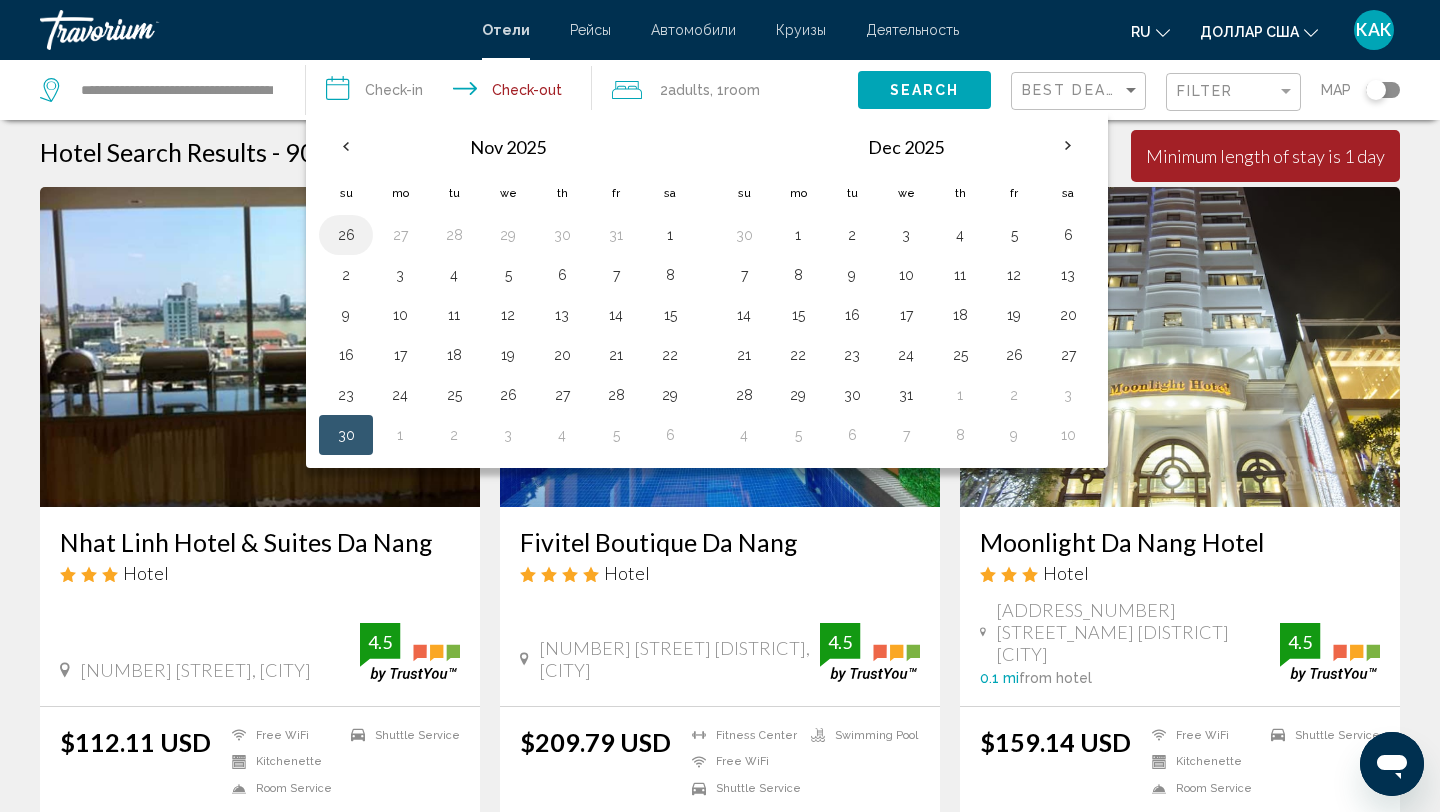 click on "26" at bounding box center [346, 235] 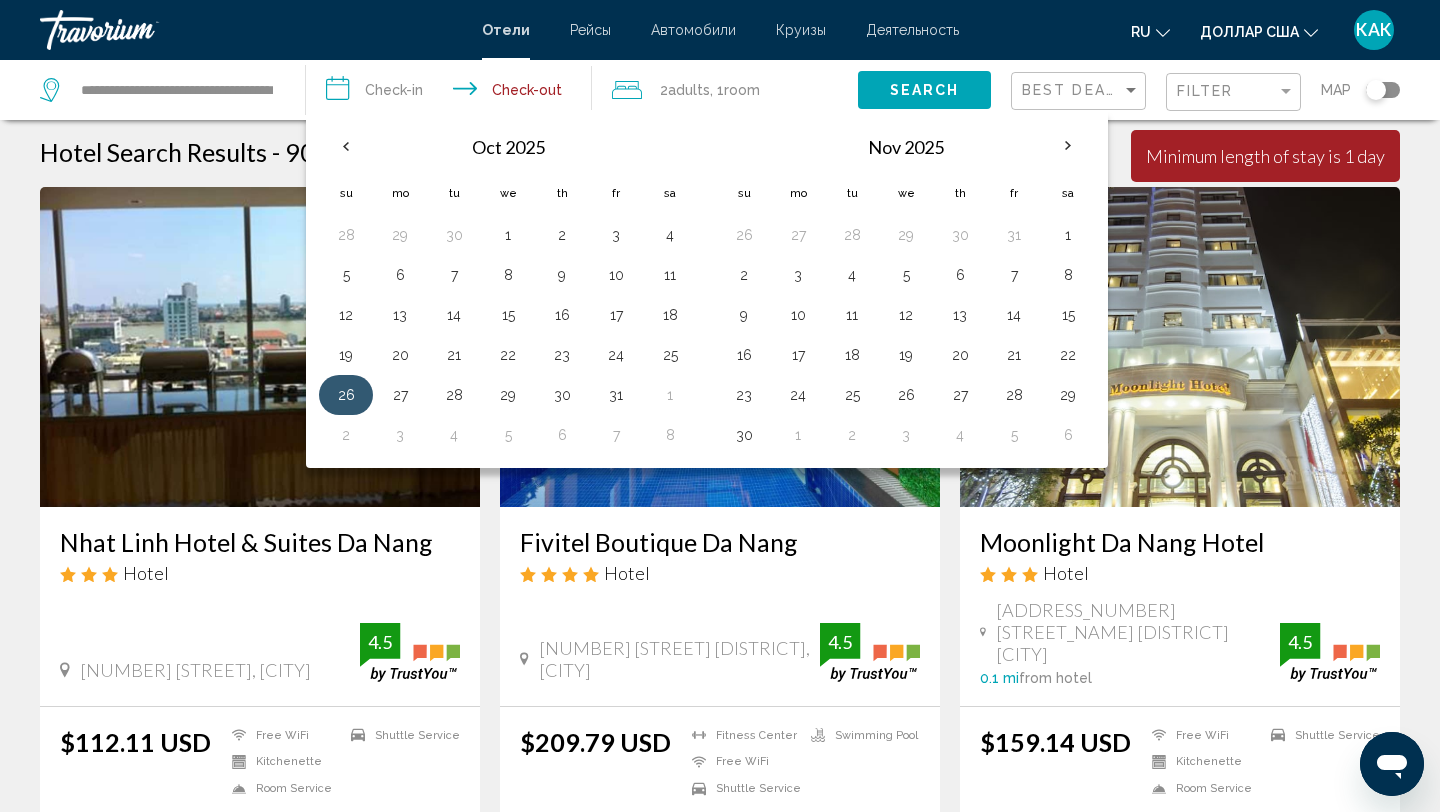 click on "26" at bounding box center [346, 395] 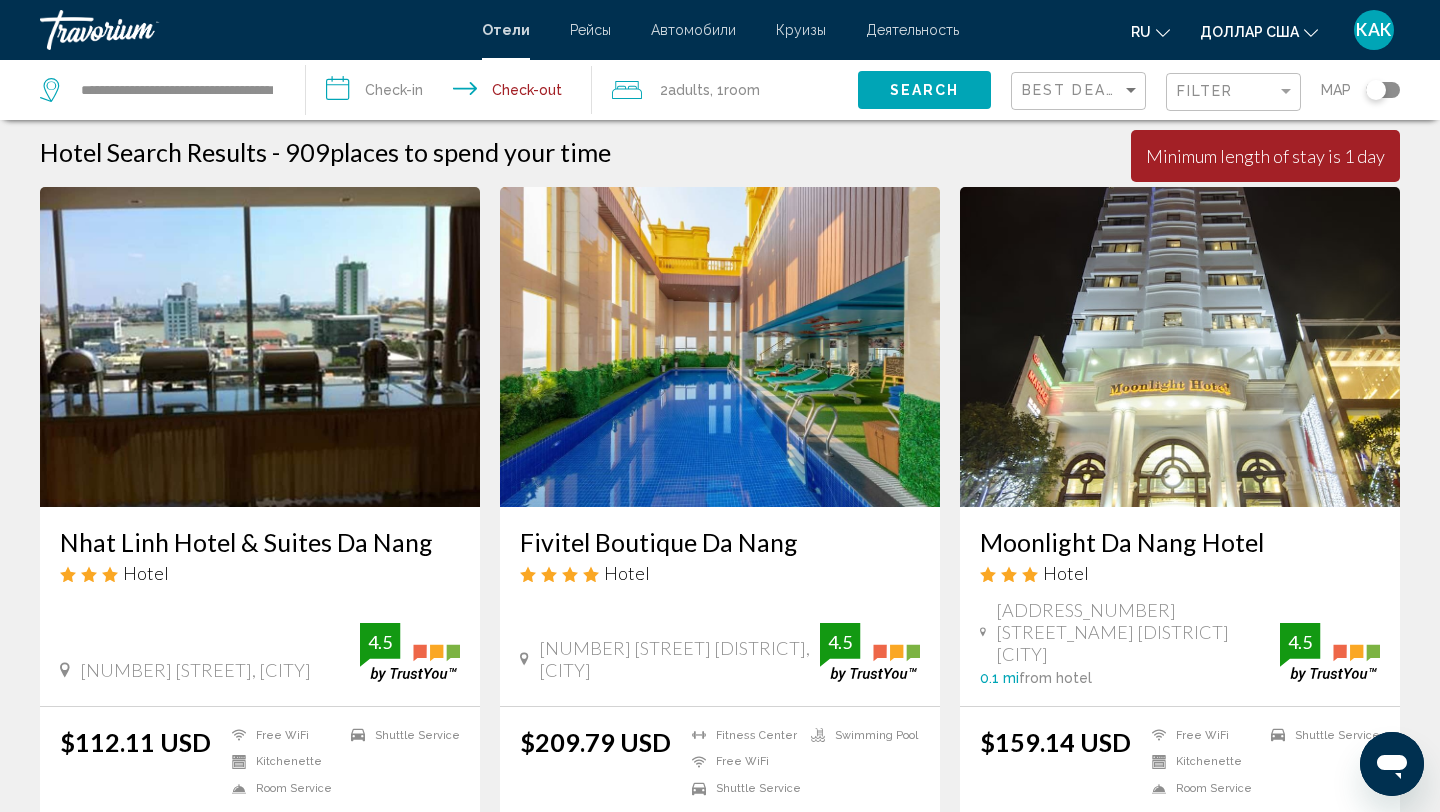 click on "**********" at bounding box center [453, 93] 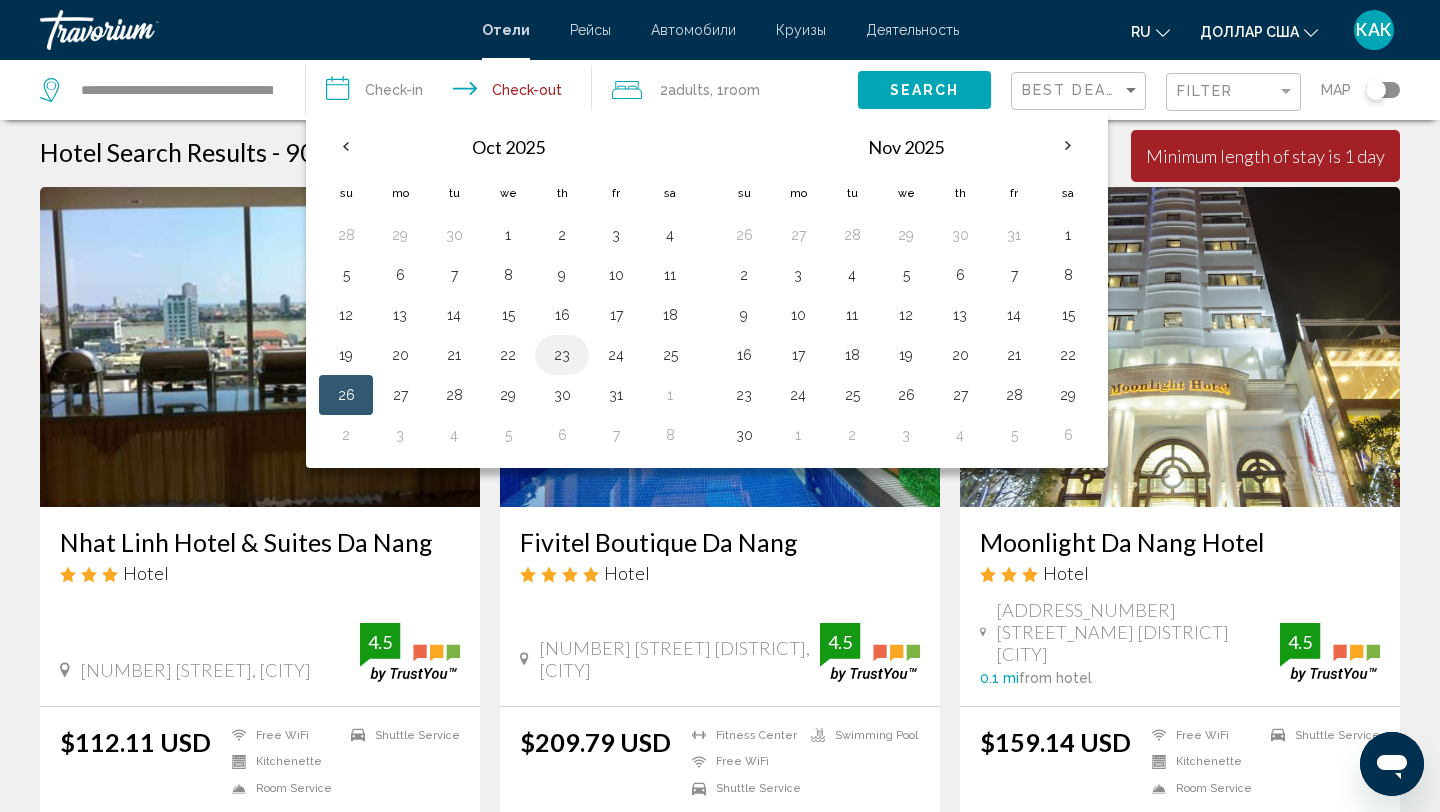 click on "23" at bounding box center [562, 355] 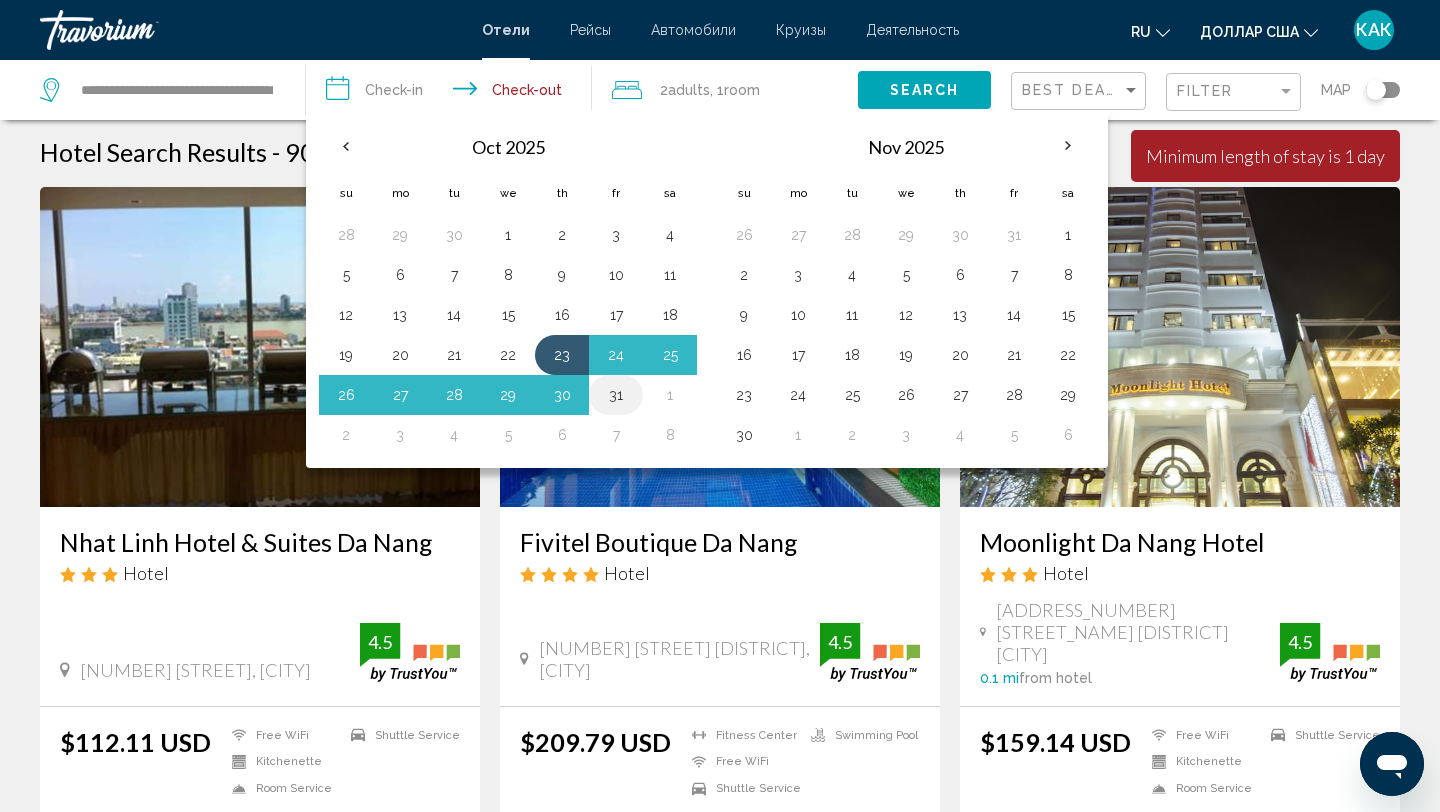 drag, startPoint x: 569, startPoint y: 358, endPoint x: 608, endPoint y: 390, distance: 50.447994 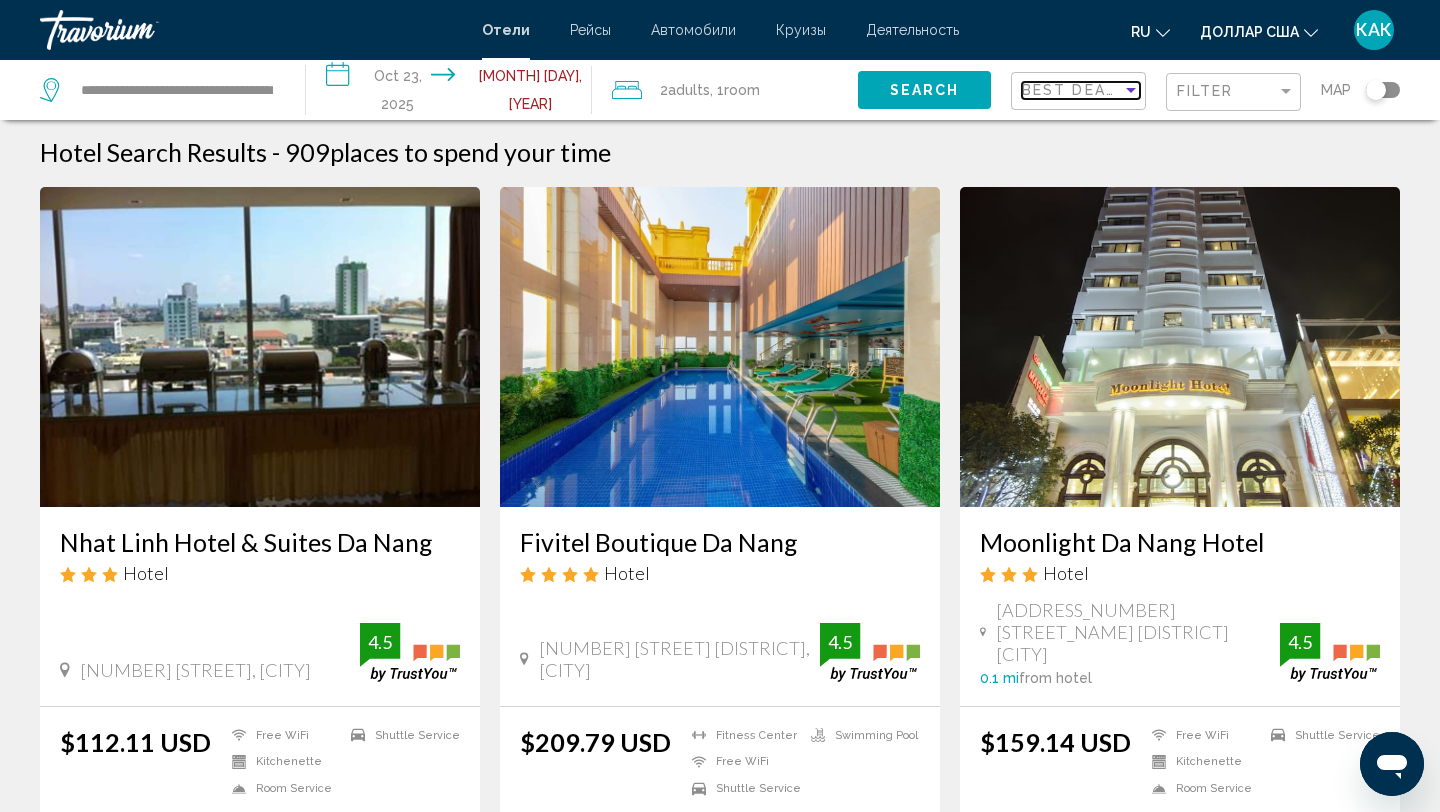 click on "Best Deals" at bounding box center (1074, 90) 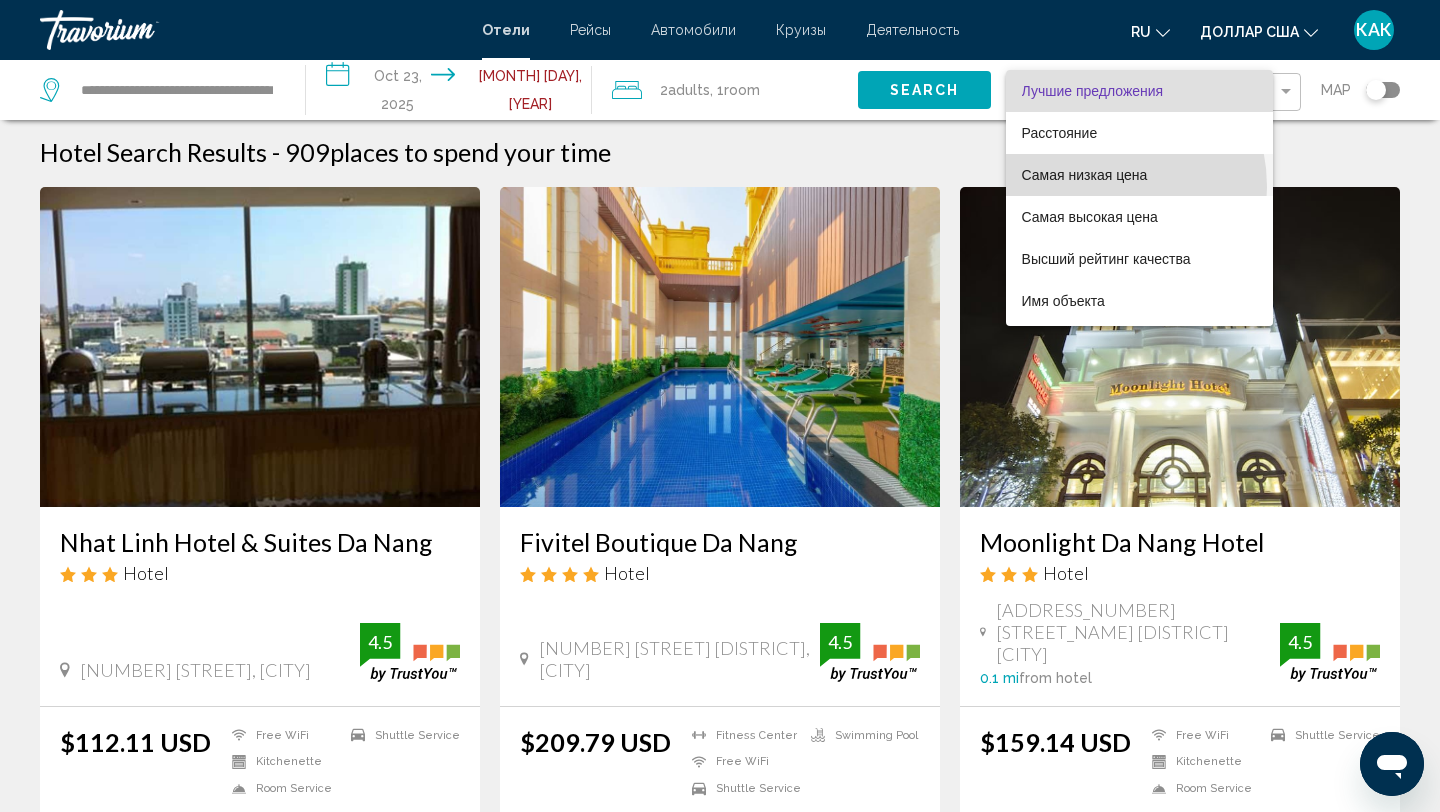 click on "Самая низкая цена" at bounding box center [1139, 175] 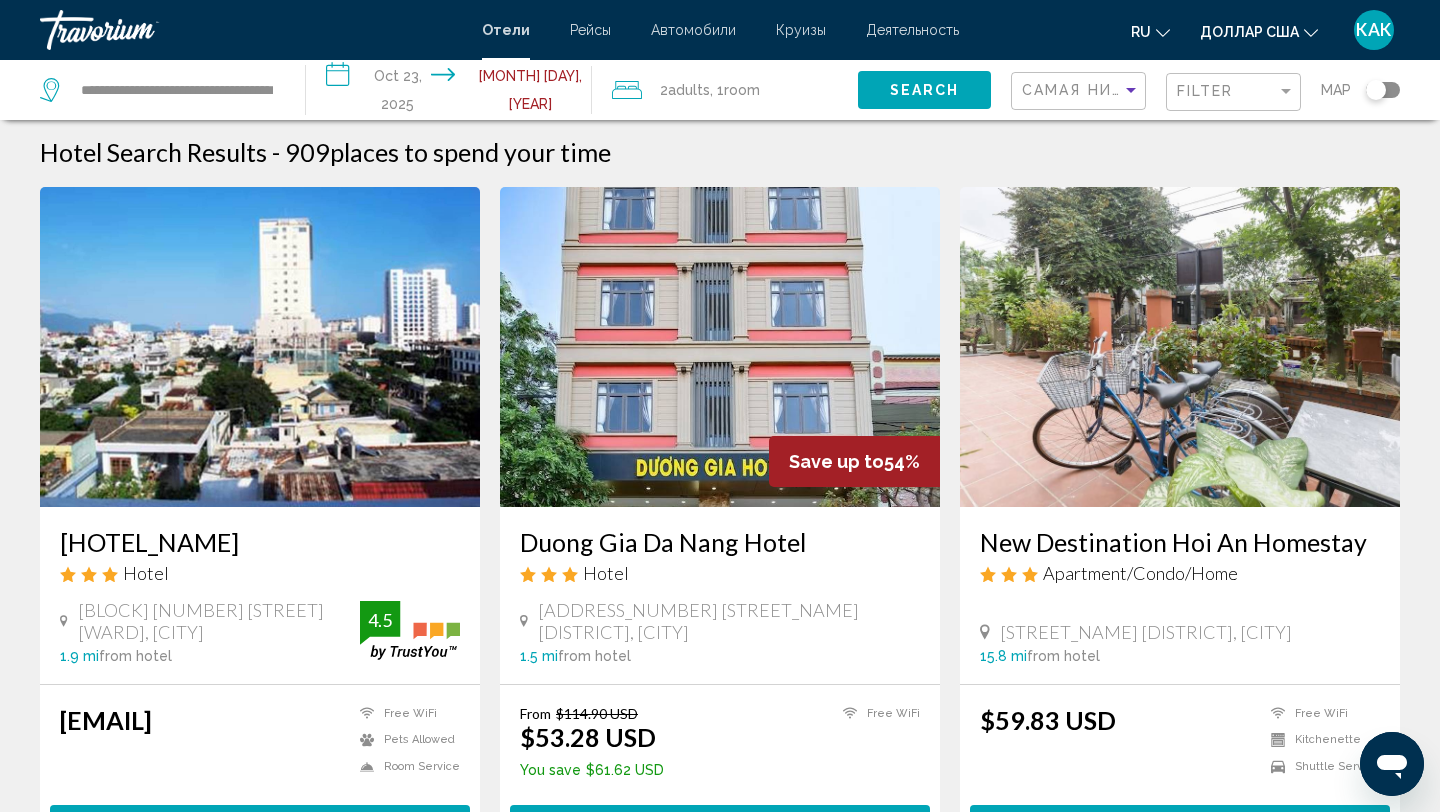 click on "Search" 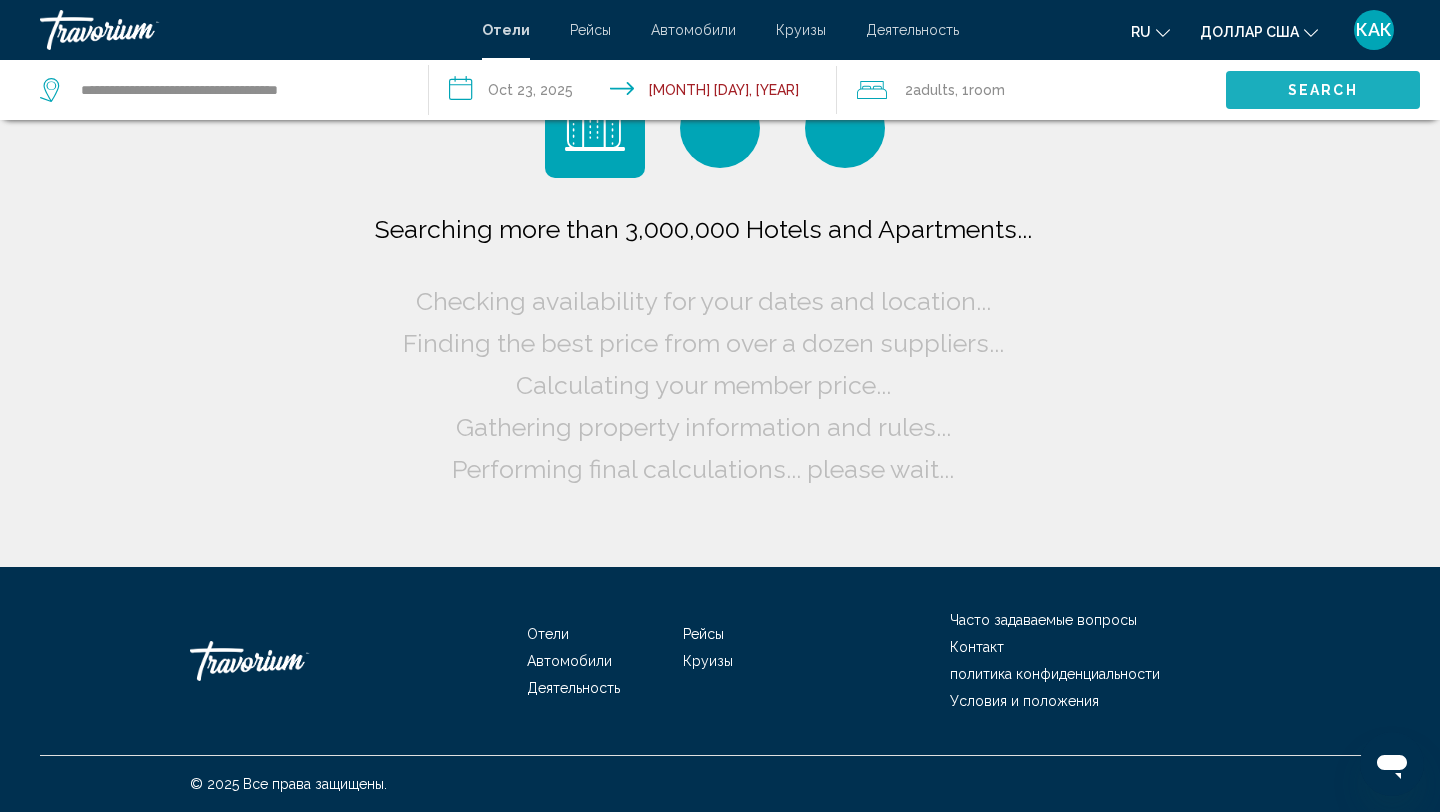 scroll, scrollTop: 0, scrollLeft: 0, axis: both 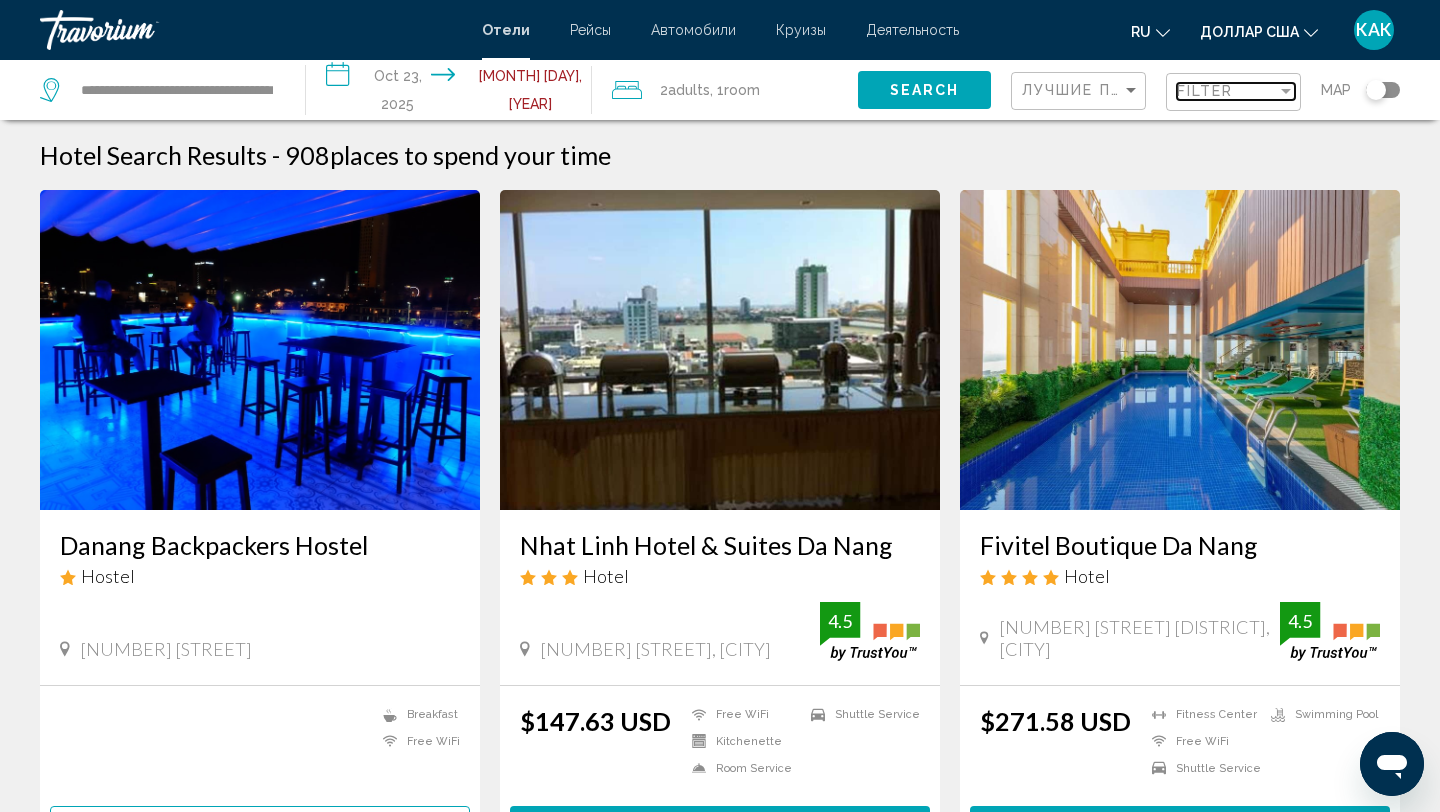 click on "Filter" at bounding box center [1205, 91] 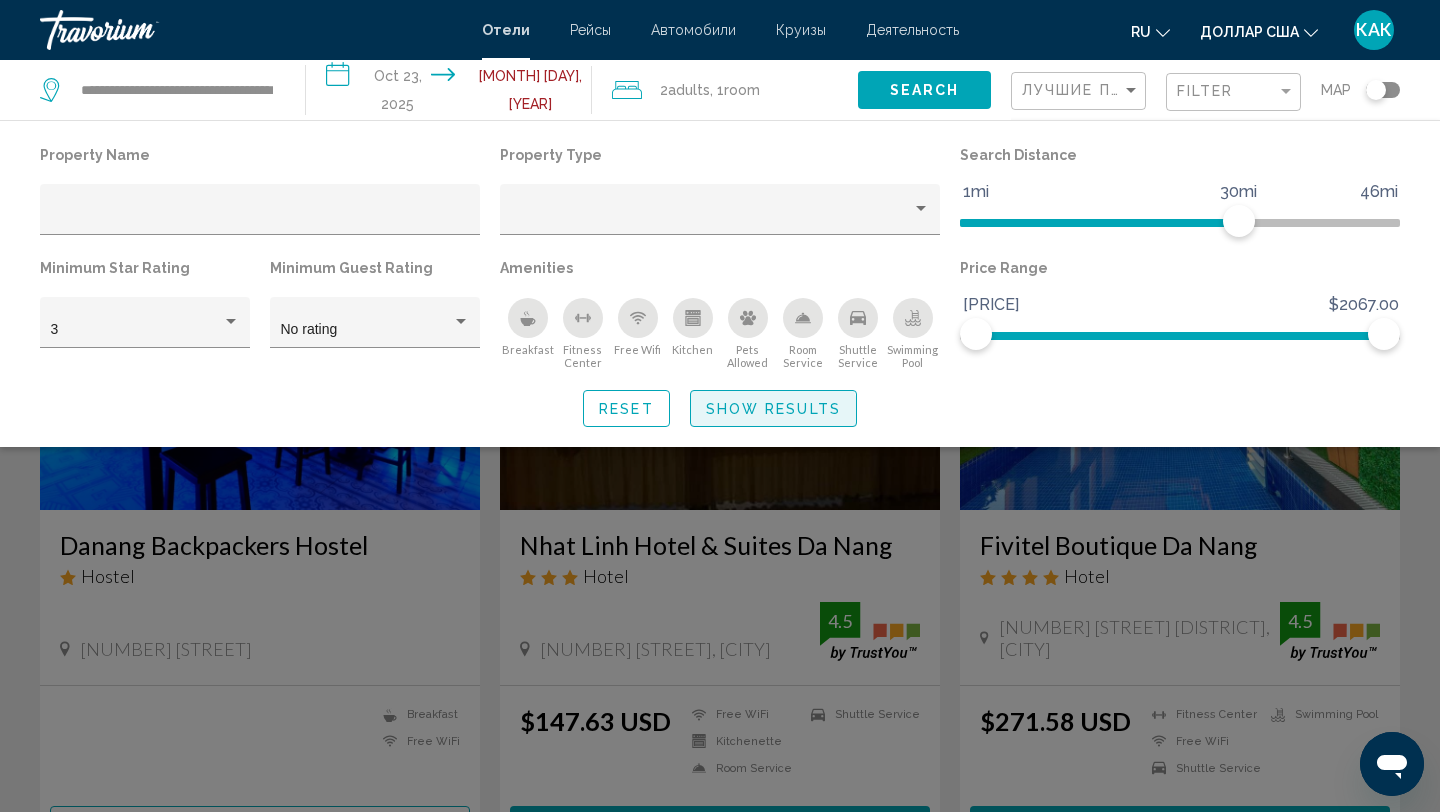 click on "Show Results" 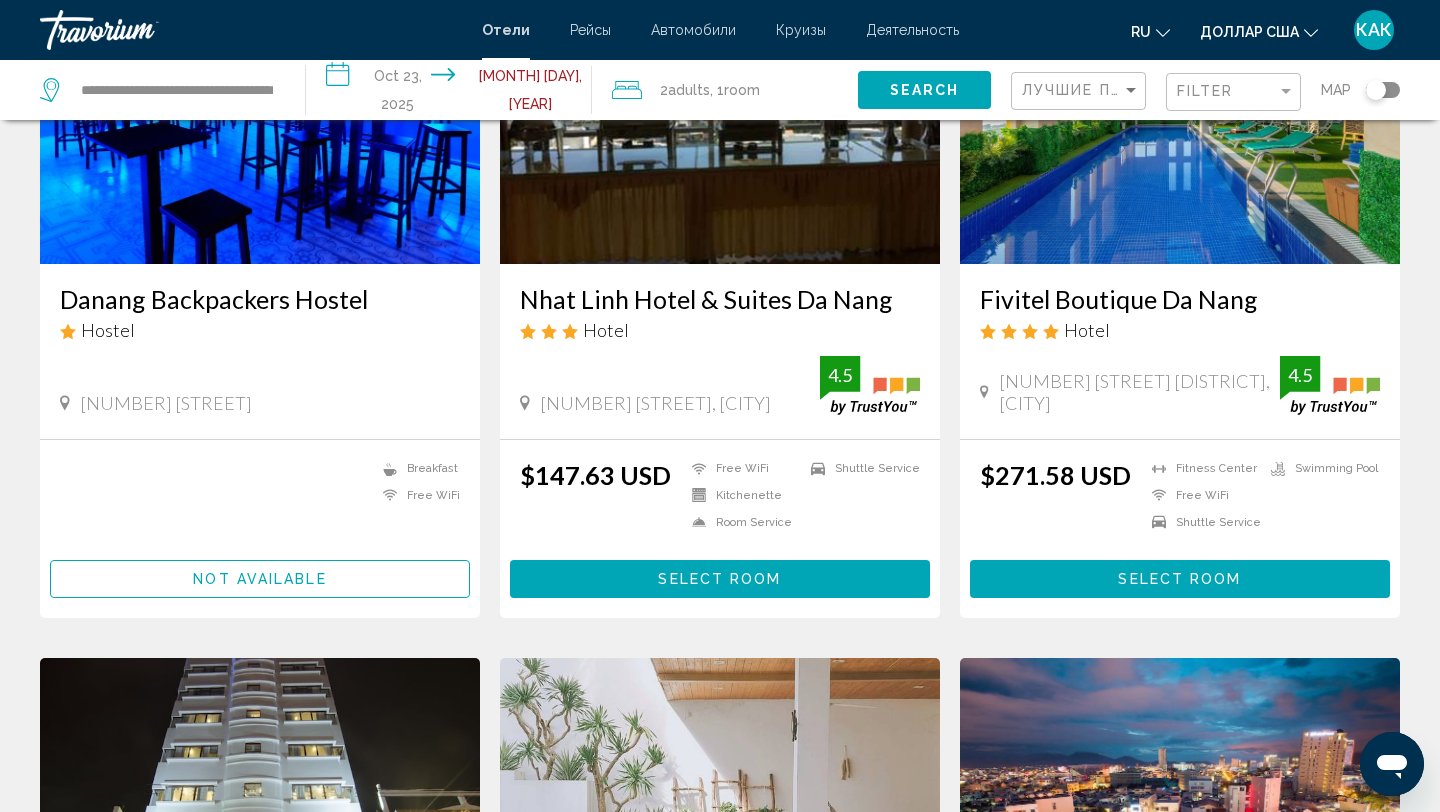 scroll, scrollTop: 0, scrollLeft: 0, axis: both 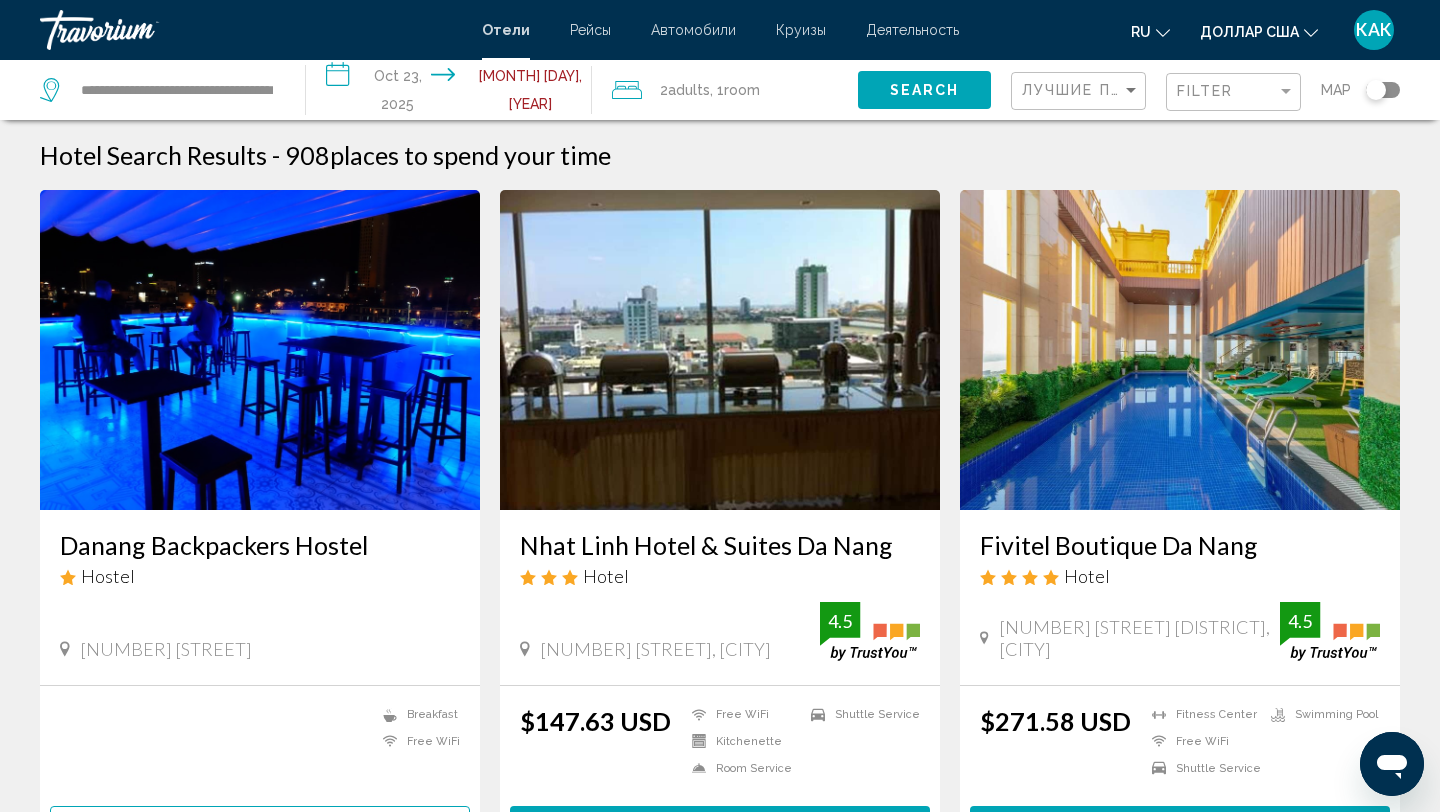 click on "**********" at bounding box center [453, 93] 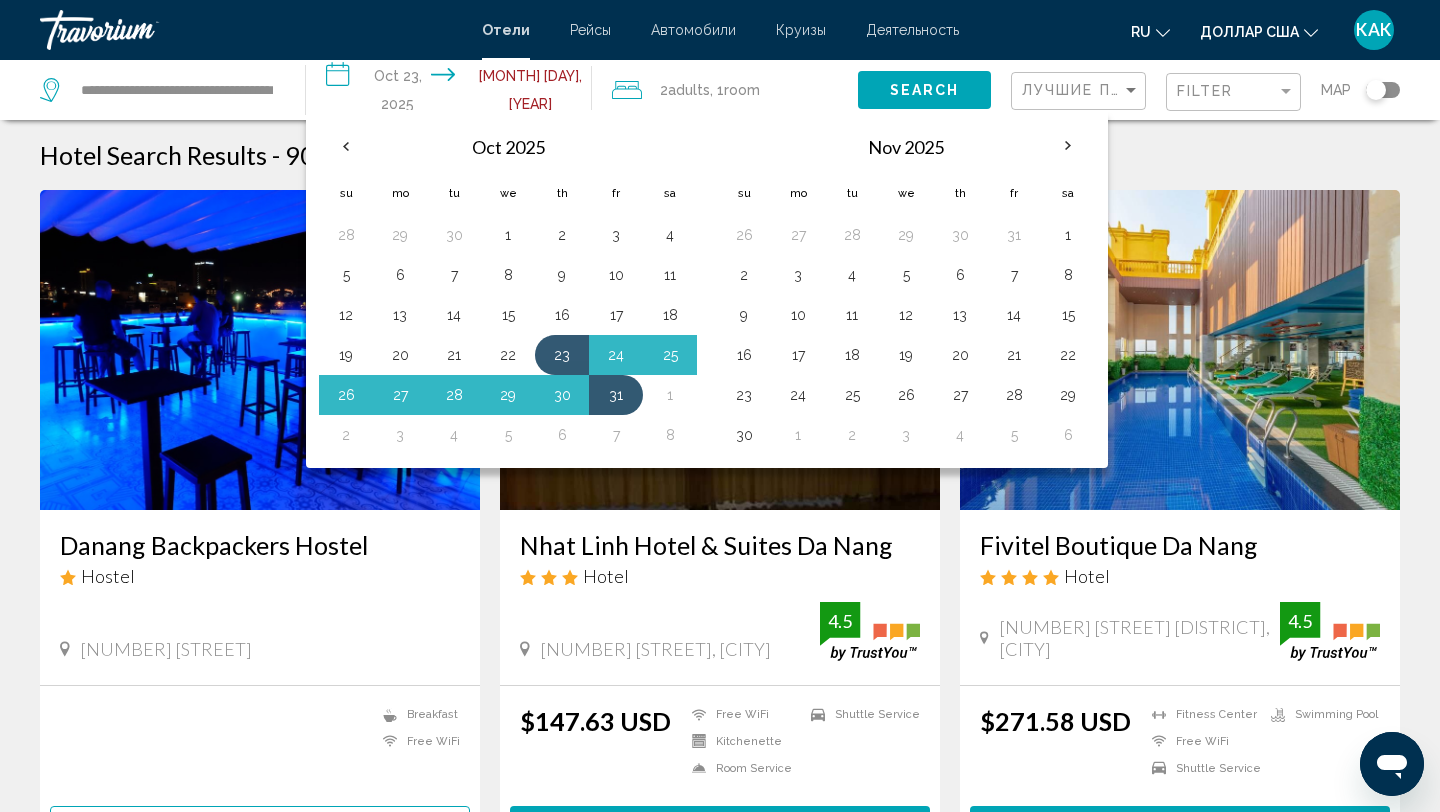 click on "Hotel Search Results  -   908  places to spend your time" at bounding box center [720, 155] 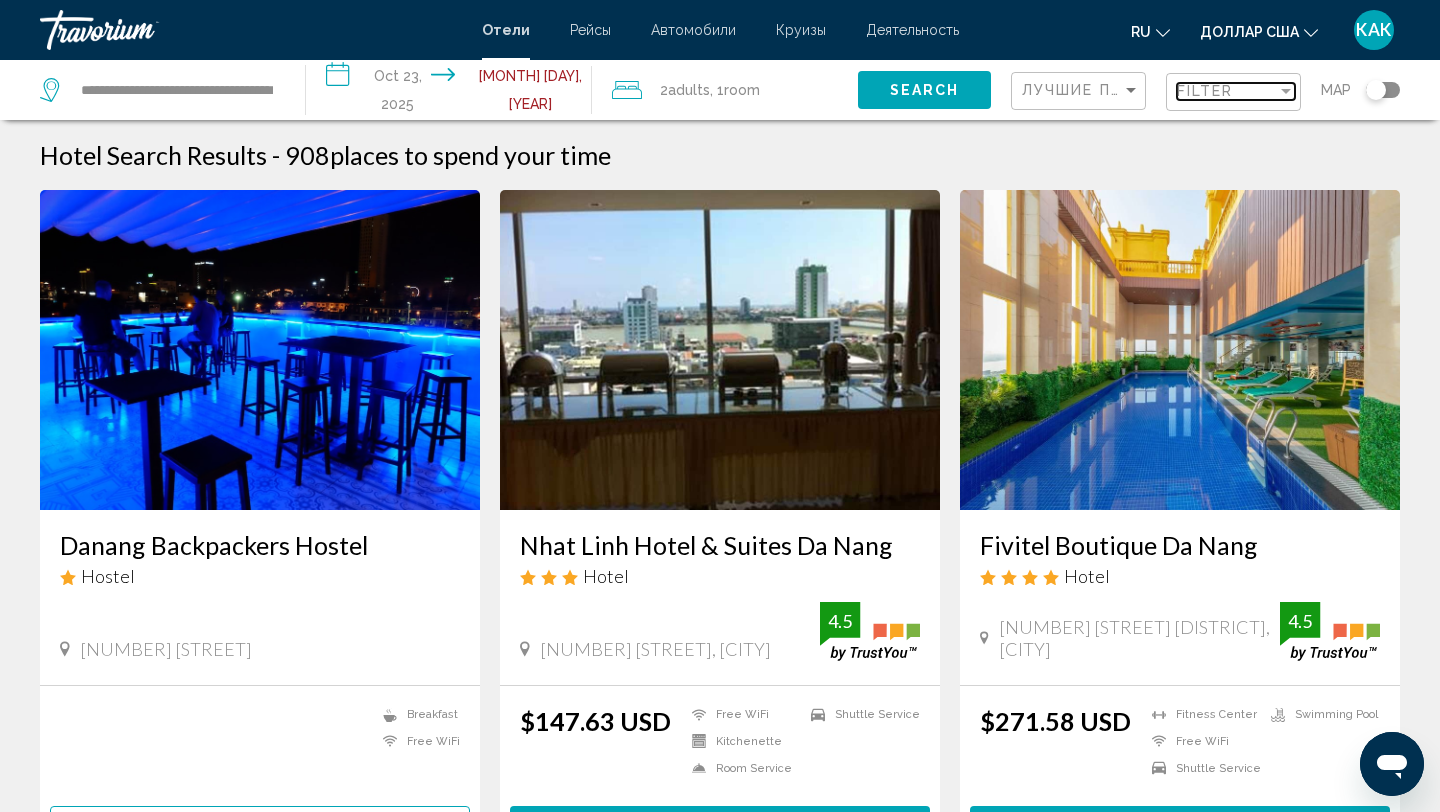 click on "Filter" at bounding box center [1227, 91] 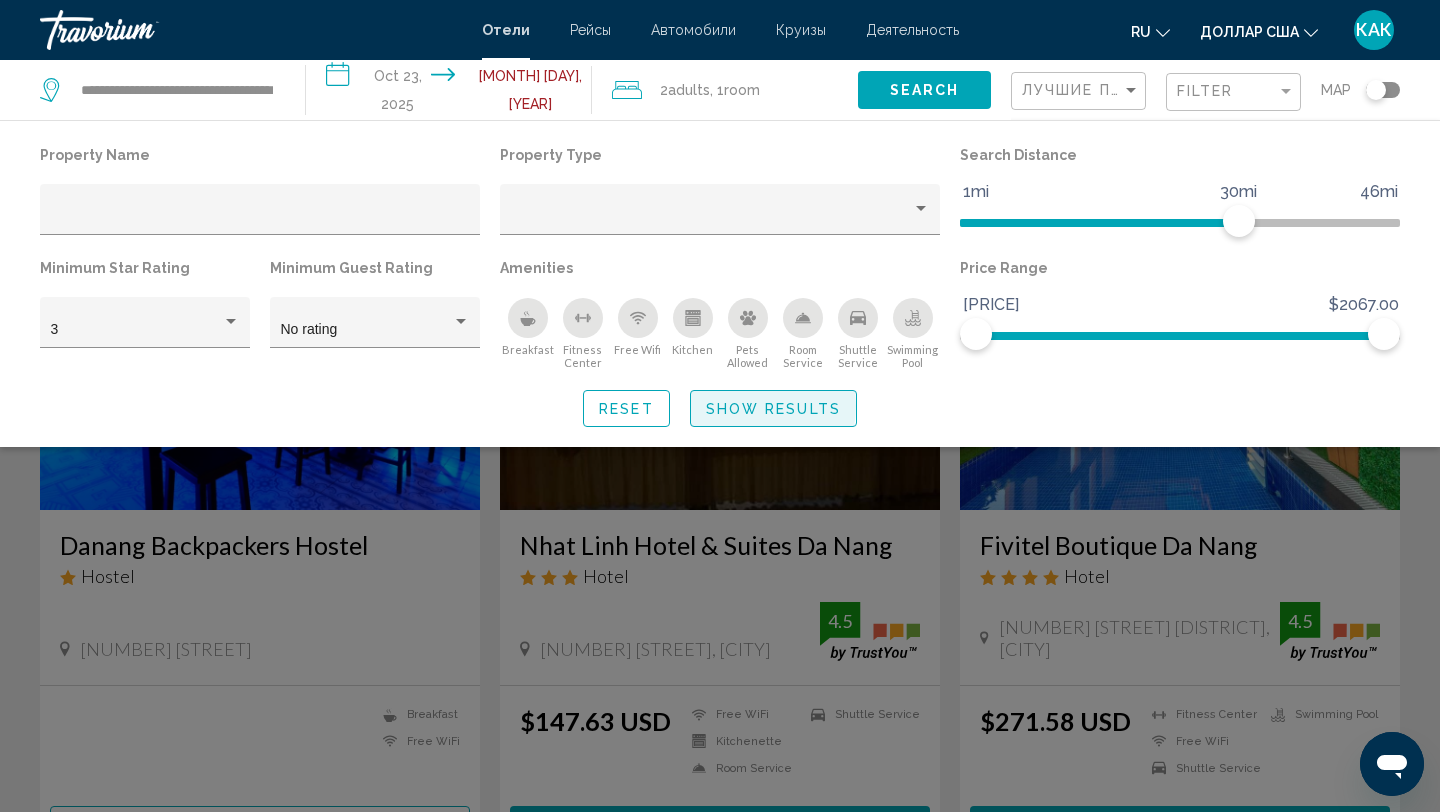 click on "Show Results" 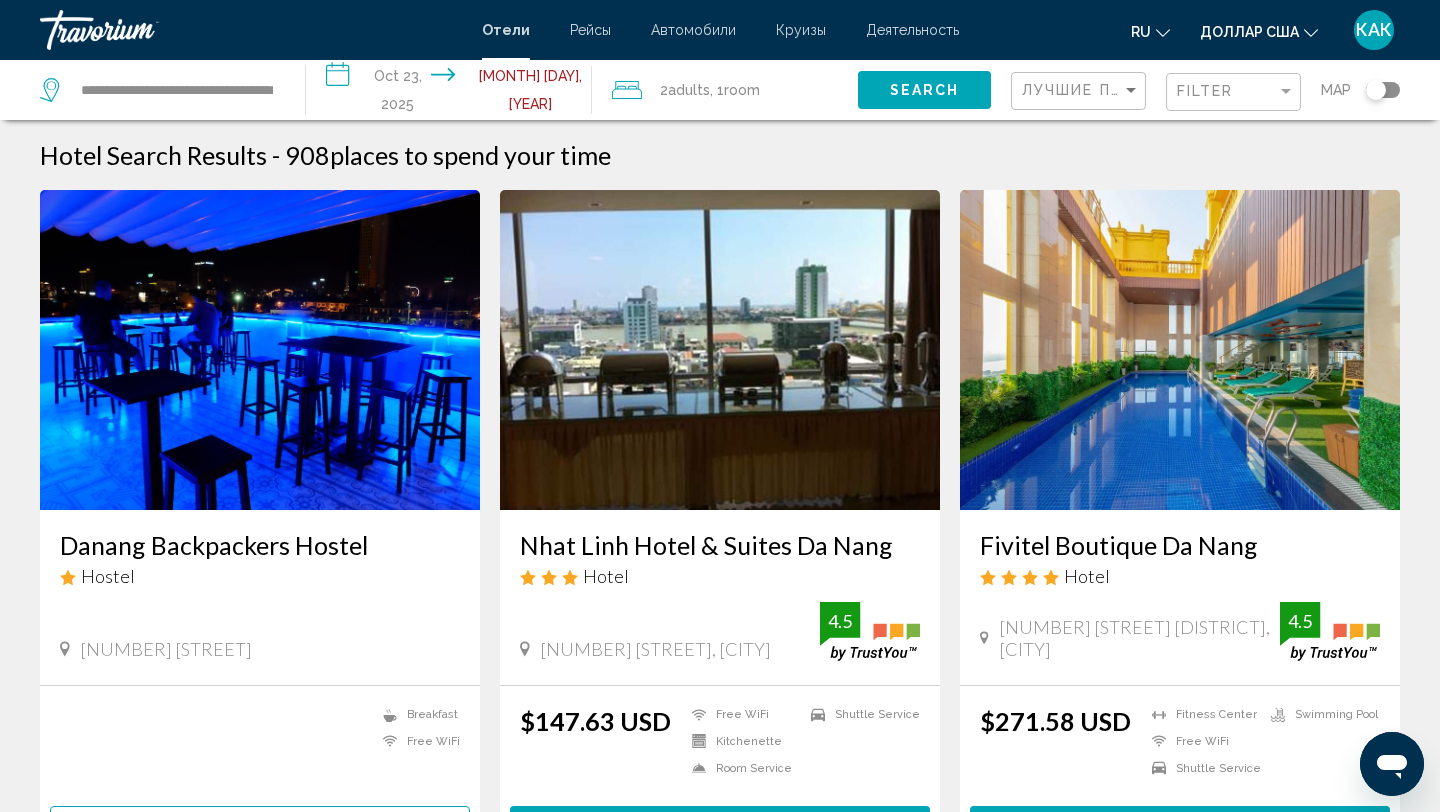 click on "**********" 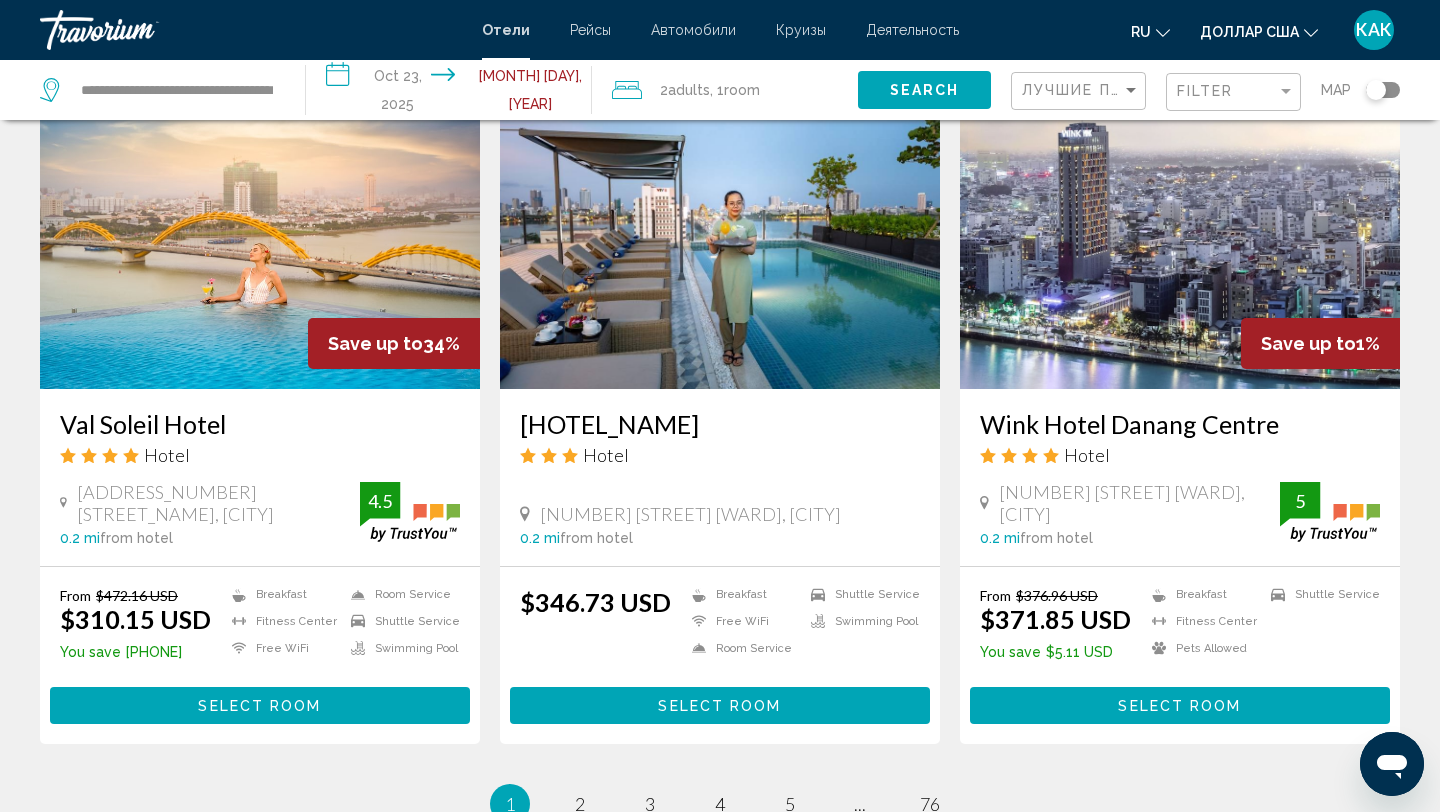 scroll, scrollTop: 2165, scrollLeft: 0, axis: vertical 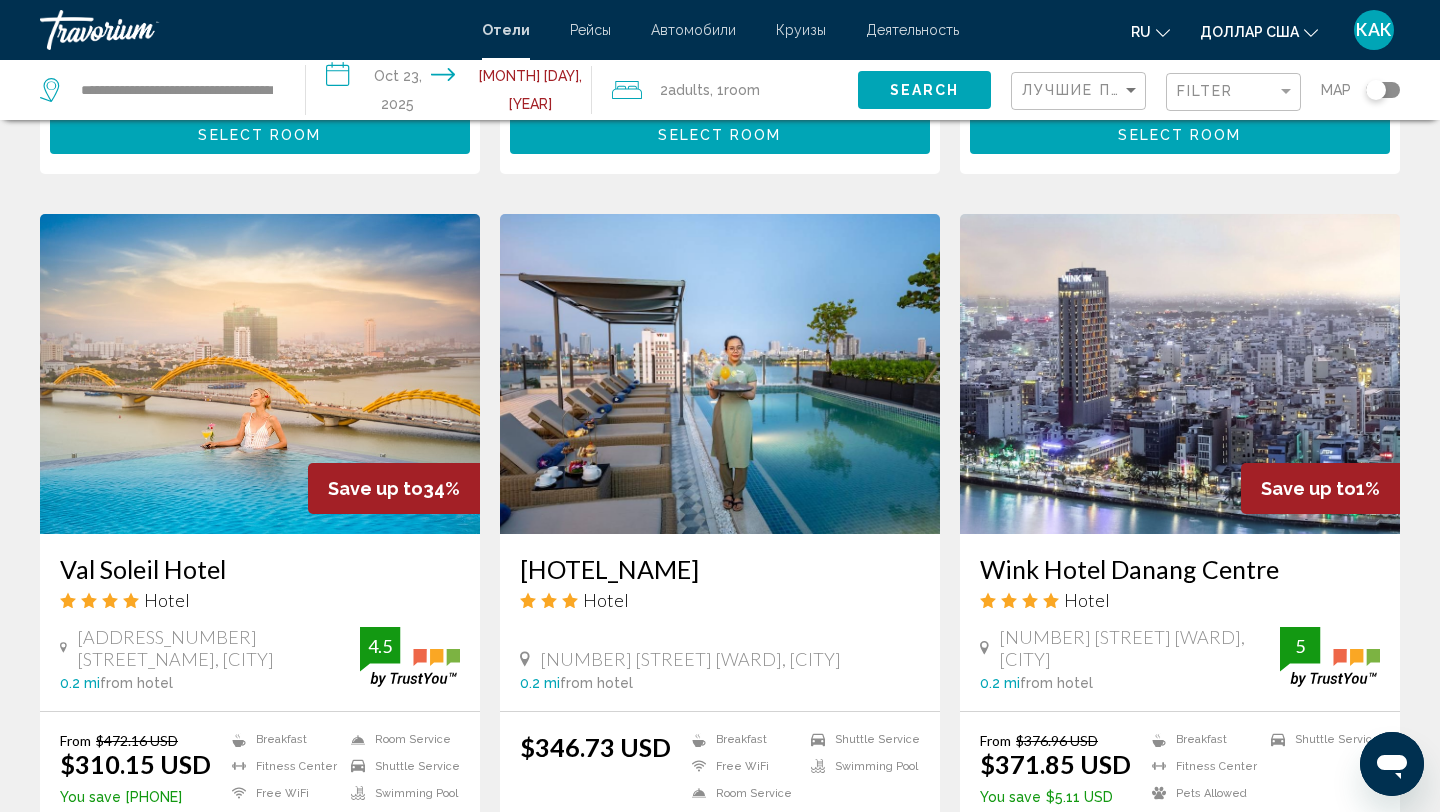 click at bounding box center (260, 374) 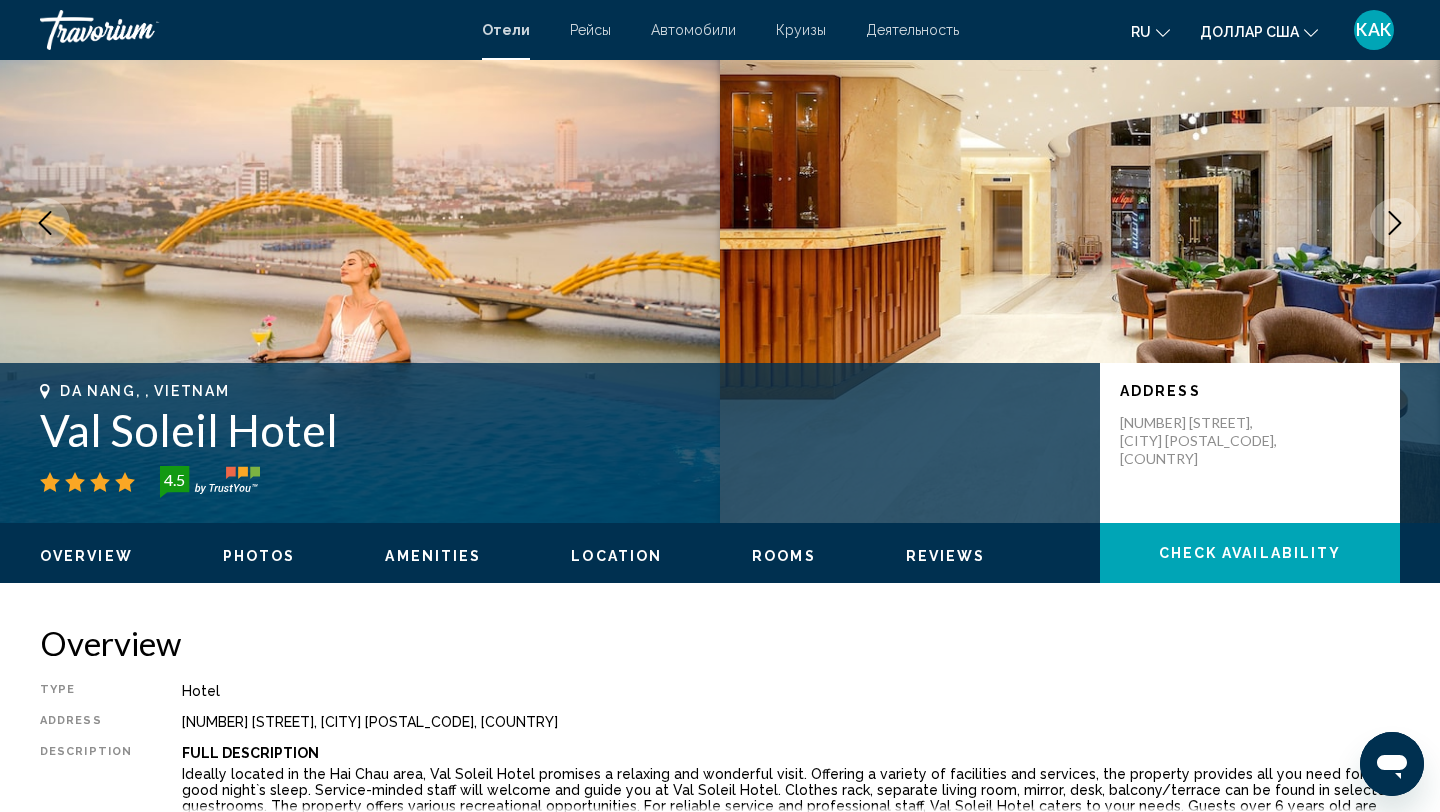 scroll, scrollTop: 0, scrollLeft: 0, axis: both 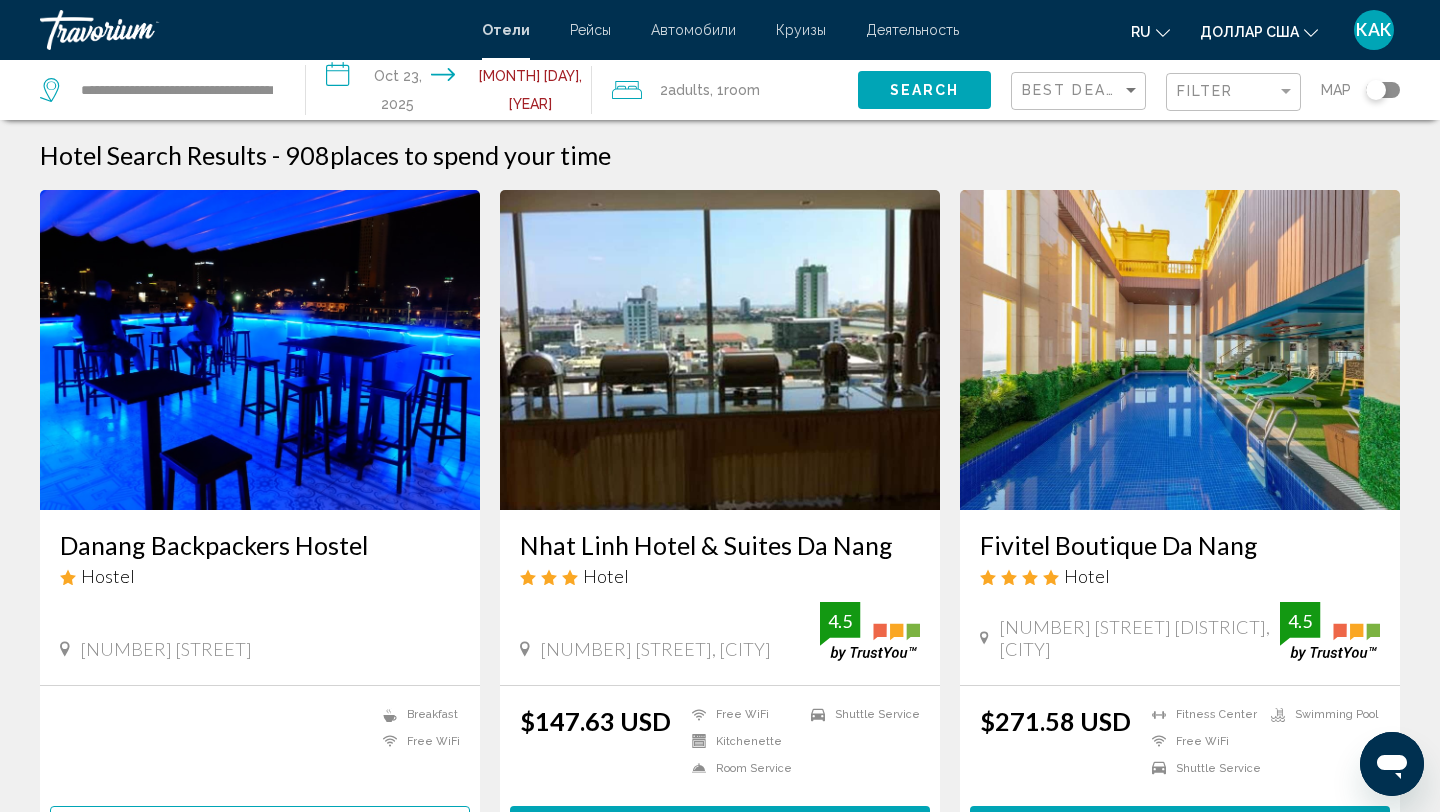 click at bounding box center [720, 350] 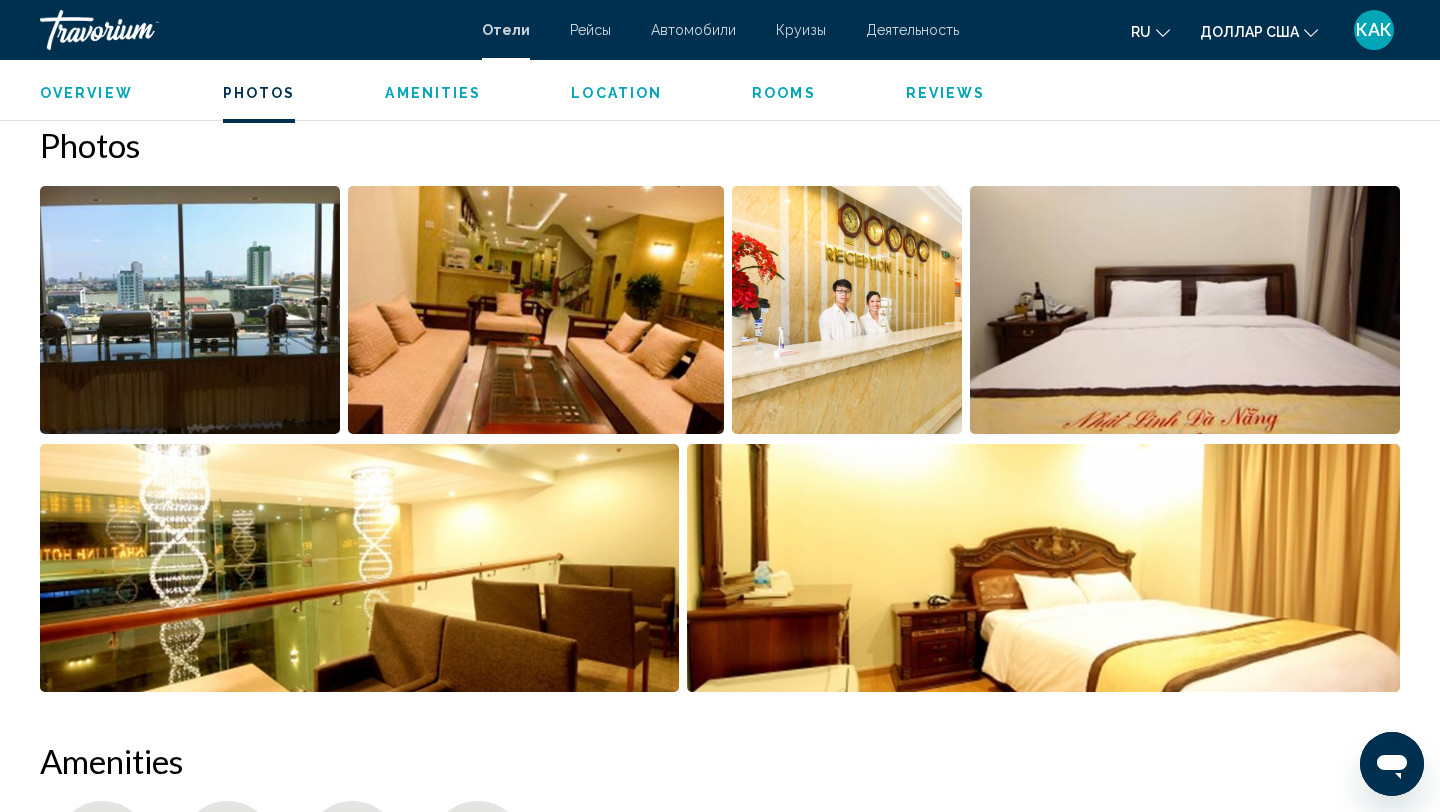 scroll, scrollTop: 0, scrollLeft: 0, axis: both 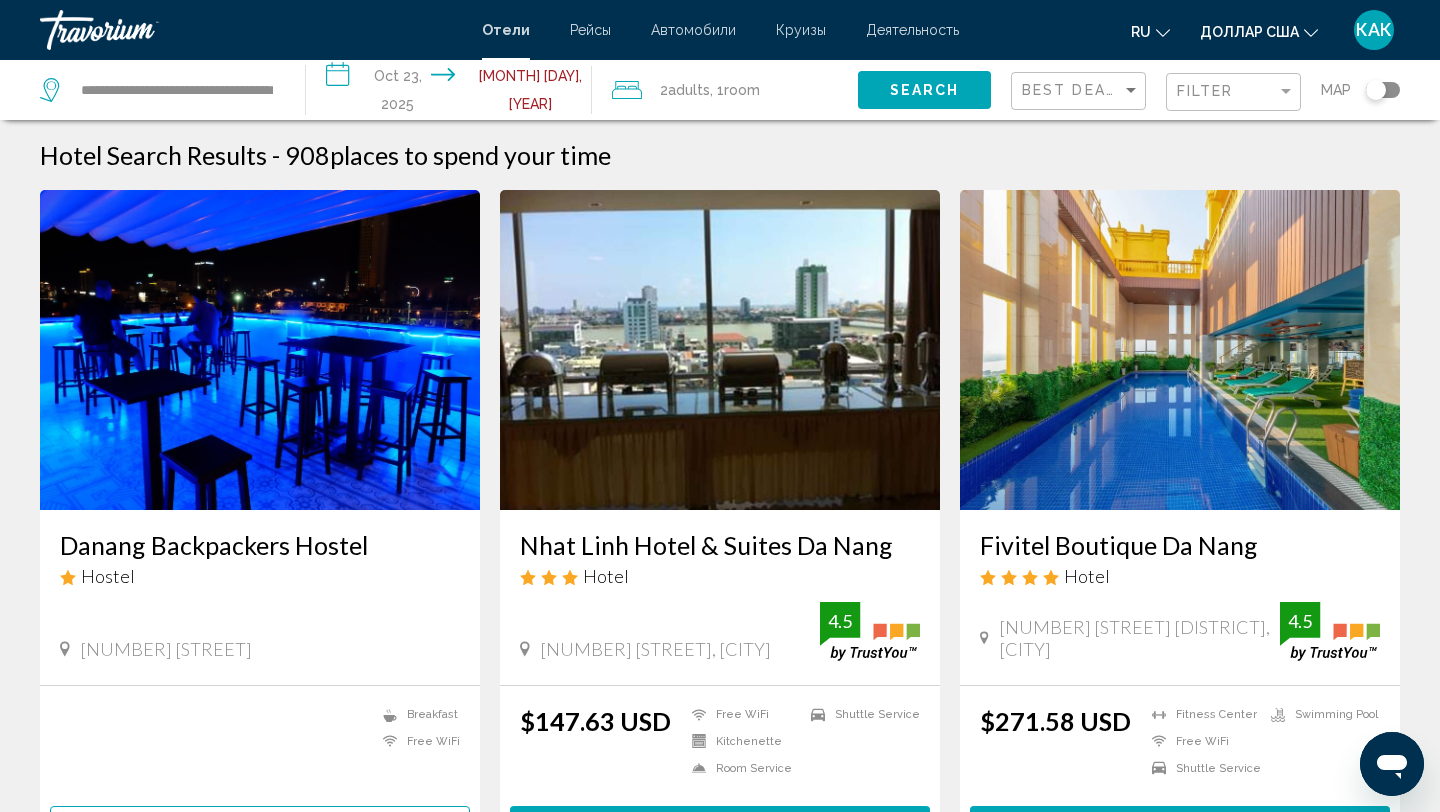 click at bounding box center [1180, 350] 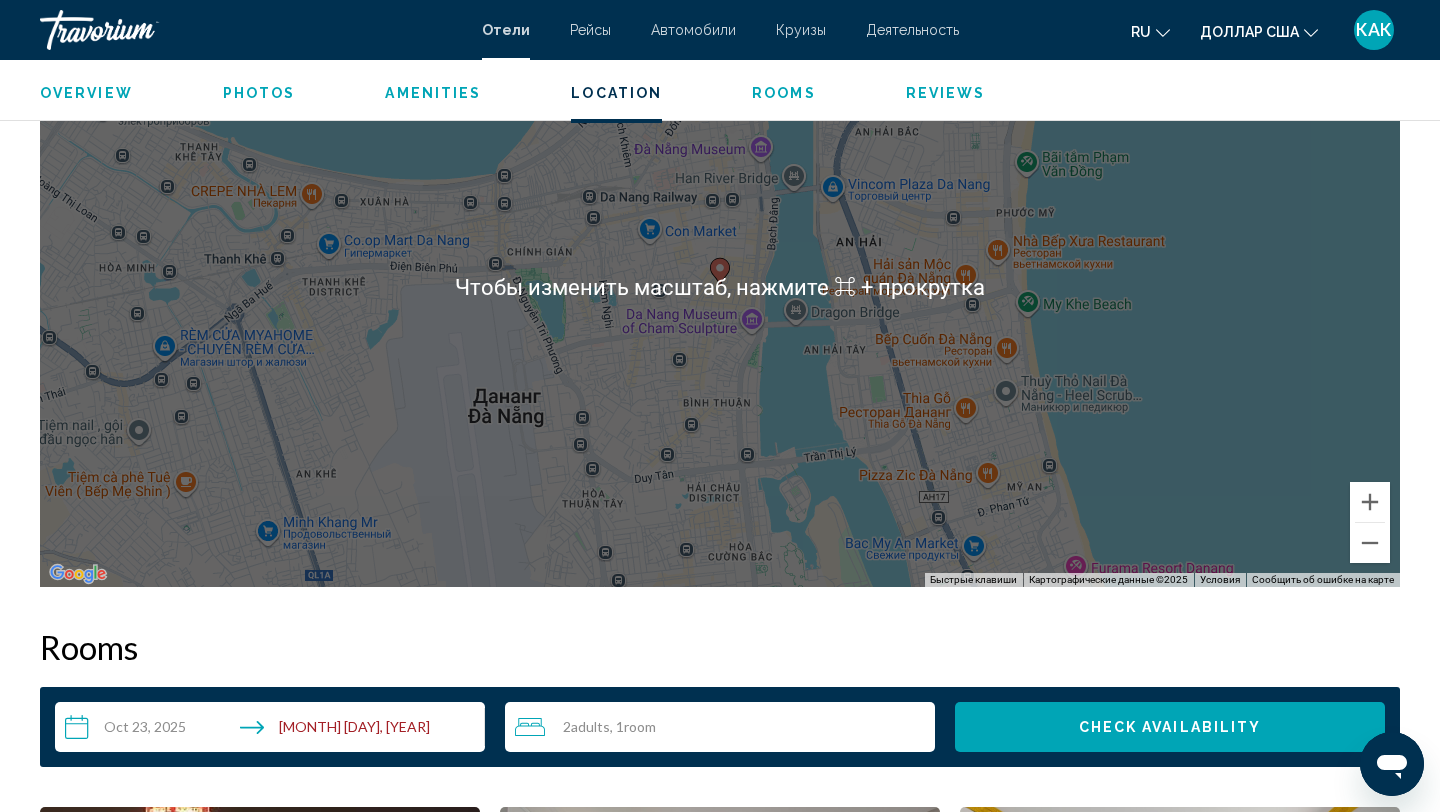 scroll, scrollTop: 2026, scrollLeft: 0, axis: vertical 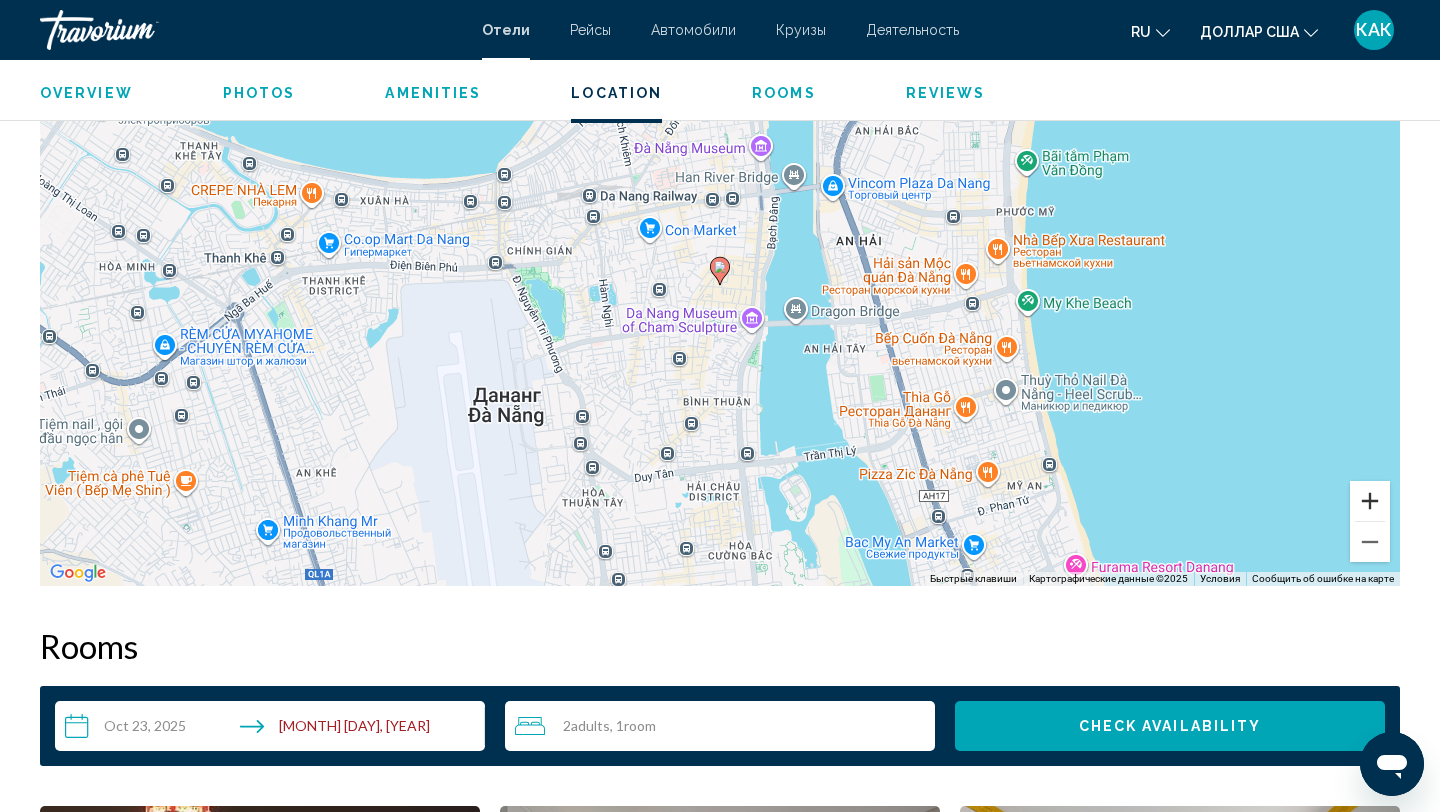 click at bounding box center (1370, 501) 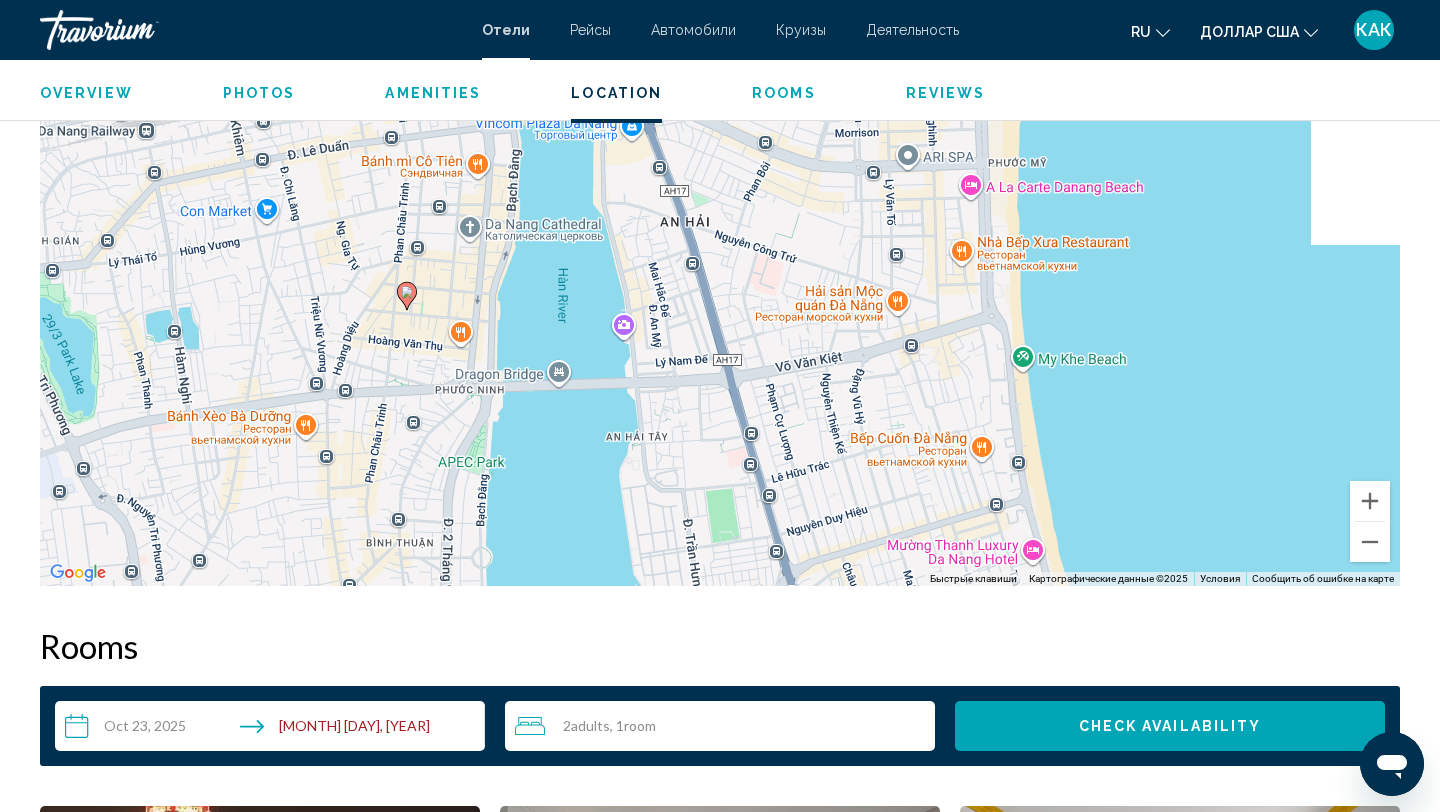 drag, startPoint x: 1338, startPoint y: 522, endPoint x: 886, endPoint y: 566, distance: 454.13654 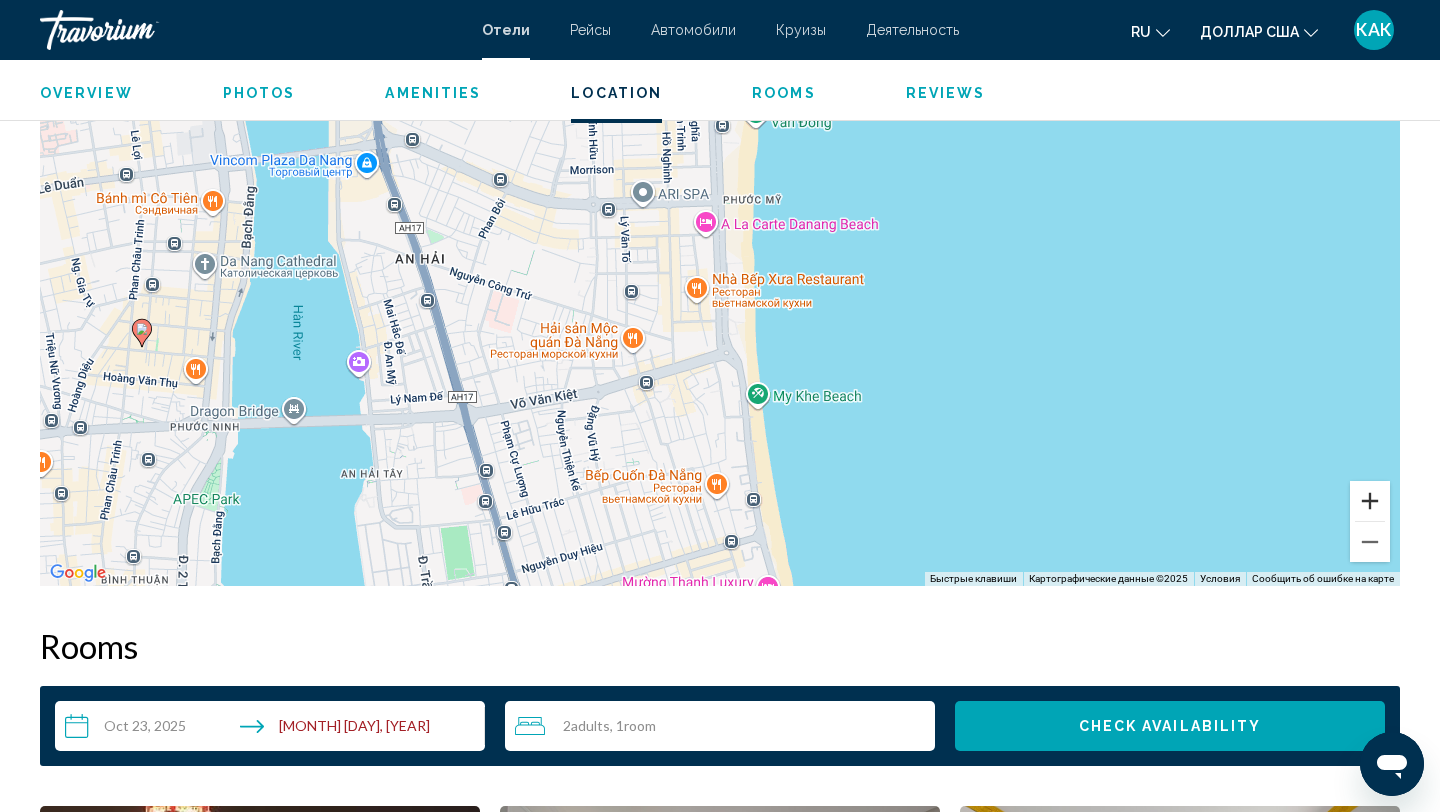 click at bounding box center [1370, 501] 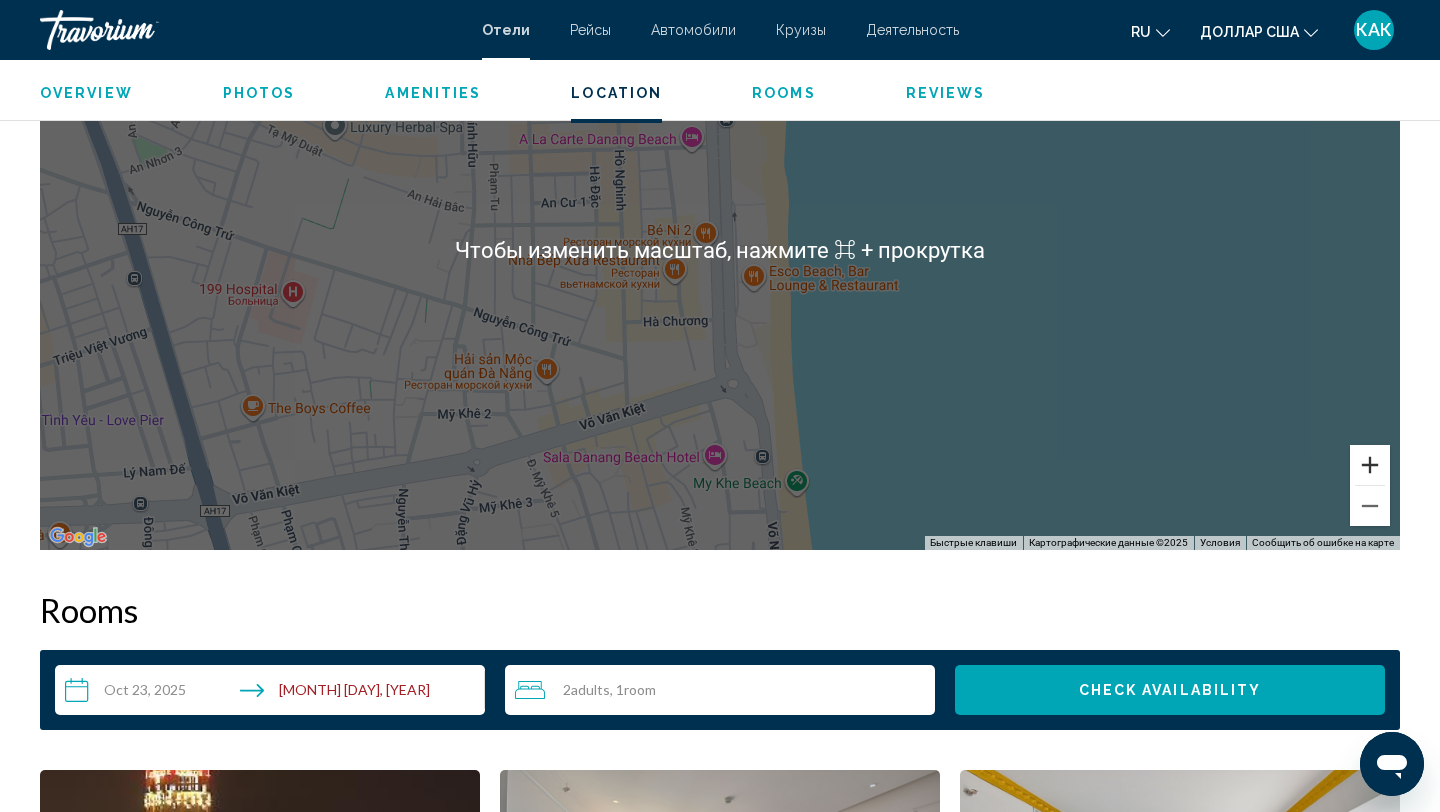 scroll, scrollTop: 2064, scrollLeft: 0, axis: vertical 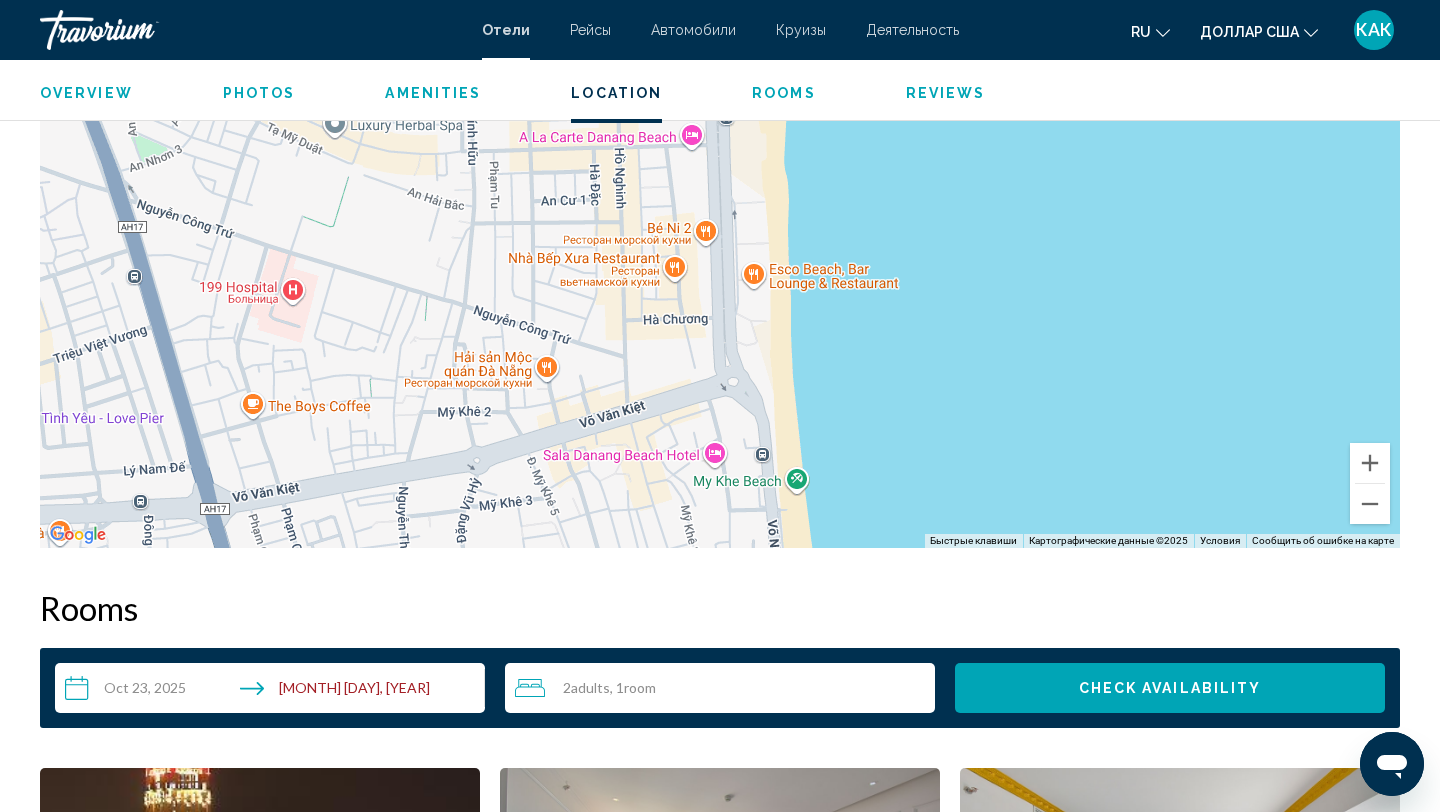 click at bounding box center (720, 248) 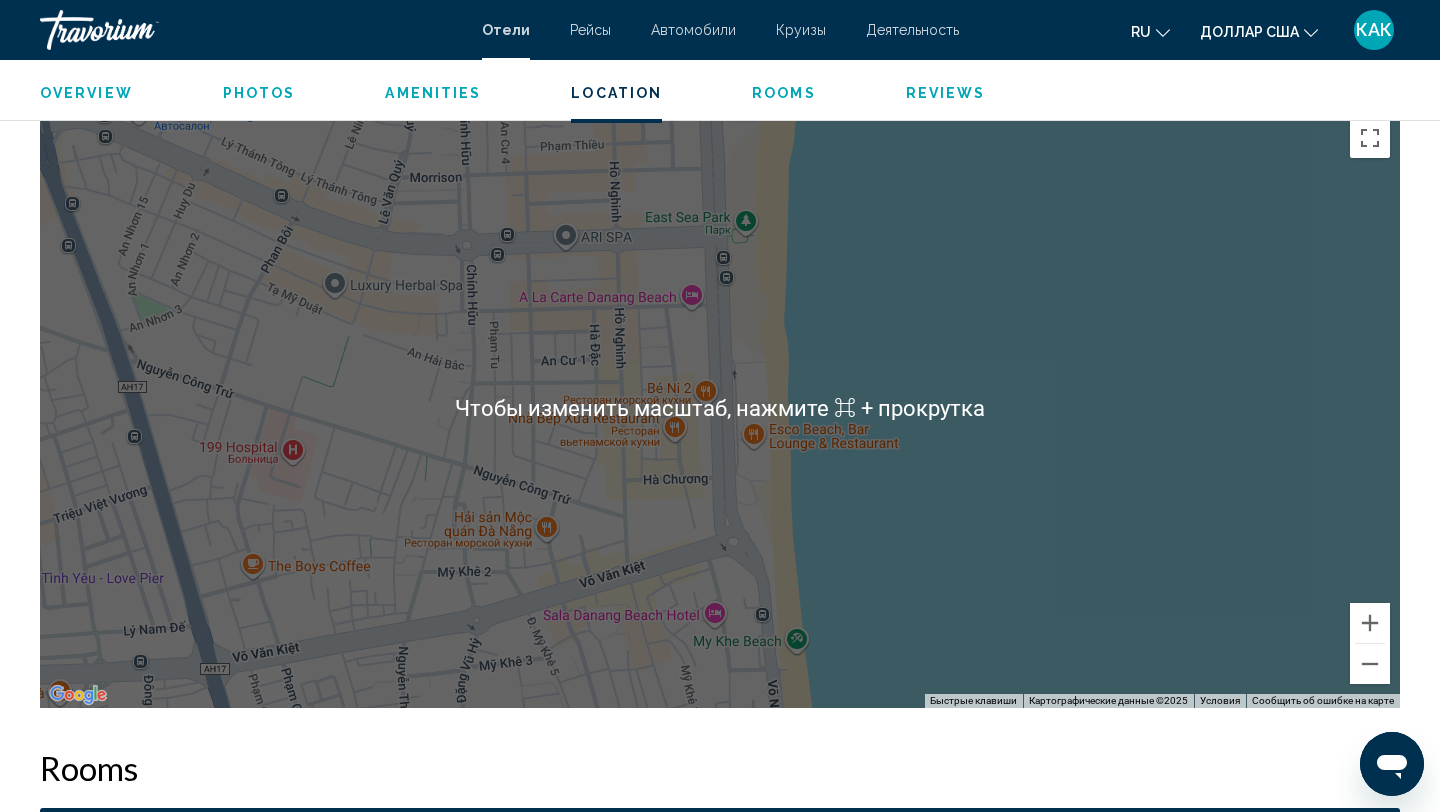 scroll, scrollTop: 1894, scrollLeft: 0, axis: vertical 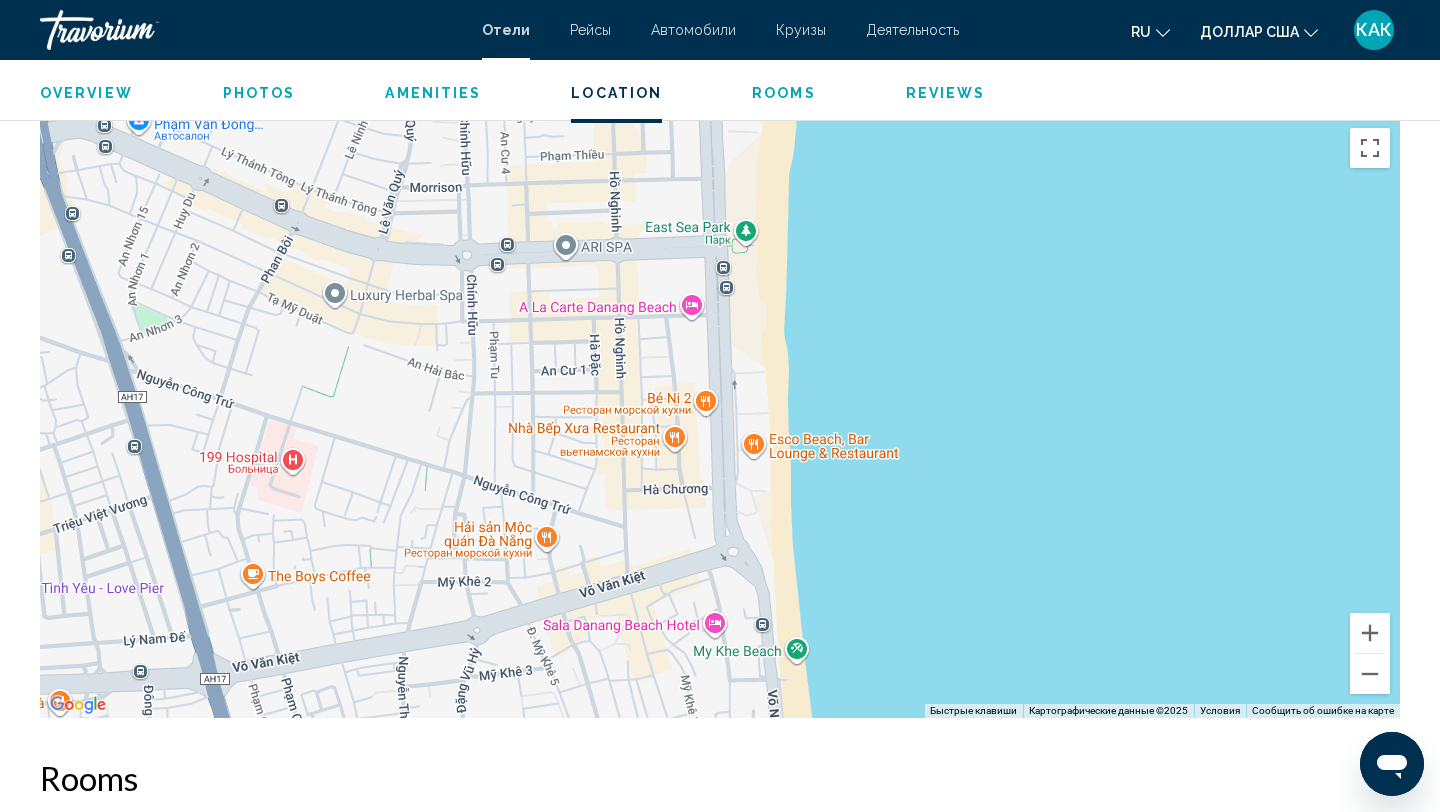 click at bounding box center (720, 418) 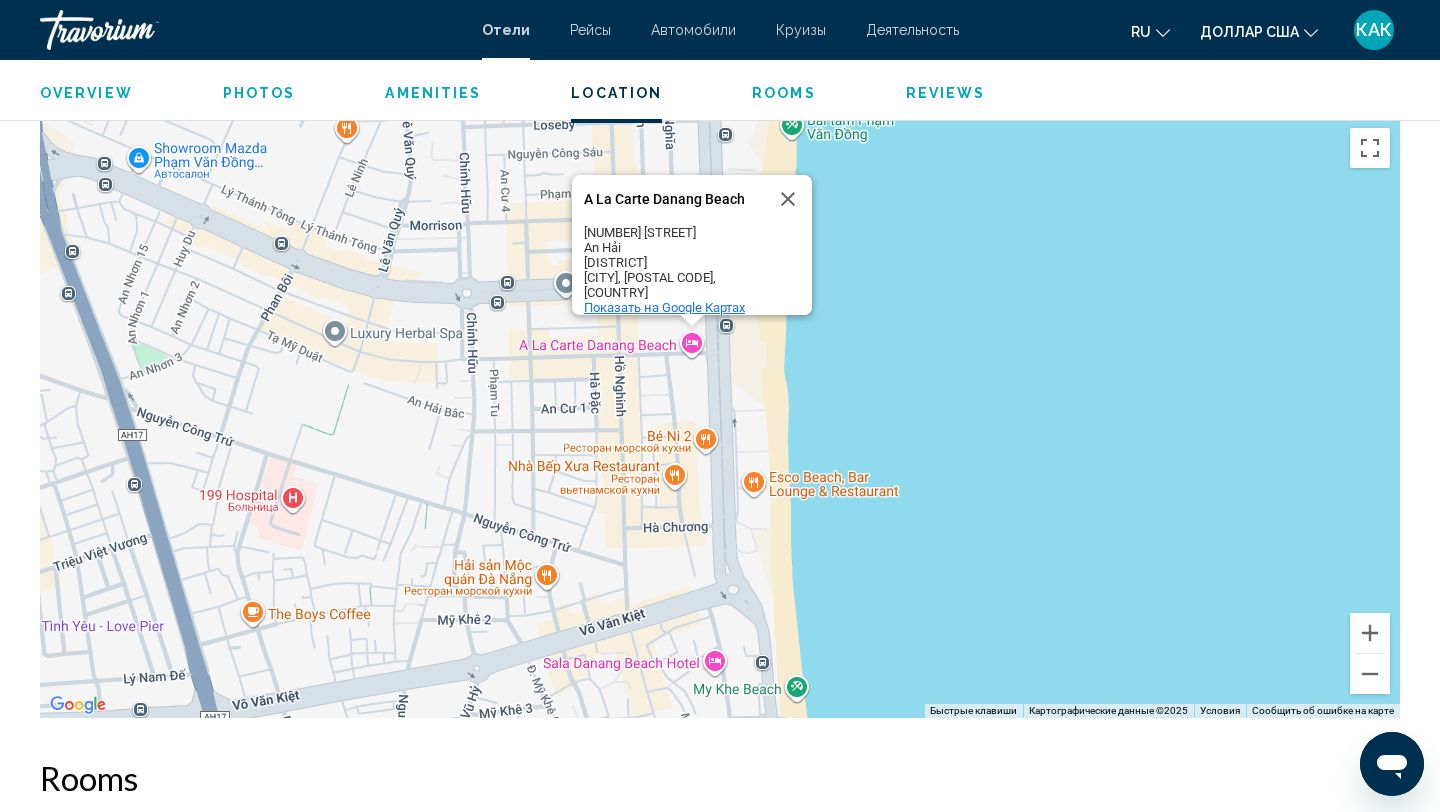 click on "Показать на Google Картах" at bounding box center (664, 307) 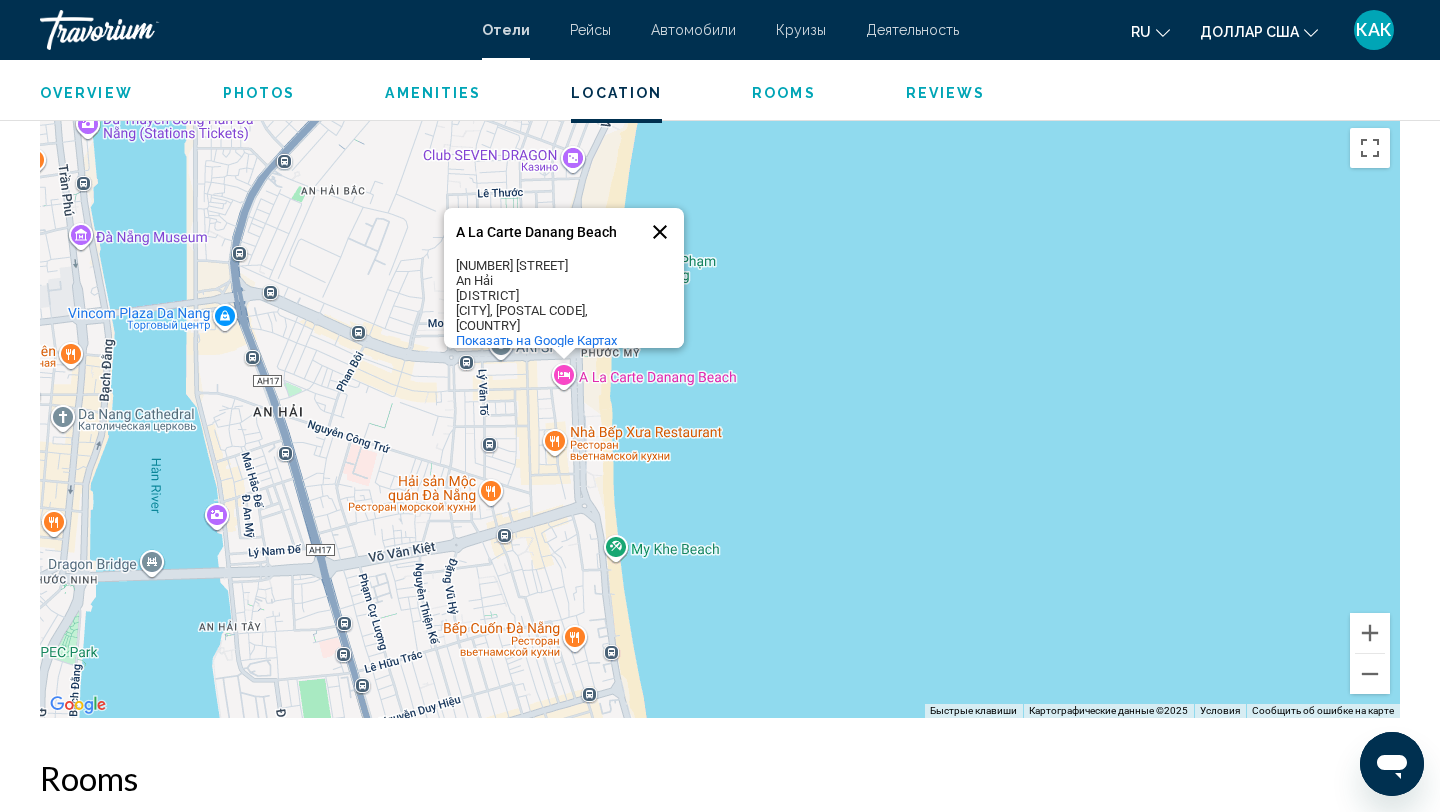 click at bounding box center [660, 232] 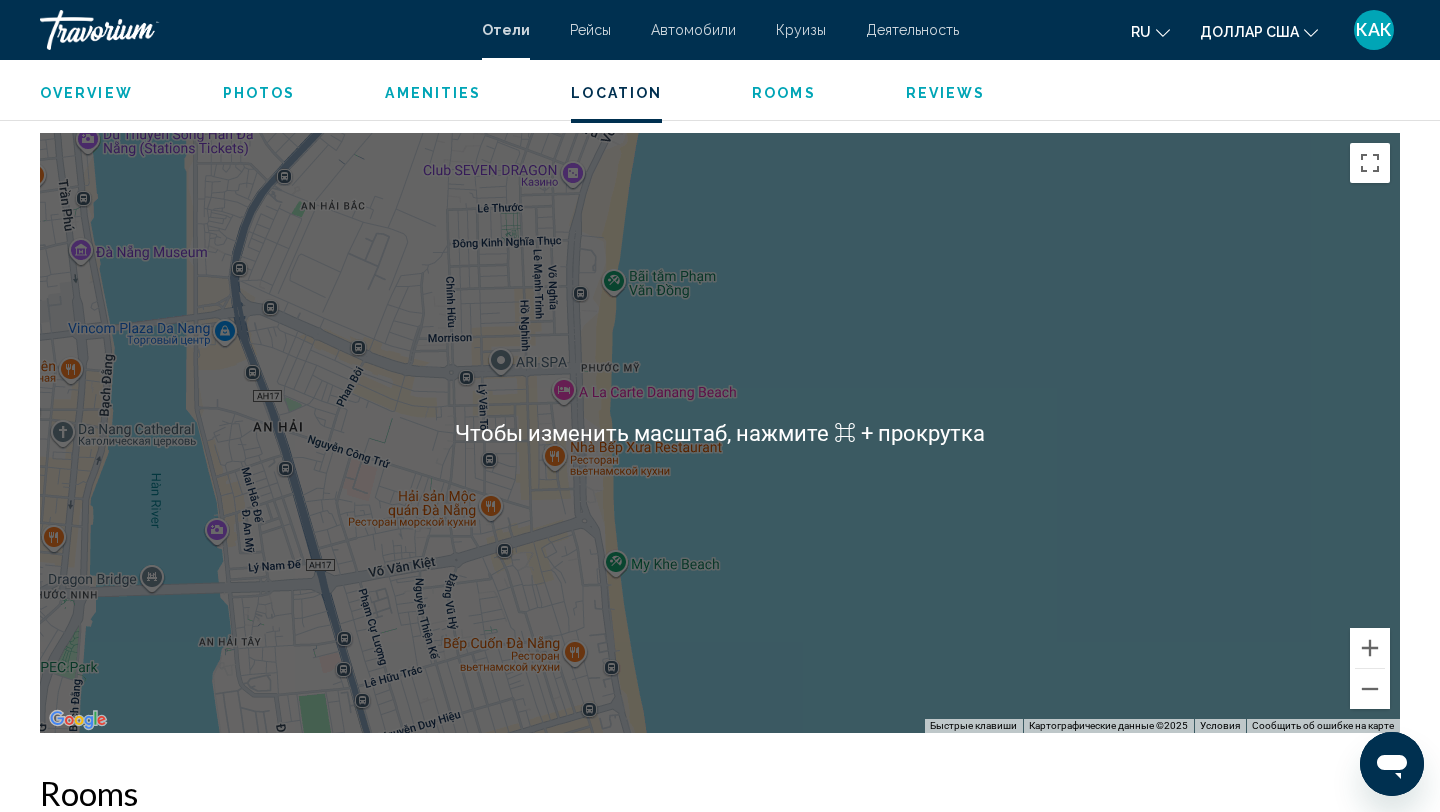 scroll, scrollTop: 1887, scrollLeft: 0, axis: vertical 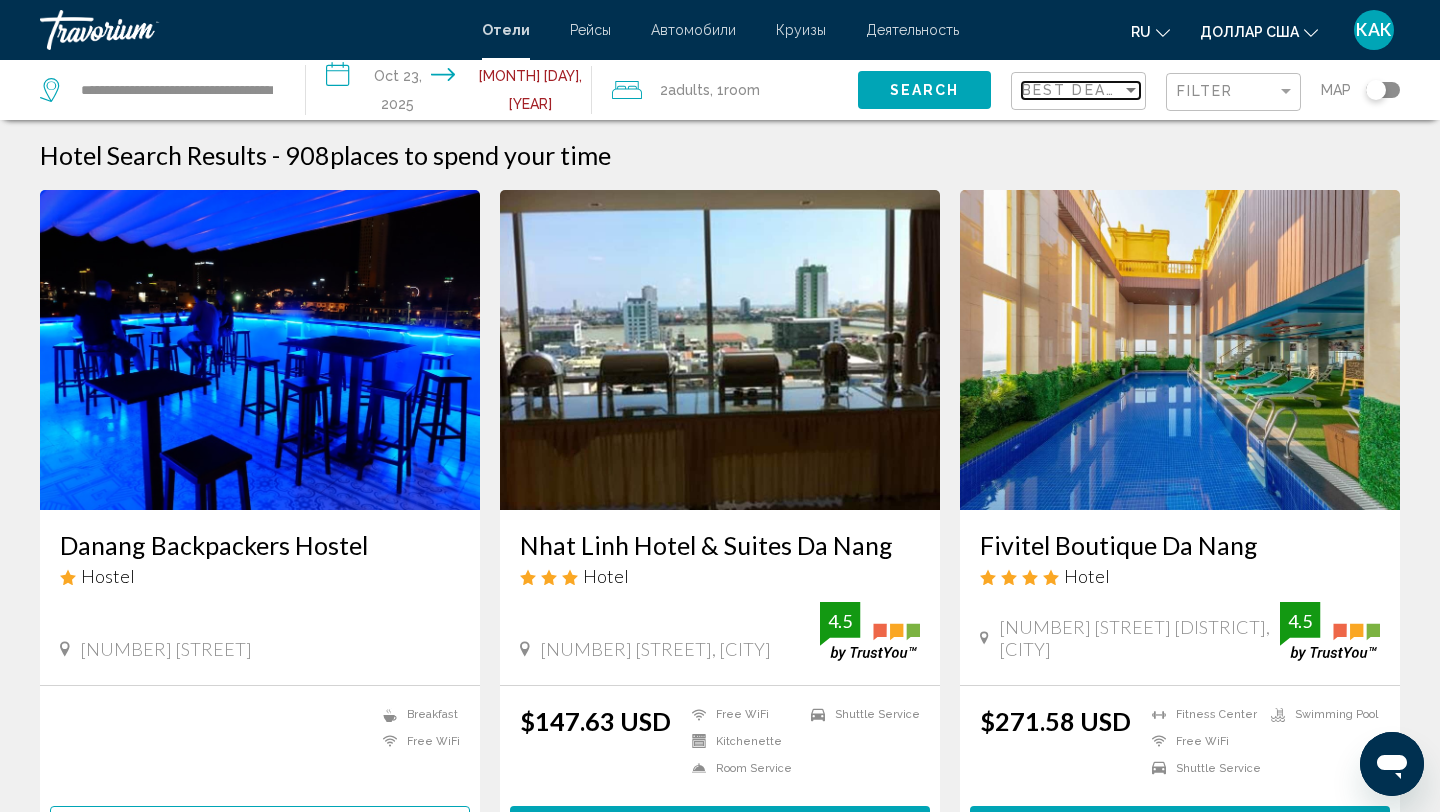 click at bounding box center [1131, 90] 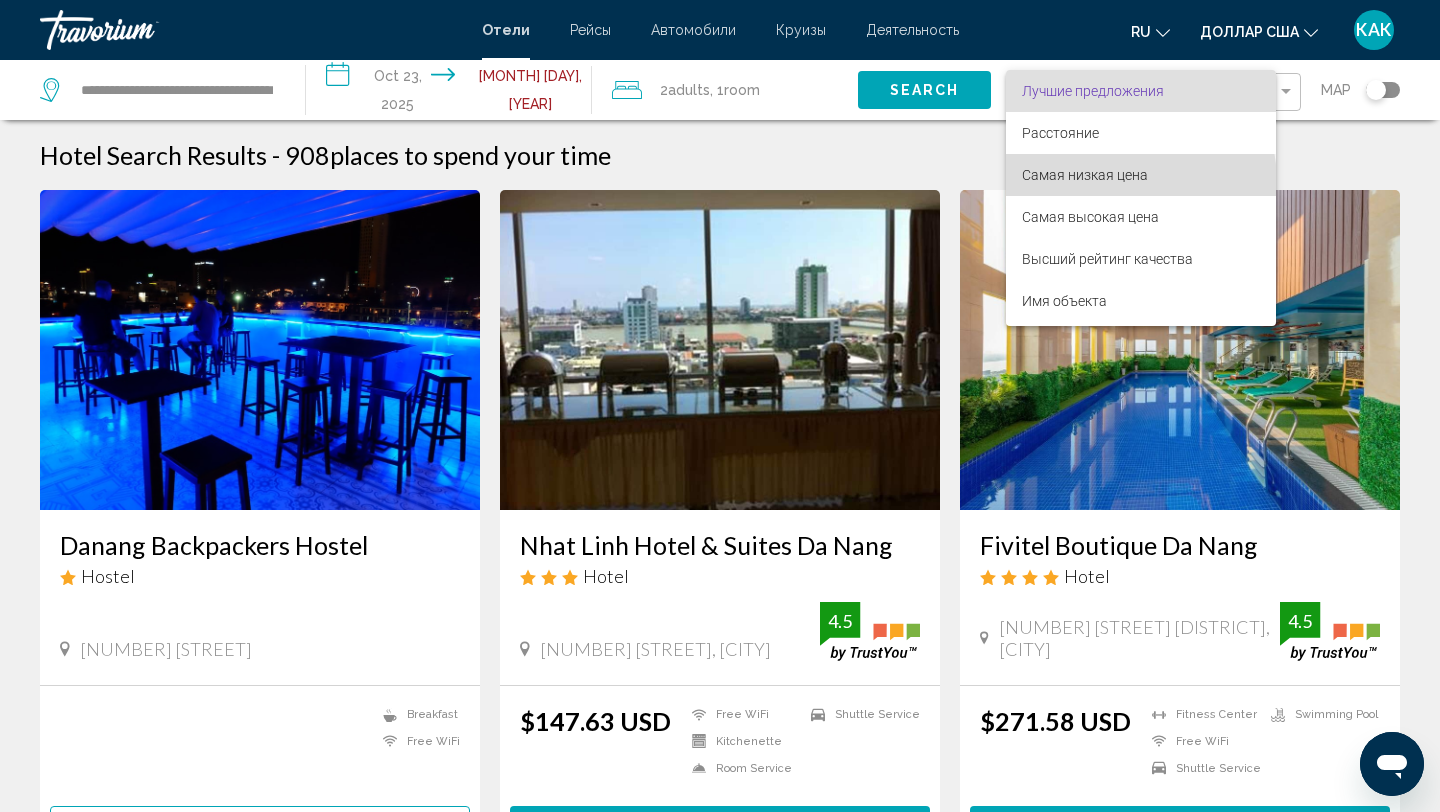 click on "Самая низкая цена" at bounding box center [1085, 175] 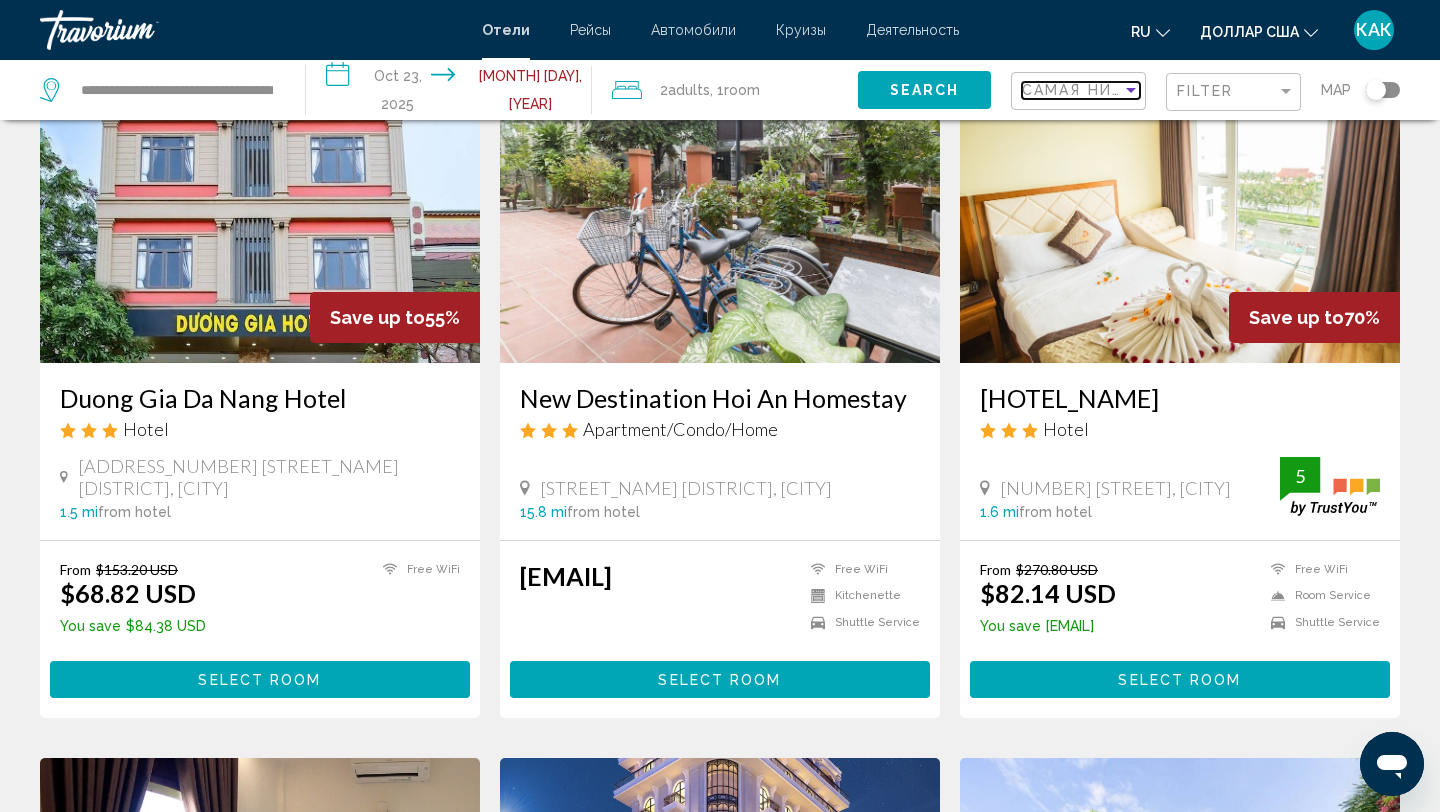 scroll, scrollTop: 151, scrollLeft: 0, axis: vertical 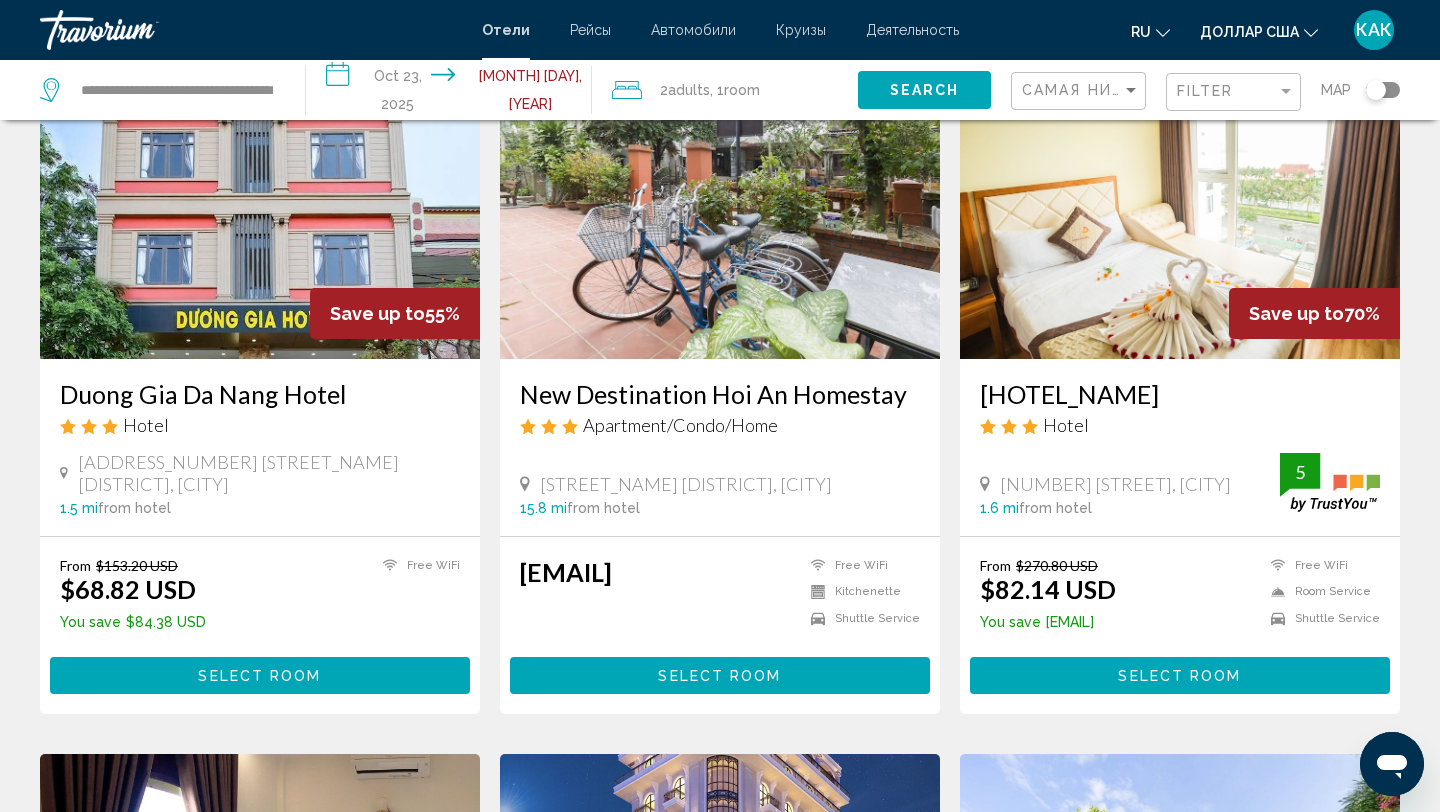 click on "Save up to" at bounding box center (377, 313) 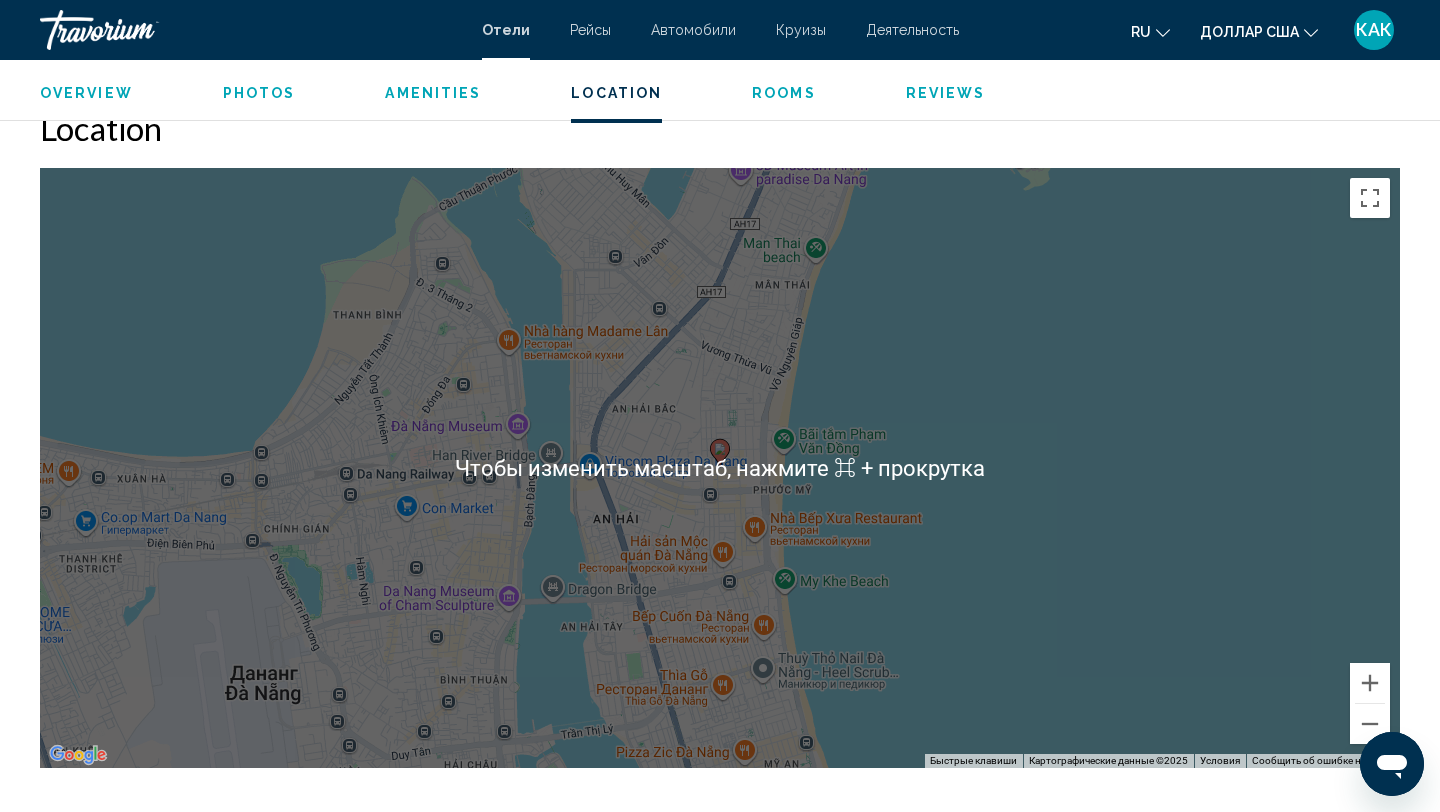 scroll, scrollTop: 1775, scrollLeft: 0, axis: vertical 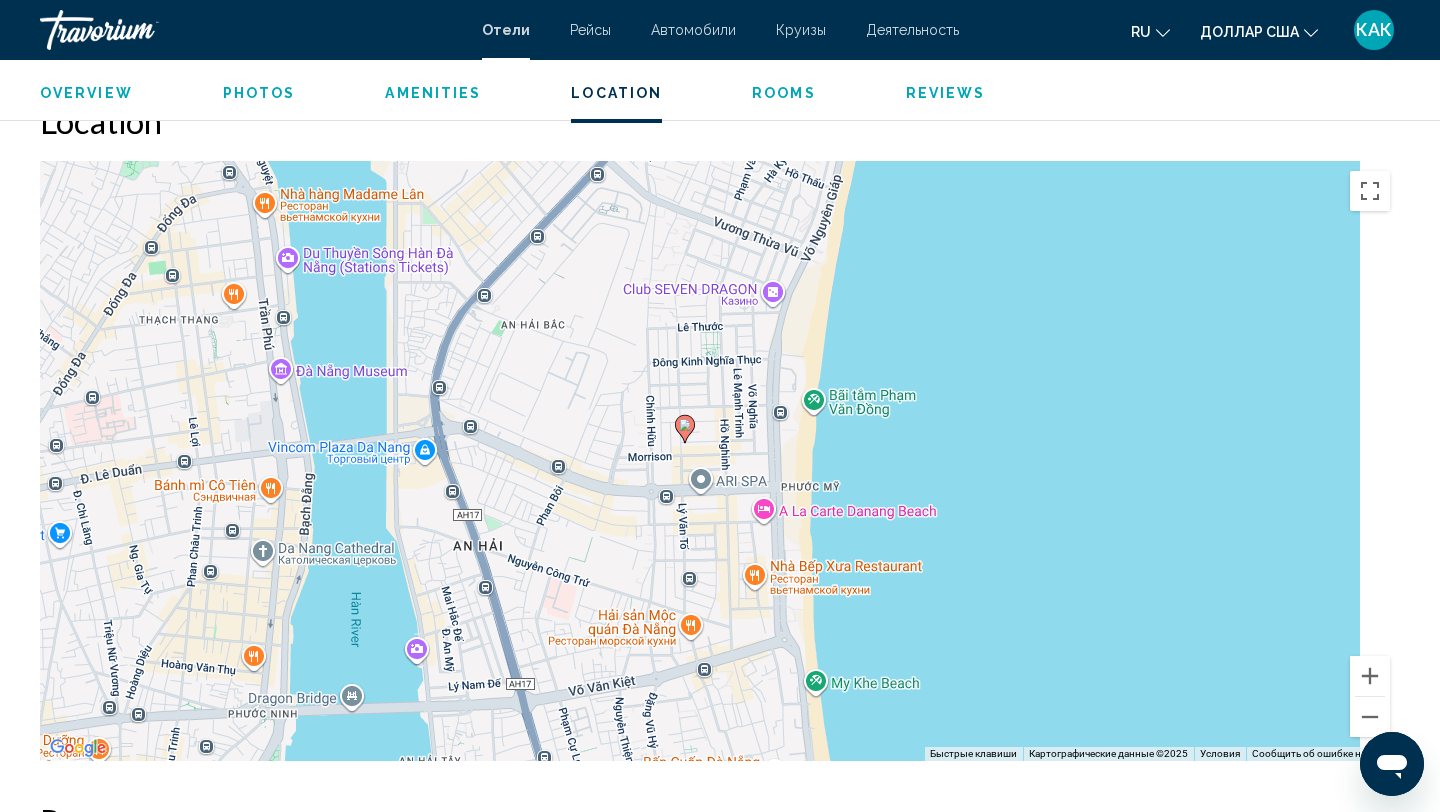 drag, startPoint x: 798, startPoint y: 488, endPoint x: 625, endPoint y: 494, distance: 173.10402 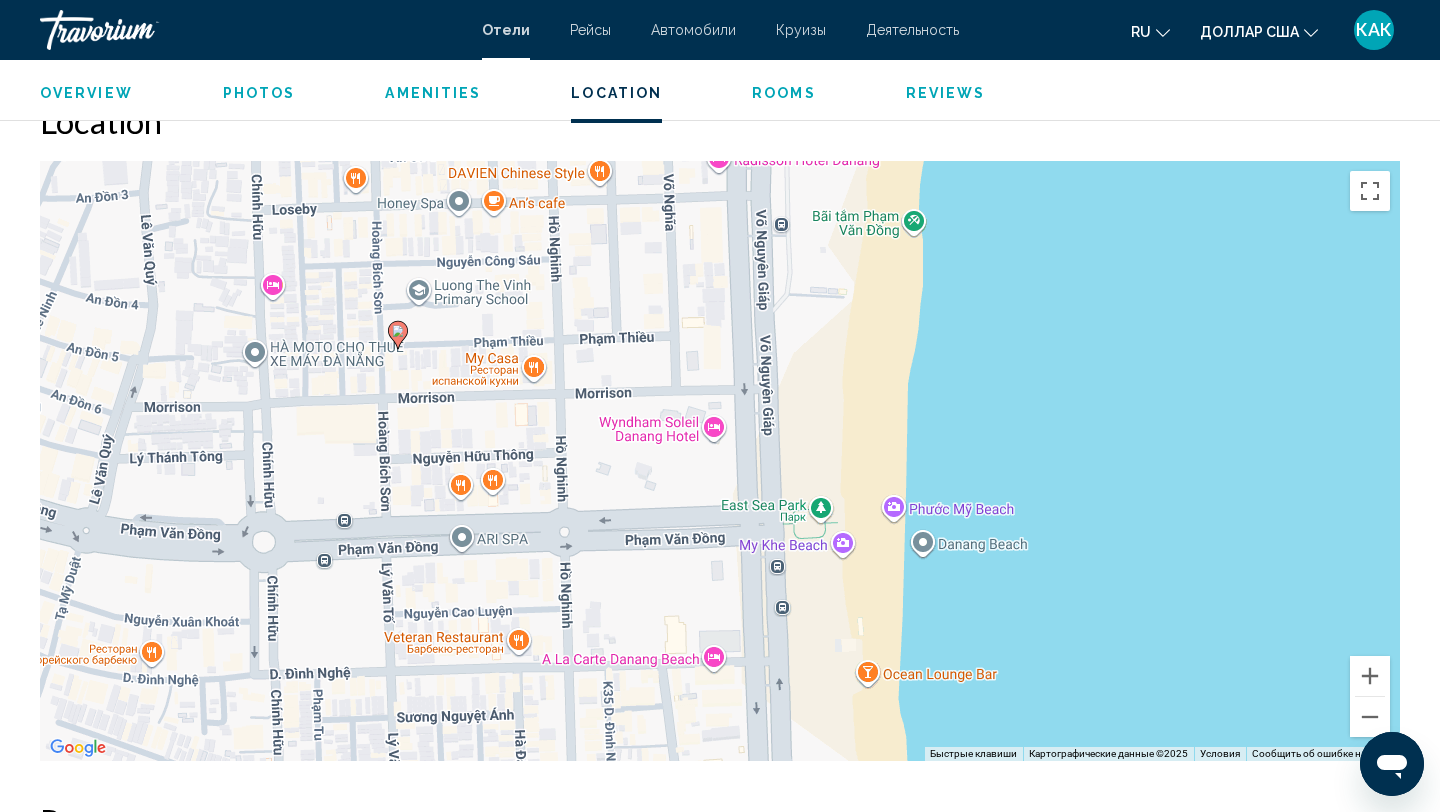 drag, startPoint x: 927, startPoint y: 422, endPoint x: 789, endPoint y: 474, distance: 147.47203 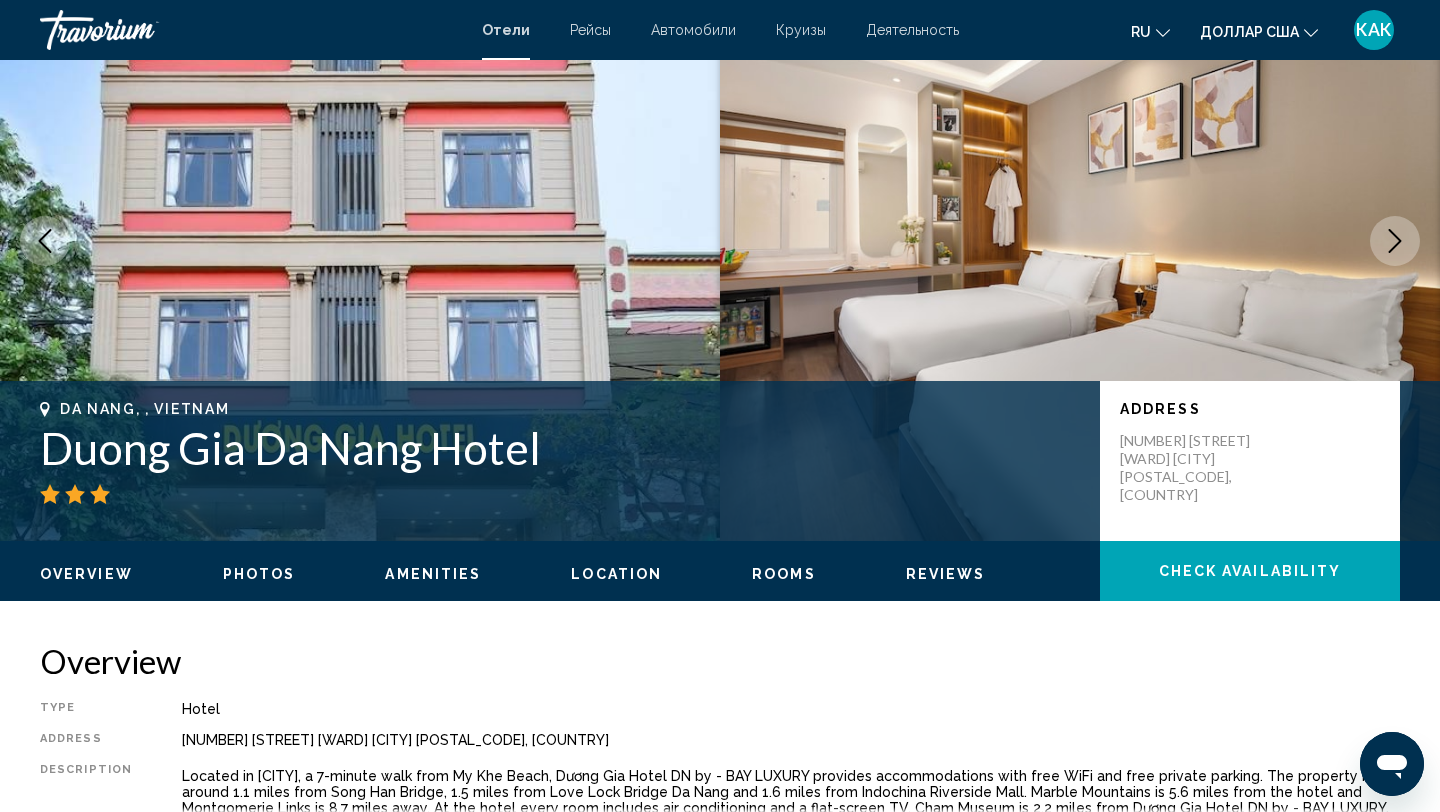 scroll, scrollTop: 0, scrollLeft: 0, axis: both 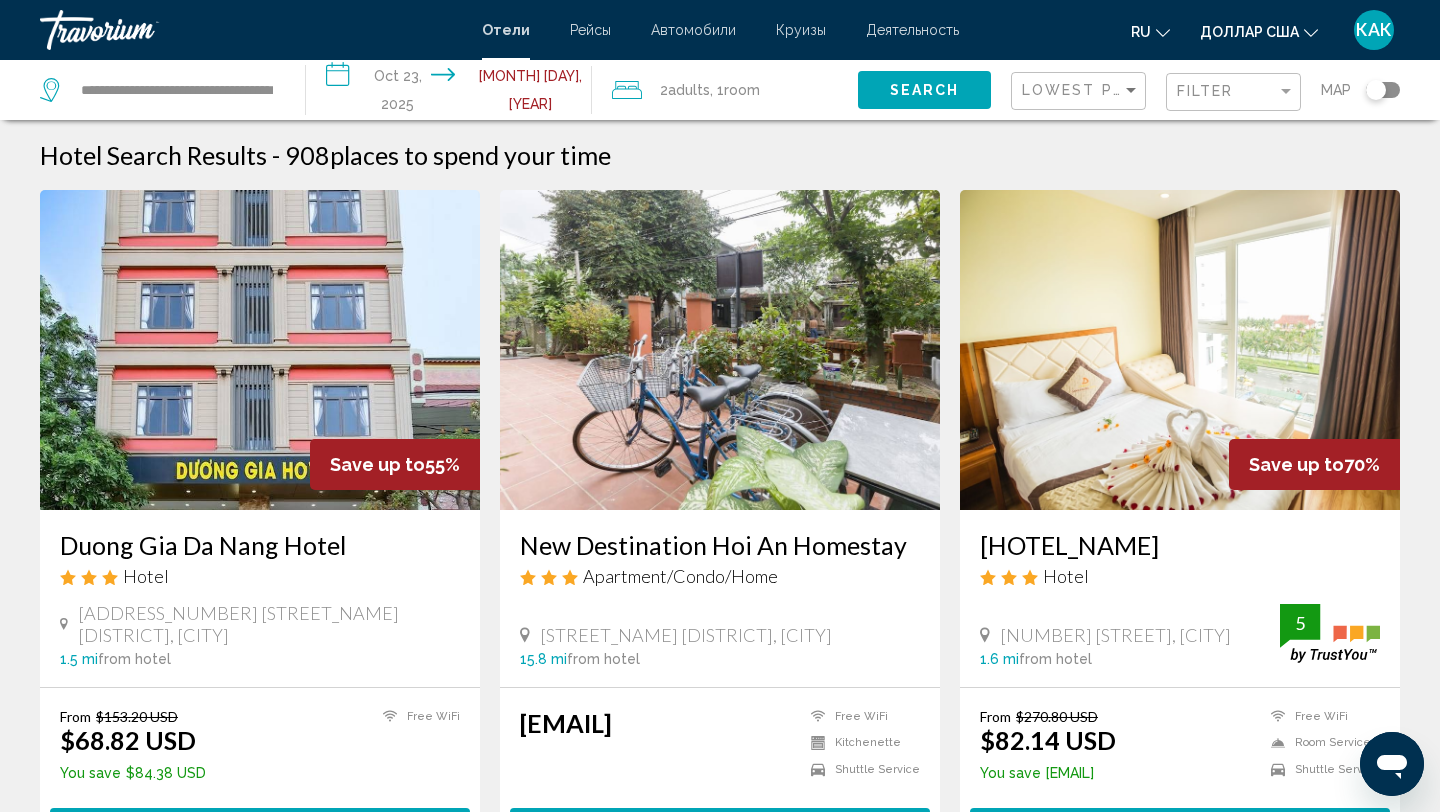 click at bounding box center (1180, 350) 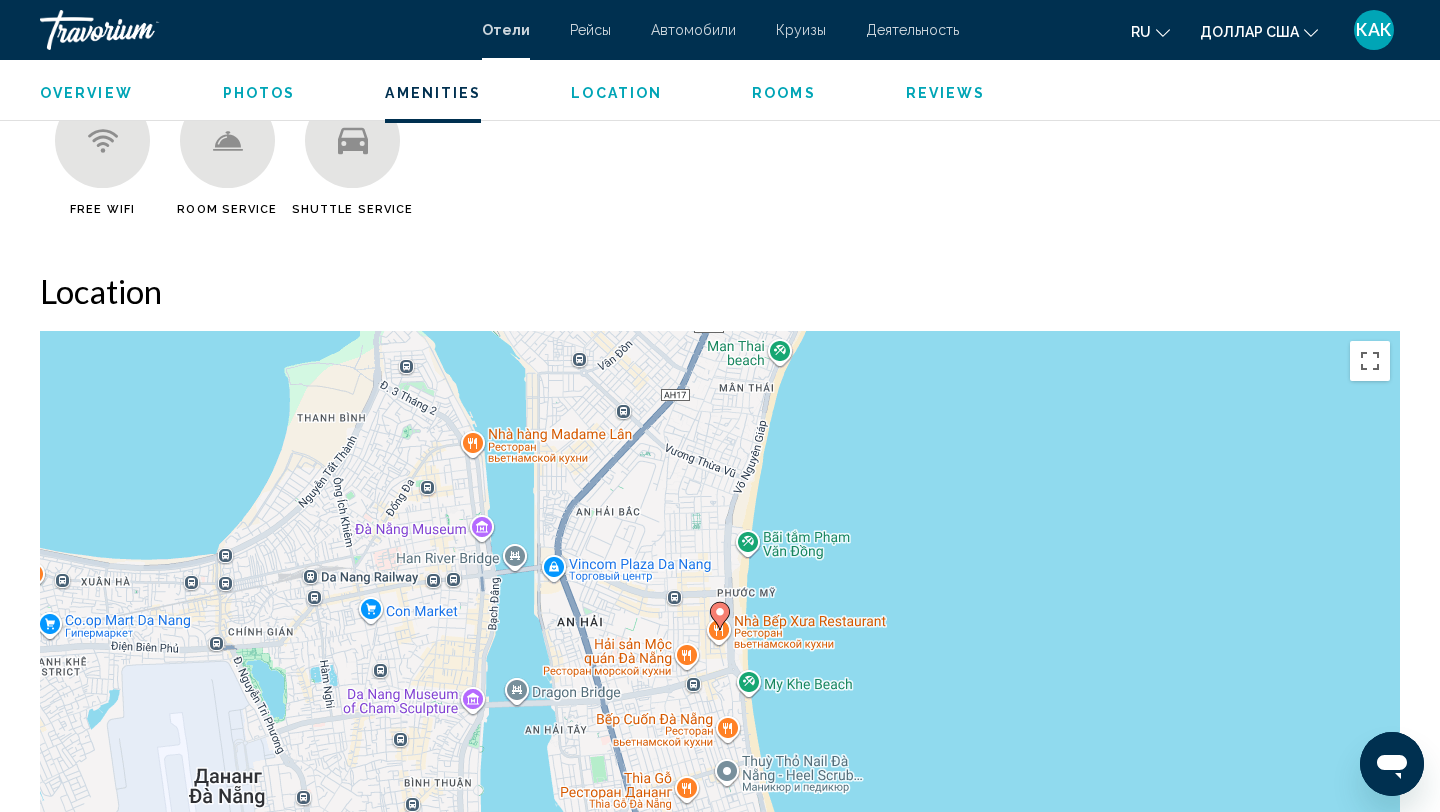 scroll, scrollTop: 1787, scrollLeft: 0, axis: vertical 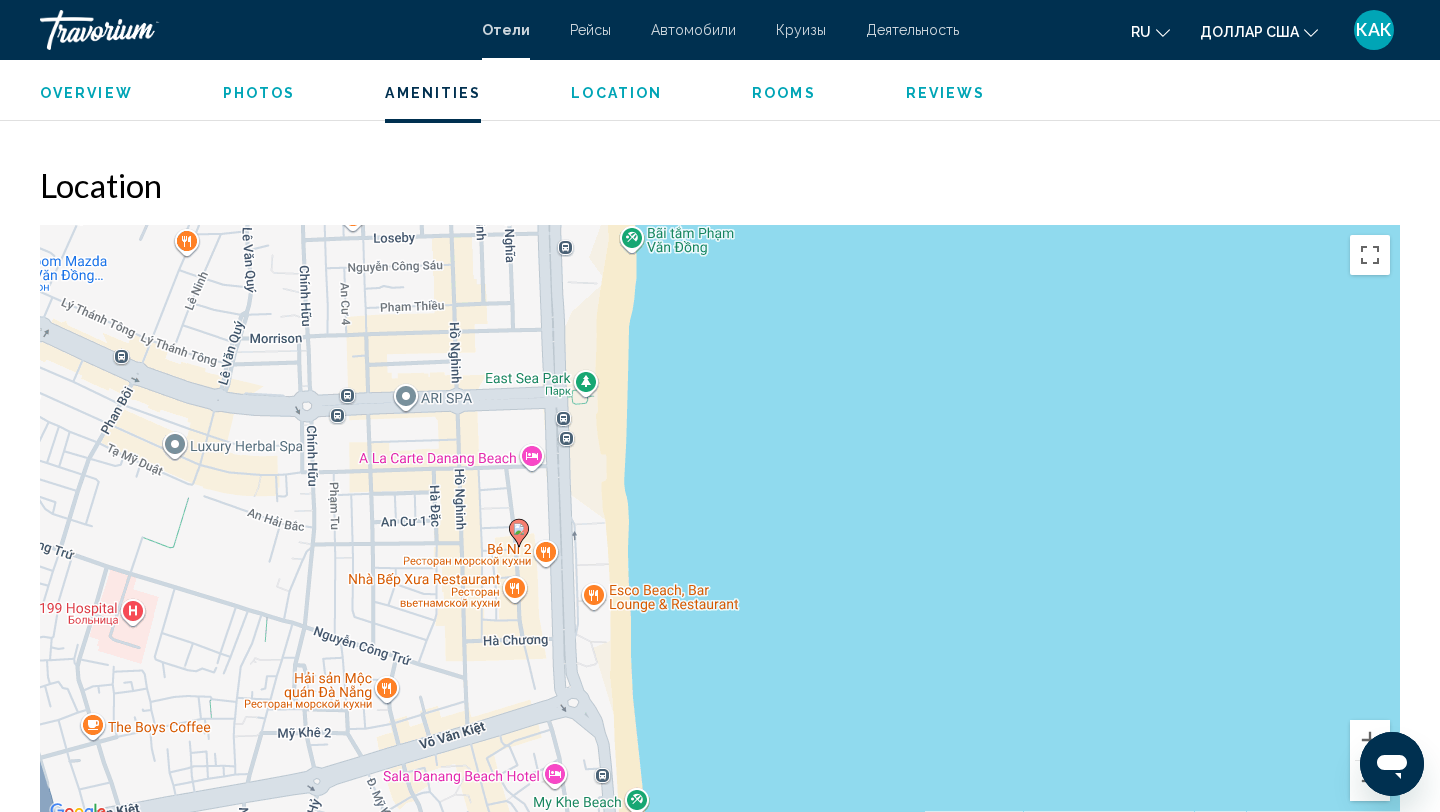 drag, startPoint x: 381, startPoint y: 601, endPoint x: 646, endPoint y: 558, distance: 268.466 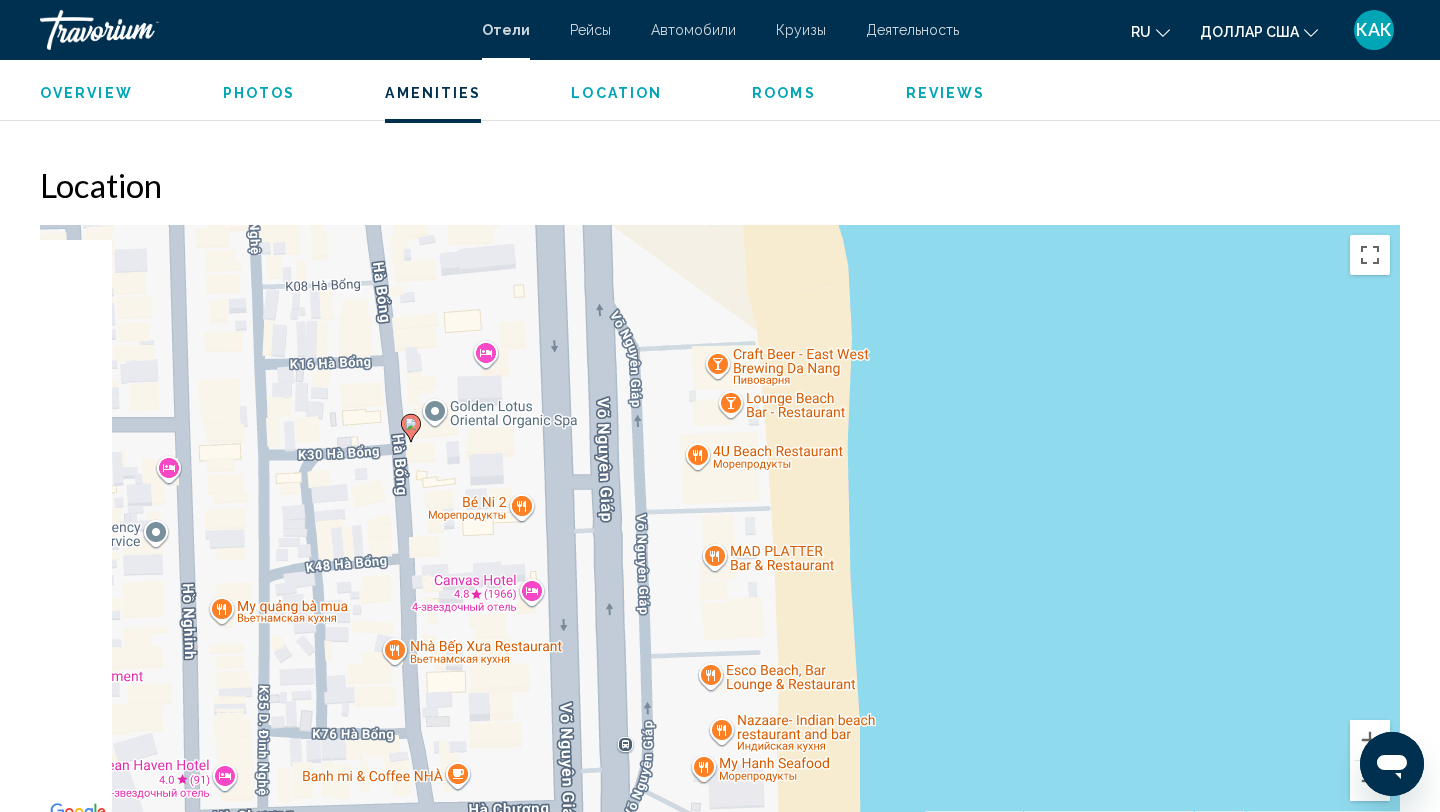 drag, startPoint x: 572, startPoint y: 650, endPoint x: 702, endPoint y: 557, distance: 159.84055 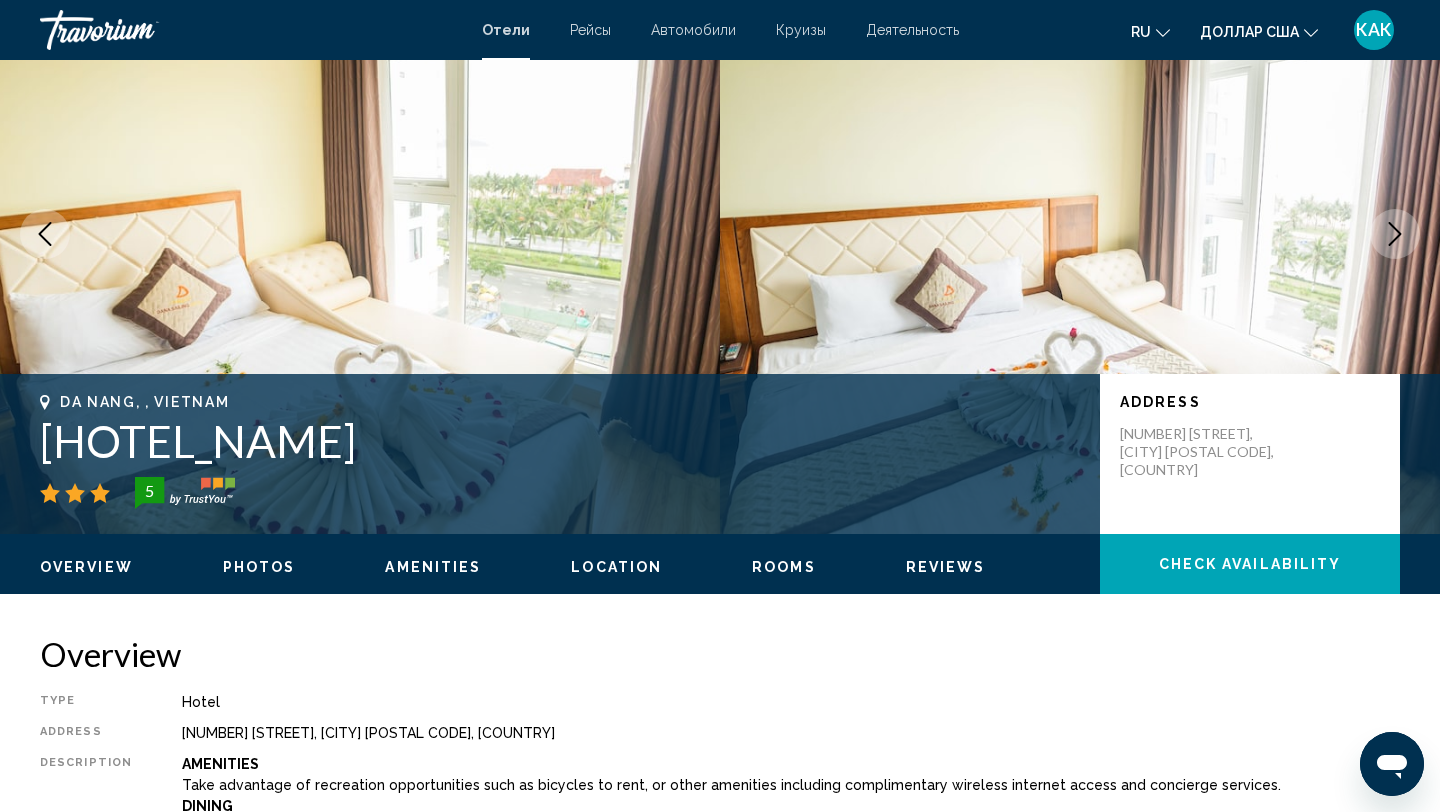 scroll, scrollTop: 0, scrollLeft: 0, axis: both 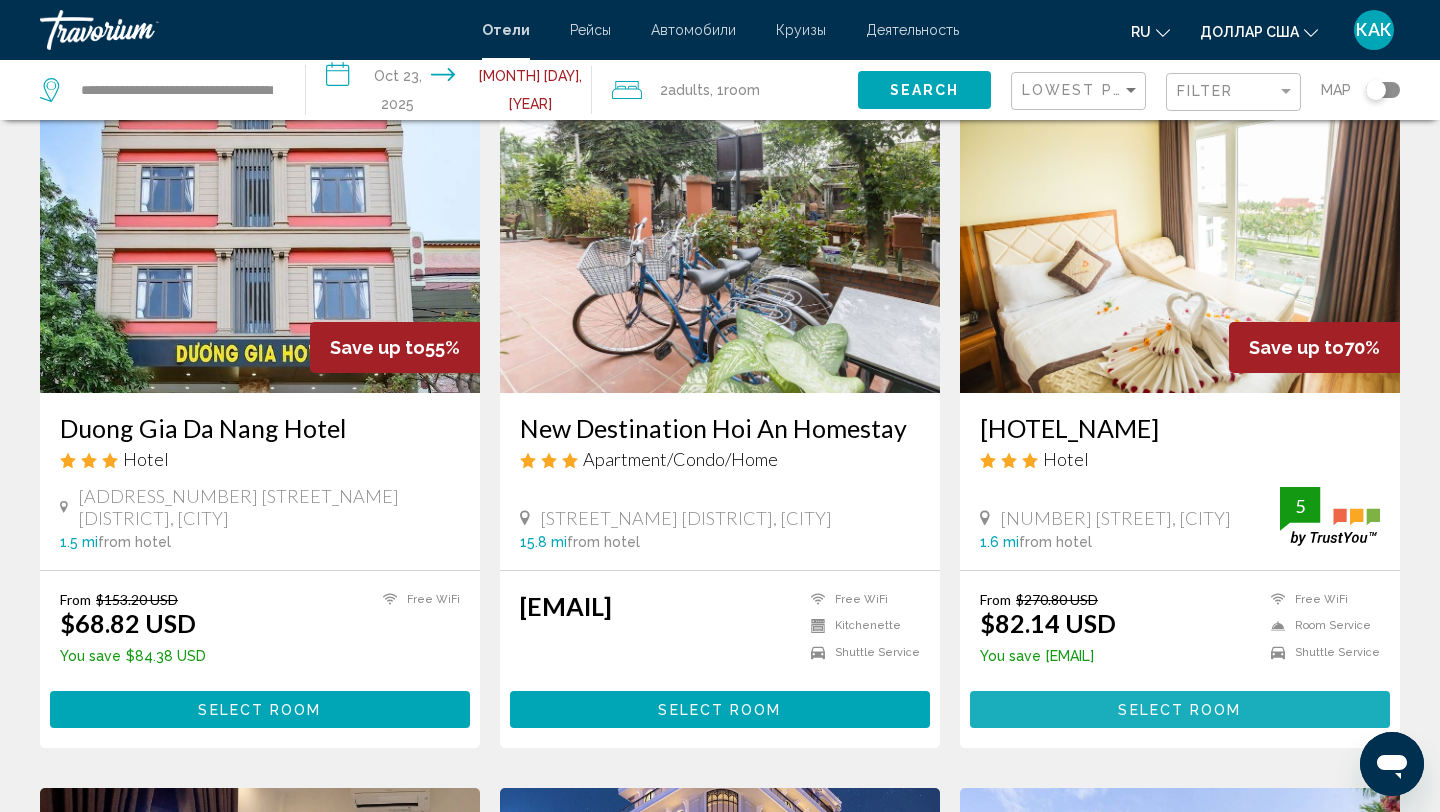 click on "Select Room" at bounding box center [1179, 710] 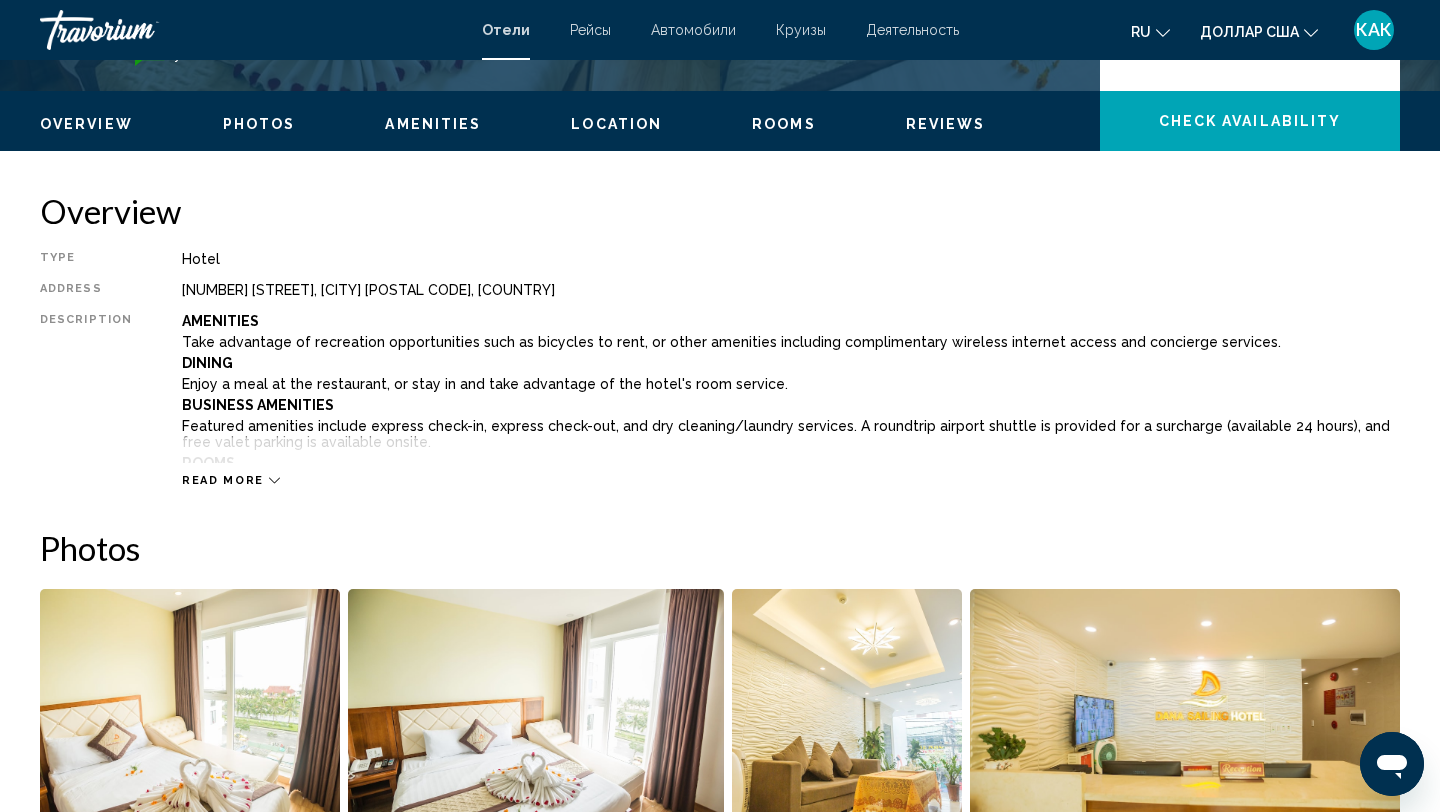 scroll, scrollTop: 0, scrollLeft: 0, axis: both 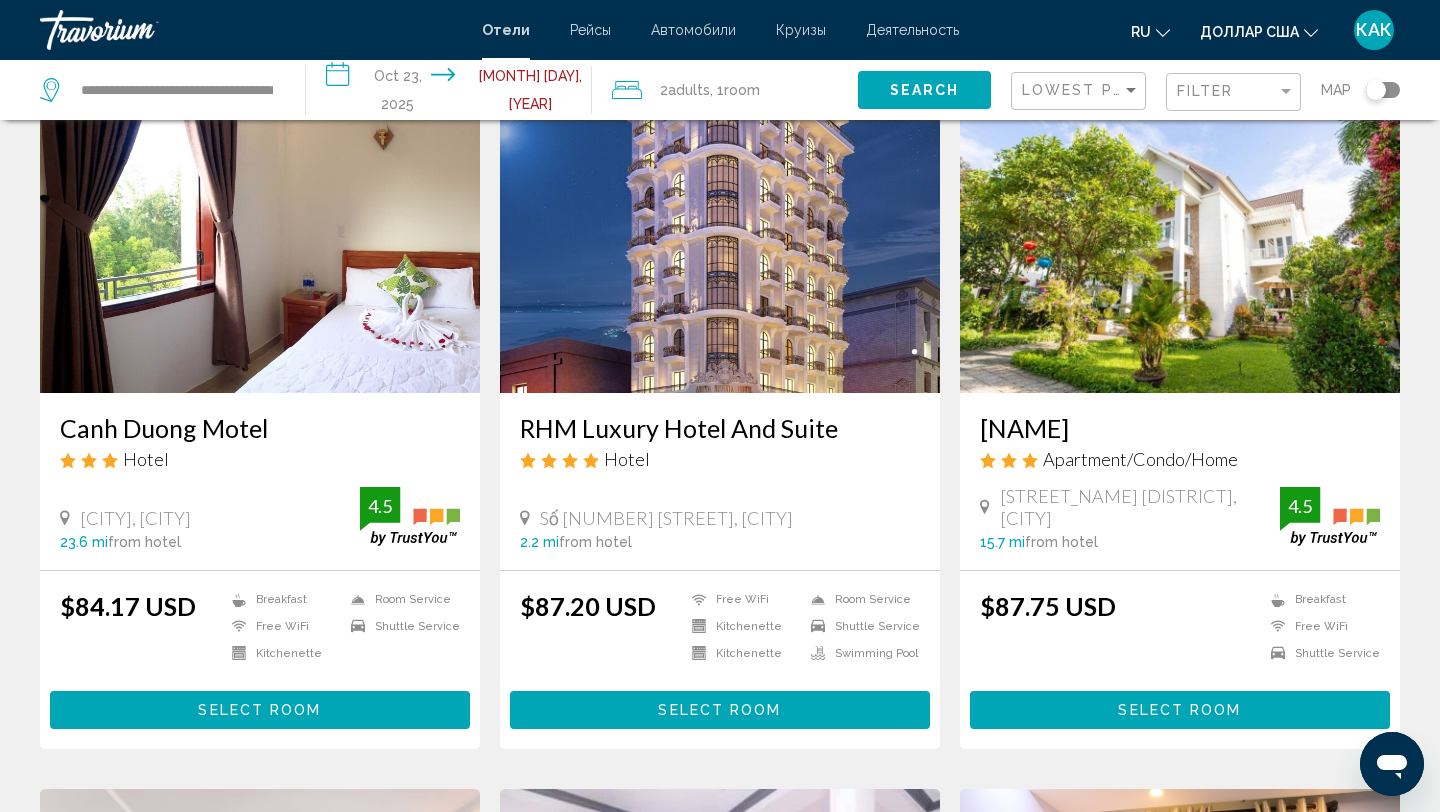 click at bounding box center [720, 233] 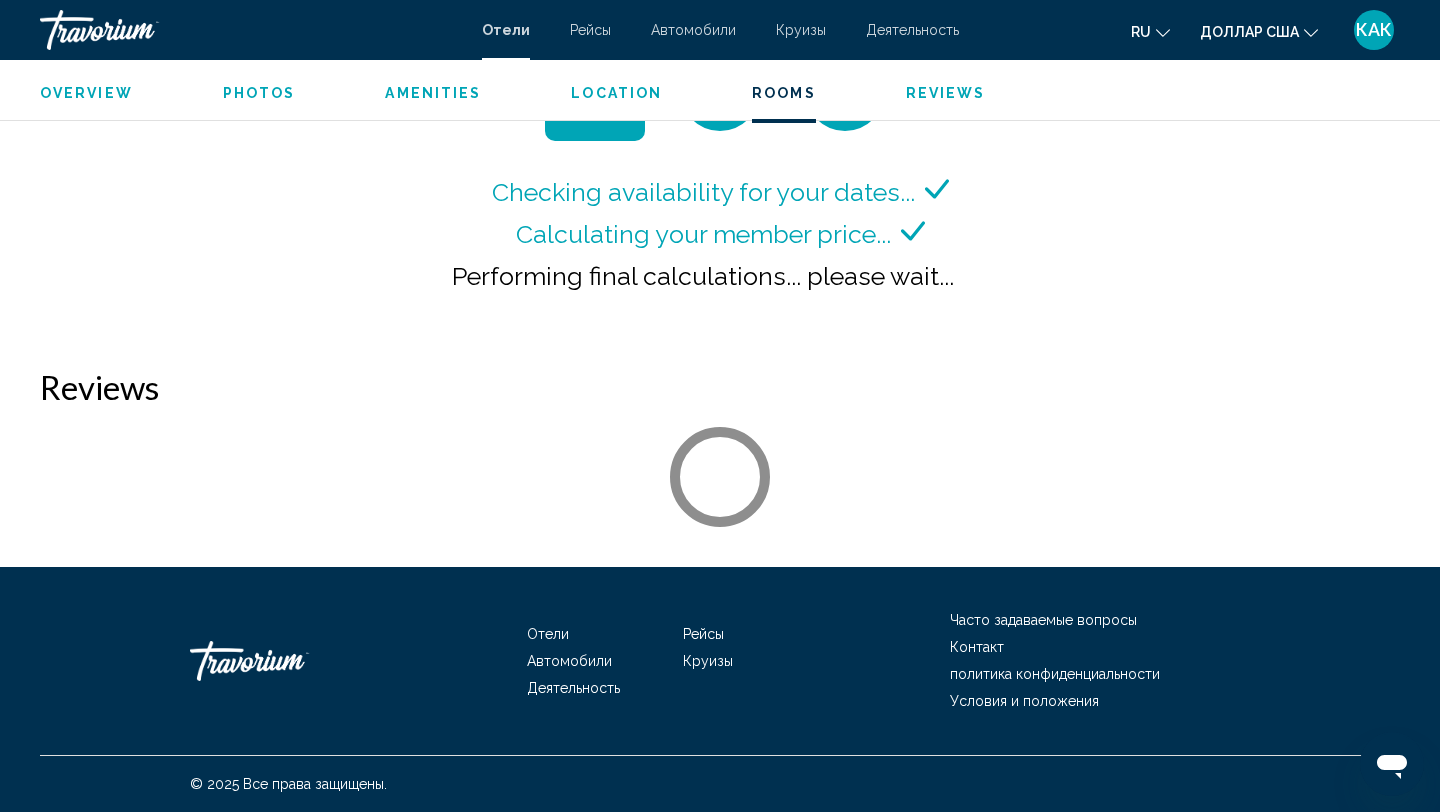 scroll, scrollTop: 2729, scrollLeft: 0, axis: vertical 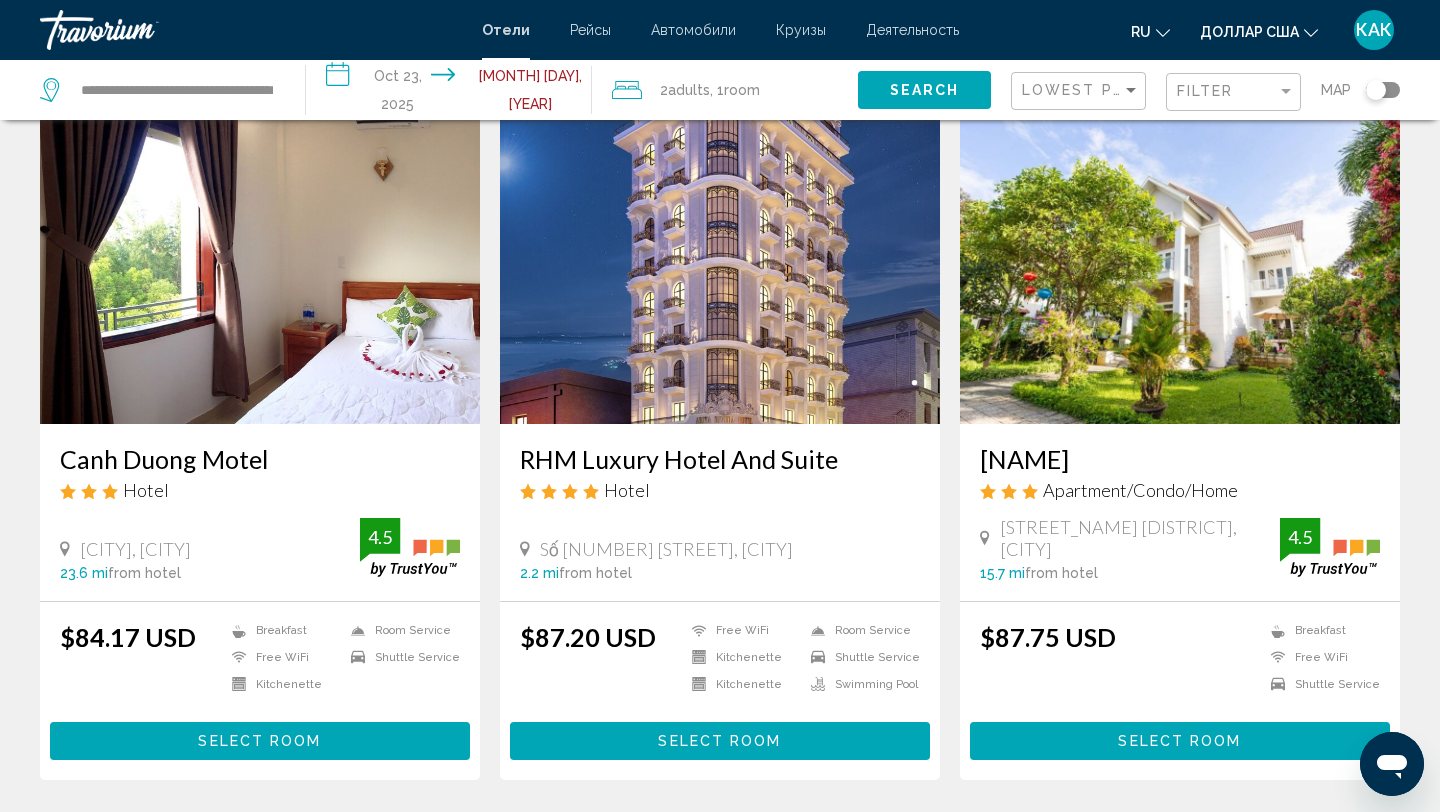 click on "Select Room" at bounding box center (720, 740) 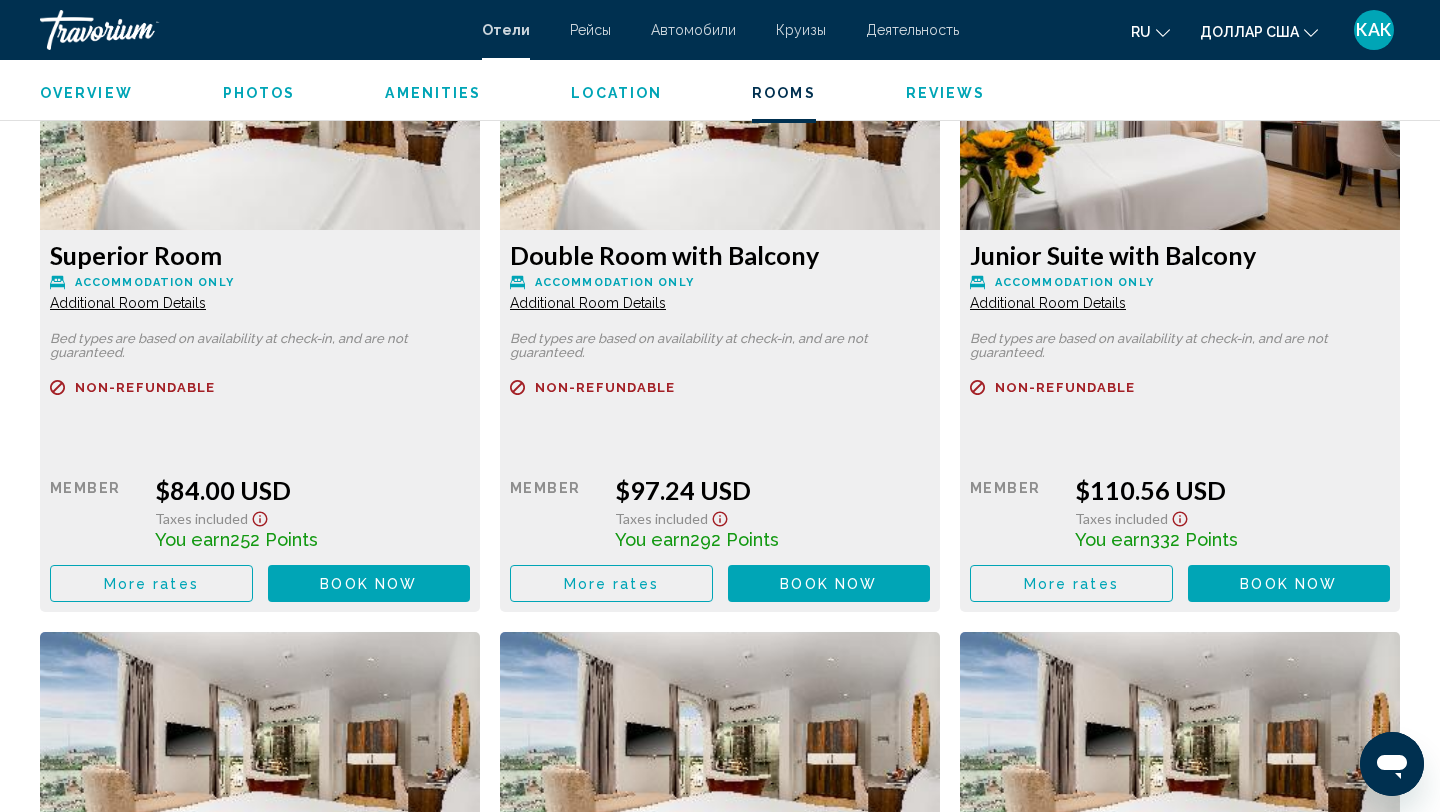 scroll, scrollTop: 2807, scrollLeft: 0, axis: vertical 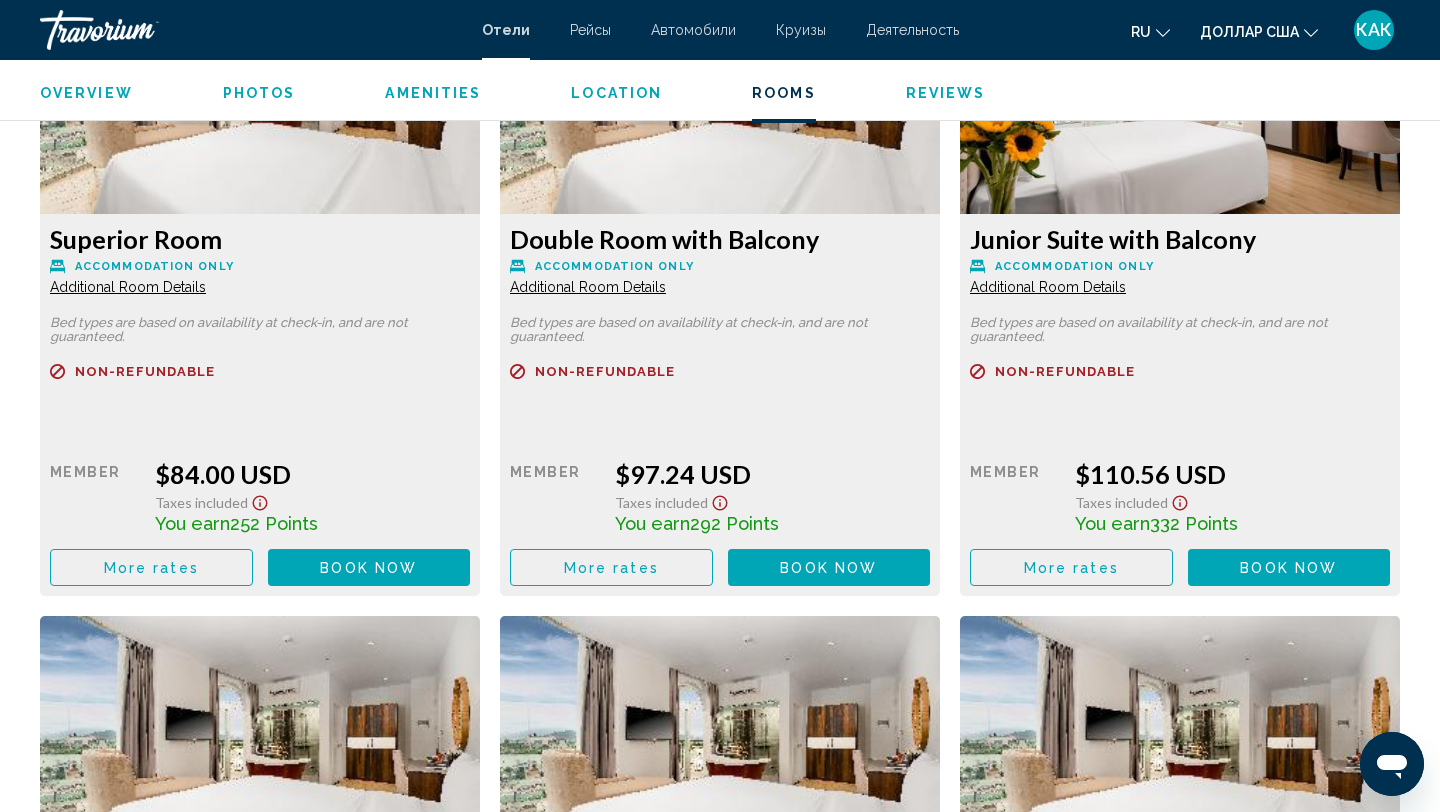 click on "Book now" at bounding box center [368, 568] 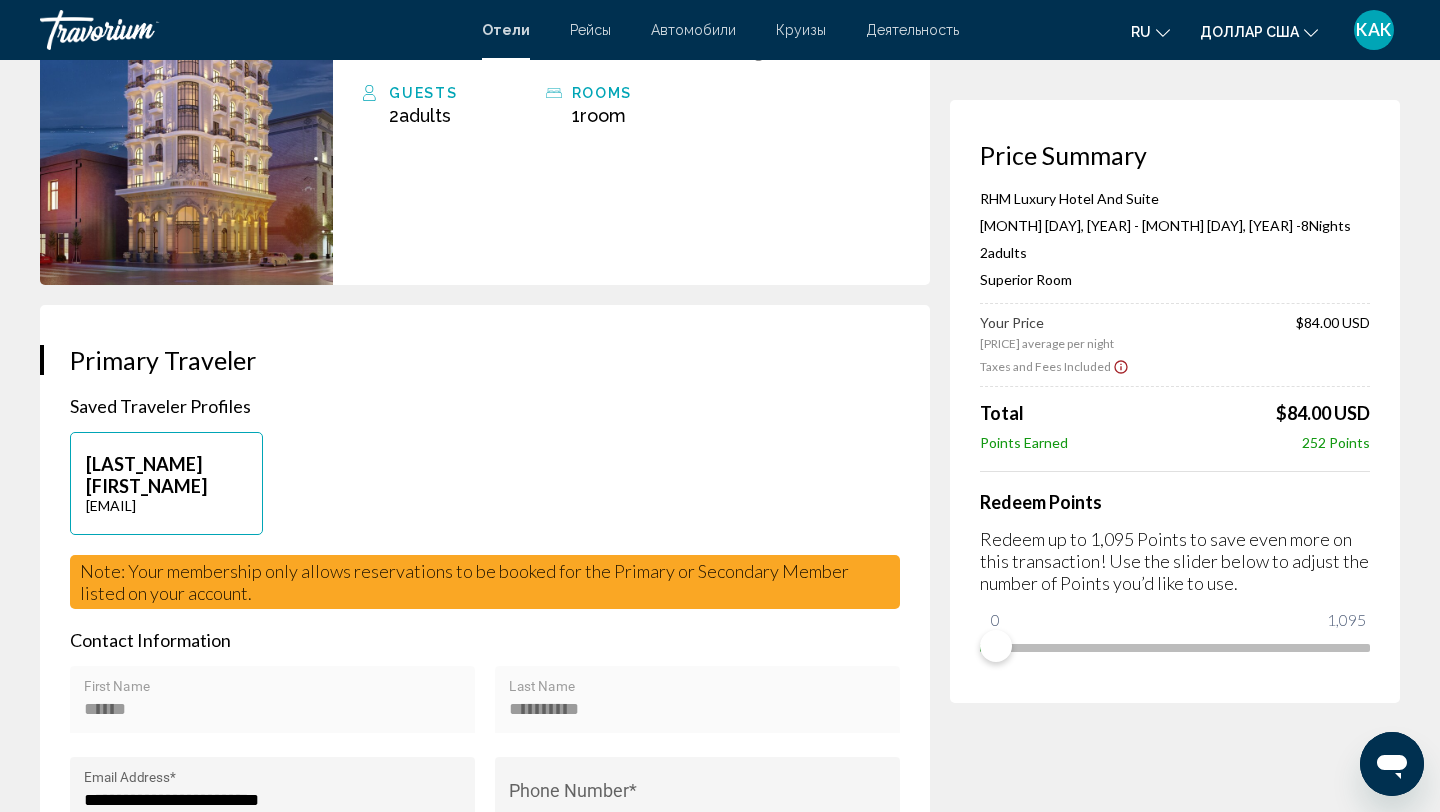 scroll, scrollTop: 0, scrollLeft: 0, axis: both 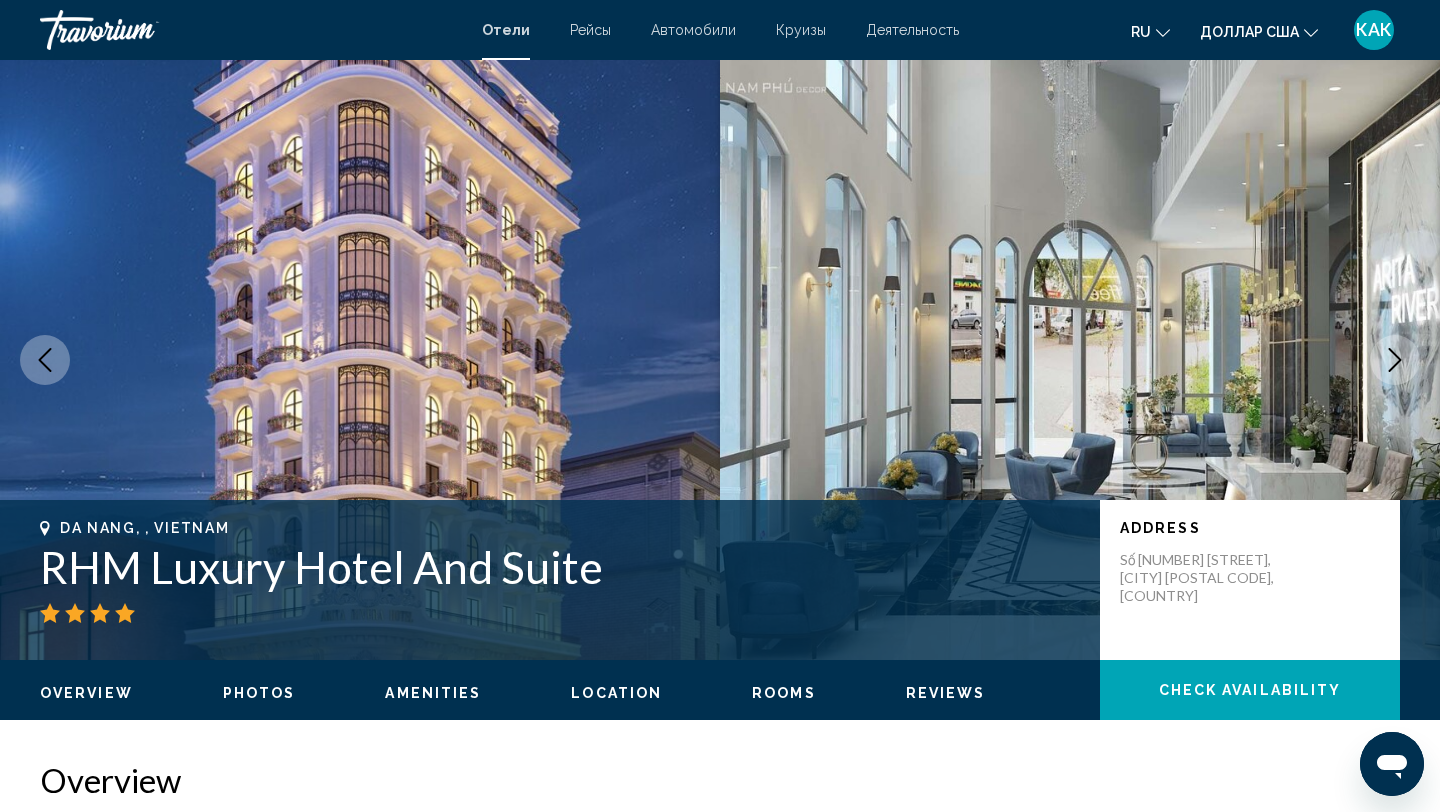 click 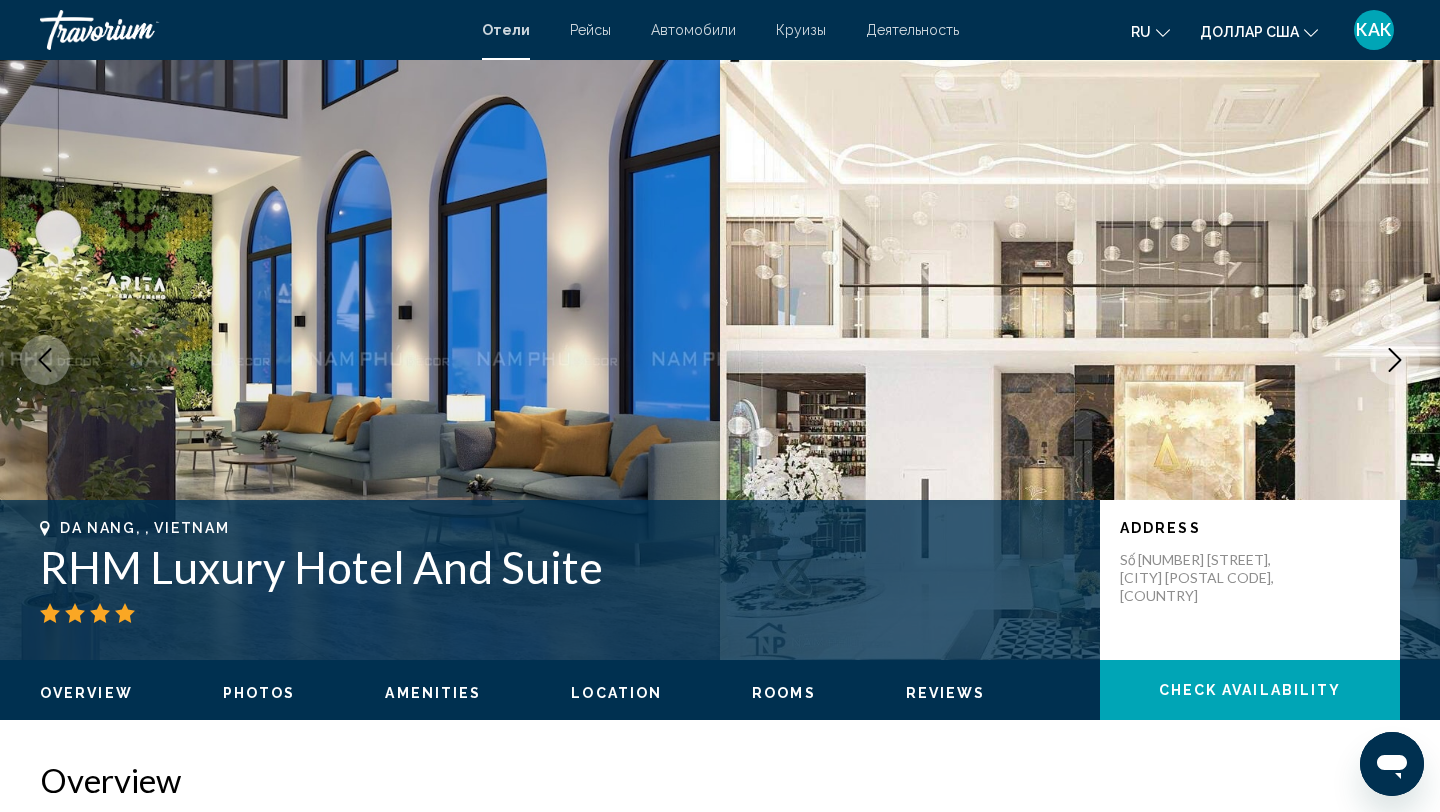click 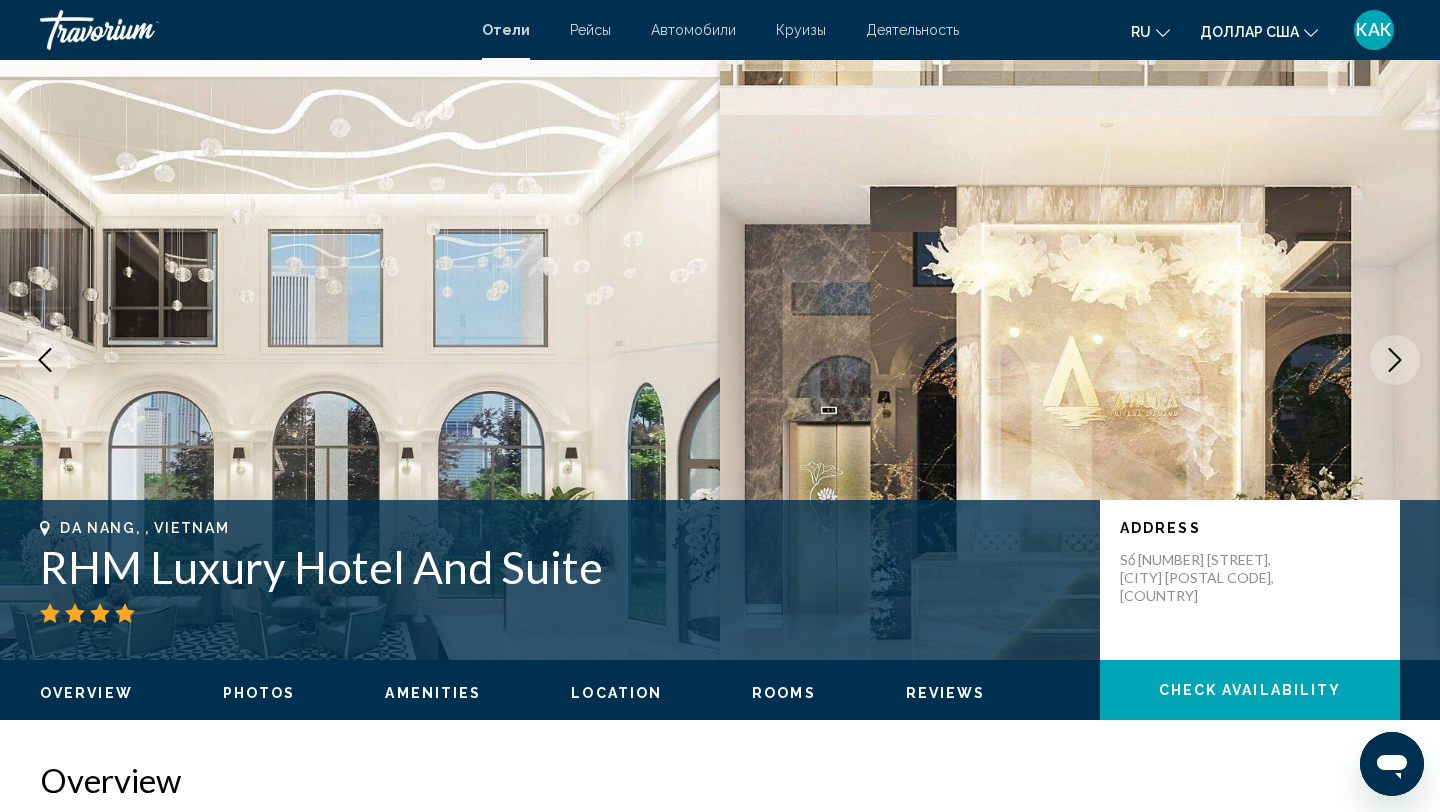 click 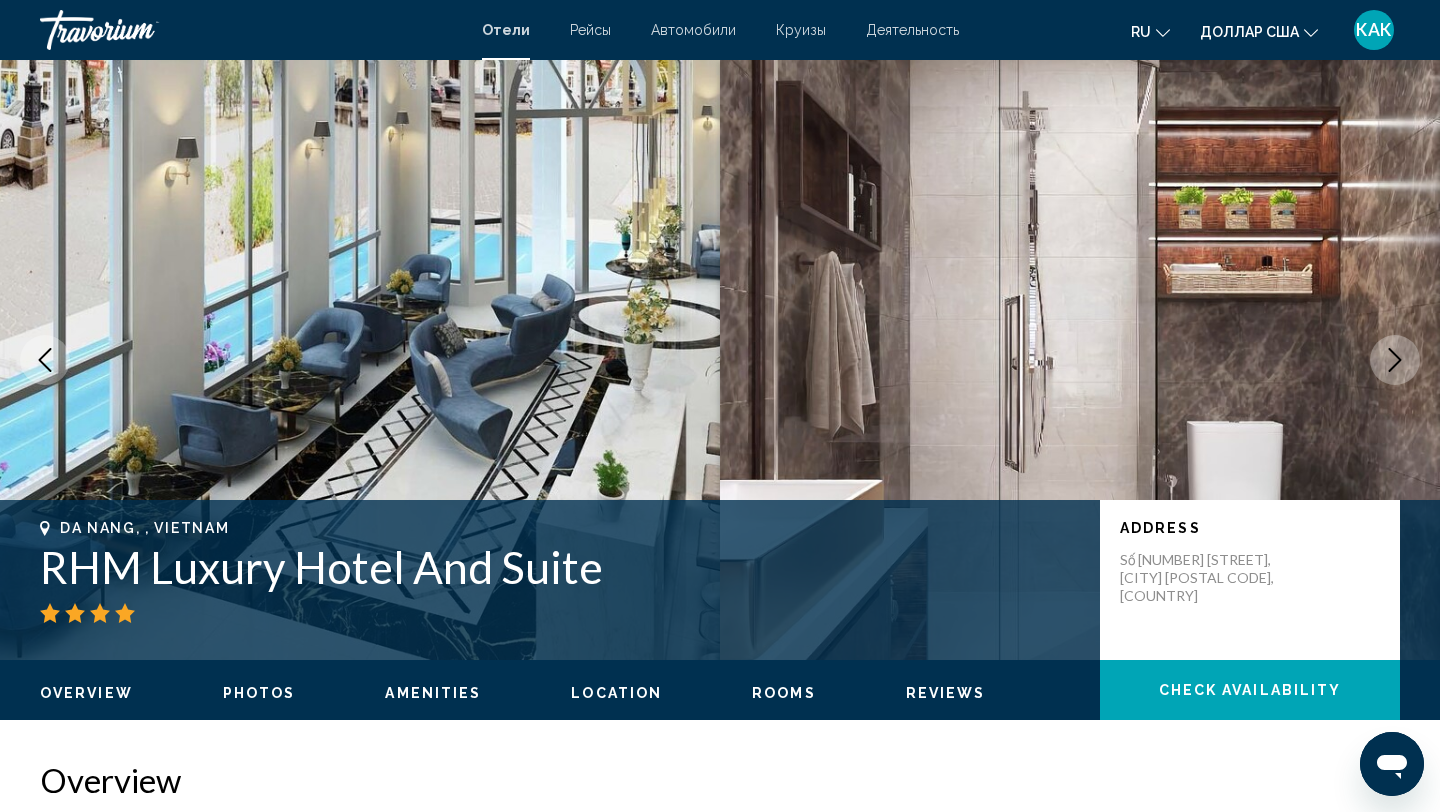 click 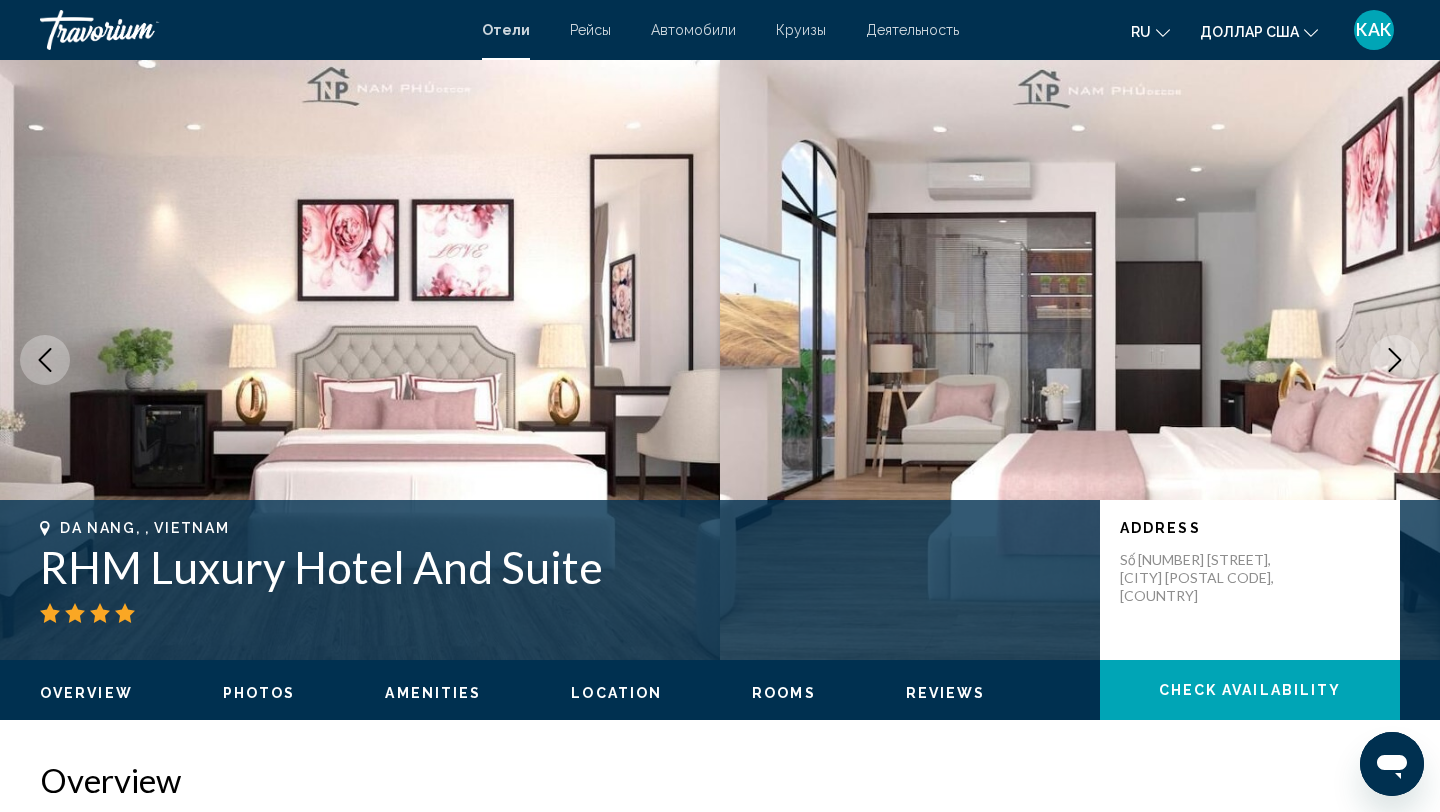 click 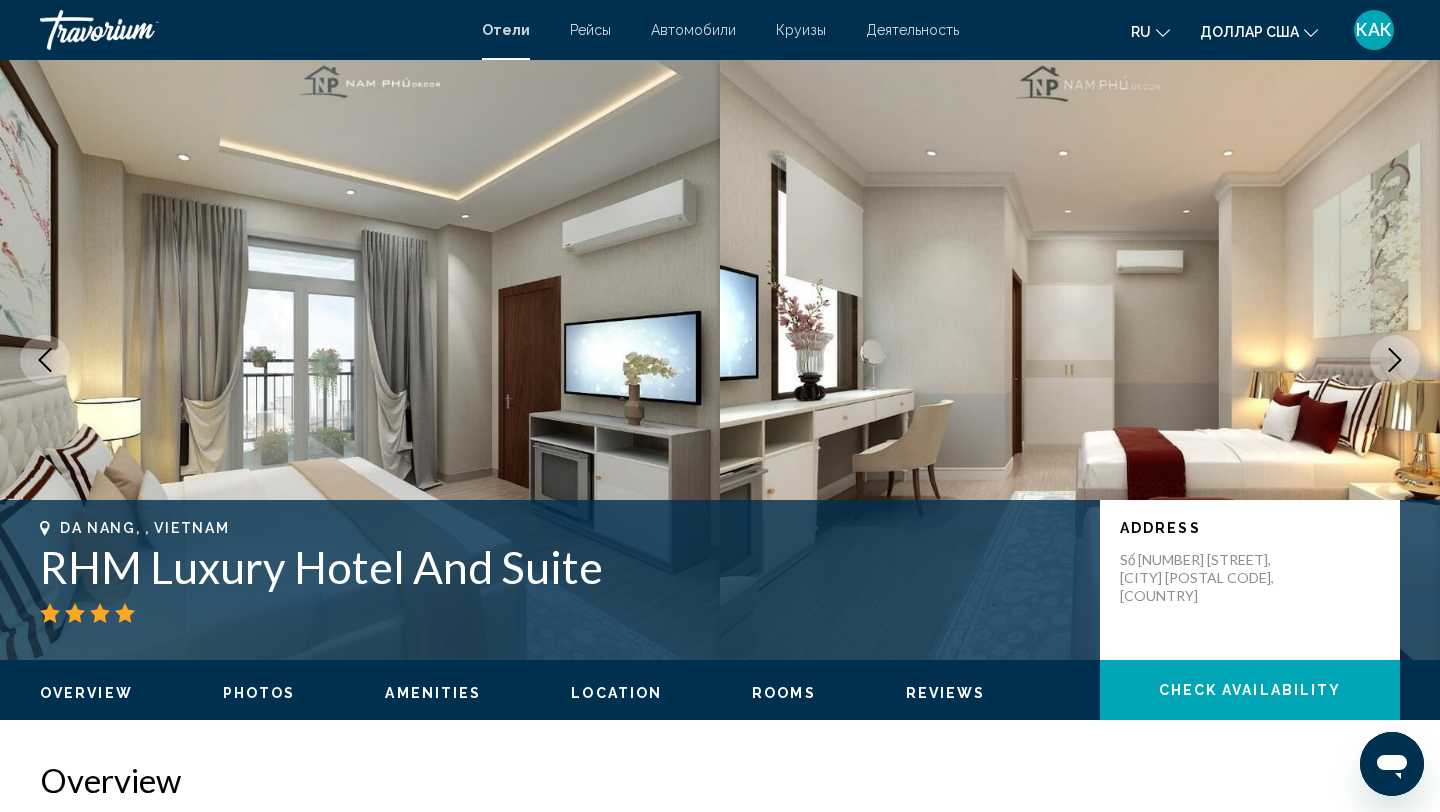 click 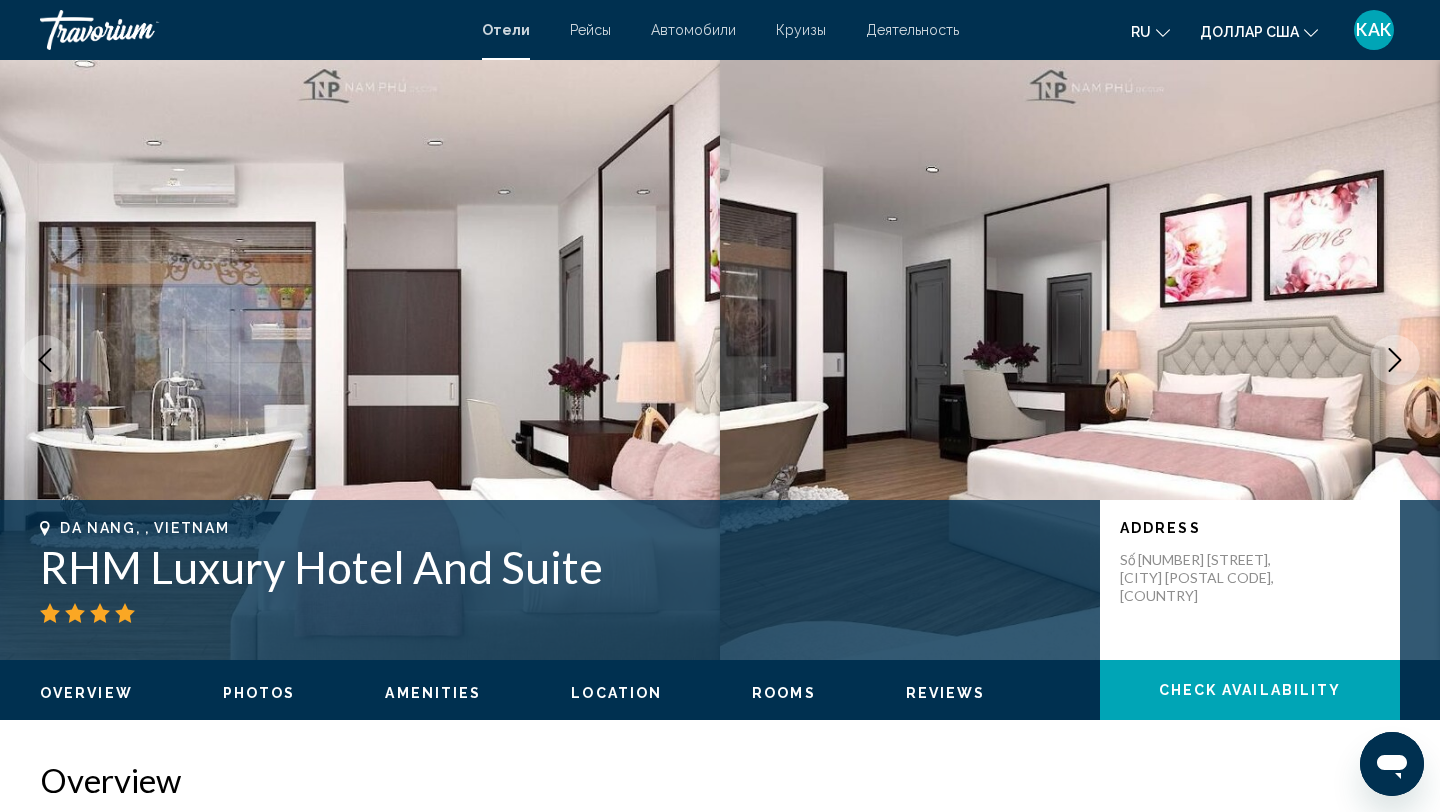 click 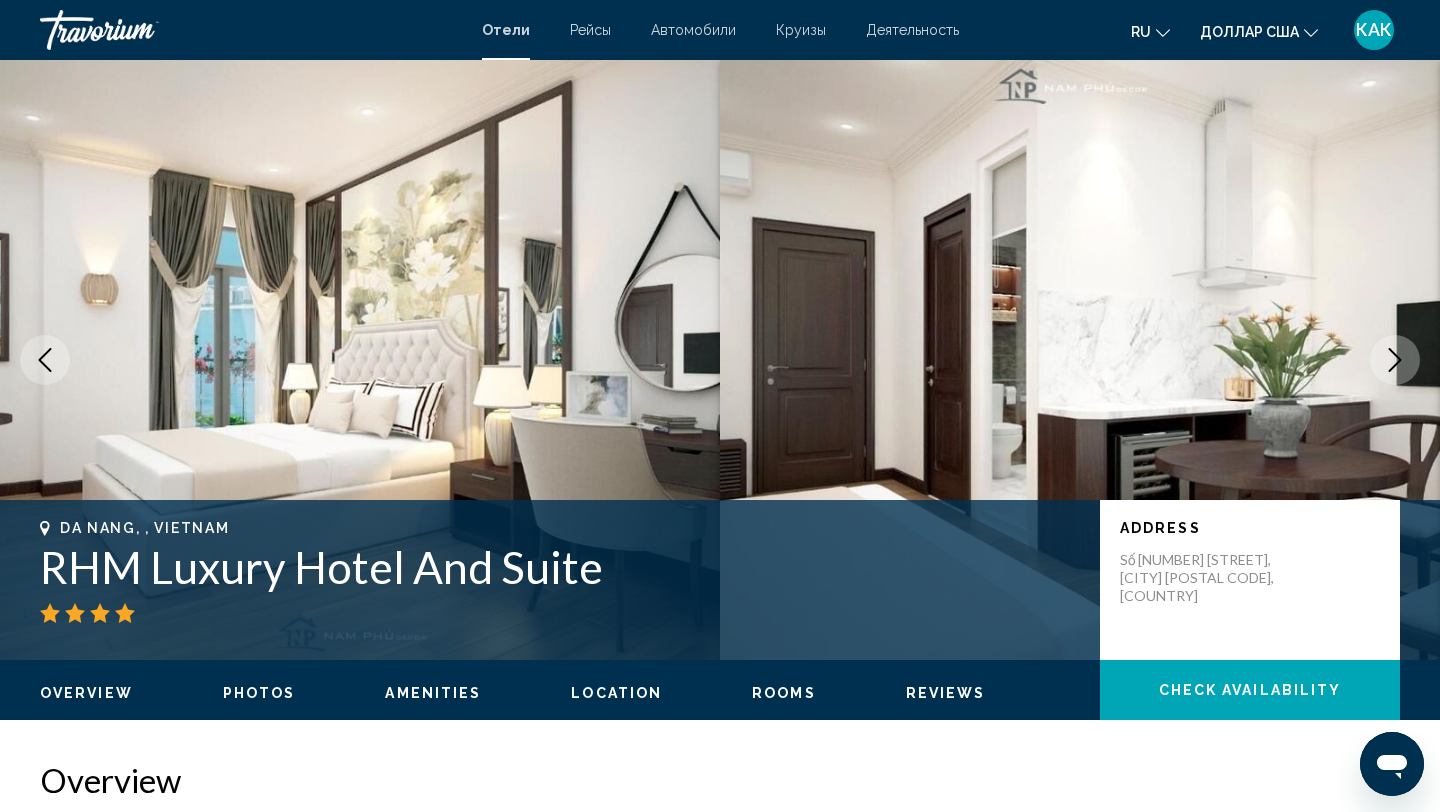 click 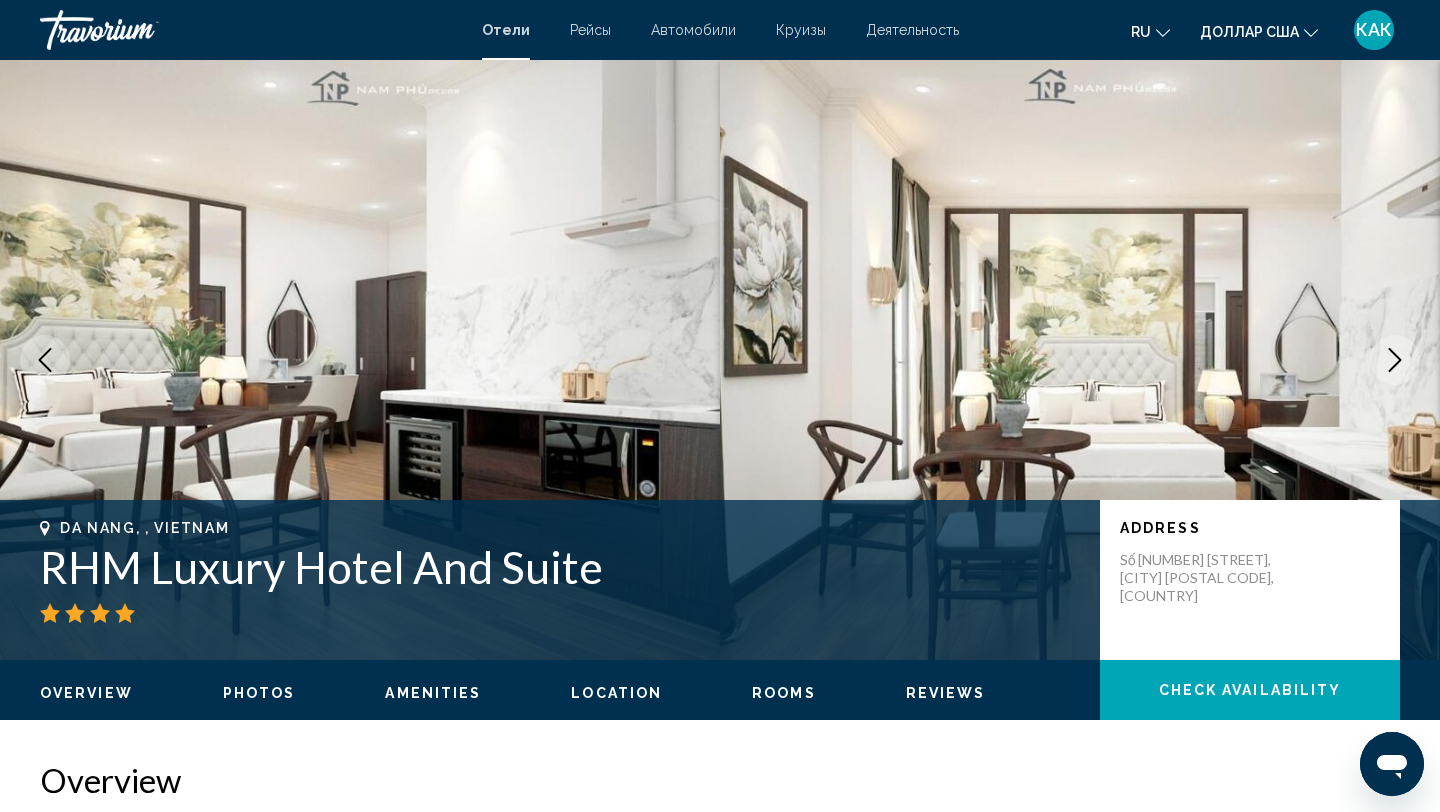 click 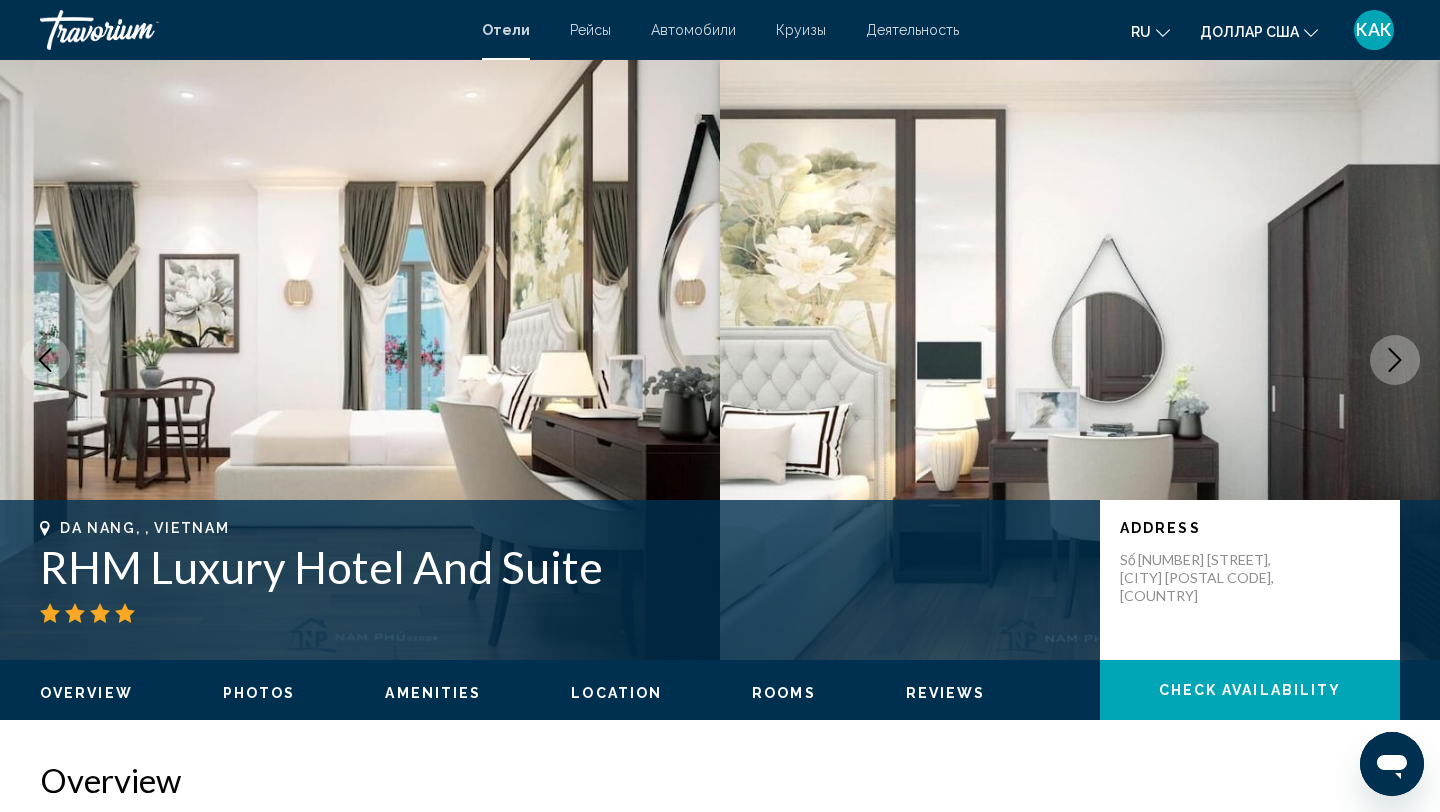 click 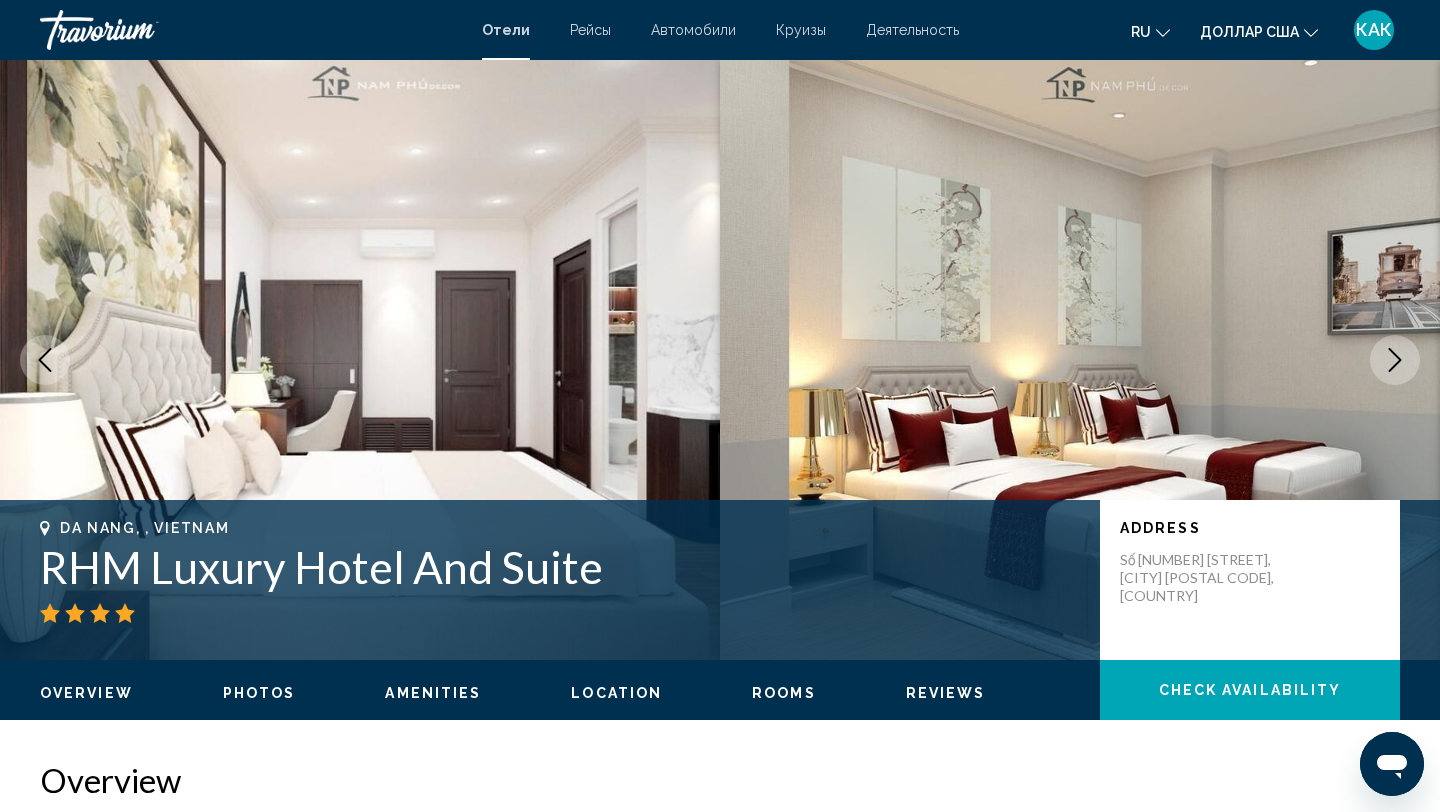 click 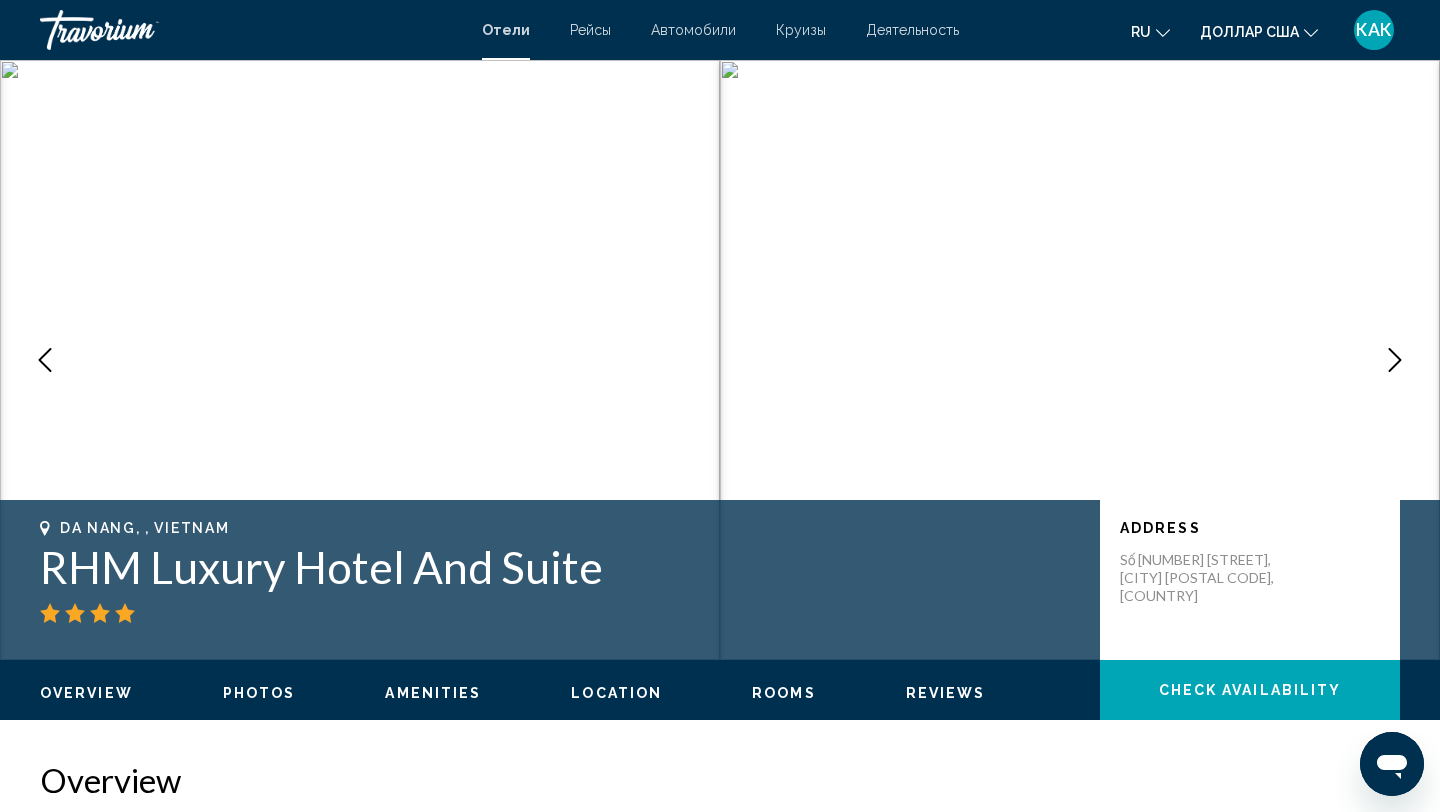 click 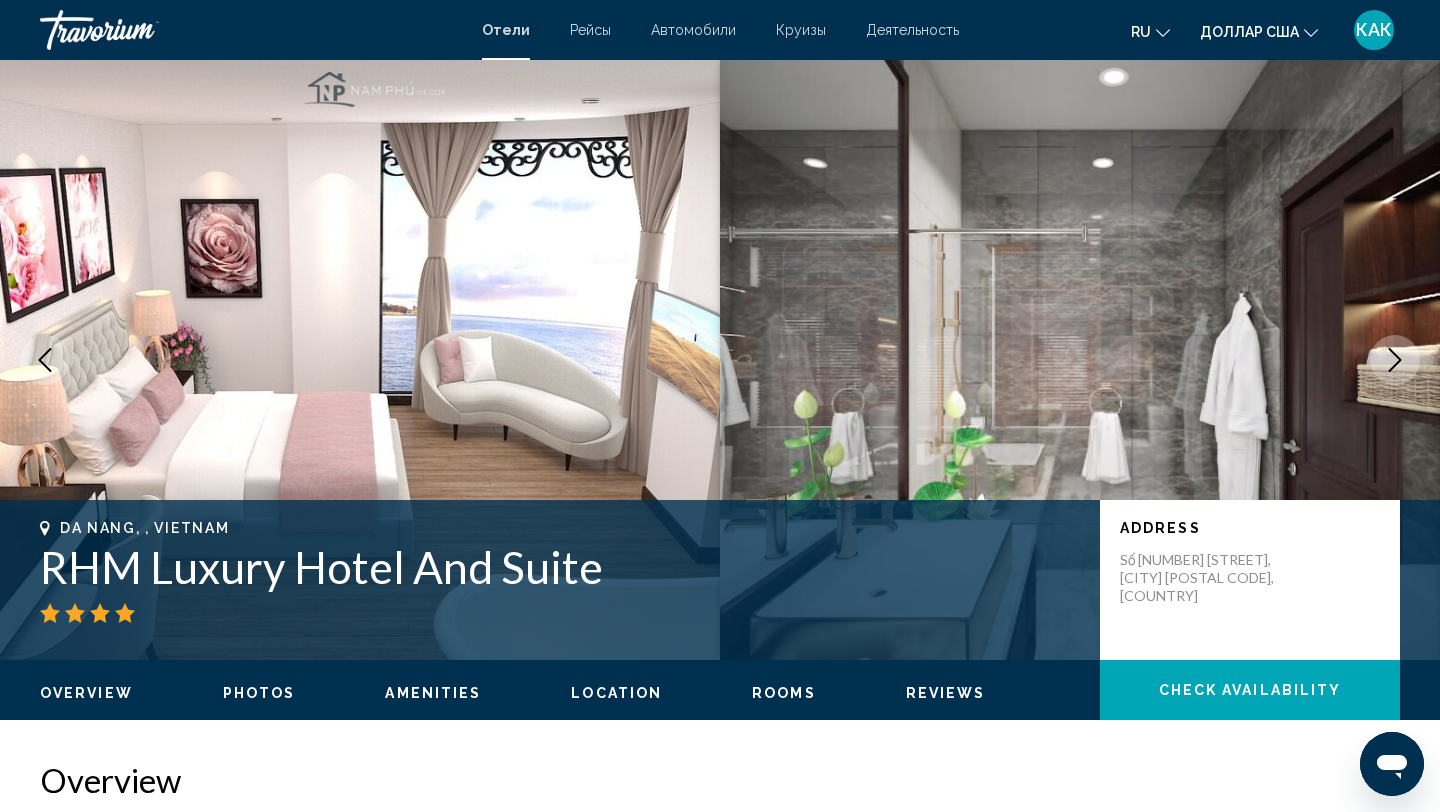 click at bounding box center [1395, 360] 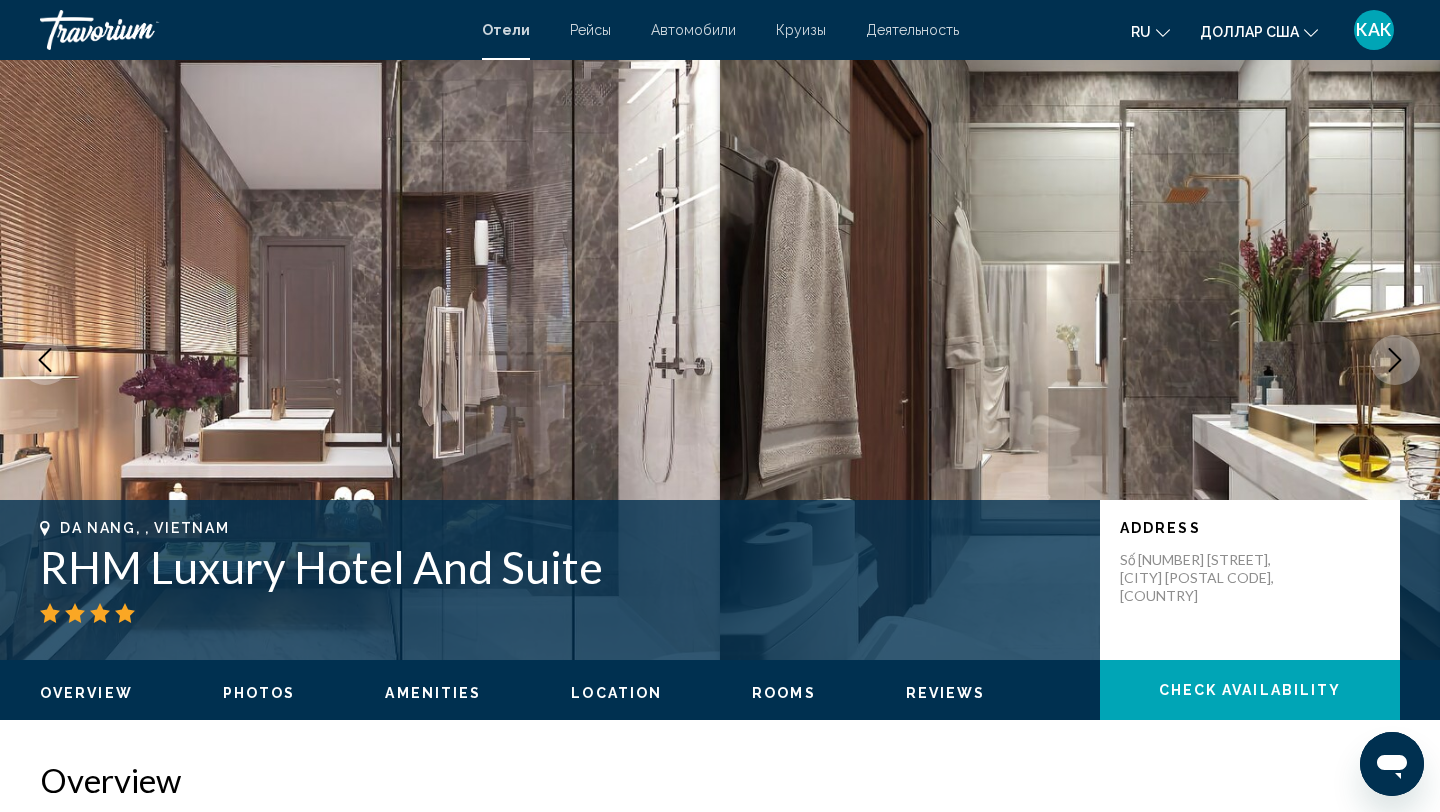 click at bounding box center [1395, 360] 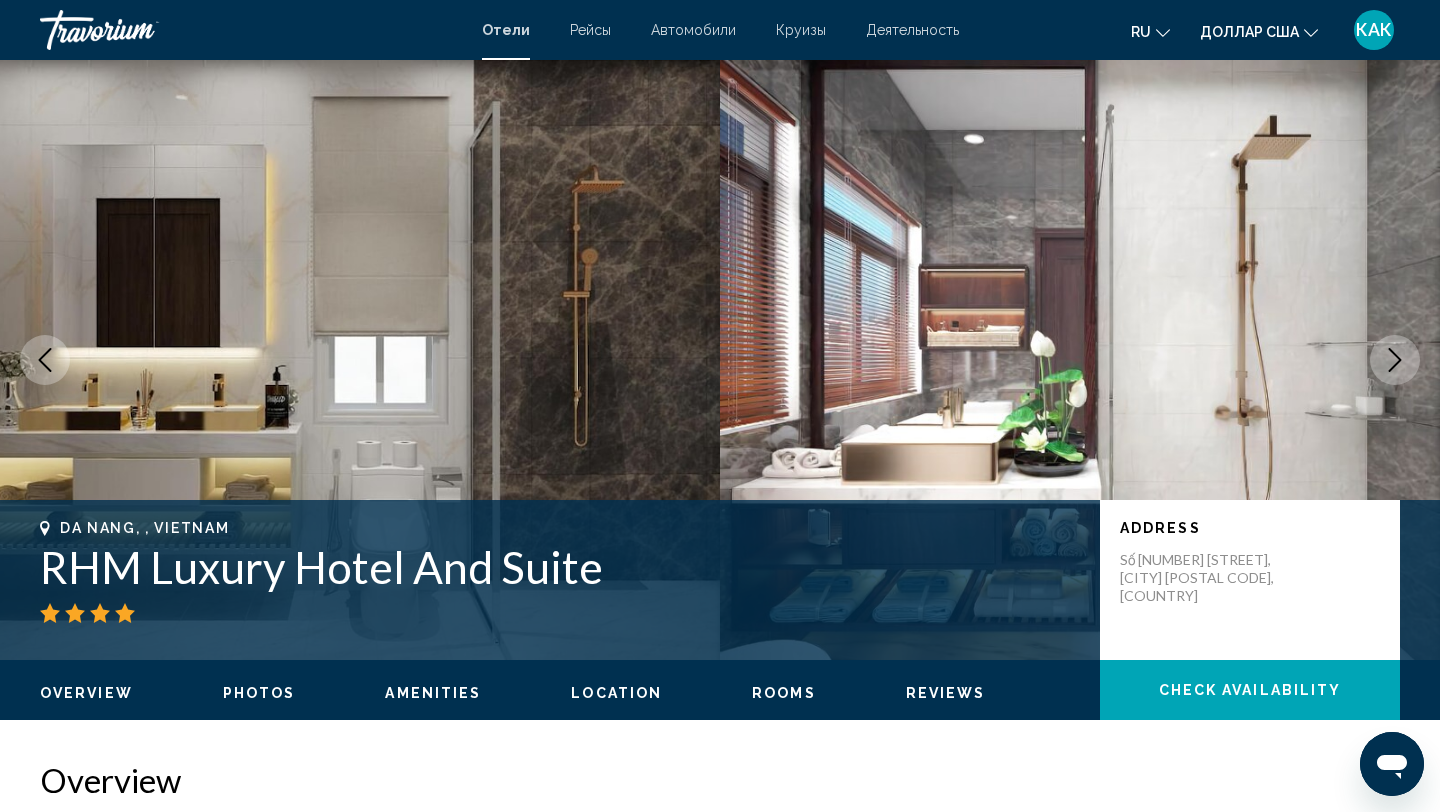click at bounding box center (1395, 360) 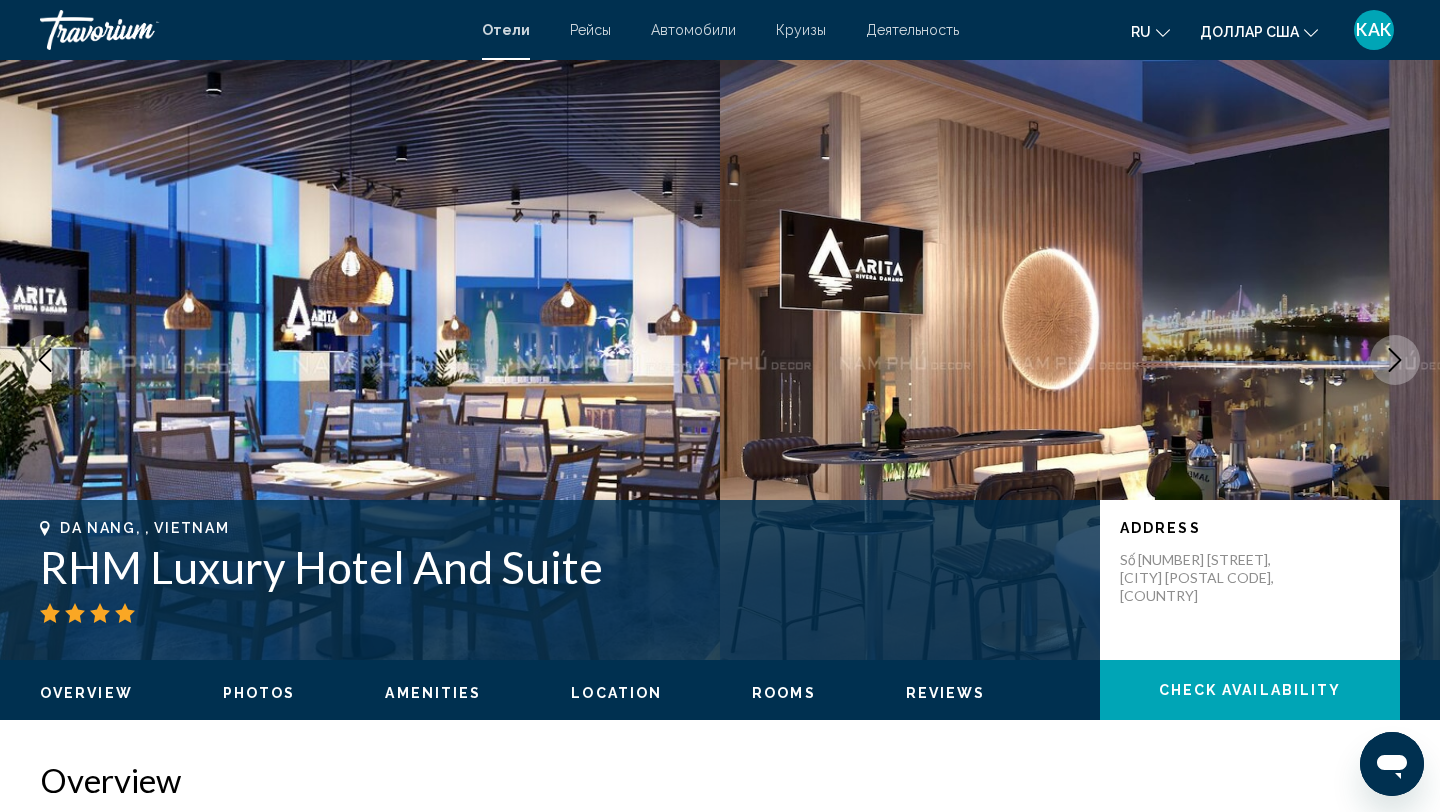 click at bounding box center (1395, 360) 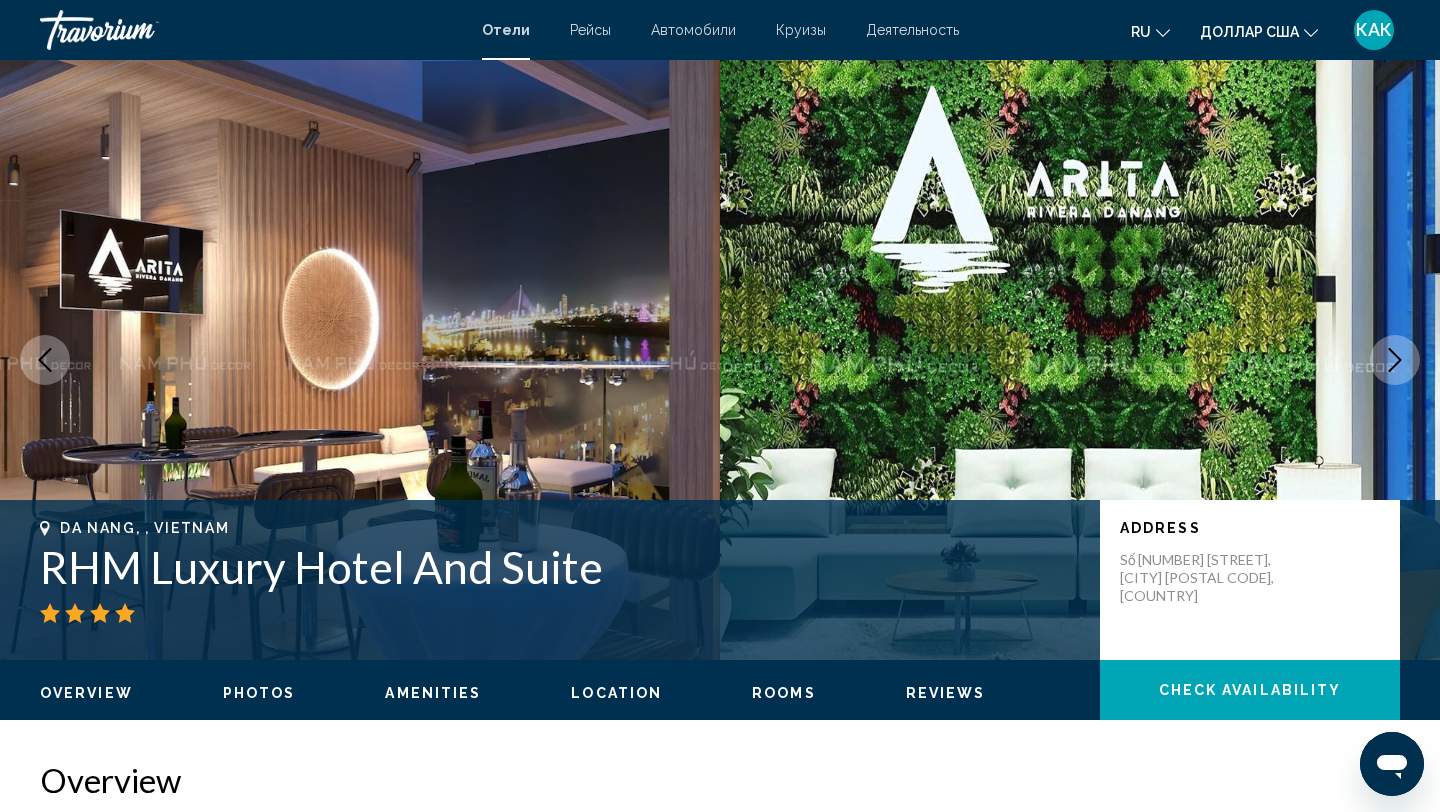 click at bounding box center [1395, 360] 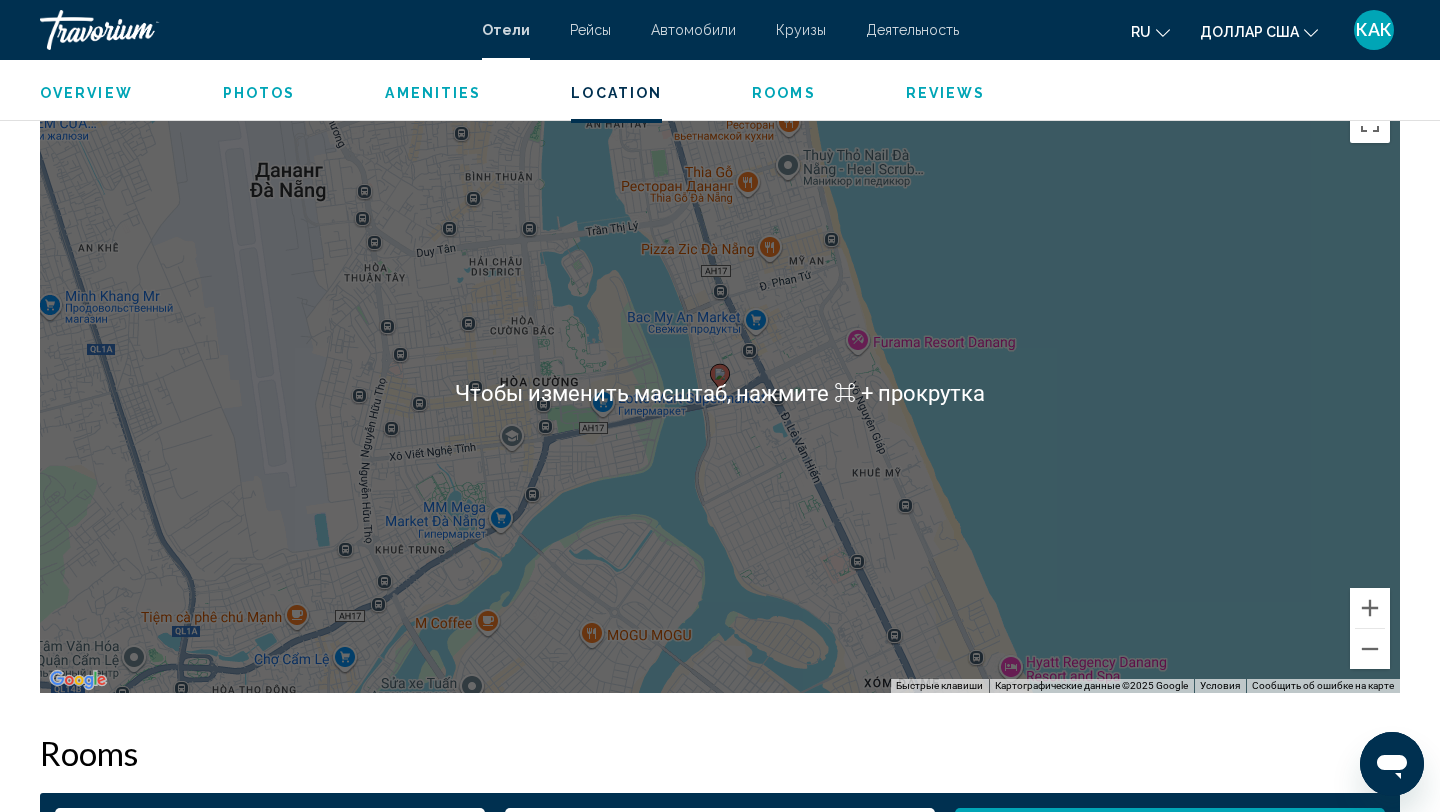 scroll, scrollTop: 1859, scrollLeft: 0, axis: vertical 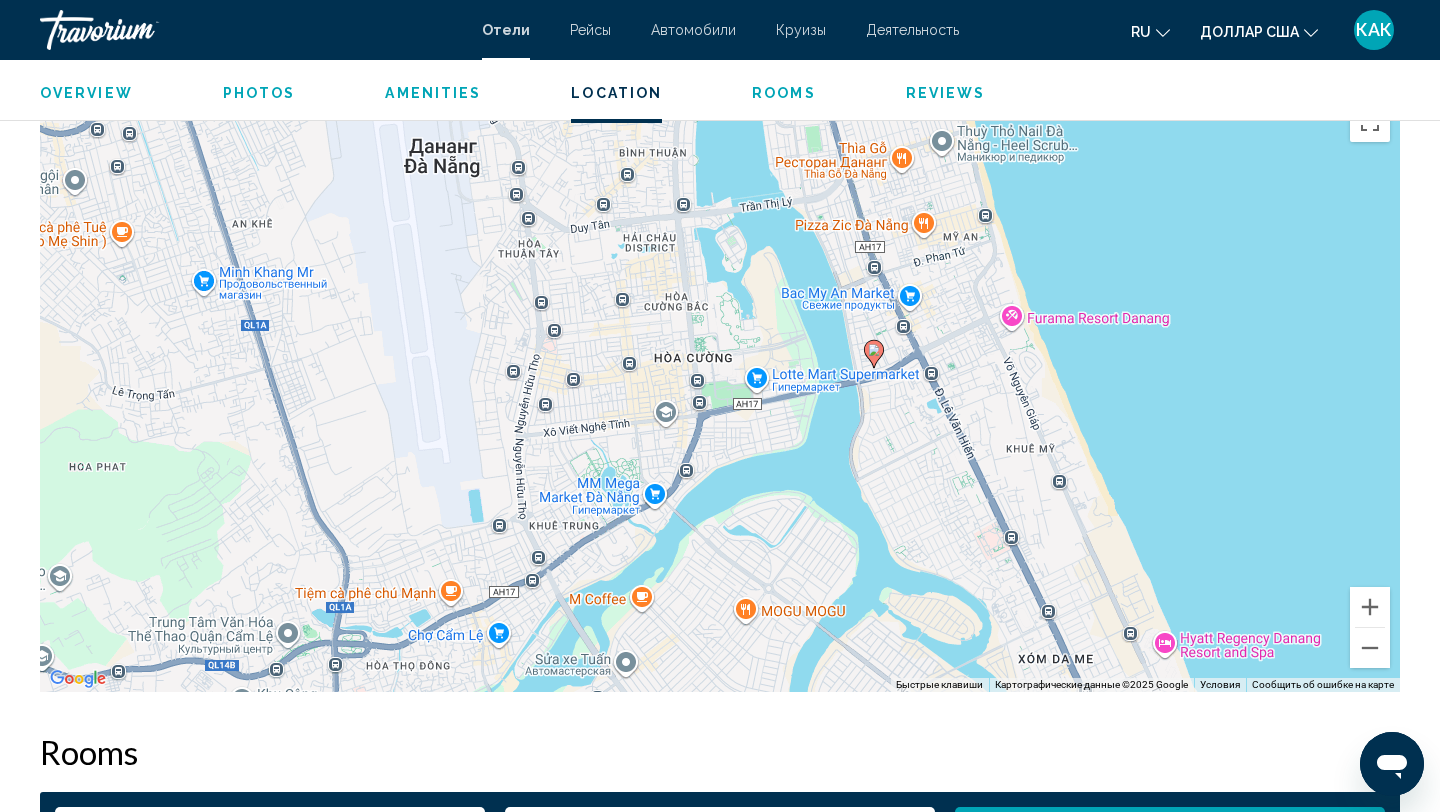 drag, startPoint x: 898, startPoint y: 434, endPoint x: 1034, endPoint y: 390, distance: 142.94055 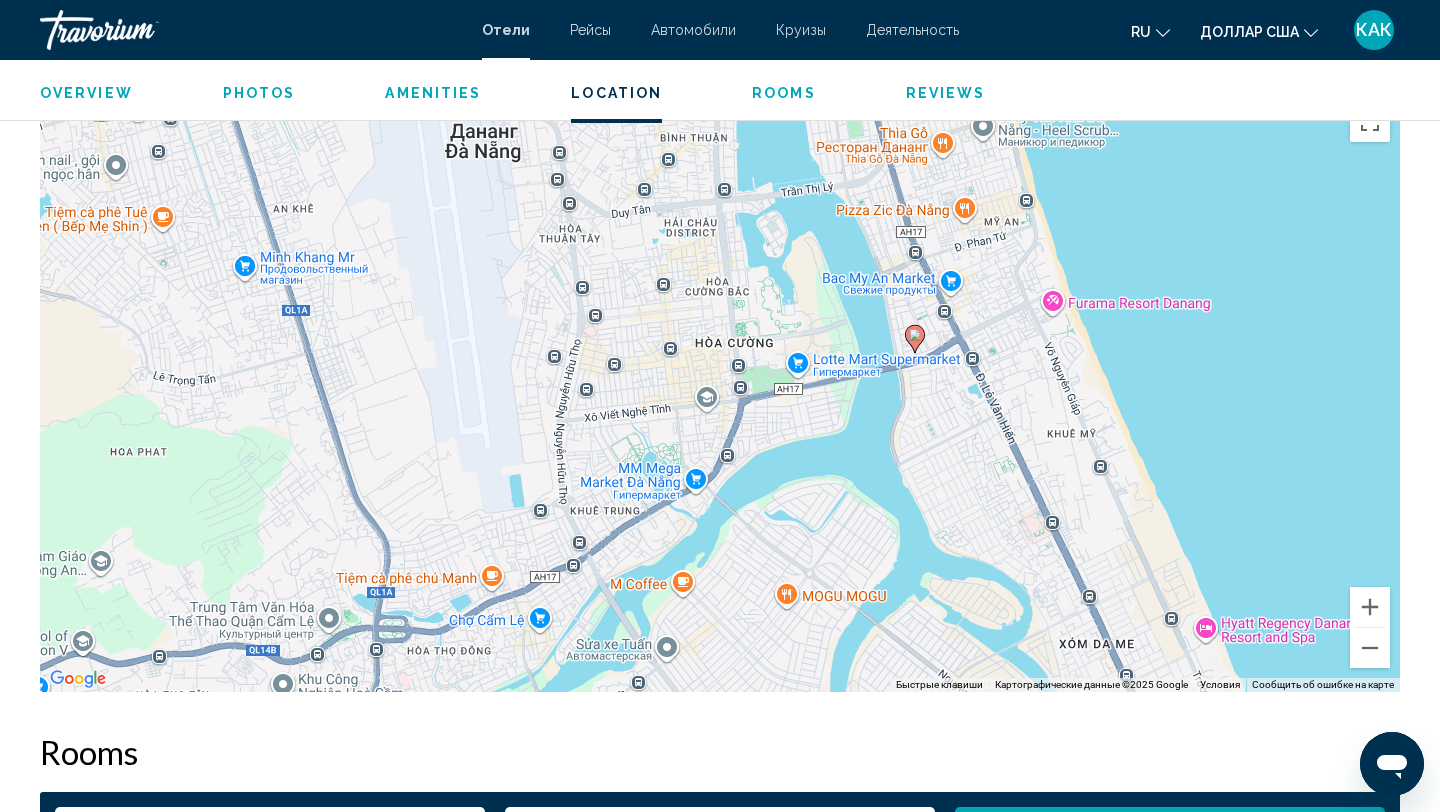 drag, startPoint x: 837, startPoint y: 357, endPoint x: 892, endPoint y: 341, distance: 57.280014 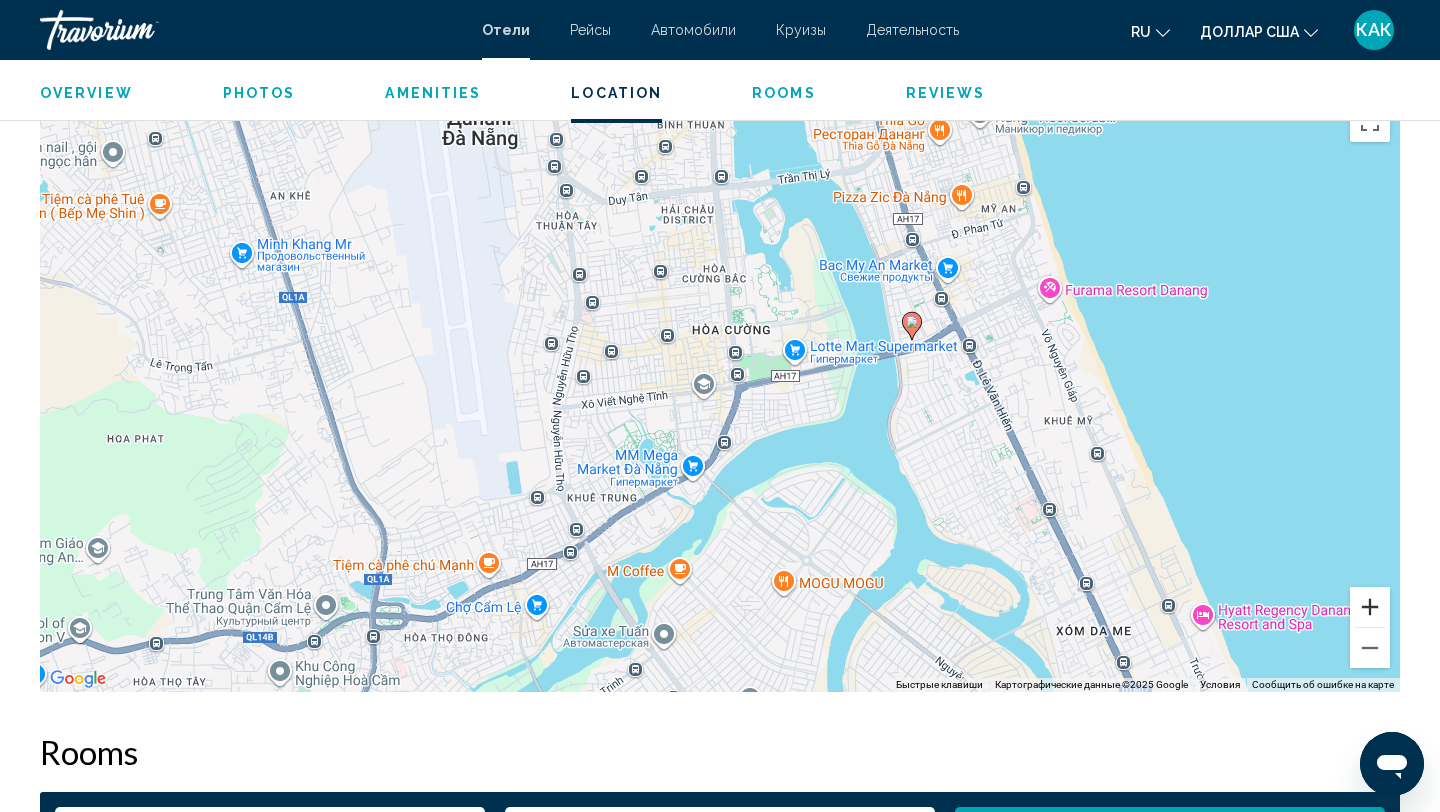 click at bounding box center [1370, 607] 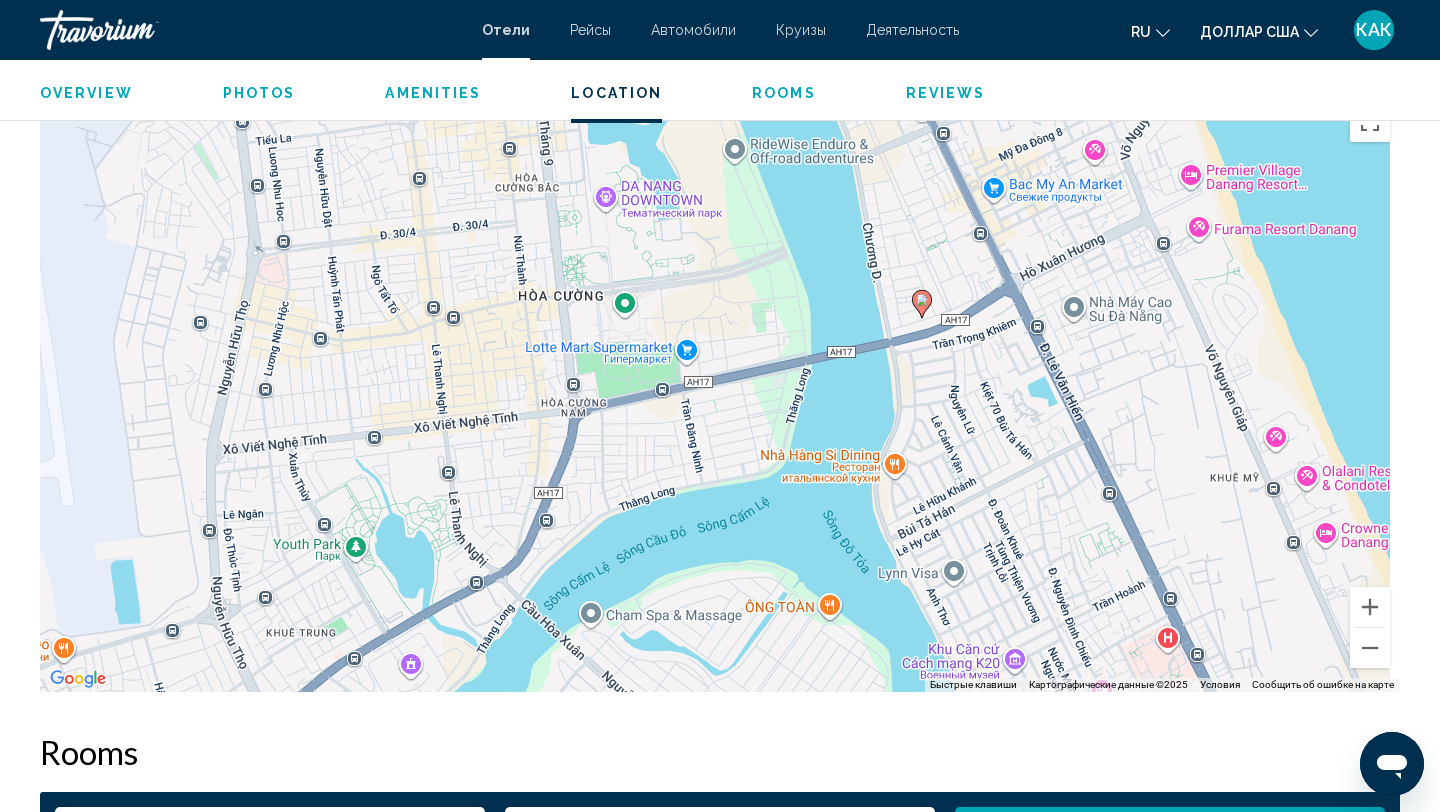 drag, startPoint x: 1157, startPoint y: 475, endPoint x: 955, endPoint y: 504, distance: 204.07106 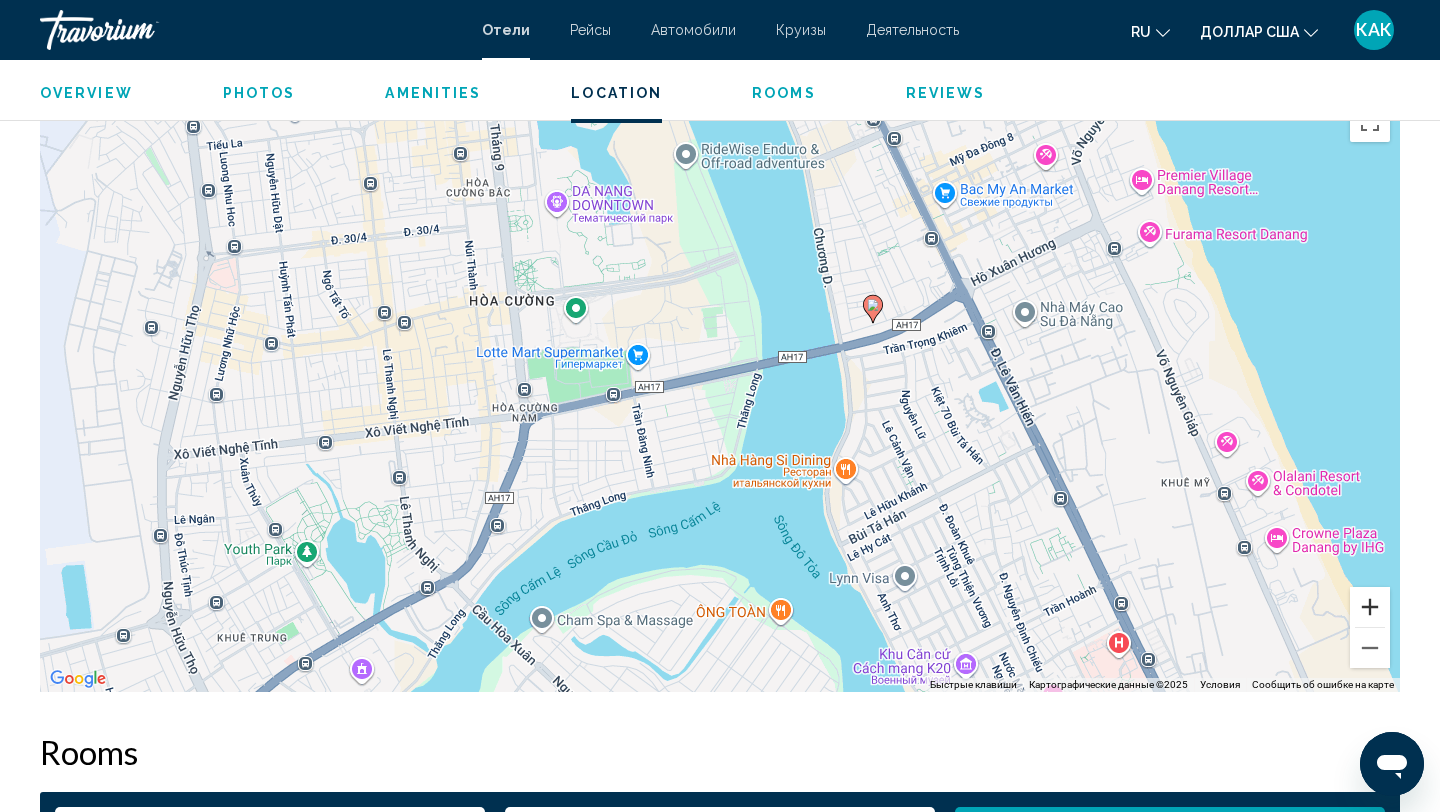 click at bounding box center (1370, 607) 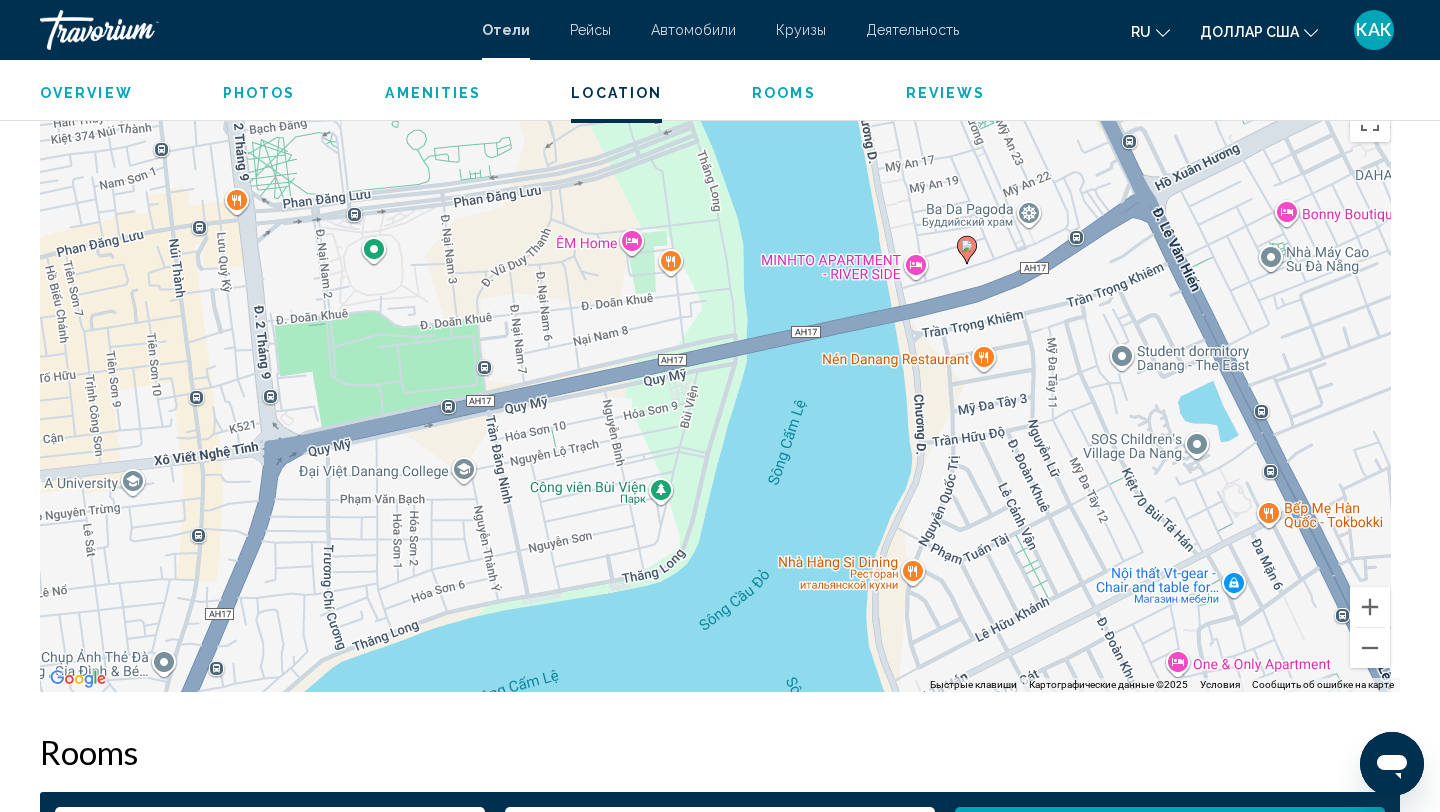 drag, startPoint x: 1165, startPoint y: 444, endPoint x: 1037, endPoint y: 471, distance: 130.81667 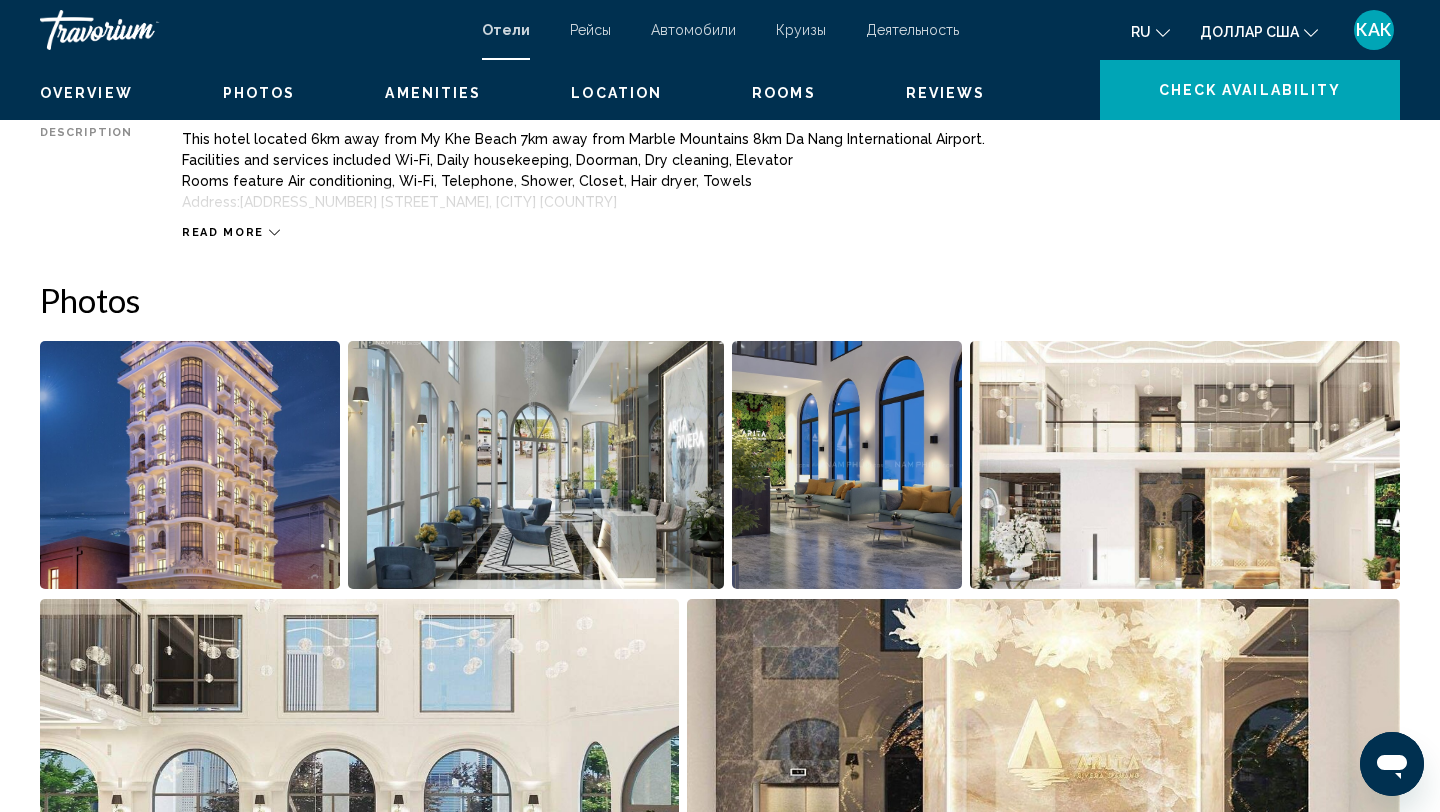 scroll, scrollTop: 0, scrollLeft: 0, axis: both 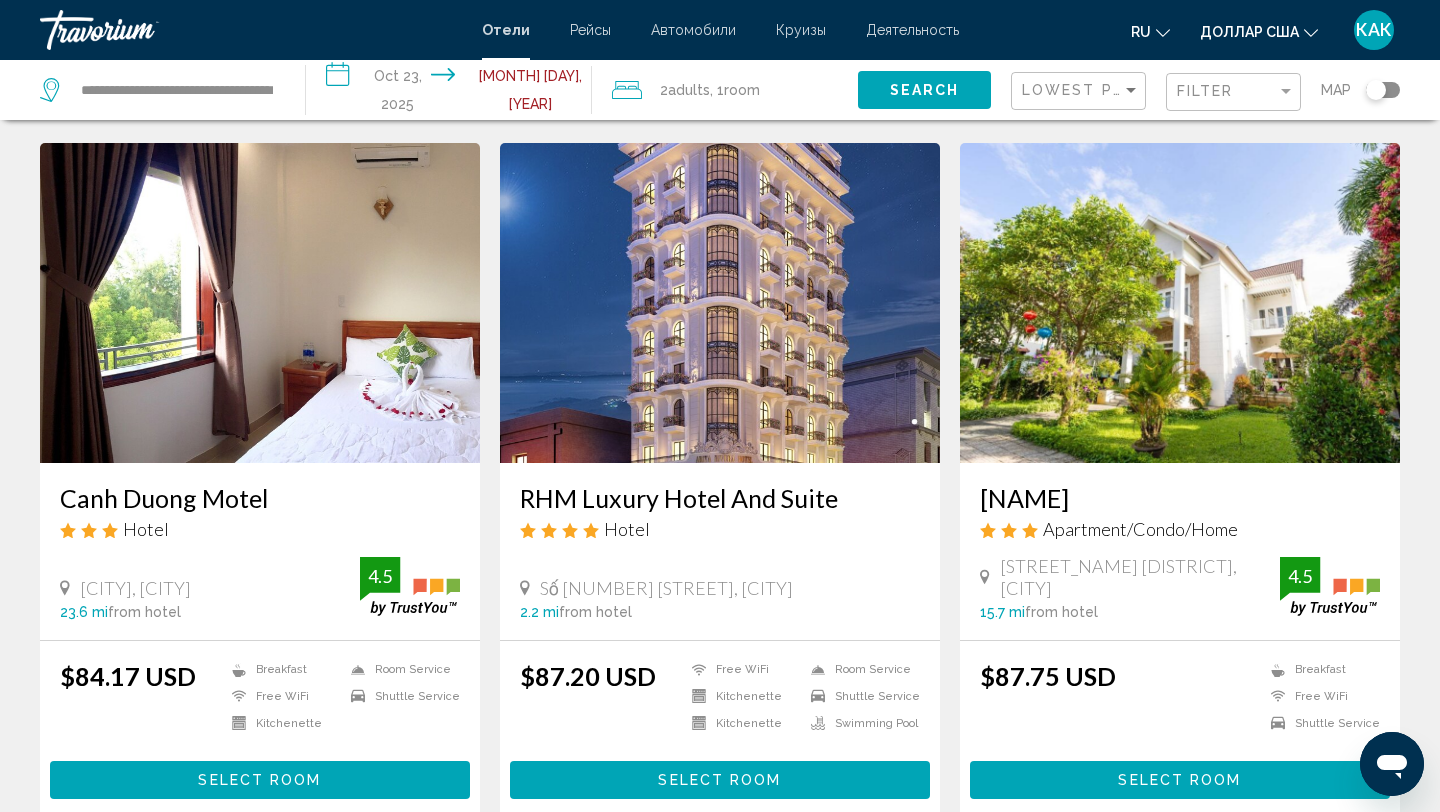 click at bounding box center [260, 303] 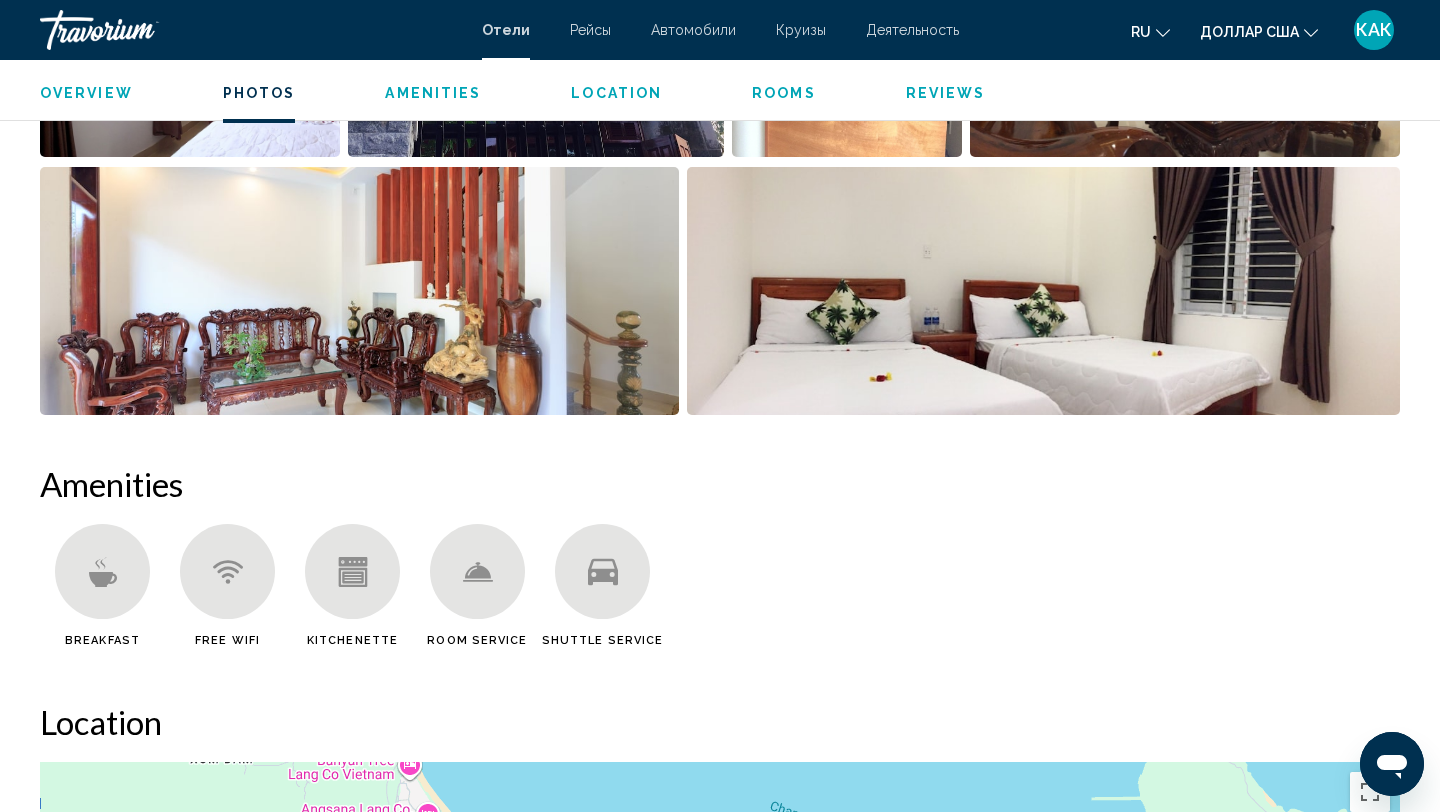 scroll, scrollTop: 0, scrollLeft: 0, axis: both 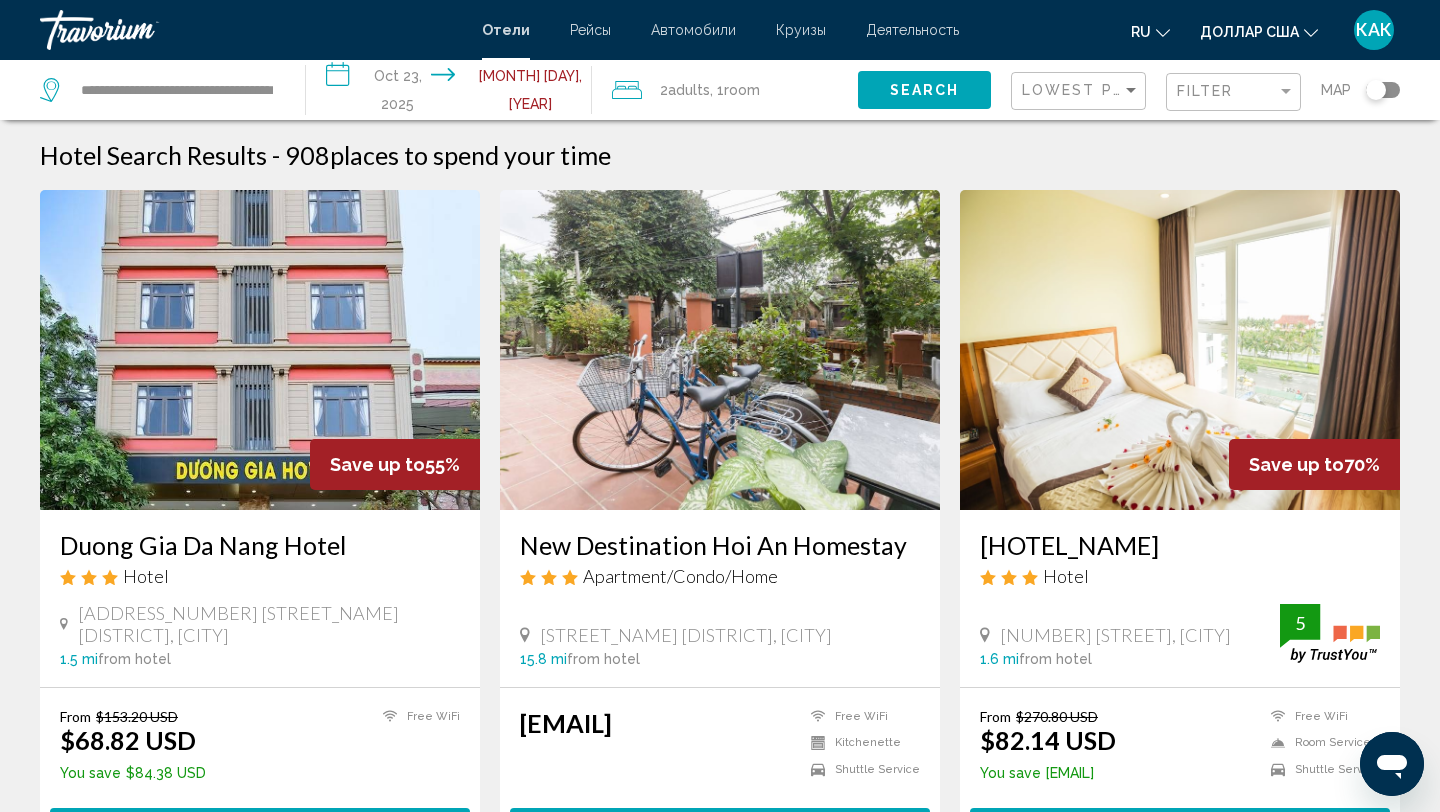 click on "**********" at bounding box center [453, 93] 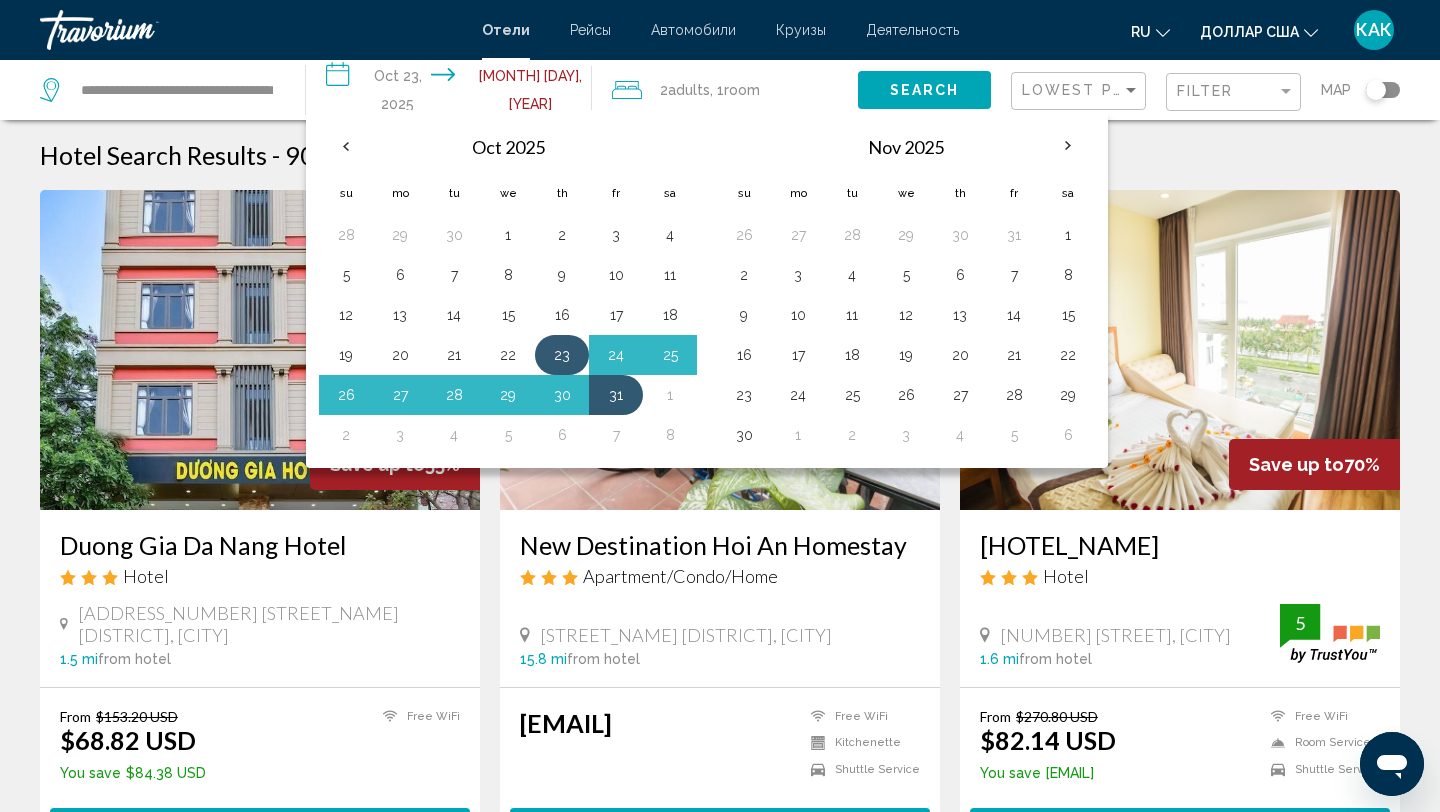 click on "23" at bounding box center [562, 355] 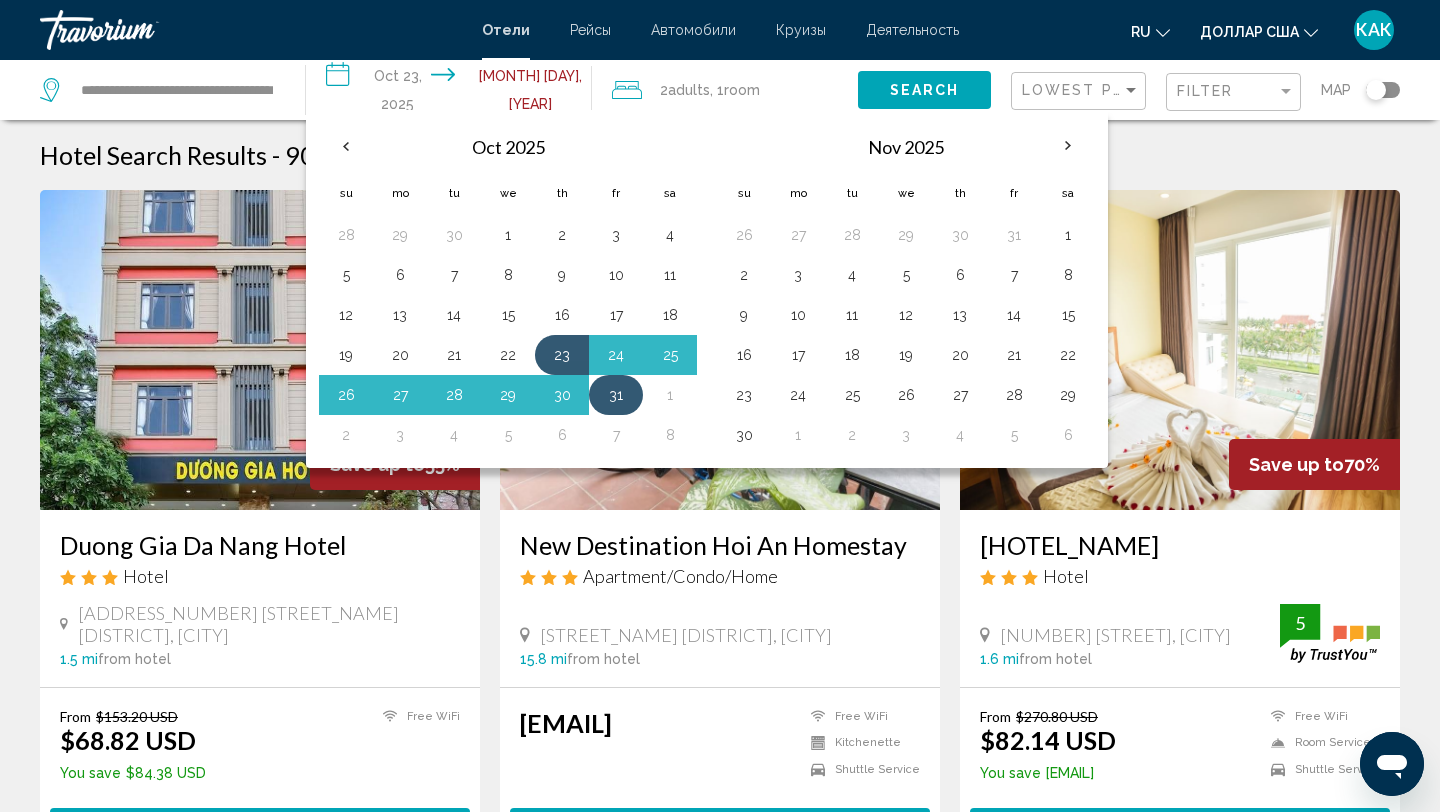 click on "31" at bounding box center (616, 395) 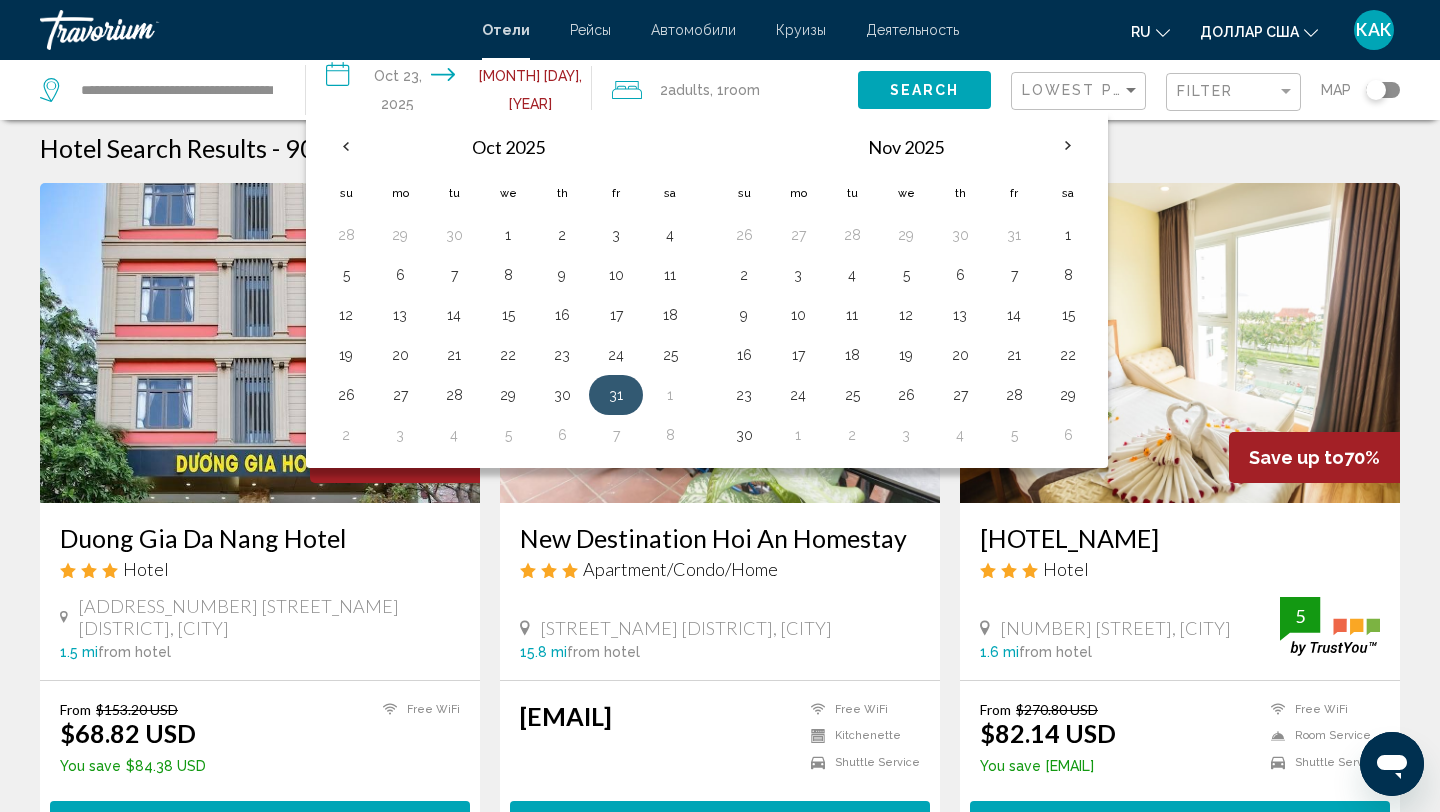 scroll, scrollTop: 0, scrollLeft: 0, axis: both 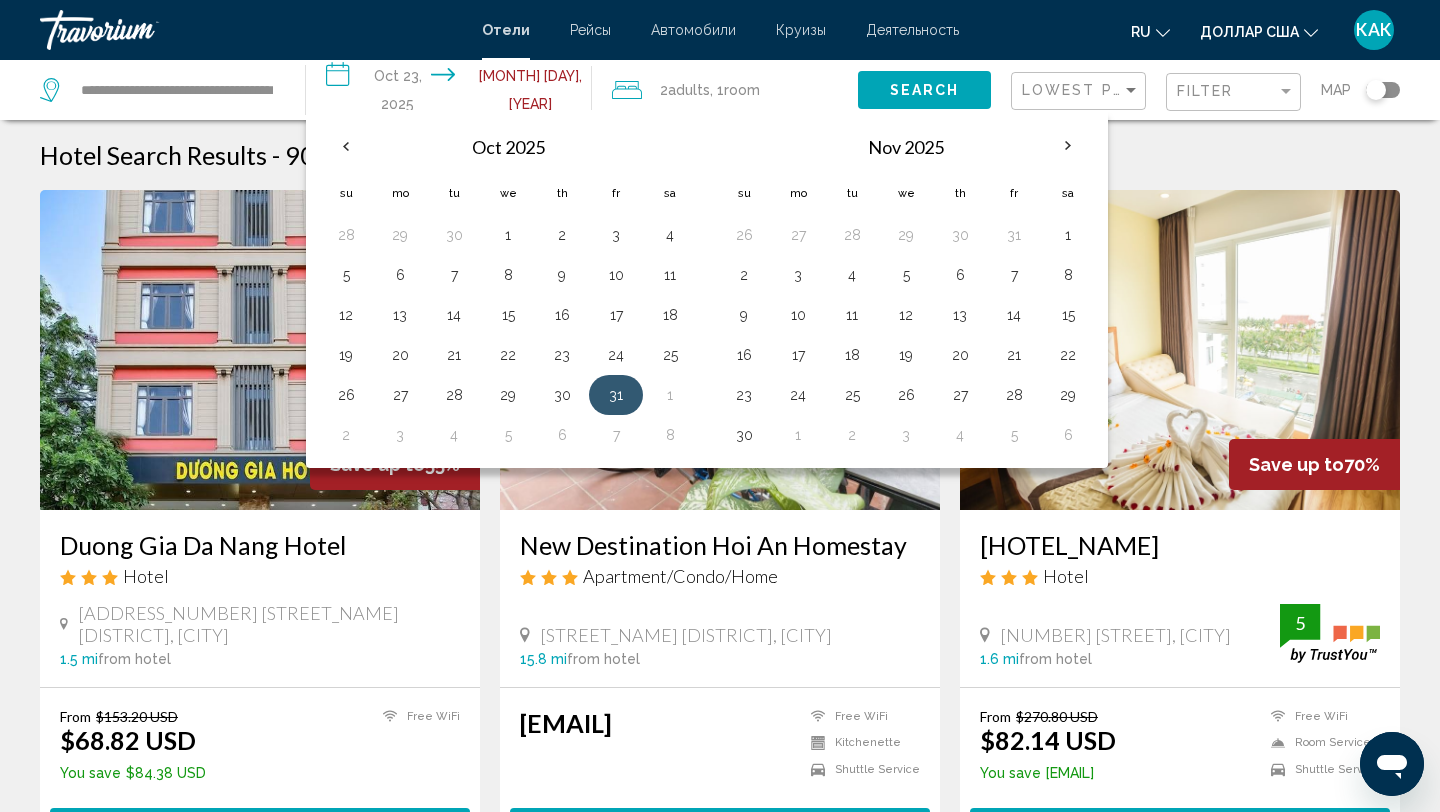 click on "31" at bounding box center (616, 395) 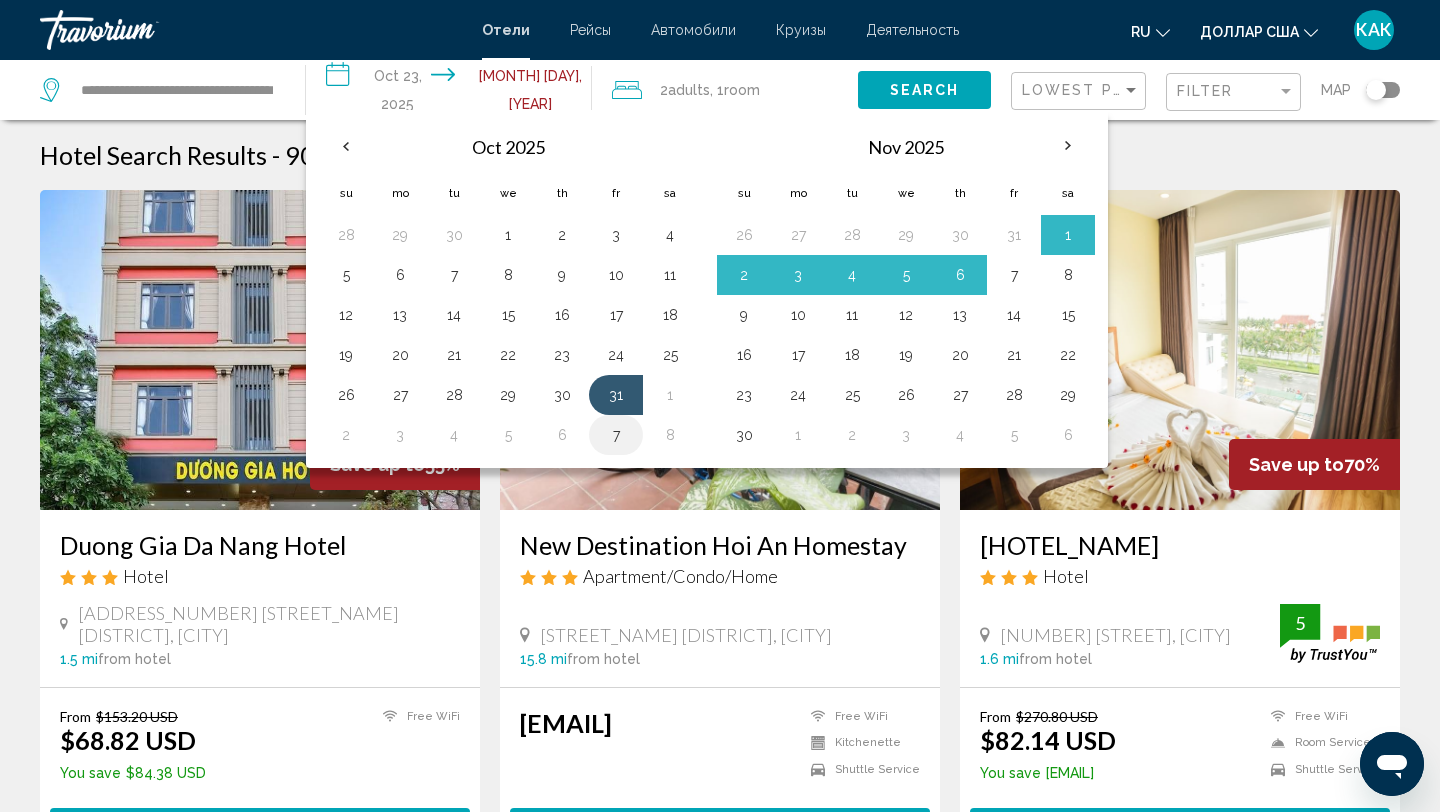 click on "7" at bounding box center (616, 435) 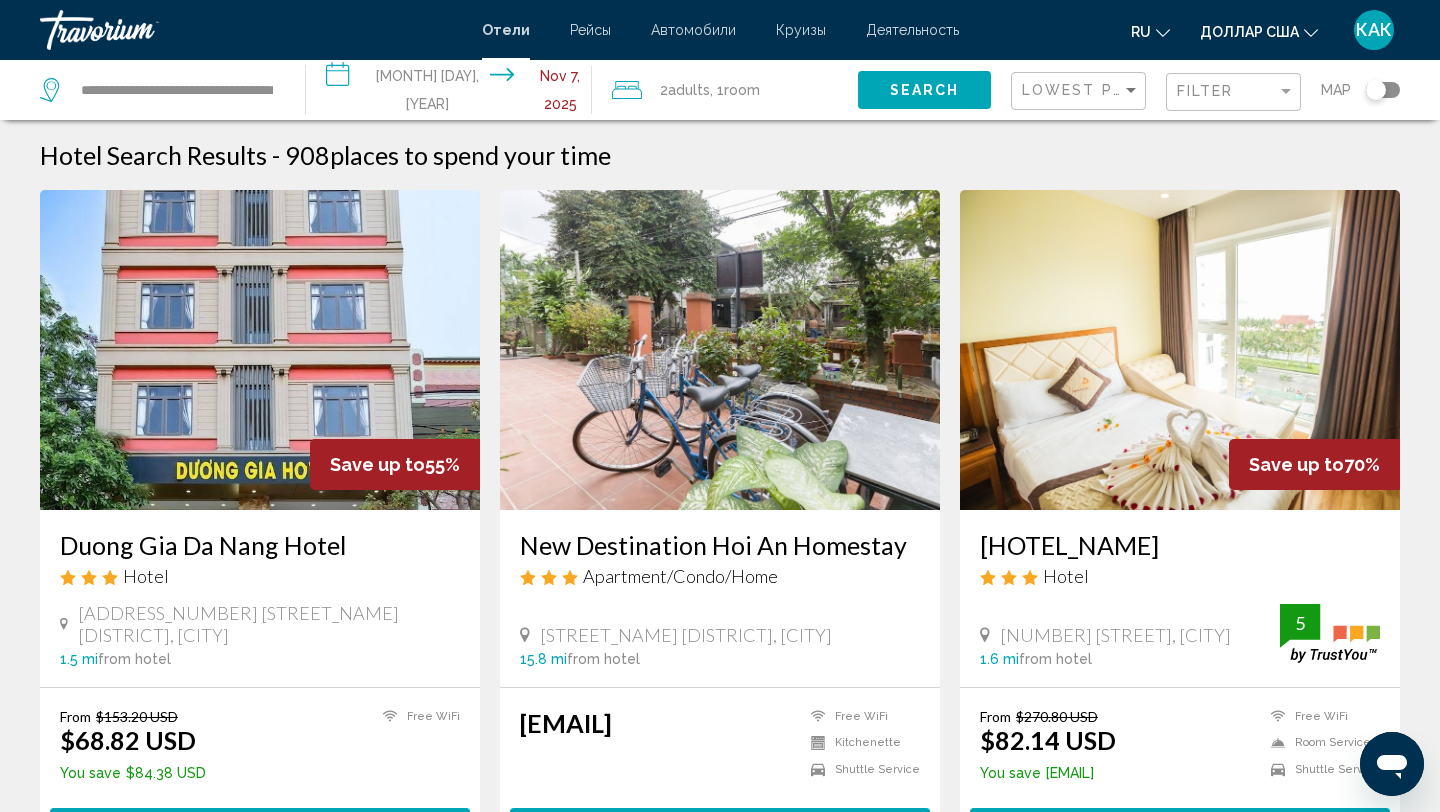 click at bounding box center (720, 350) 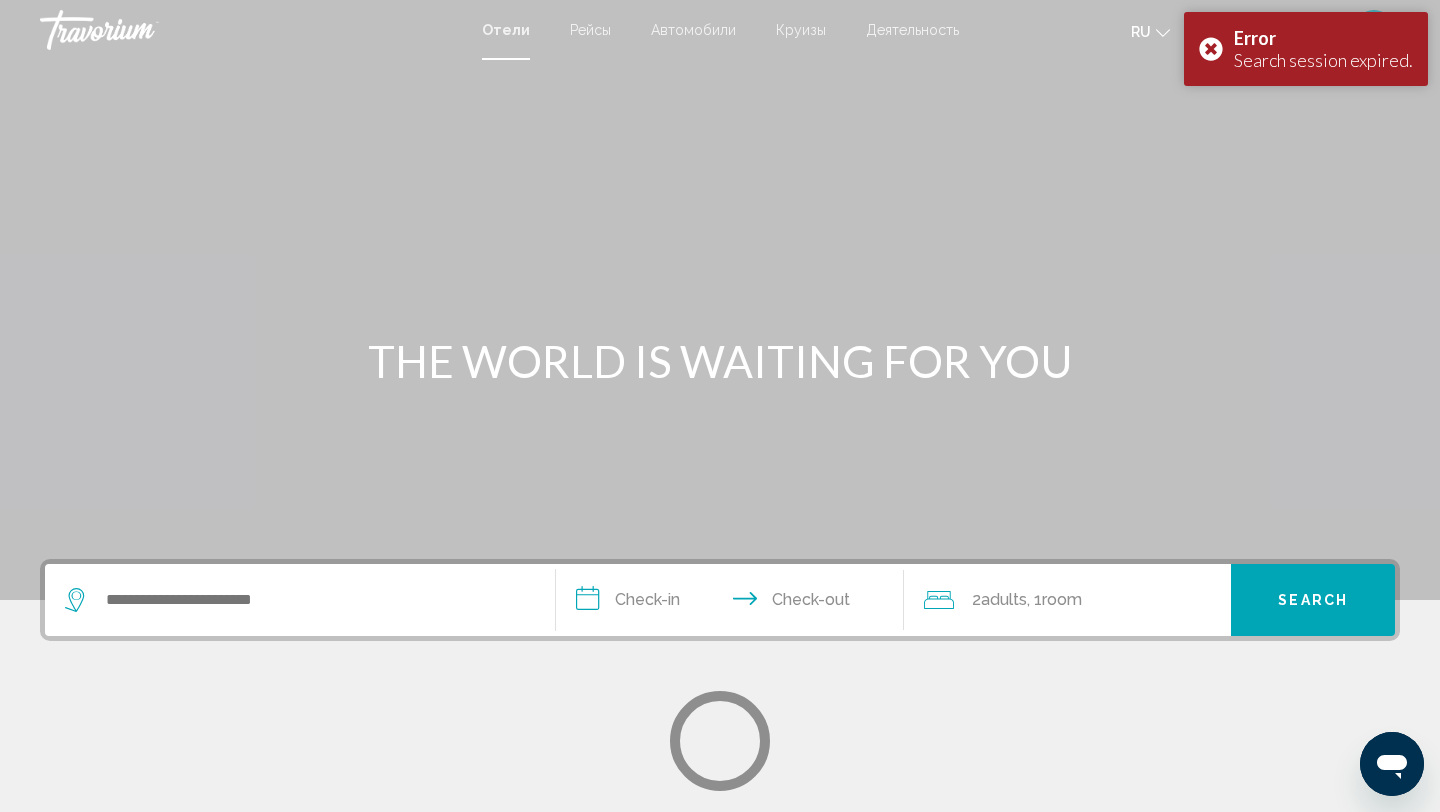 click at bounding box center (720, 300) 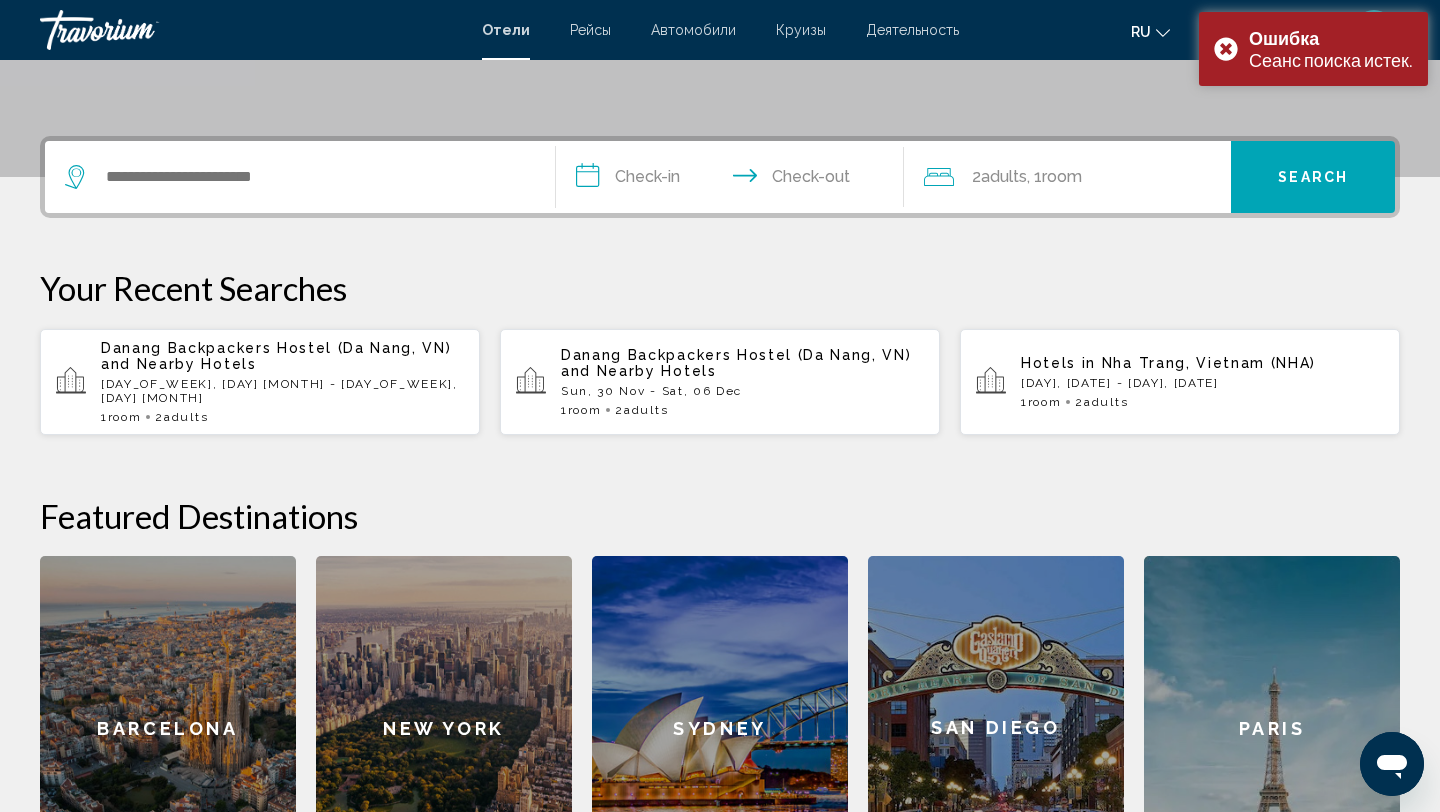 scroll, scrollTop: 582, scrollLeft: 0, axis: vertical 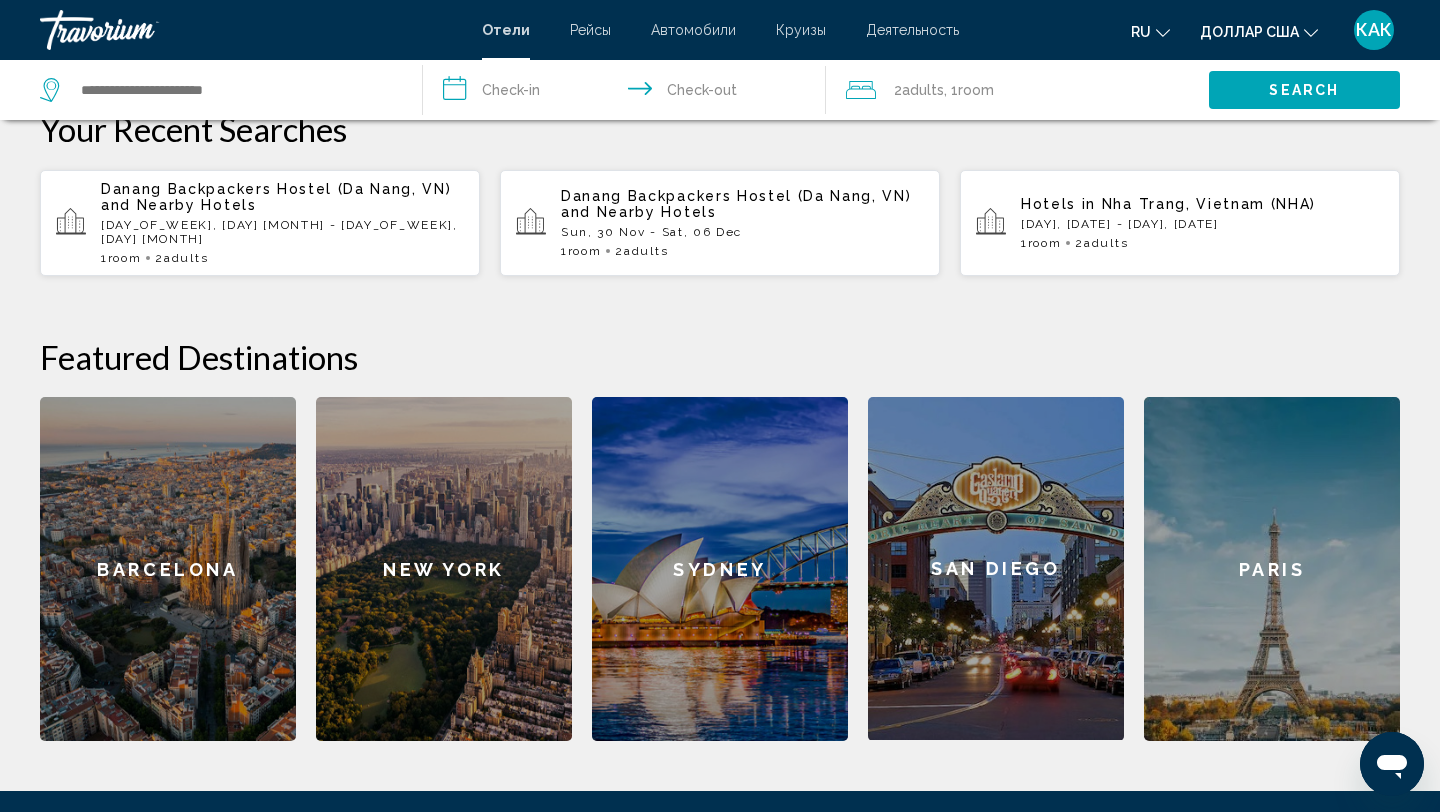 click on "[HOSTEL_NAME] ([LOCATION])    and Nearby Hotels" at bounding box center (282, 197) 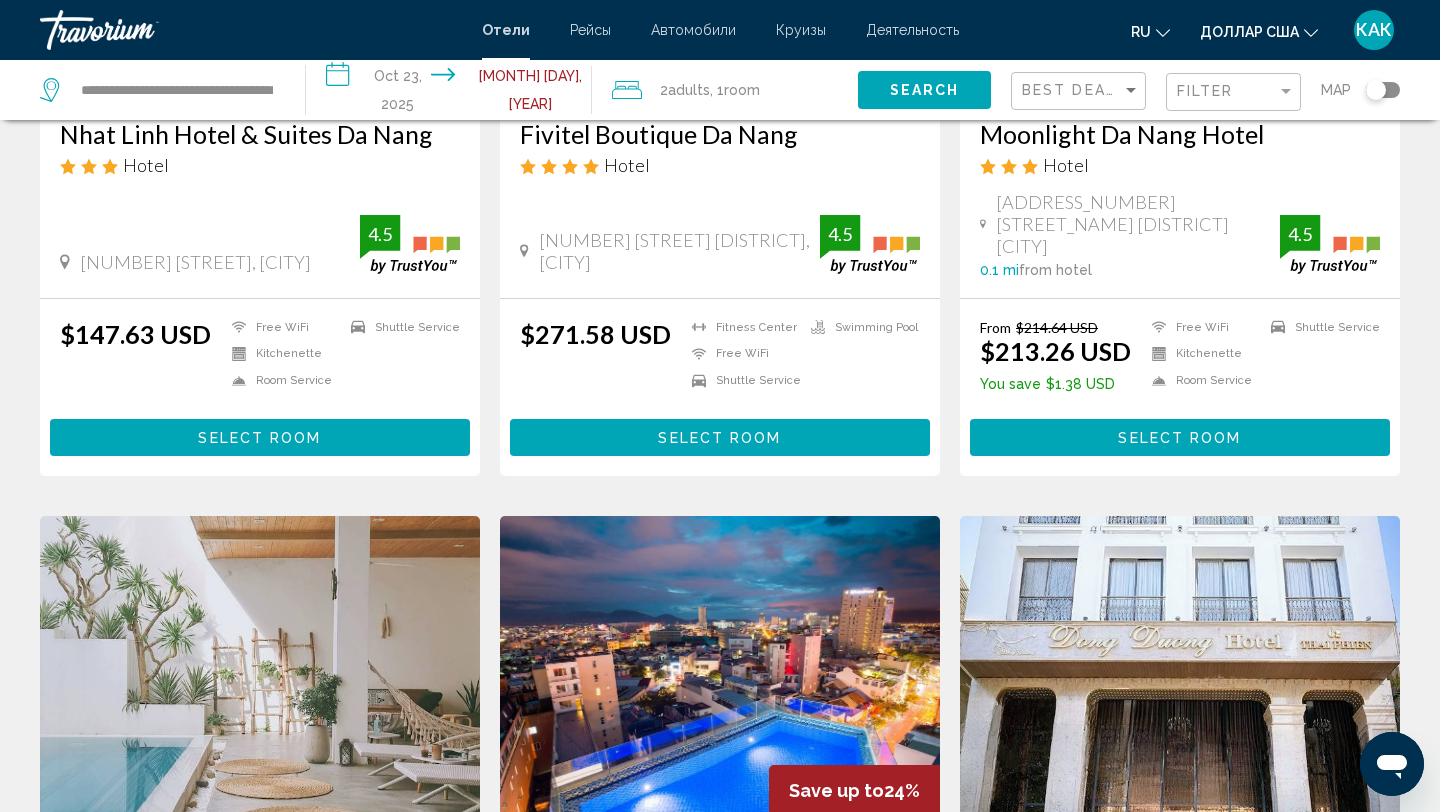 scroll, scrollTop: 0, scrollLeft: 0, axis: both 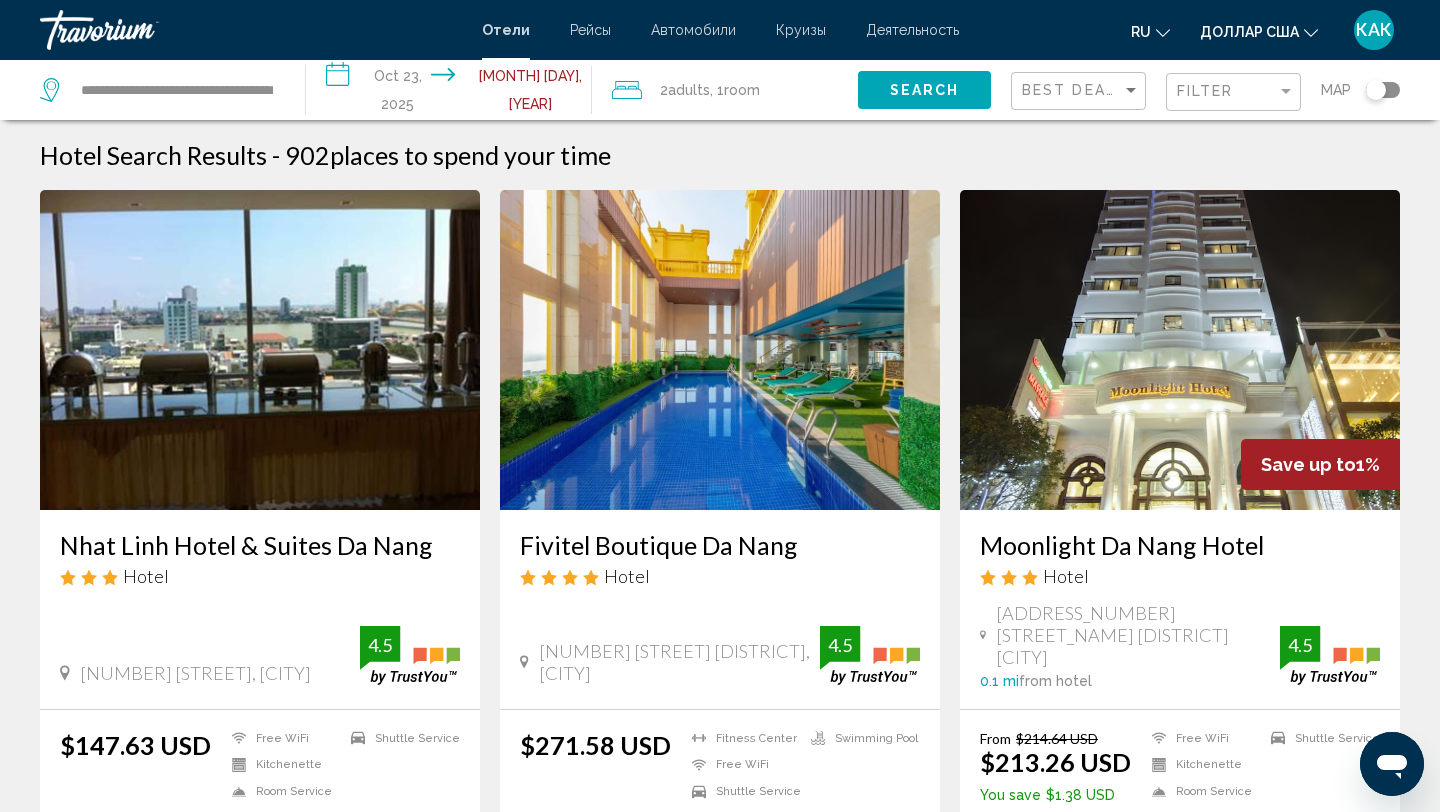 click on "**********" at bounding box center [453, 93] 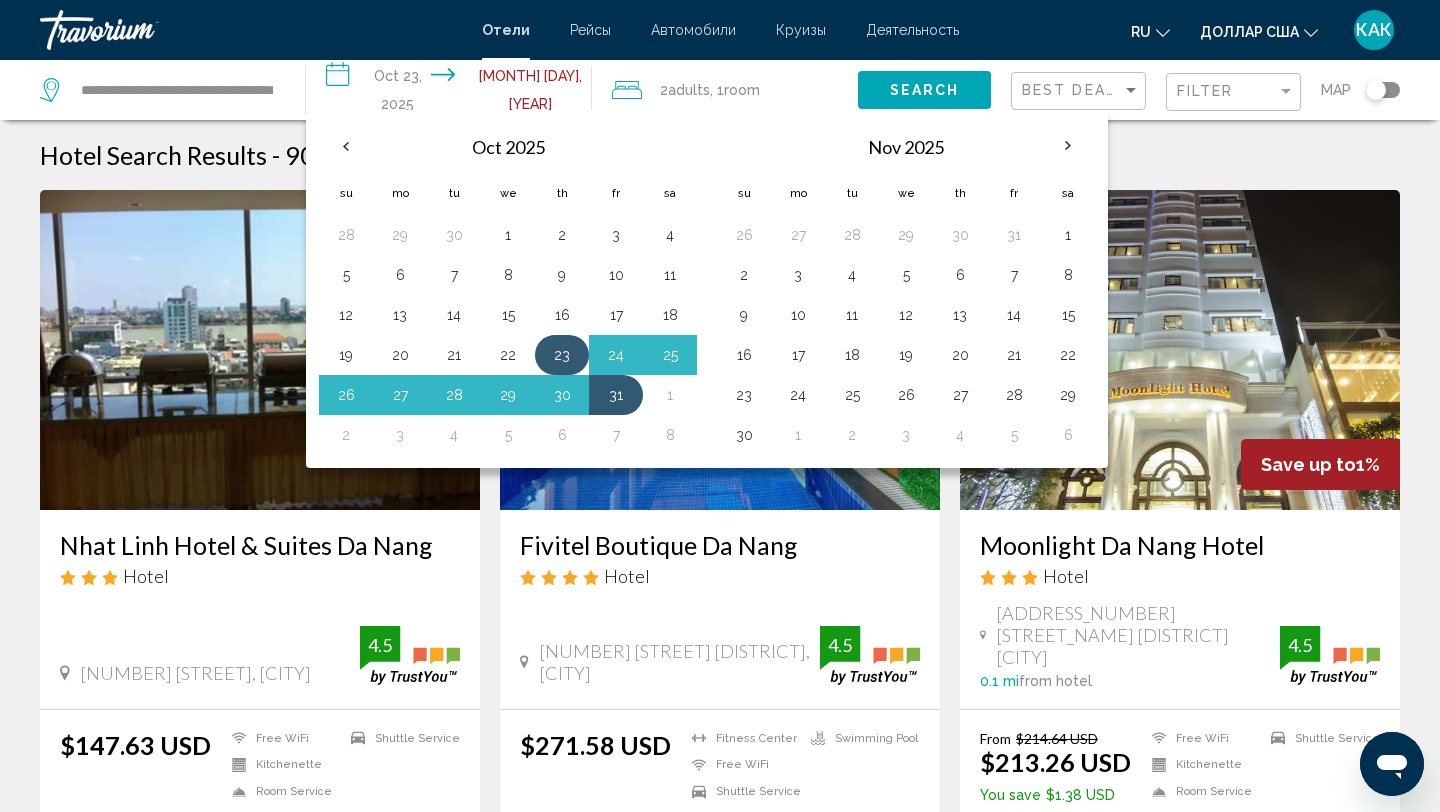 click on "23" at bounding box center (562, 355) 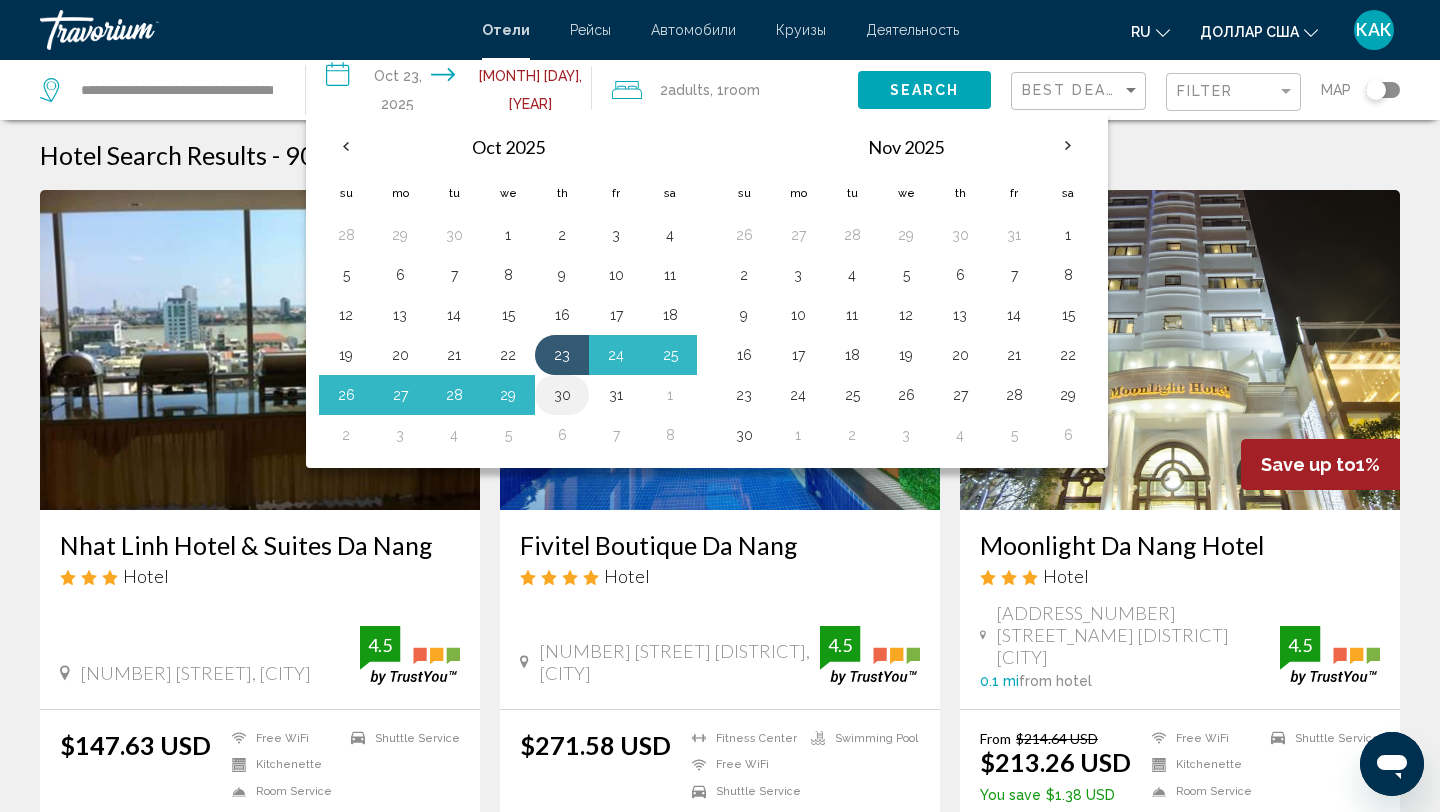 click on "30" at bounding box center [562, 395] 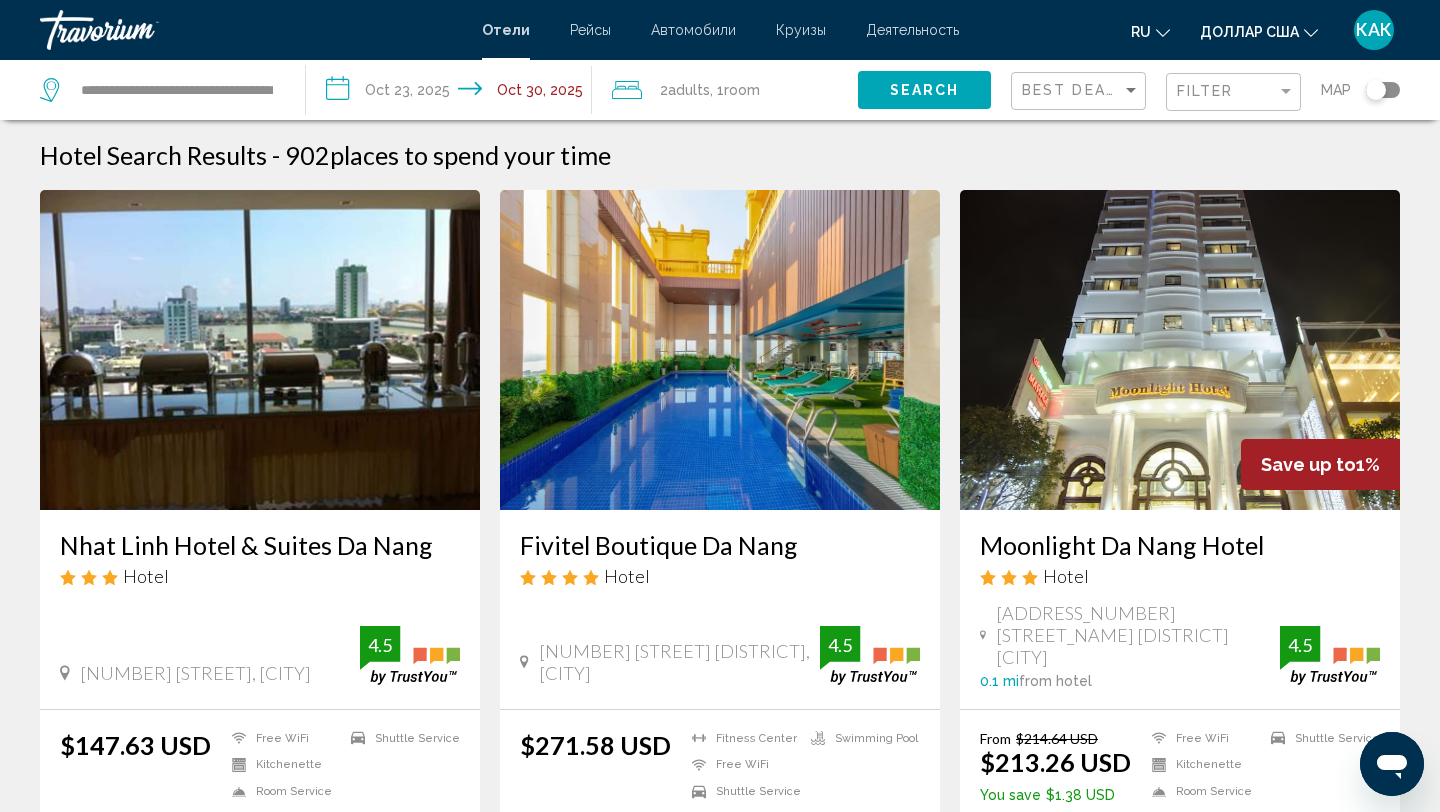 click at bounding box center (720, 350) 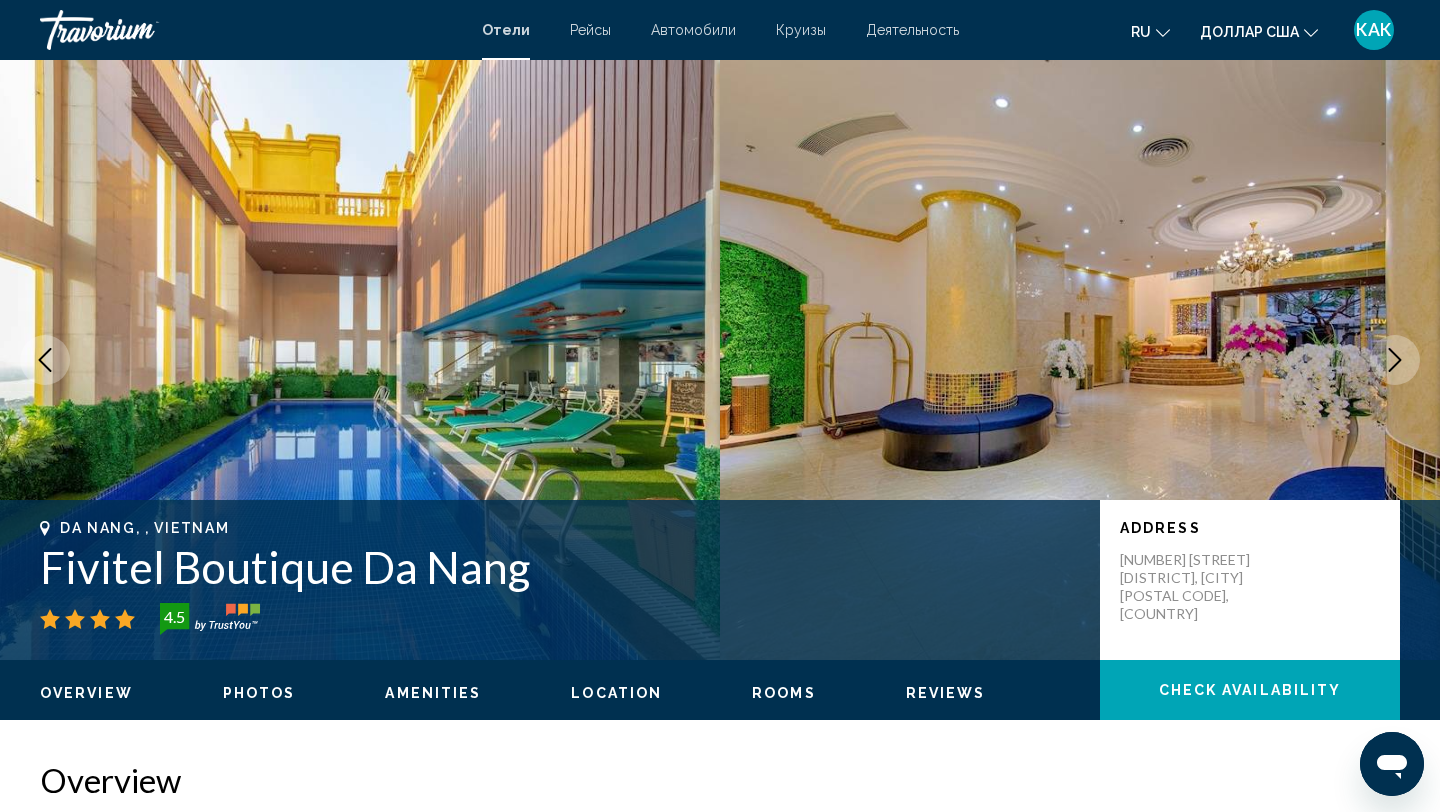click at bounding box center [360, 360] 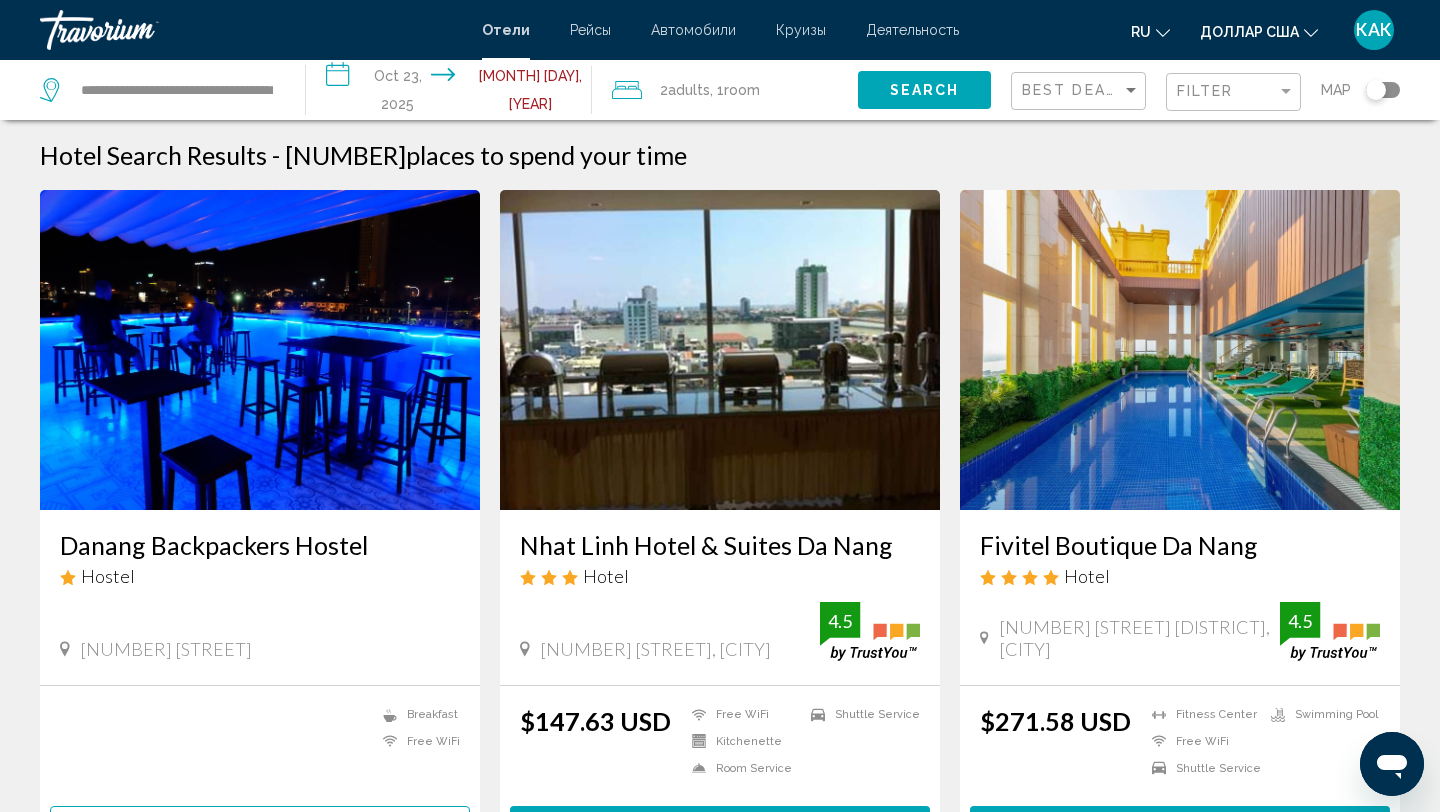 click on "**********" at bounding box center (453, 93) 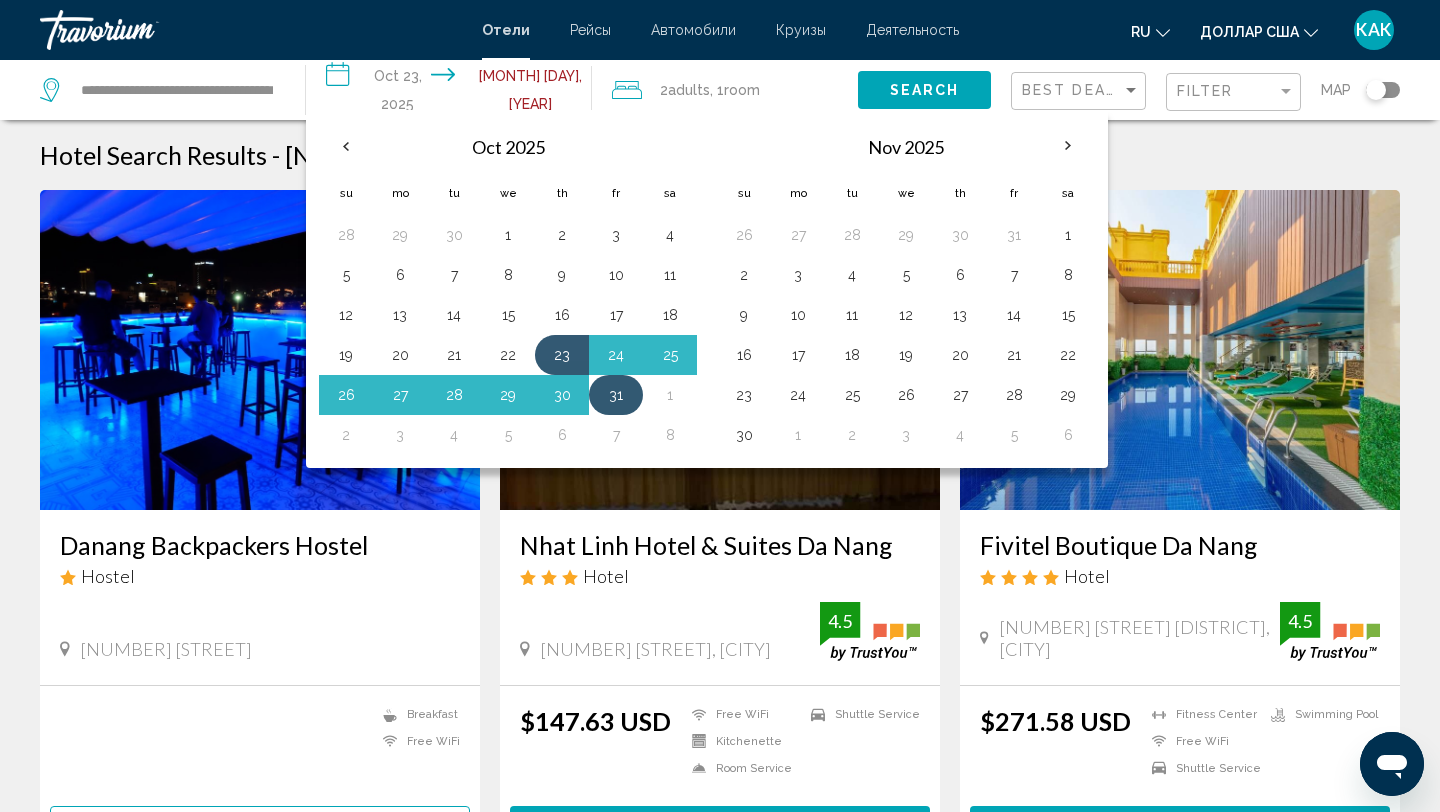 click on "31" at bounding box center [616, 395] 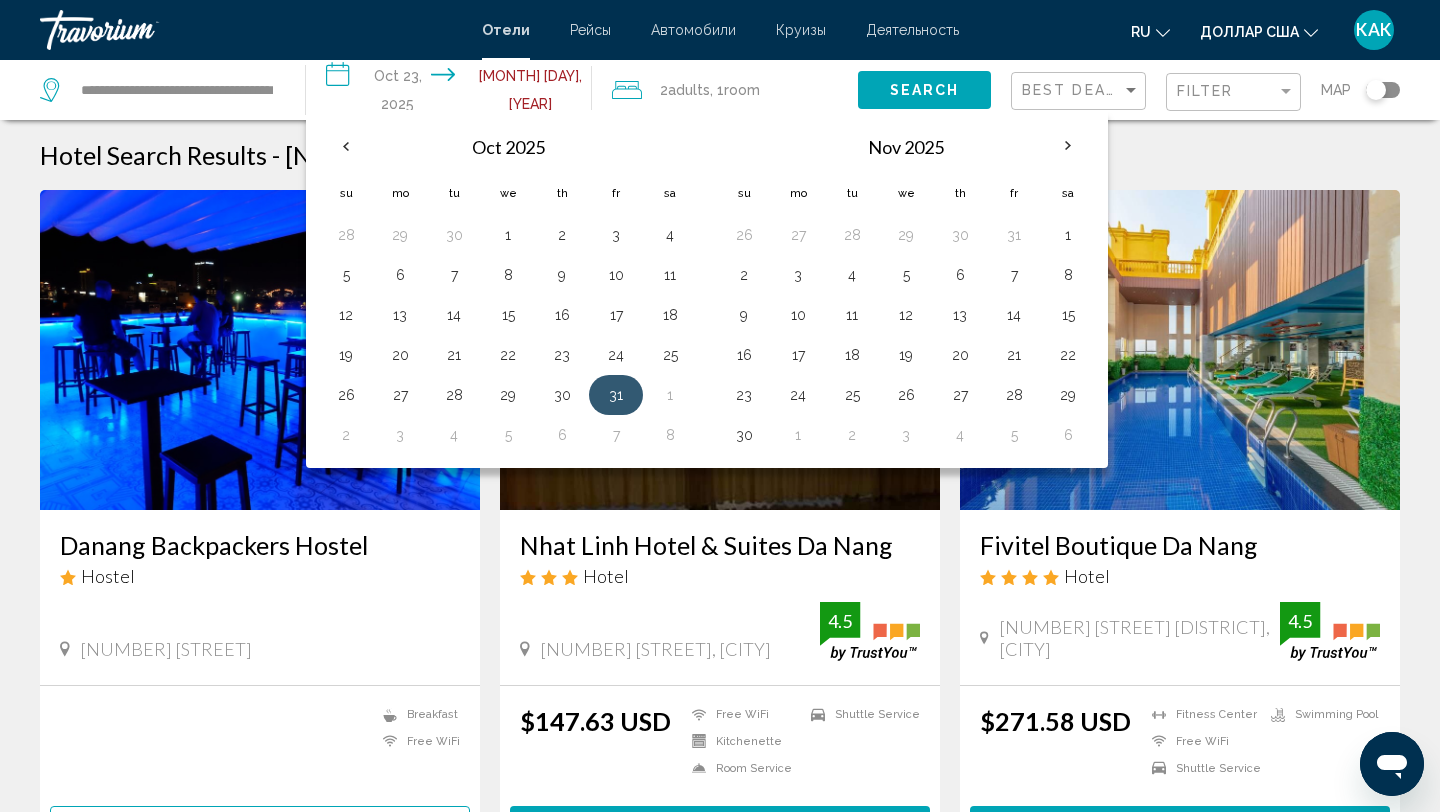 click on "31" at bounding box center [616, 395] 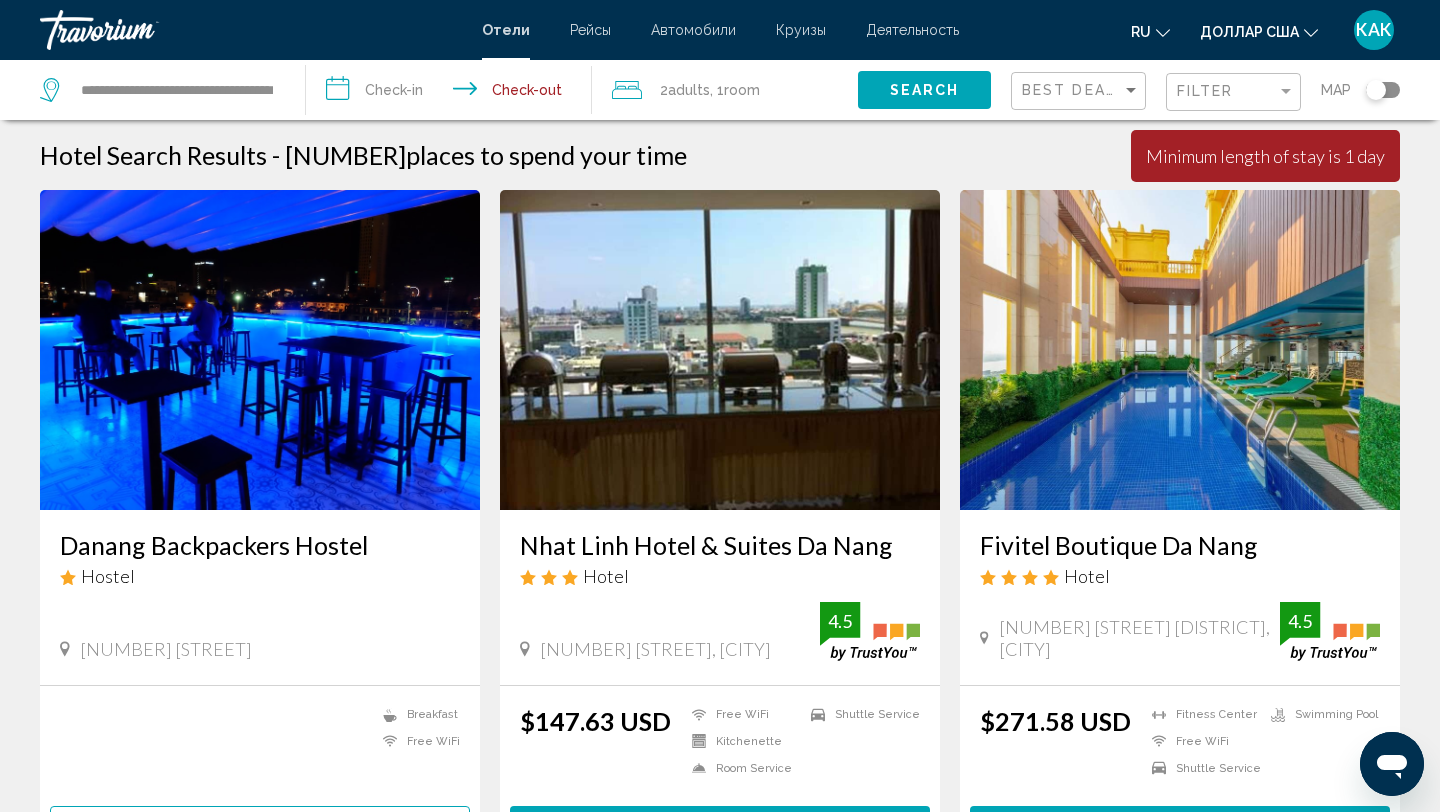click on "**********" at bounding box center [453, 93] 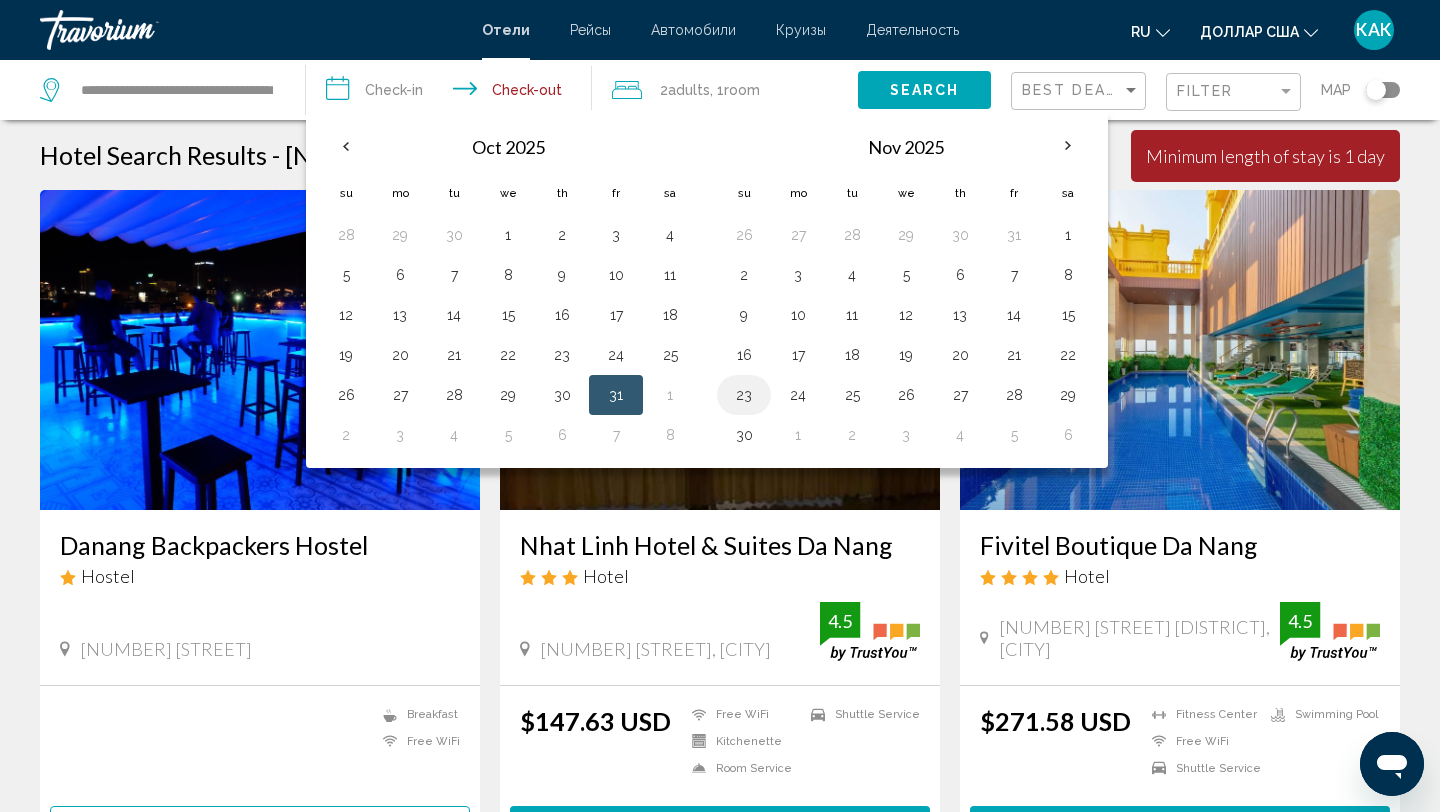 click on "23" at bounding box center (744, 395) 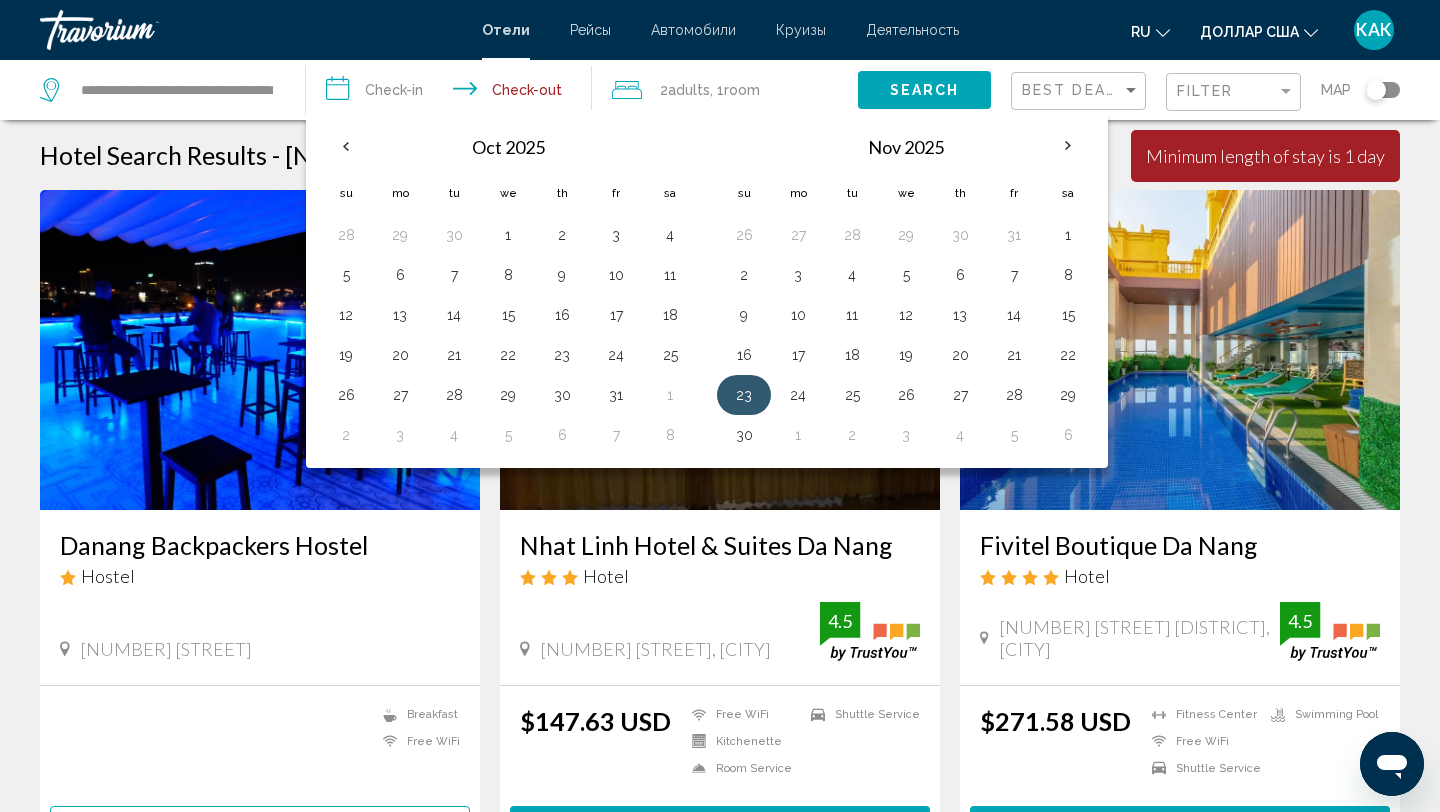 click on "23" at bounding box center (744, 395) 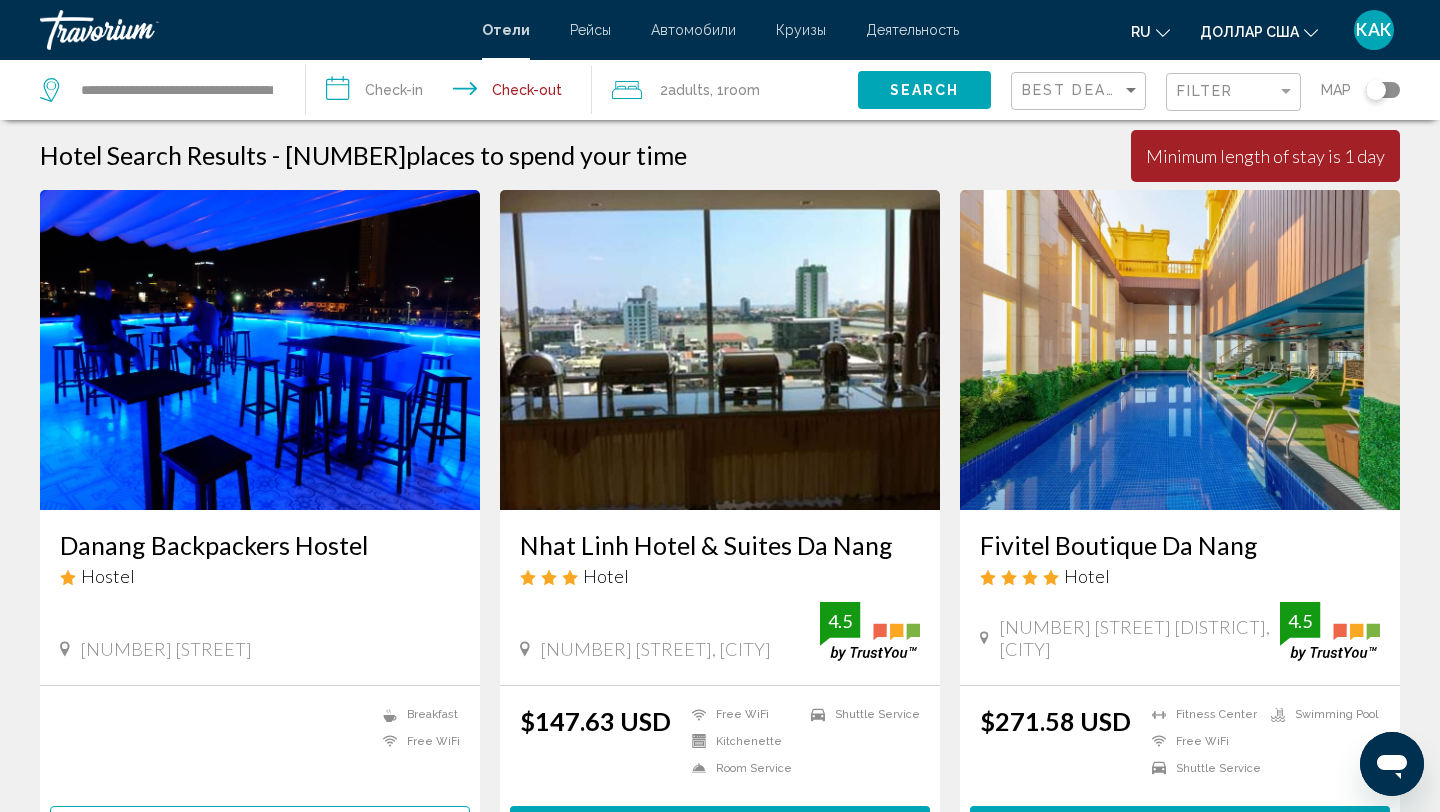 click on "**********" at bounding box center (453, 93) 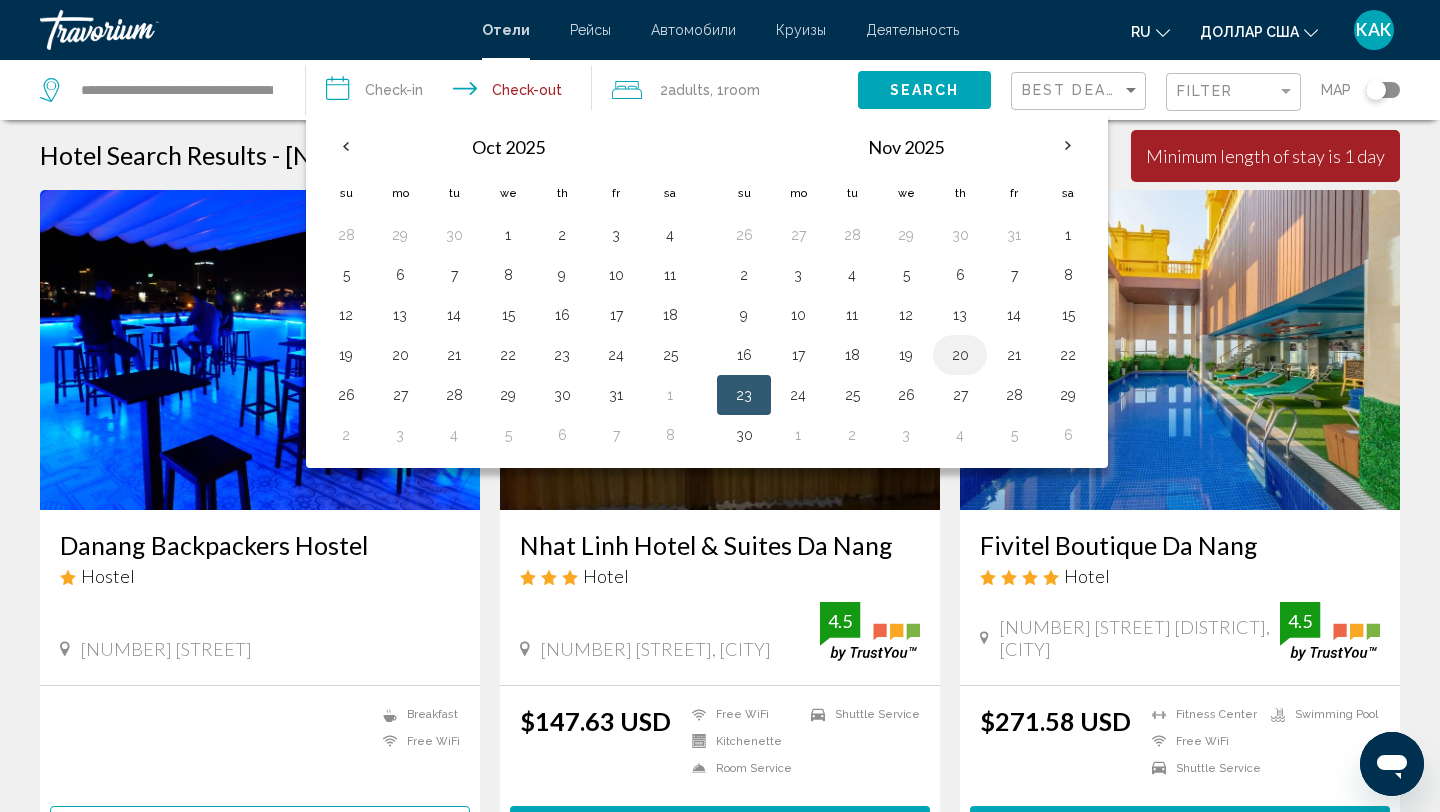 click on "20" at bounding box center (960, 355) 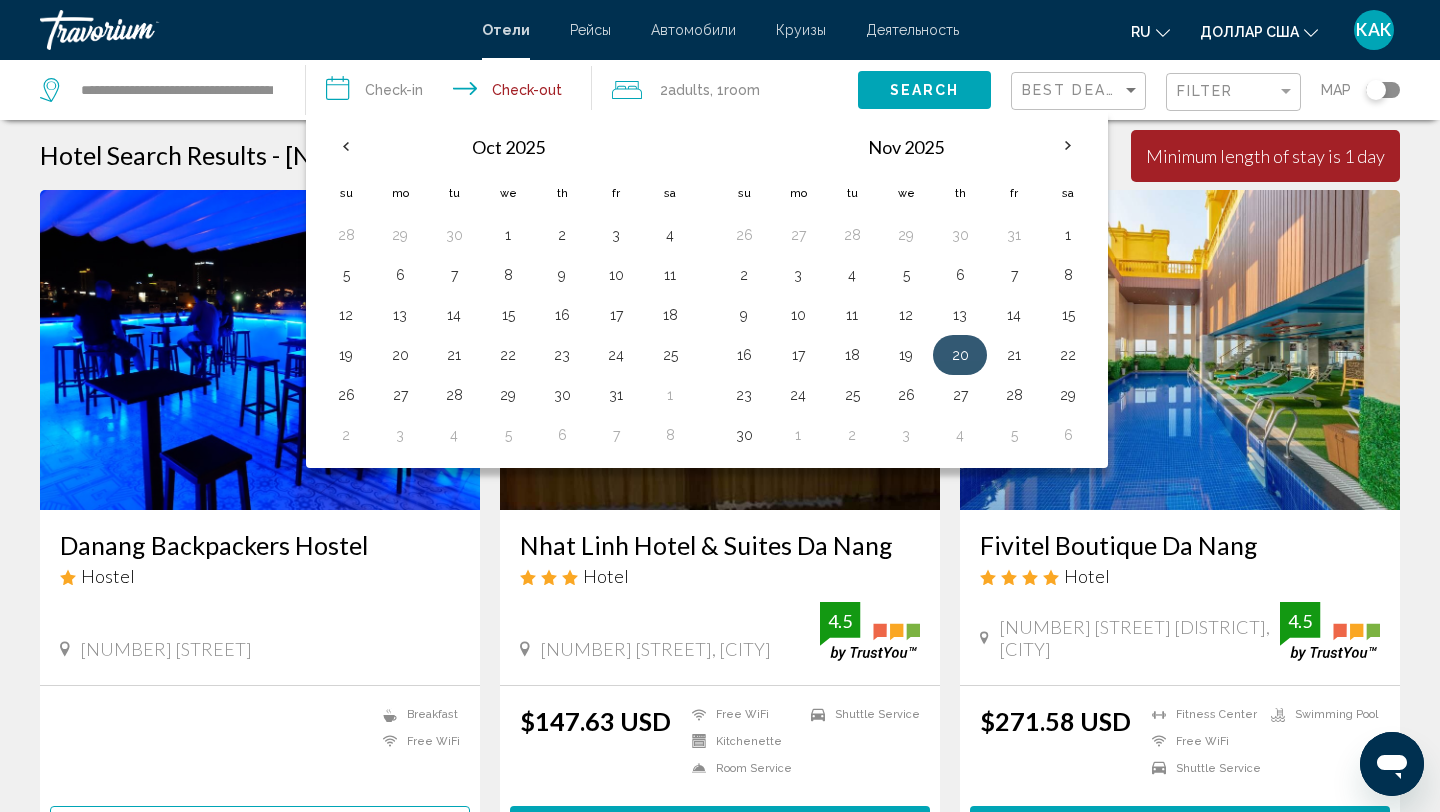 click on "20" at bounding box center (960, 355) 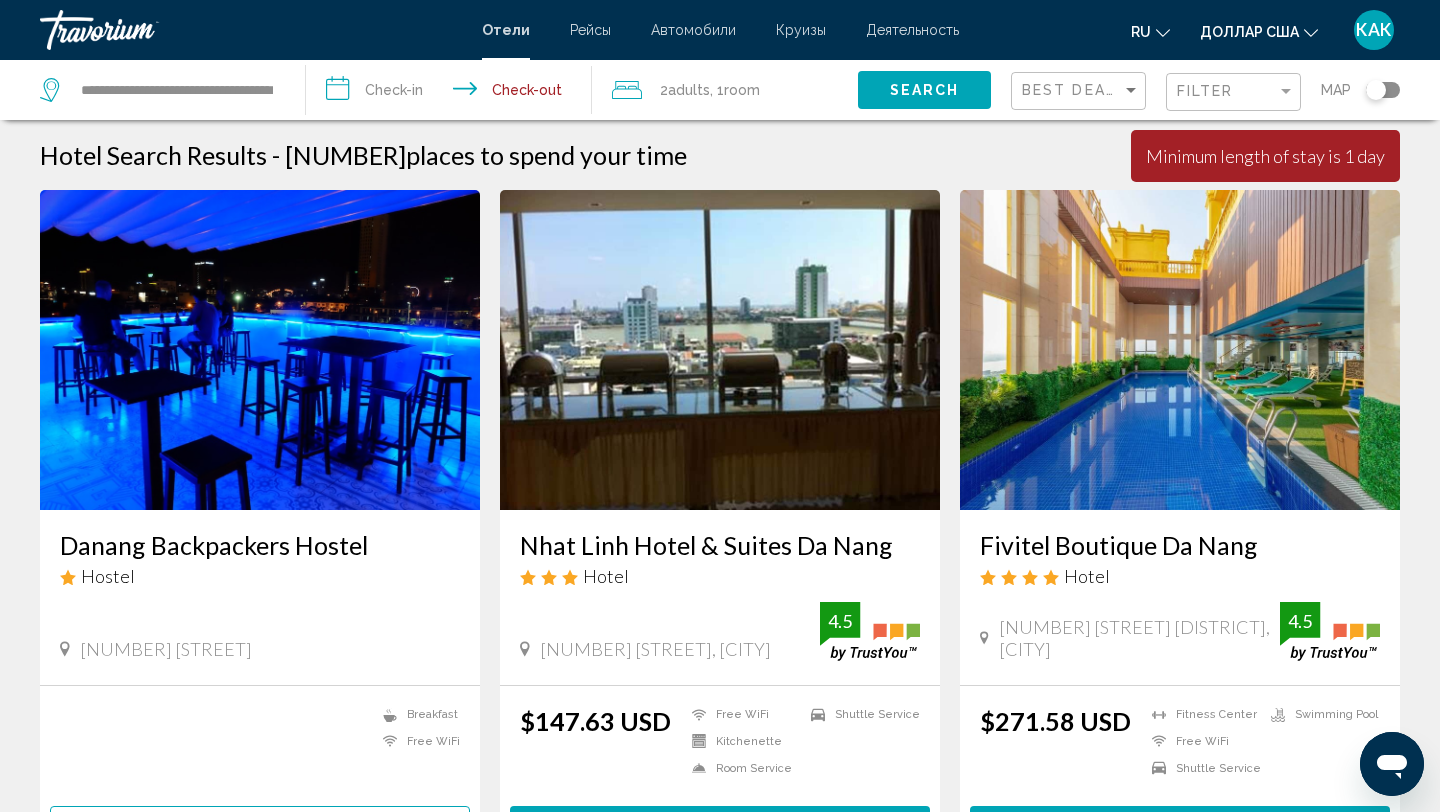 click on "**********" at bounding box center [453, 93] 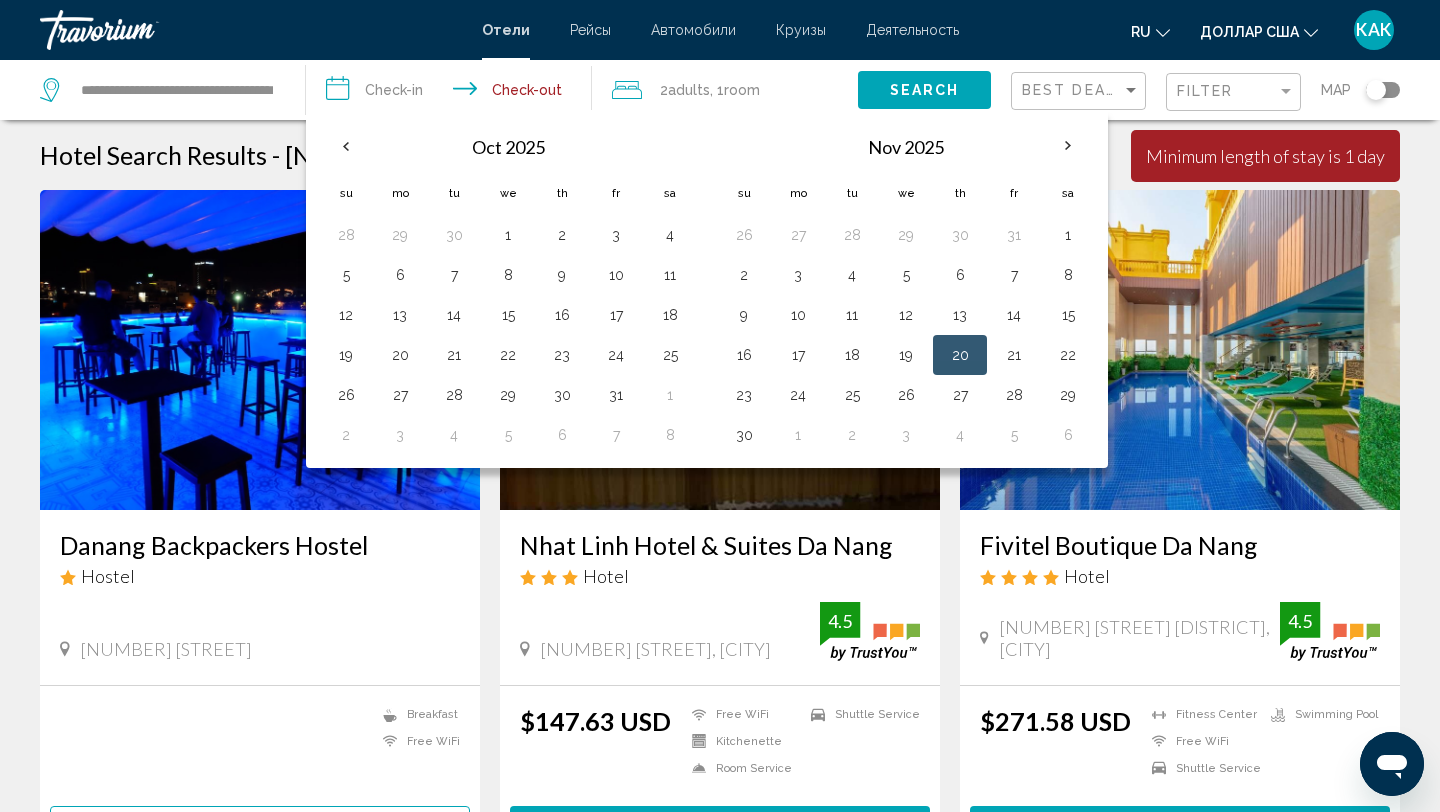 click on "20" at bounding box center [960, 355] 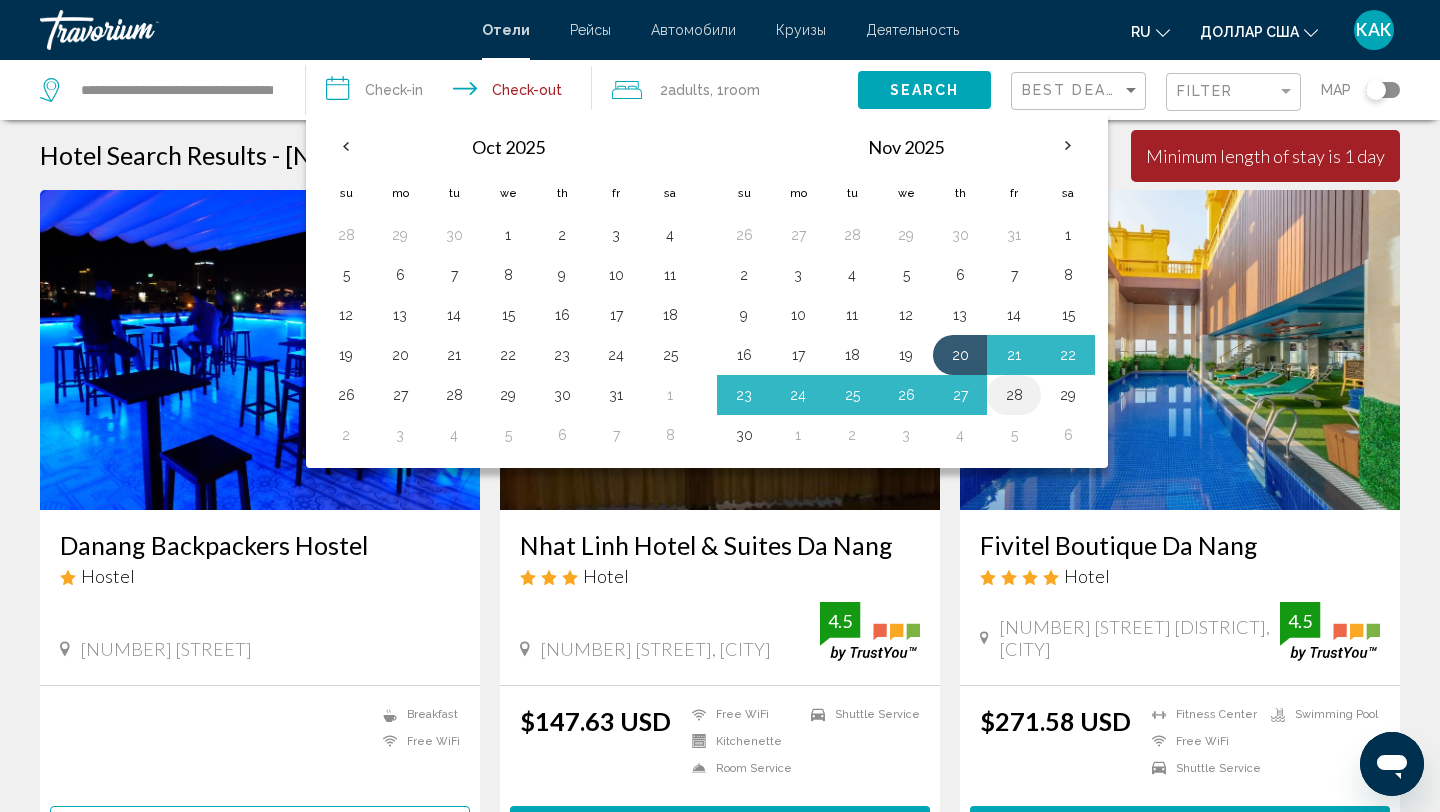 drag, startPoint x: 958, startPoint y: 362, endPoint x: 1015, endPoint y: 394, distance: 65.36819 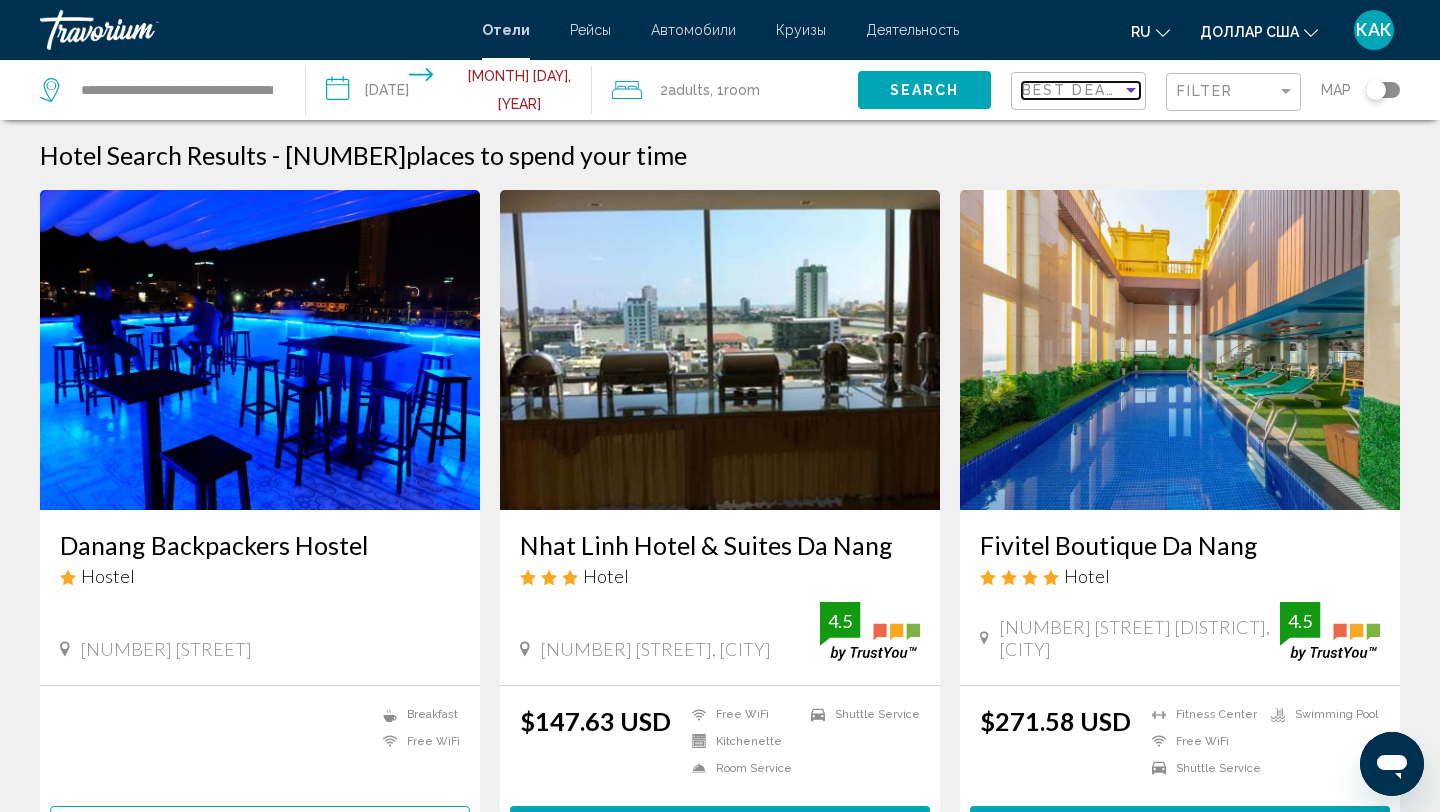 click on "Best Deals" at bounding box center [1074, 90] 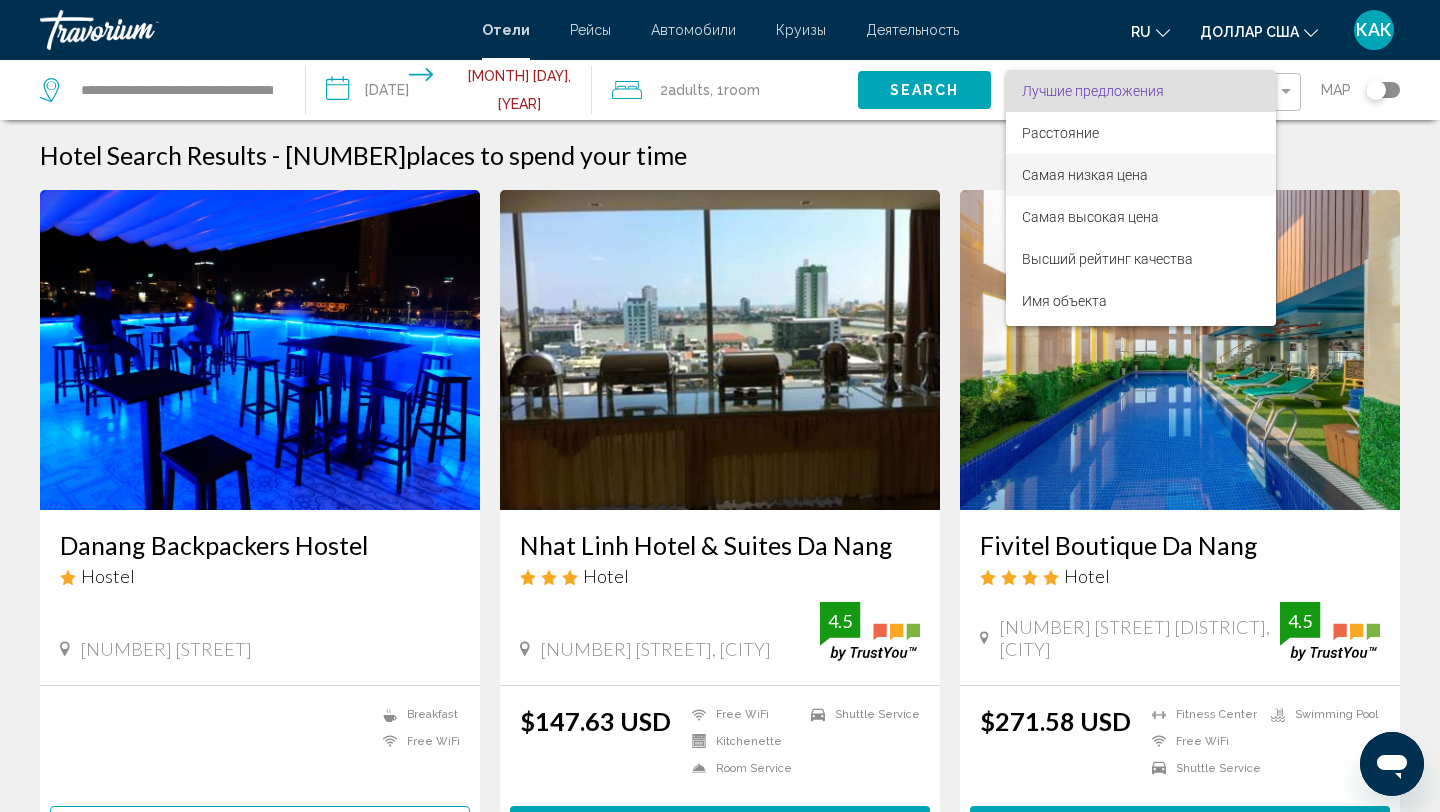 click on "Самая низкая цена" at bounding box center [1085, 175] 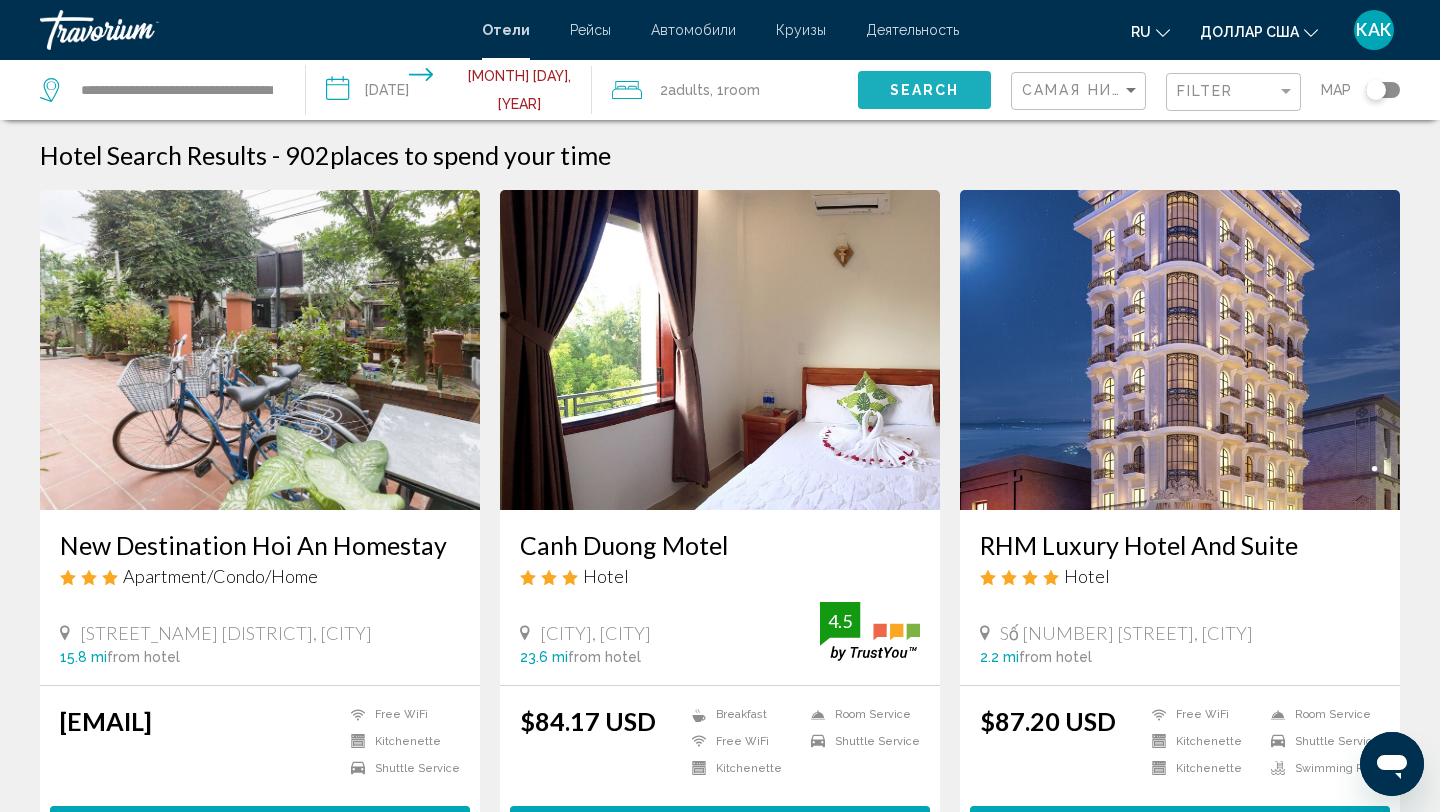 click on "Search" 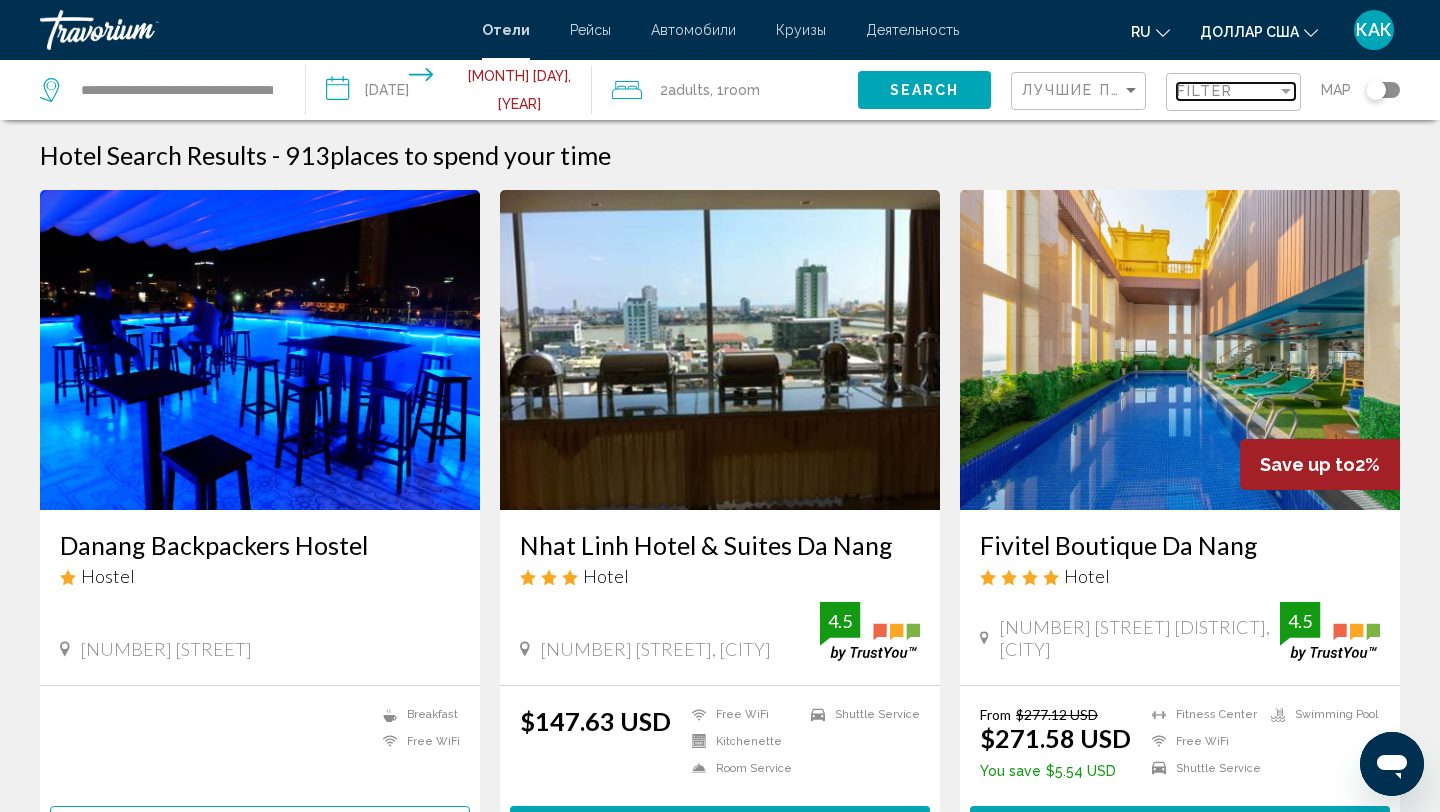 click on "Filter" at bounding box center (1205, 91) 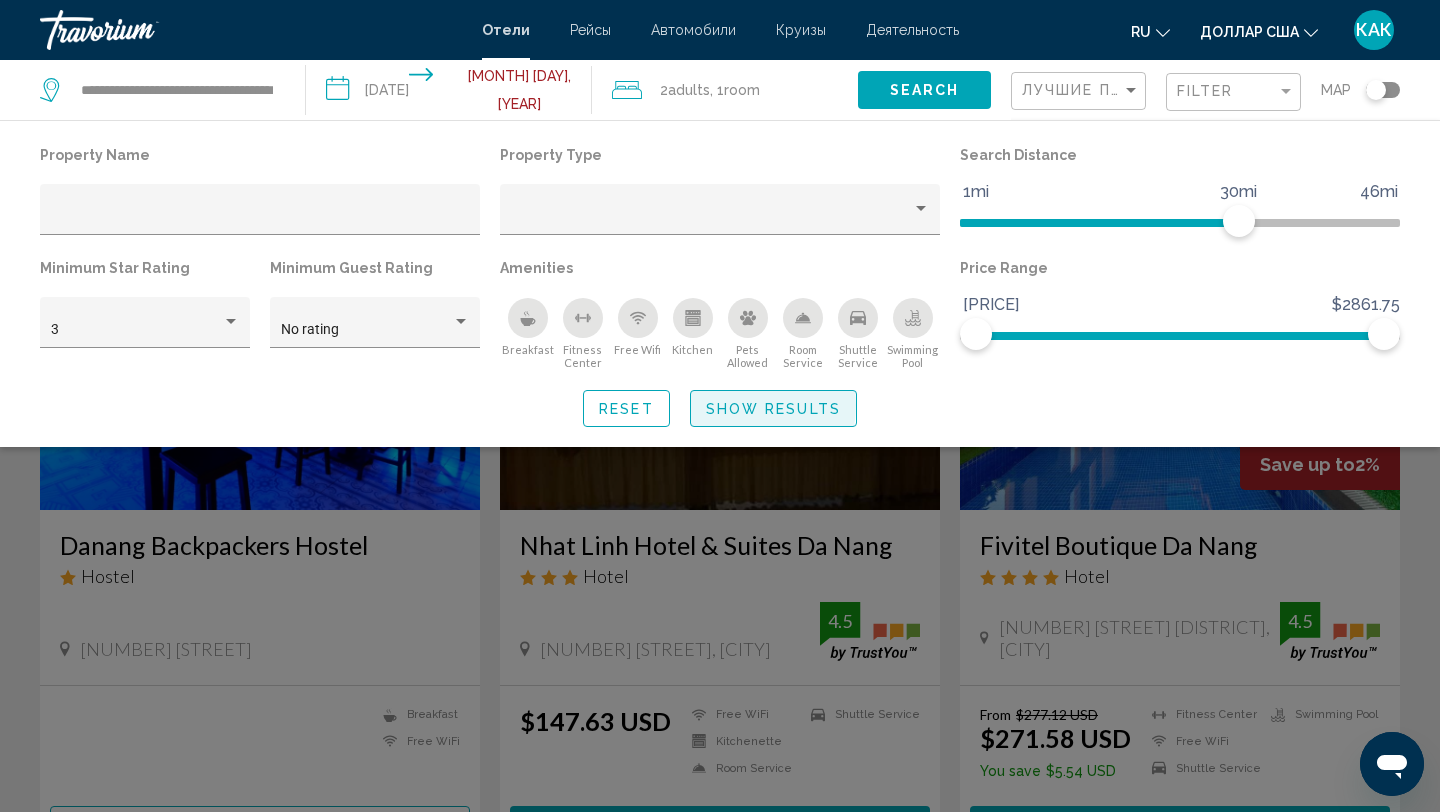 click on "Show Results" 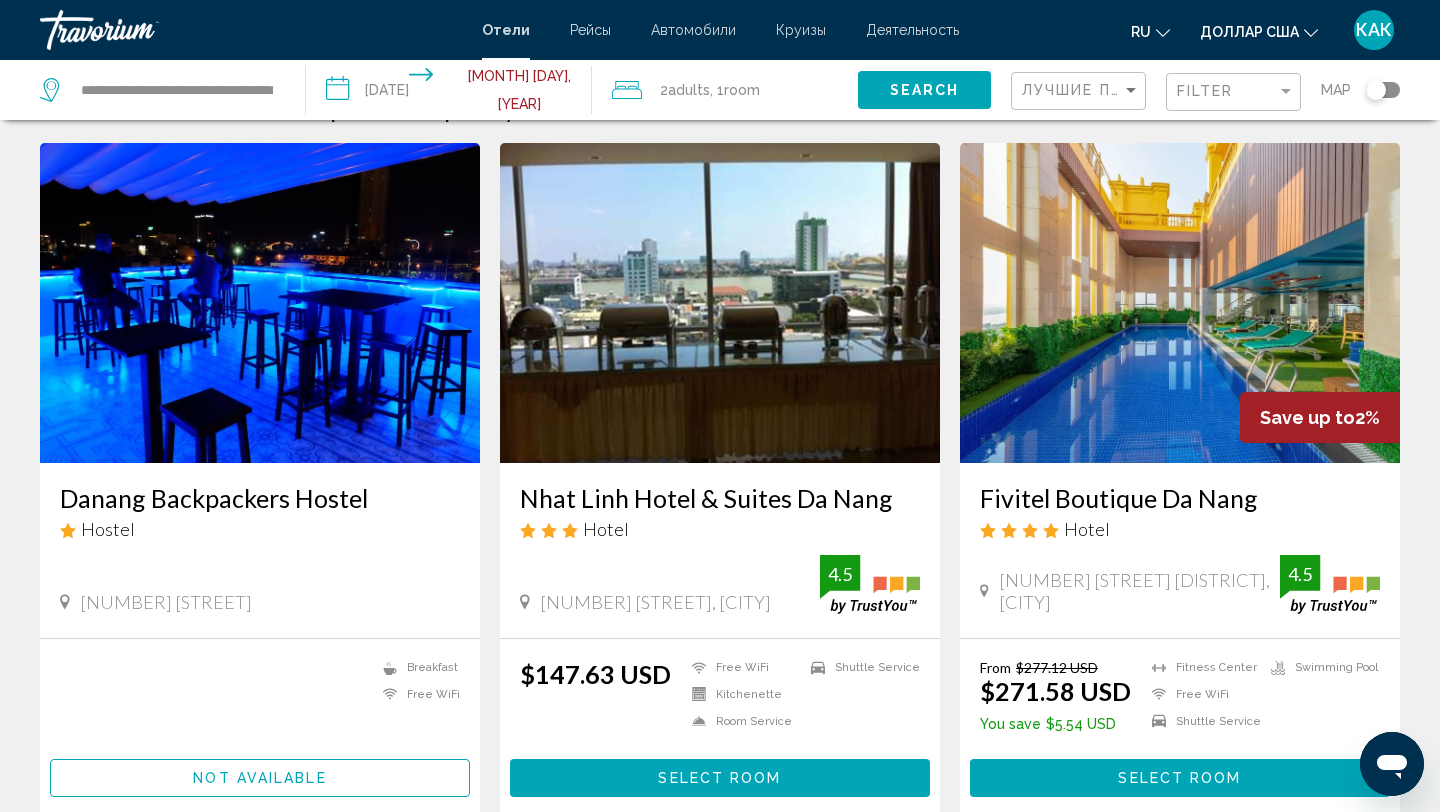 scroll, scrollTop: 0, scrollLeft: 0, axis: both 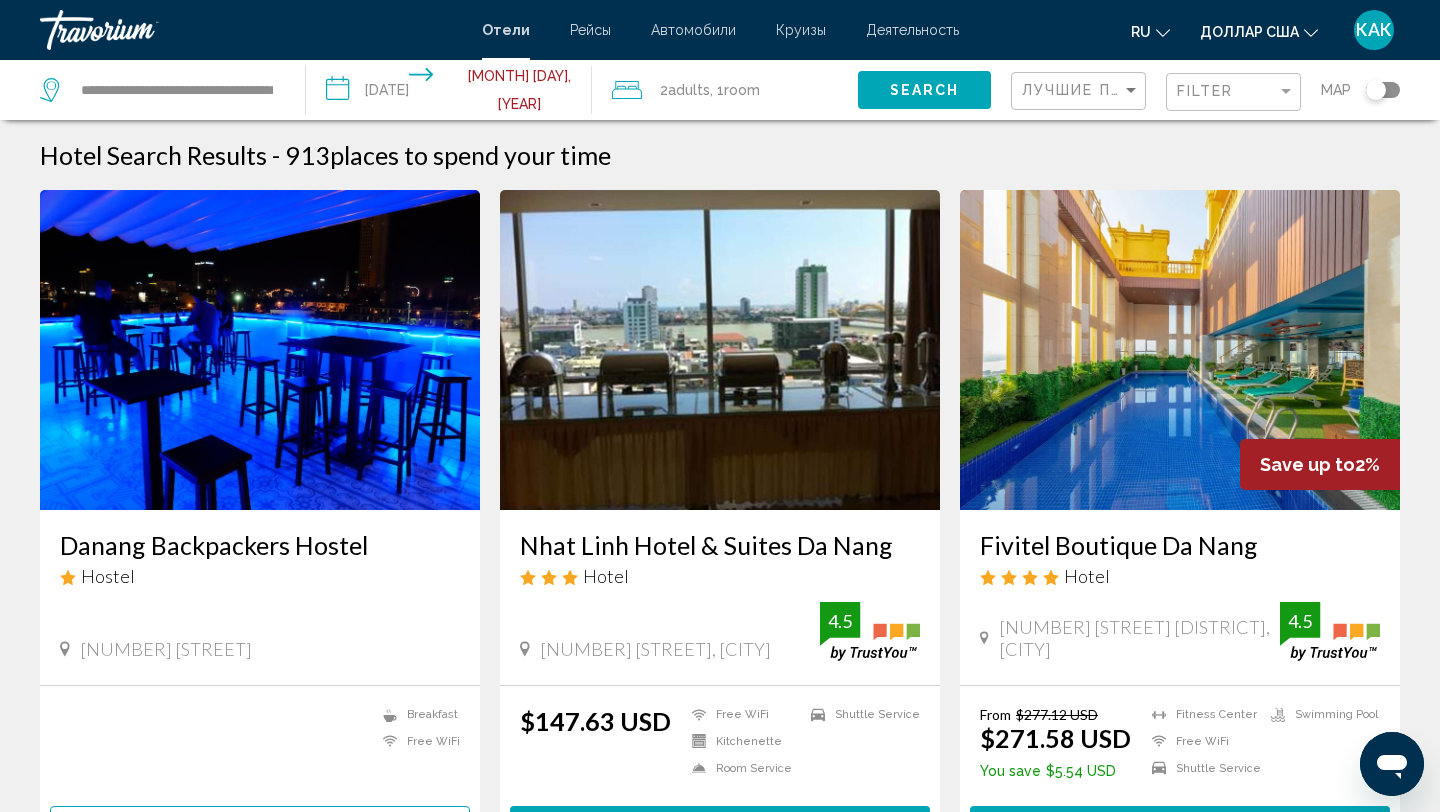 click on "**********" at bounding box center (453, 93) 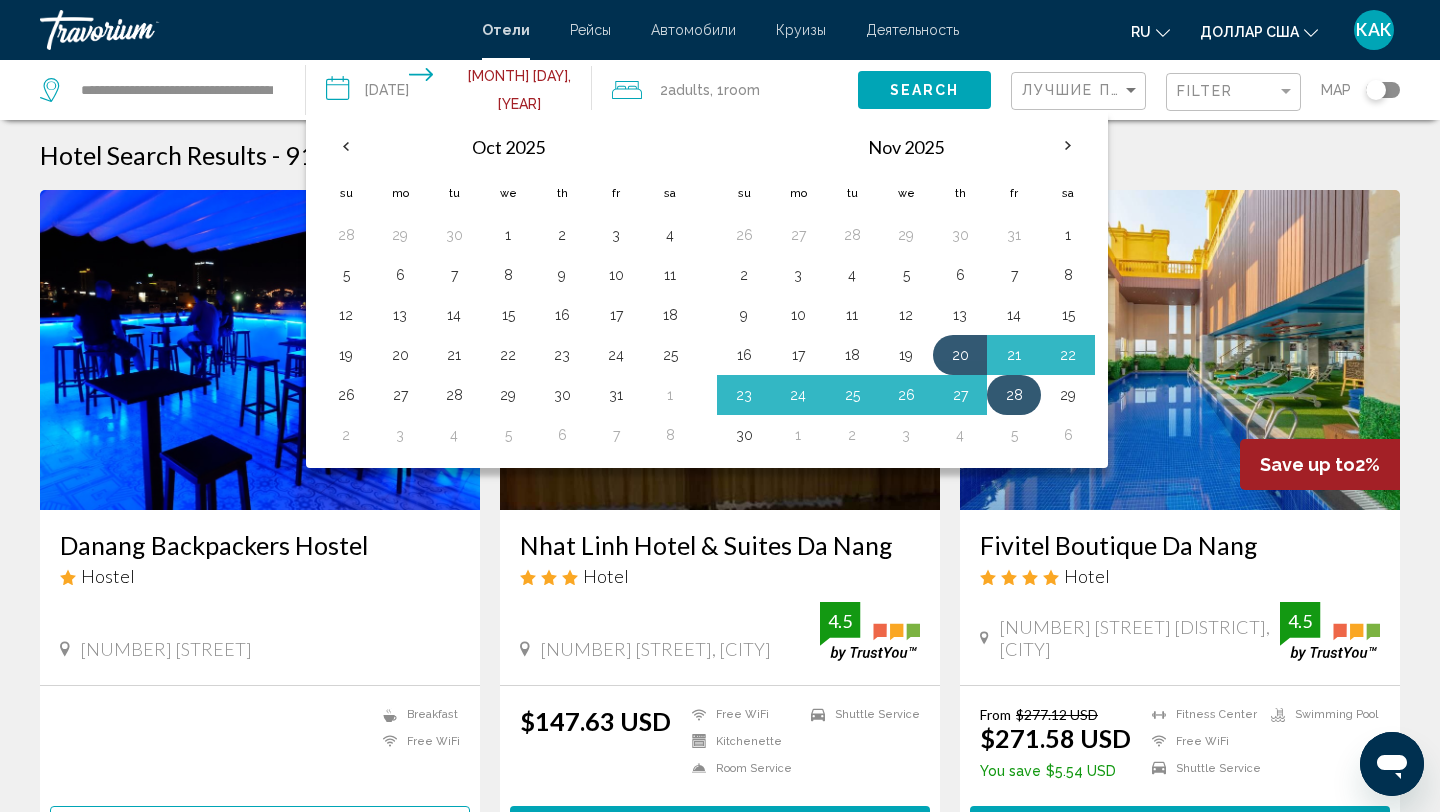 click on "28" at bounding box center (1014, 395) 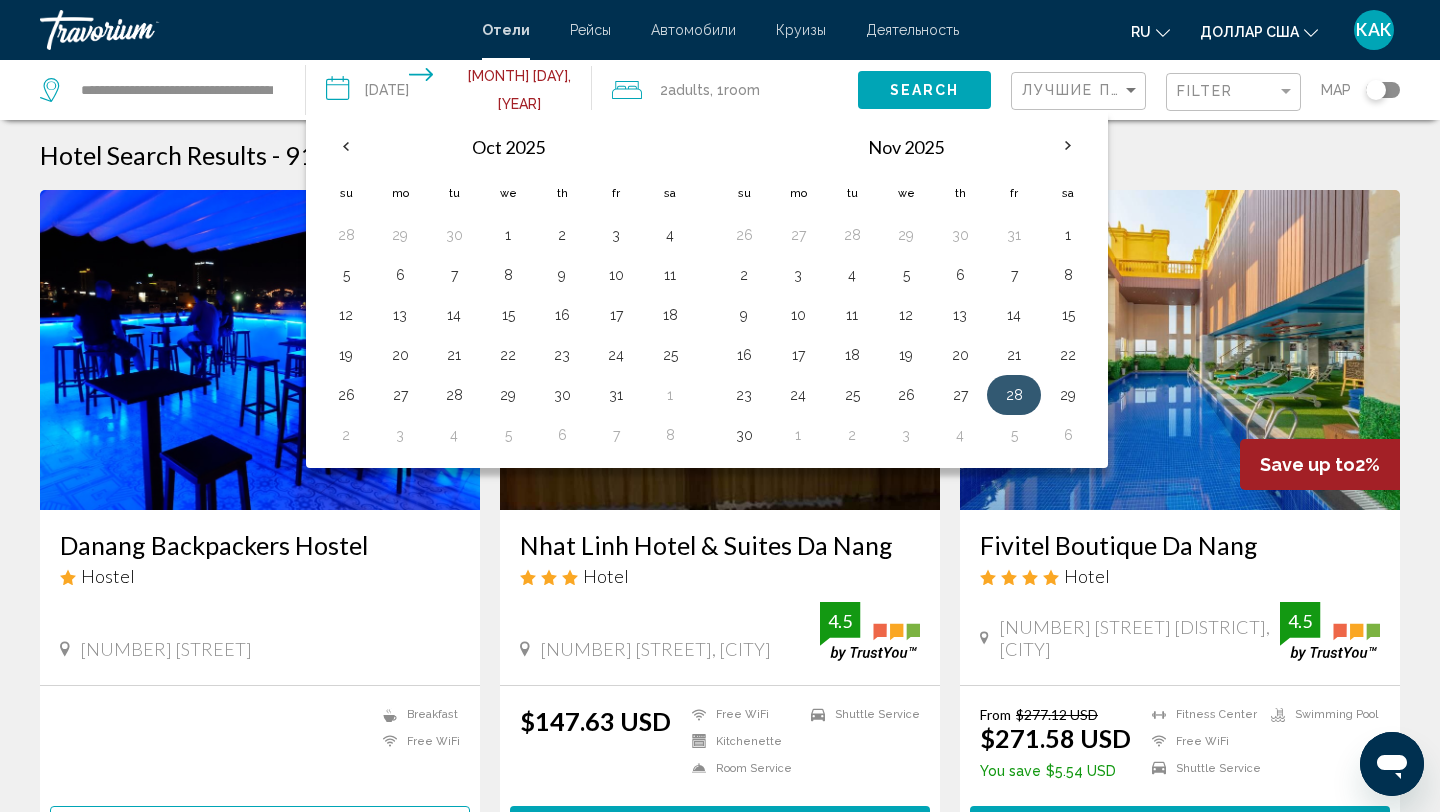 click on "28" at bounding box center [1014, 395] 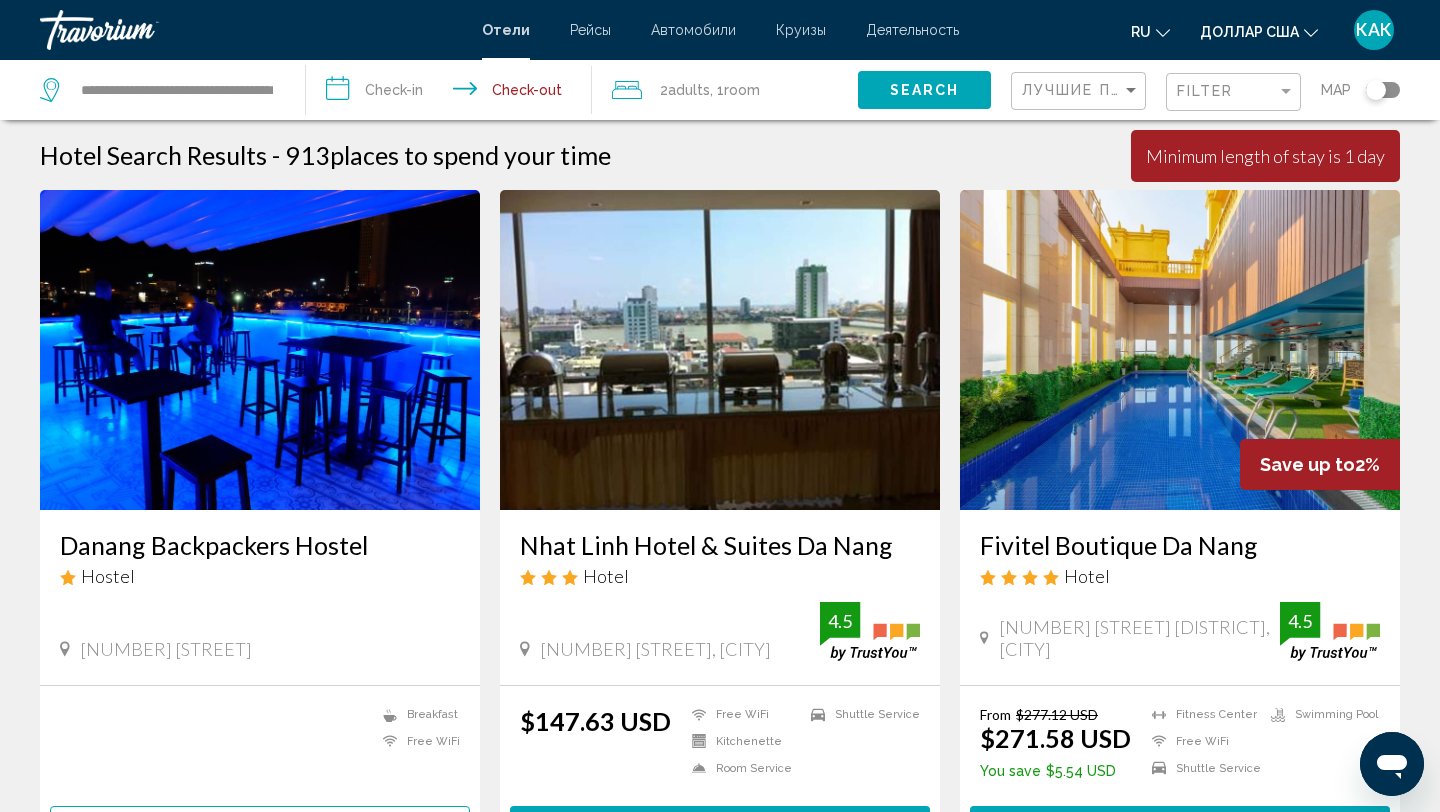 click on "**********" at bounding box center [453, 93] 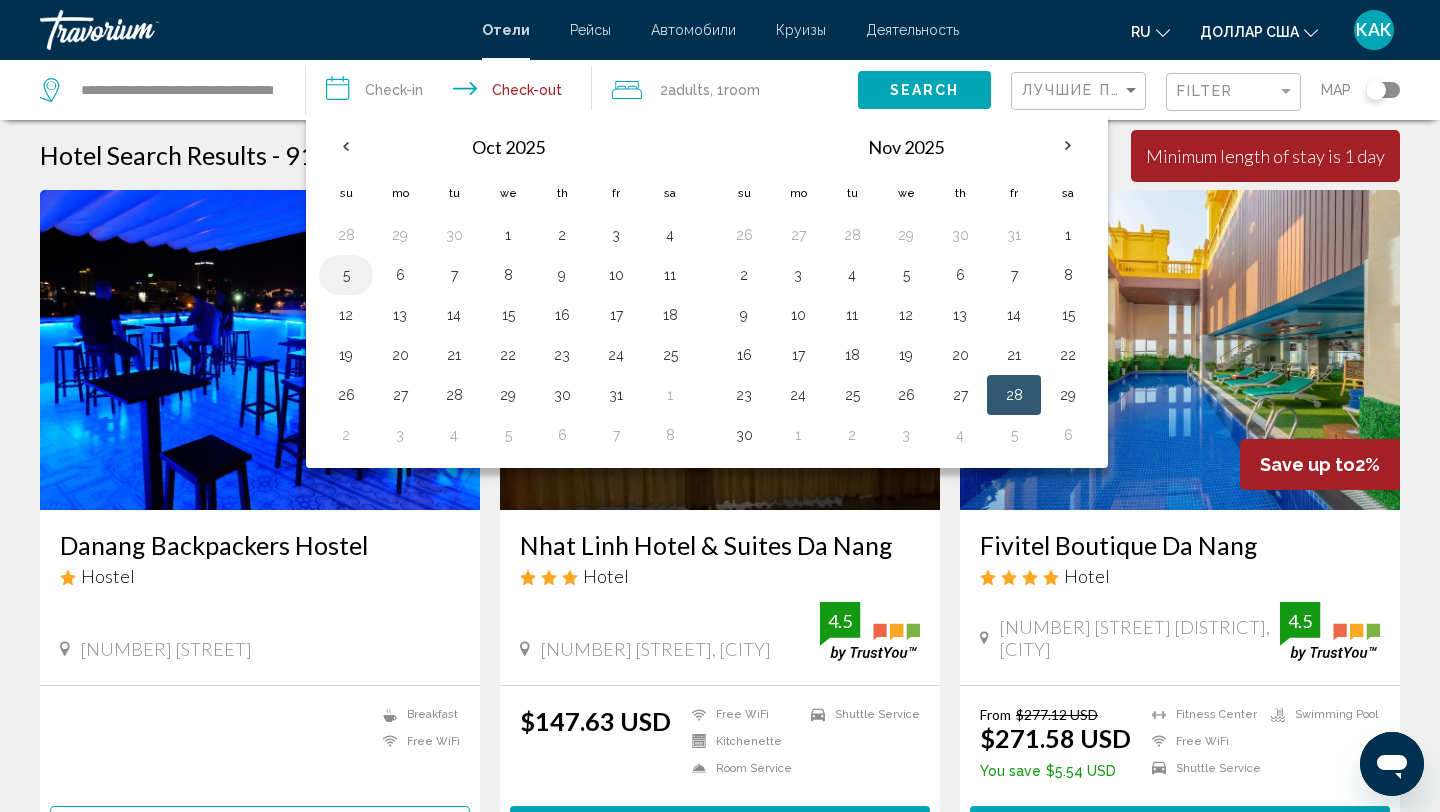 click on "5" at bounding box center (346, 275) 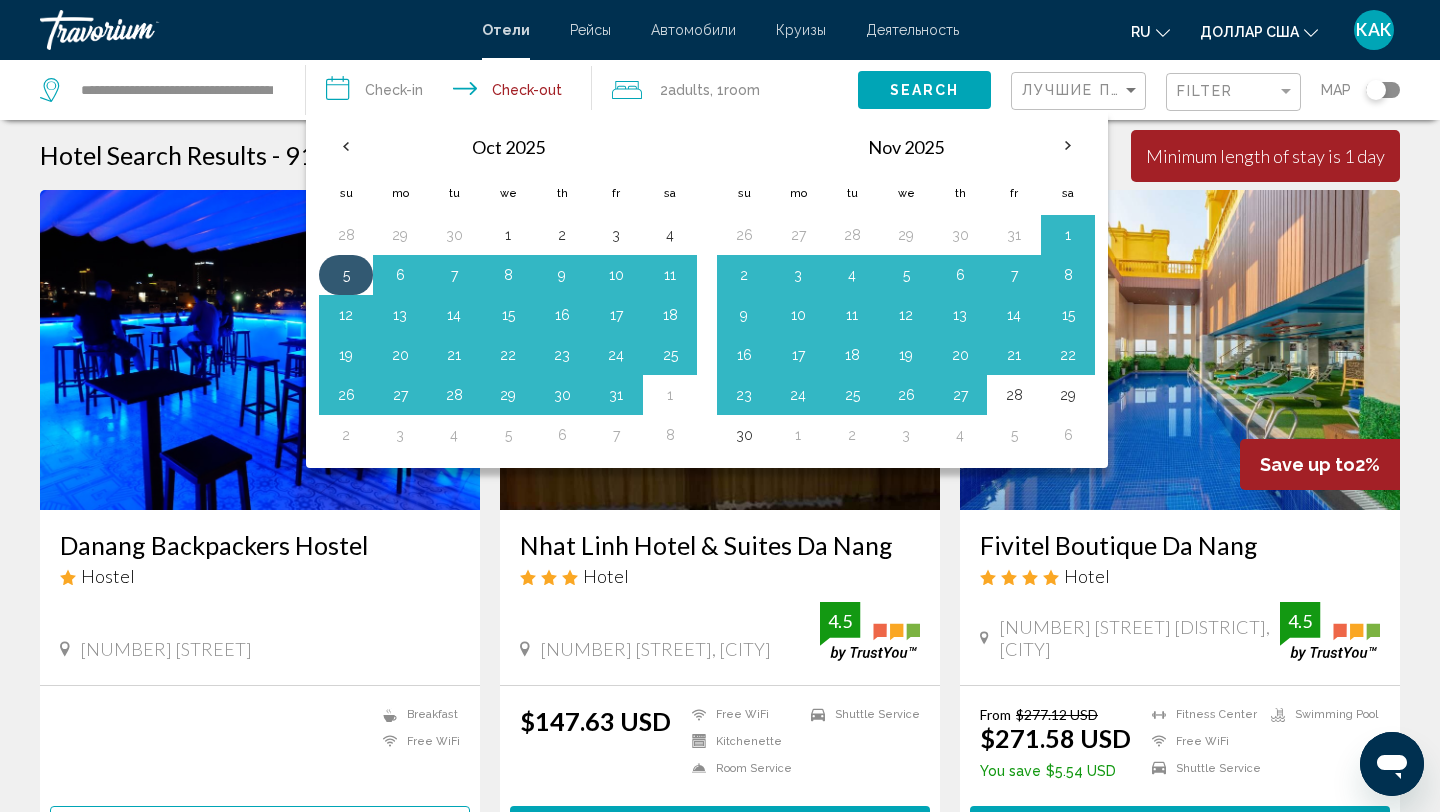 click on "5" at bounding box center [346, 275] 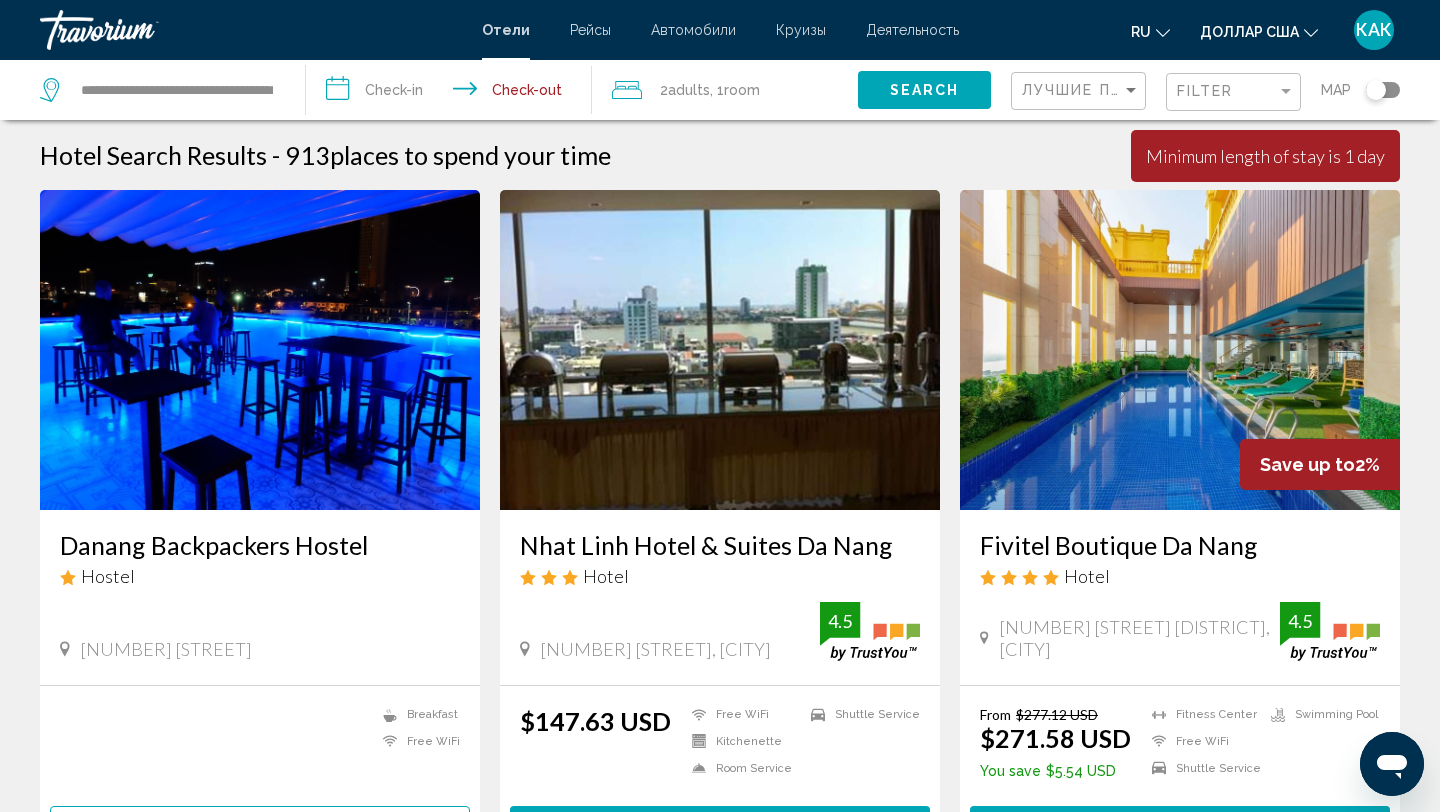click on "**********" at bounding box center (453, 93) 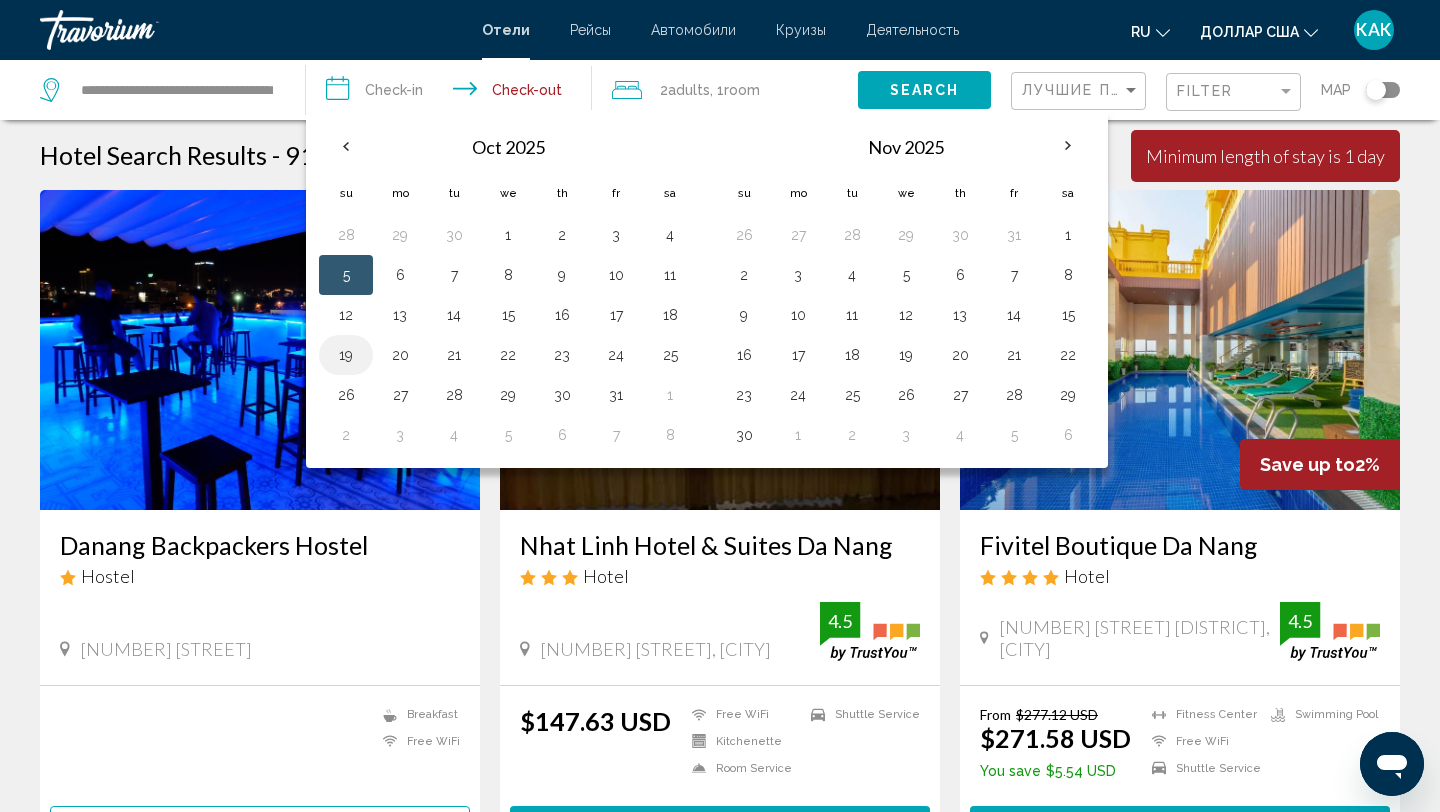click on "19" at bounding box center [346, 355] 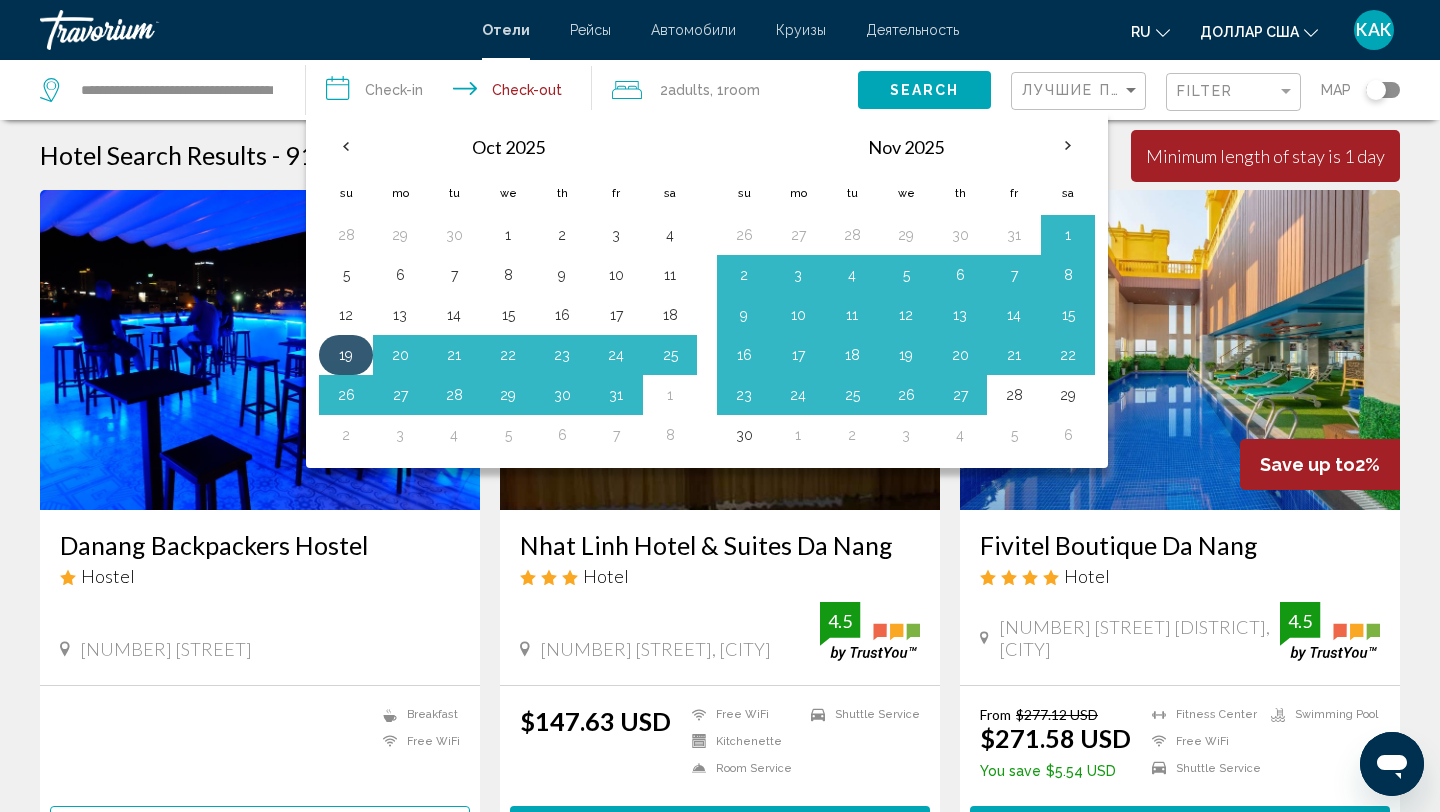 click on "19" at bounding box center [346, 355] 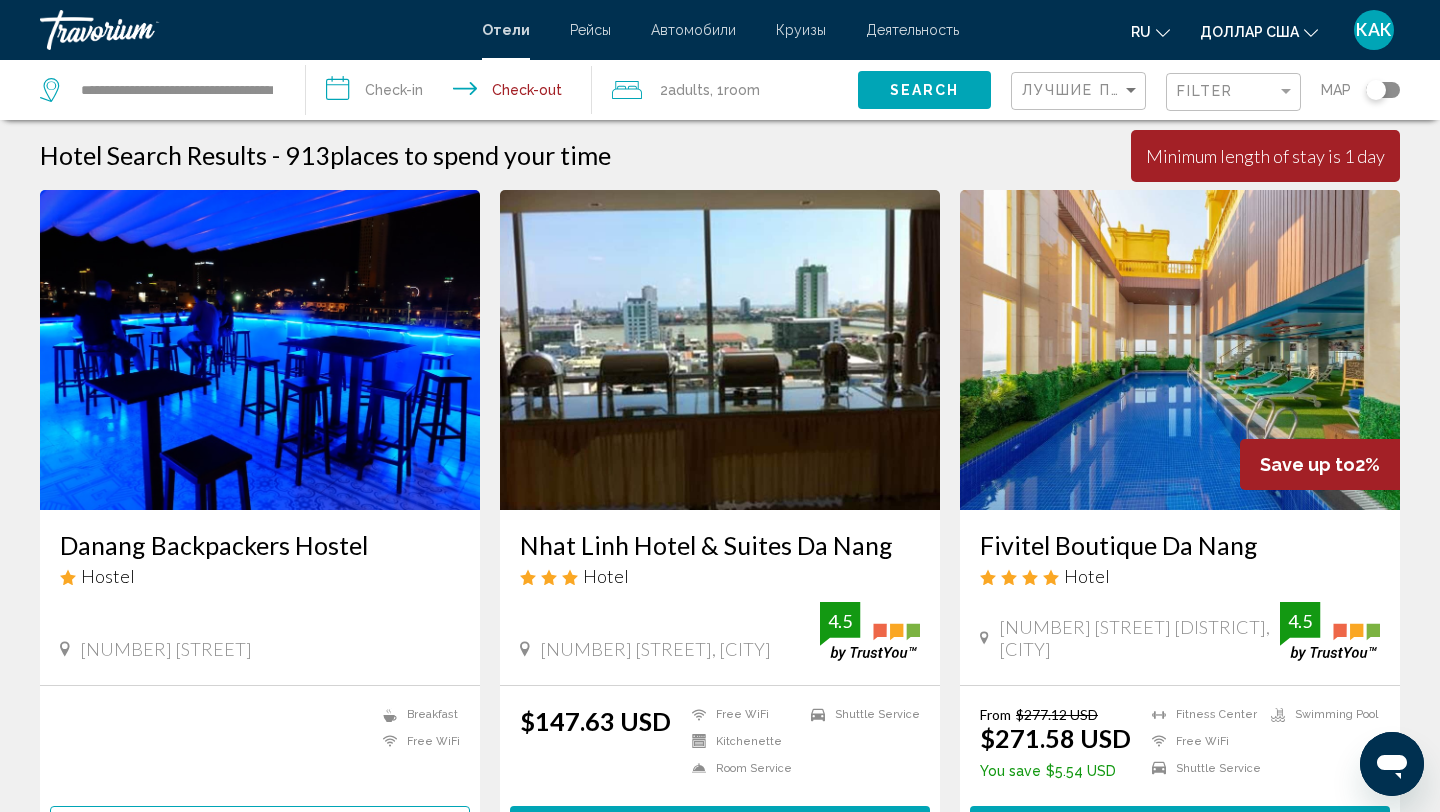 click on "**********" at bounding box center [453, 93] 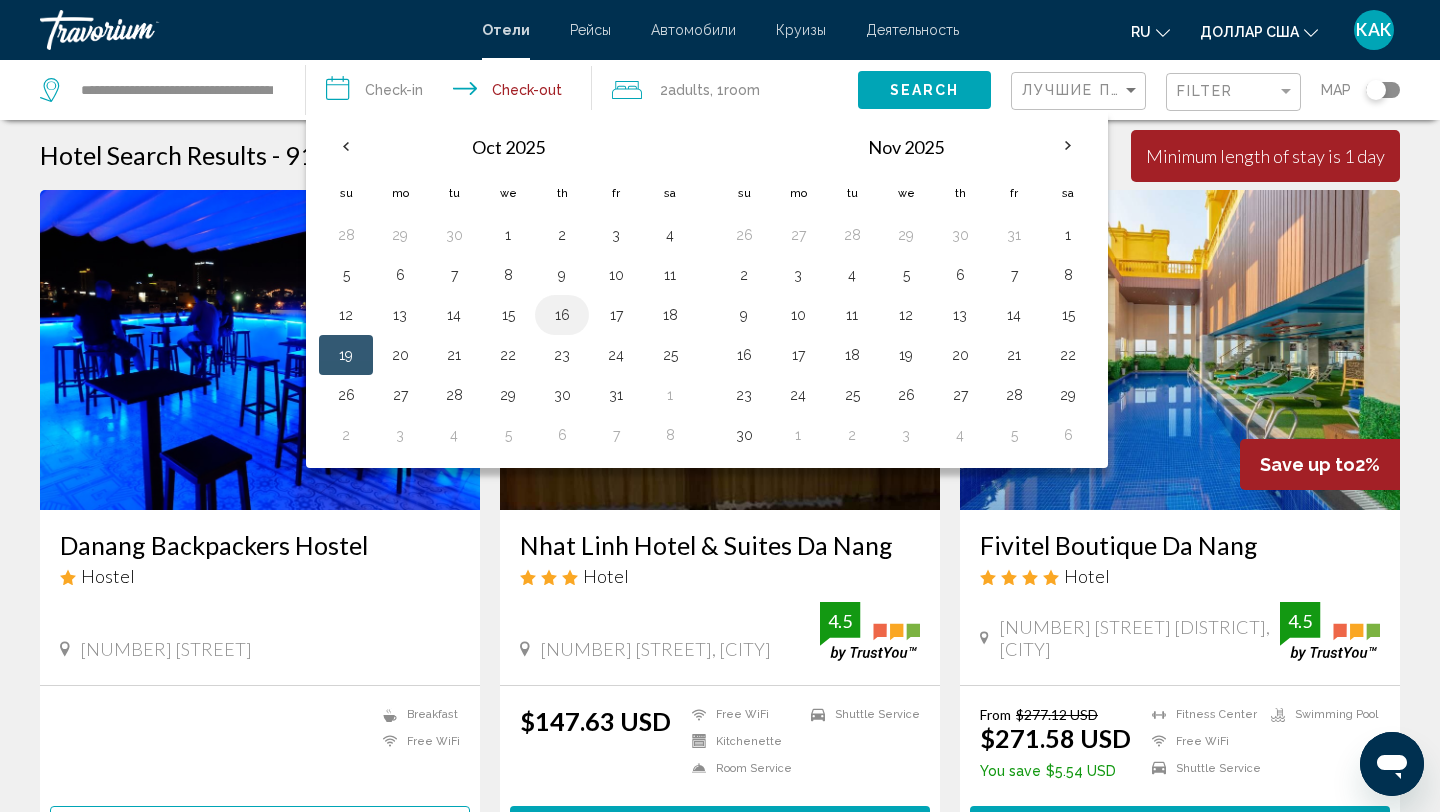 click on "16" at bounding box center (562, 315) 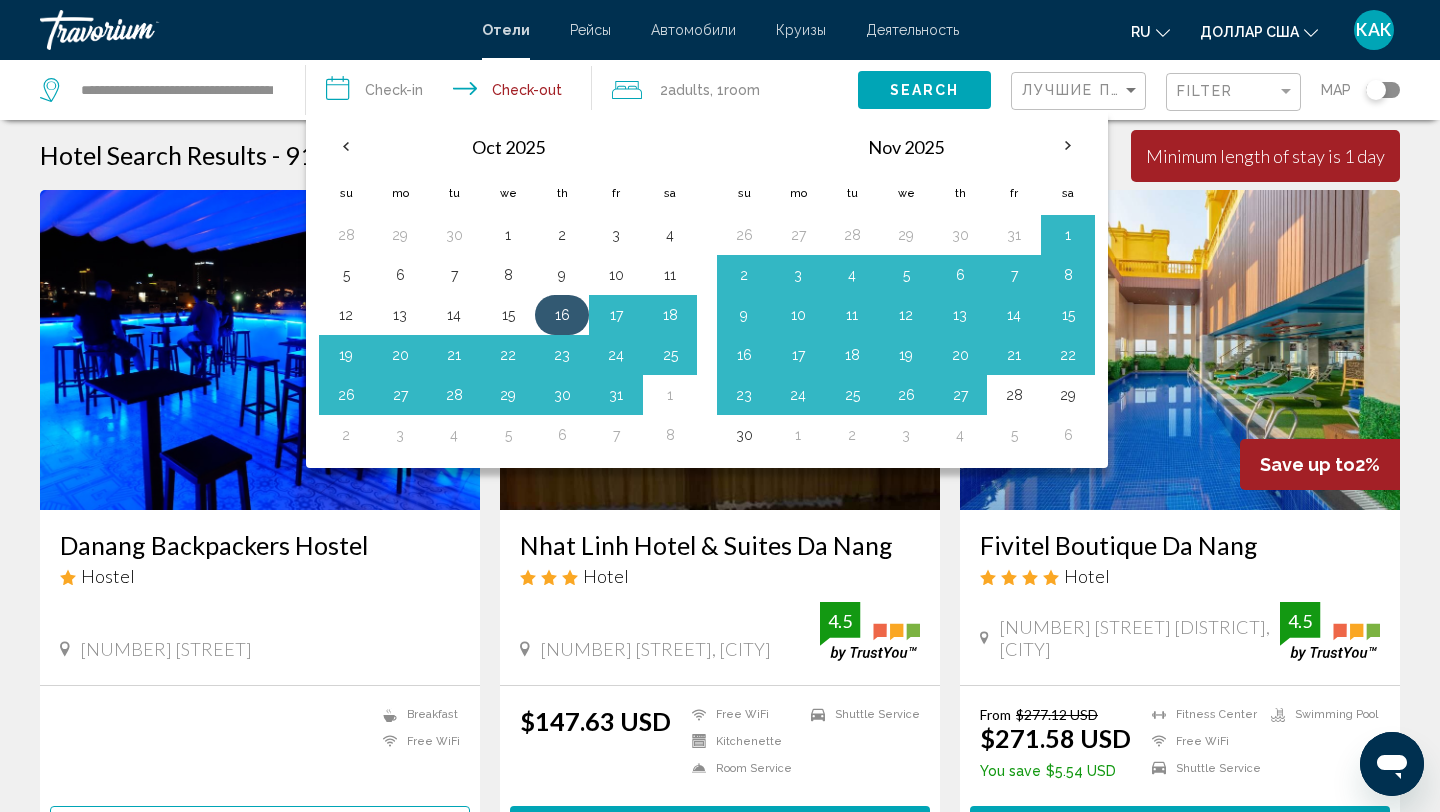 click on "16" at bounding box center [562, 315] 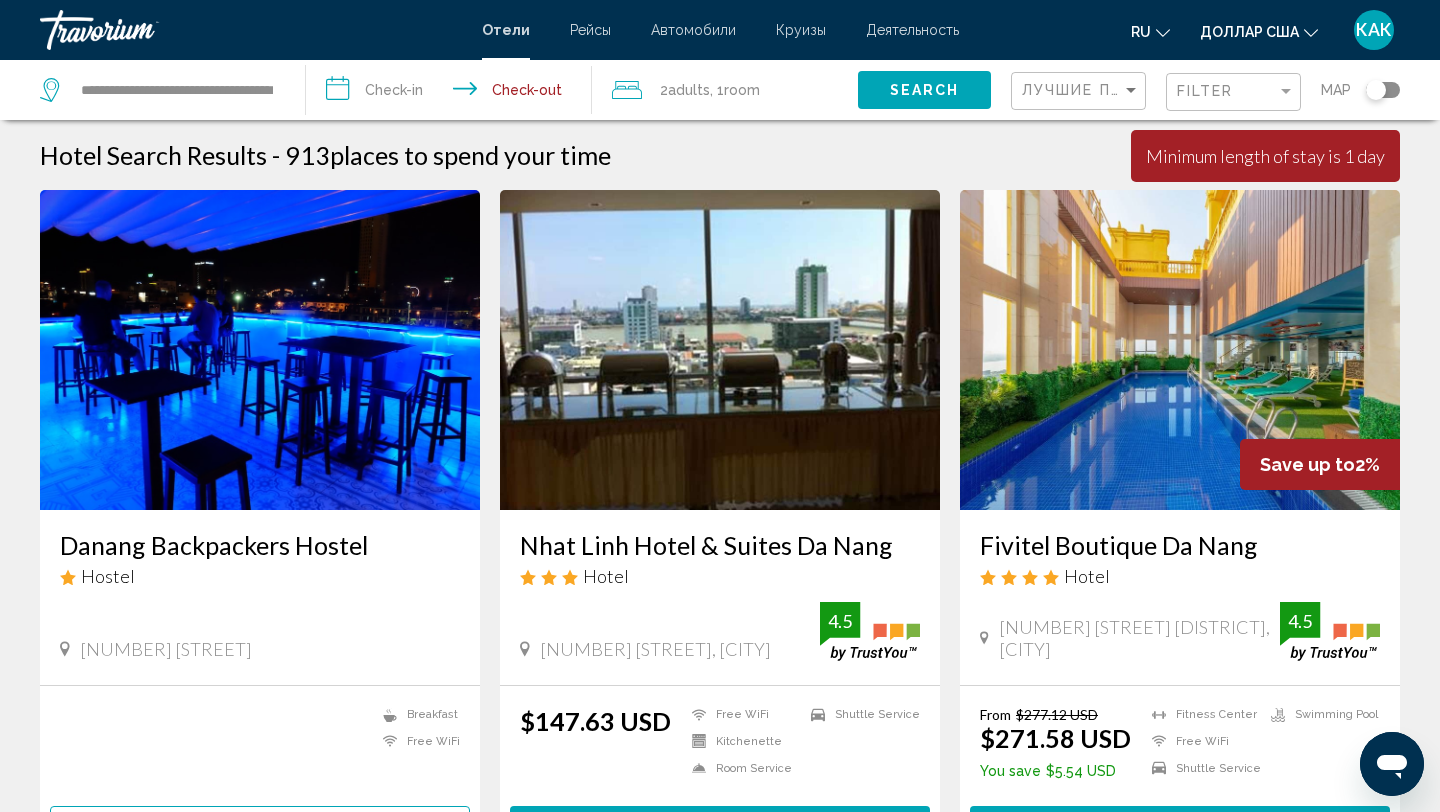 click at bounding box center (720, 350) 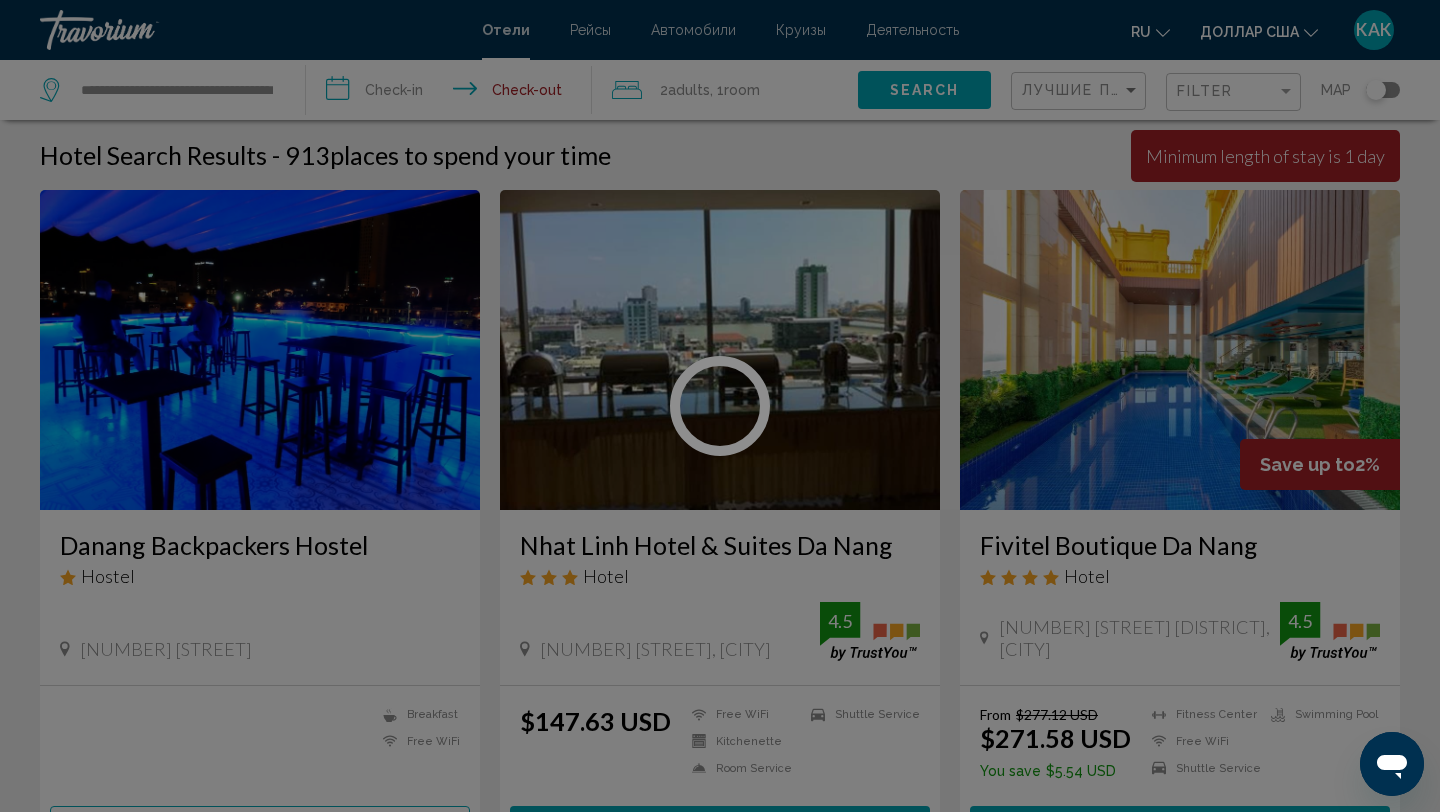 click at bounding box center [720, 406] 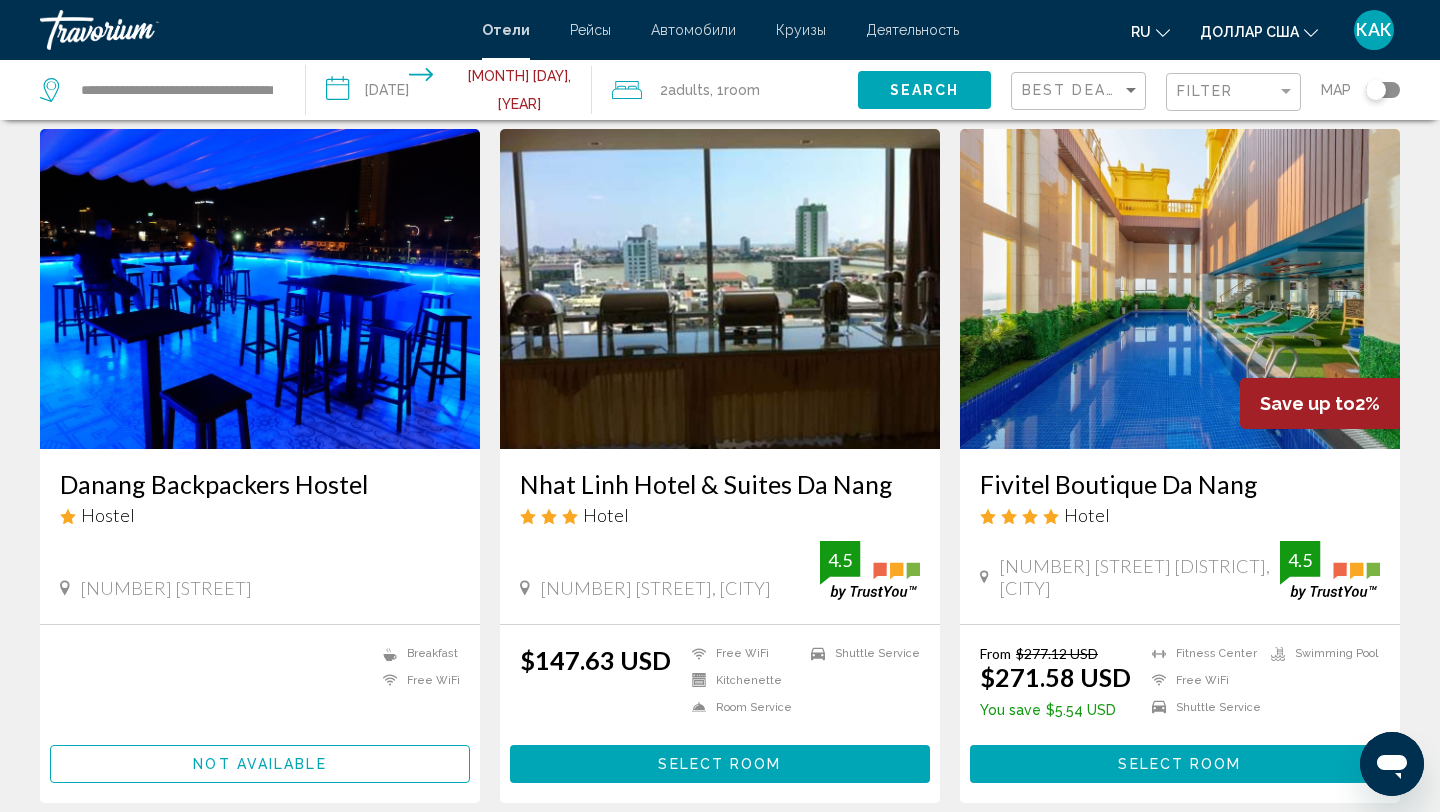 scroll, scrollTop: 0, scrollLeft: 0, axis: both 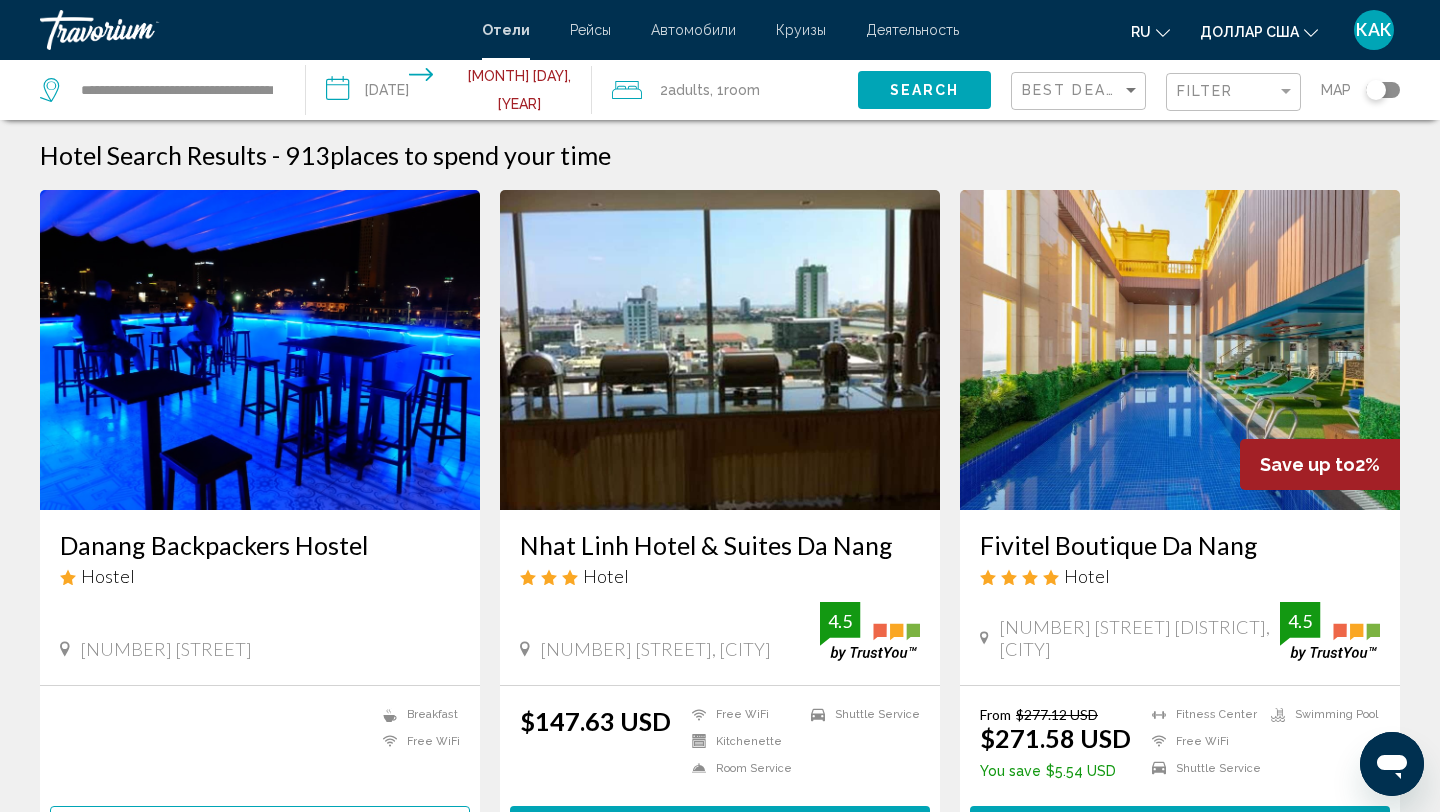 click on "**********" 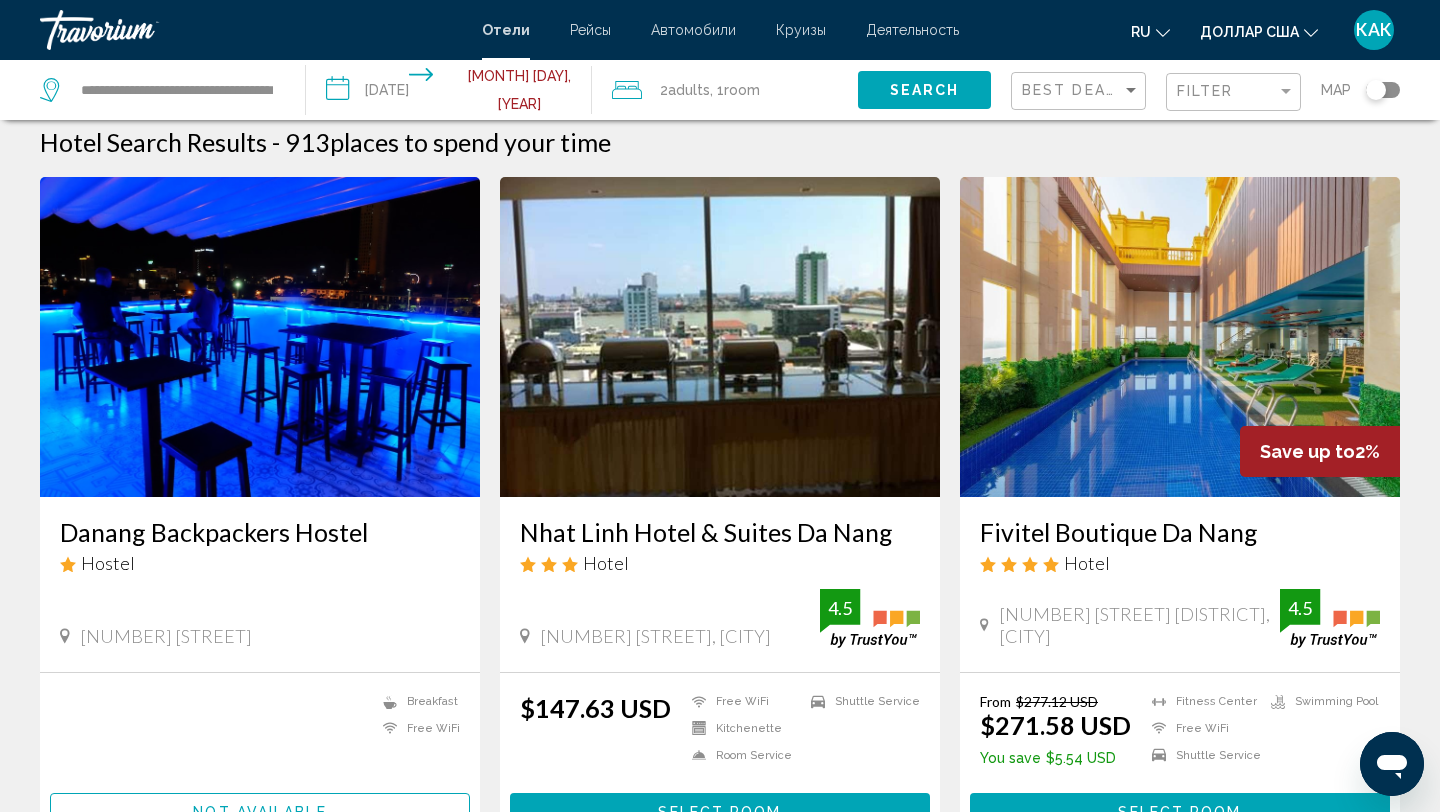 scroll, scrollTop: 0, scrollLeft: 0, axis: both 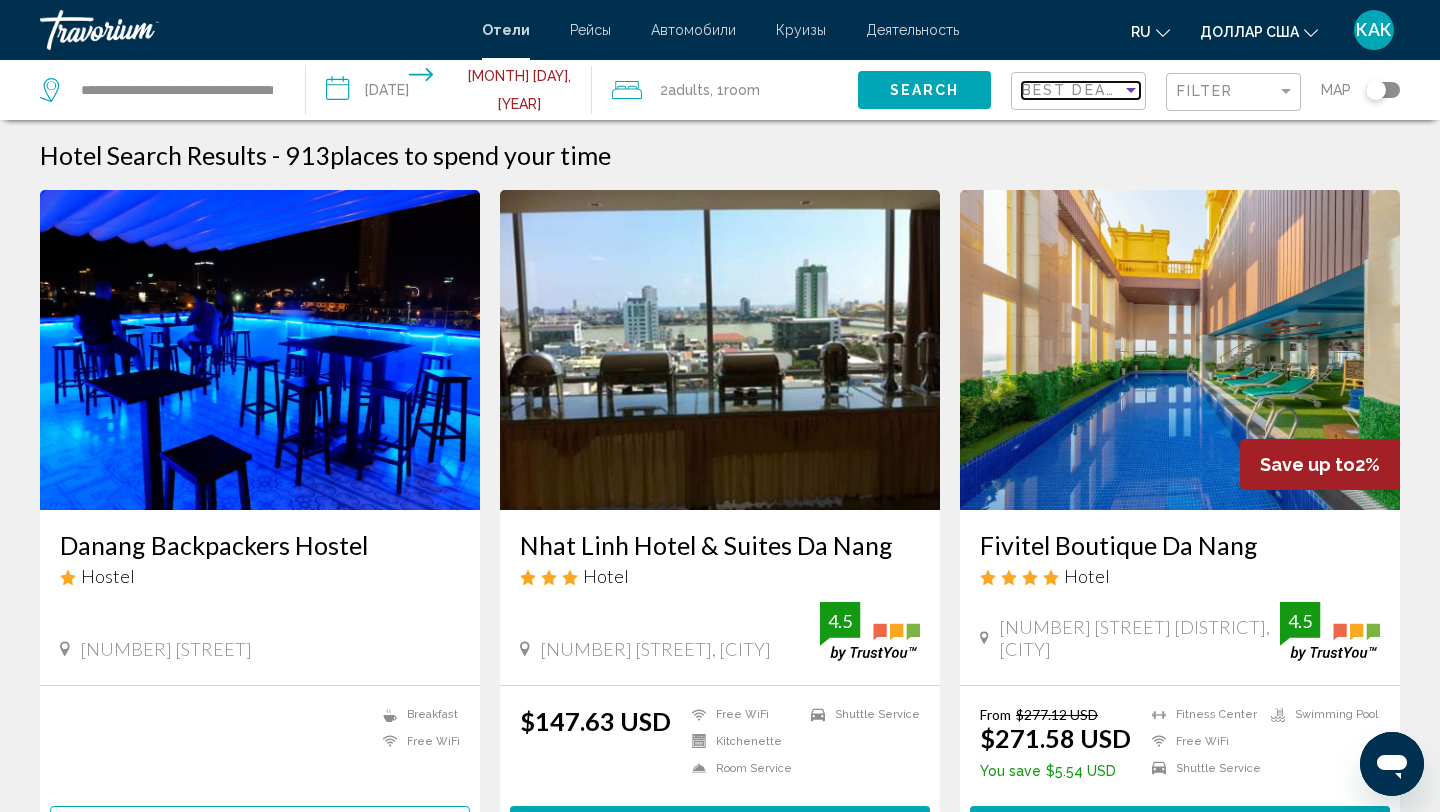 click at bounding box center (1131, 90) 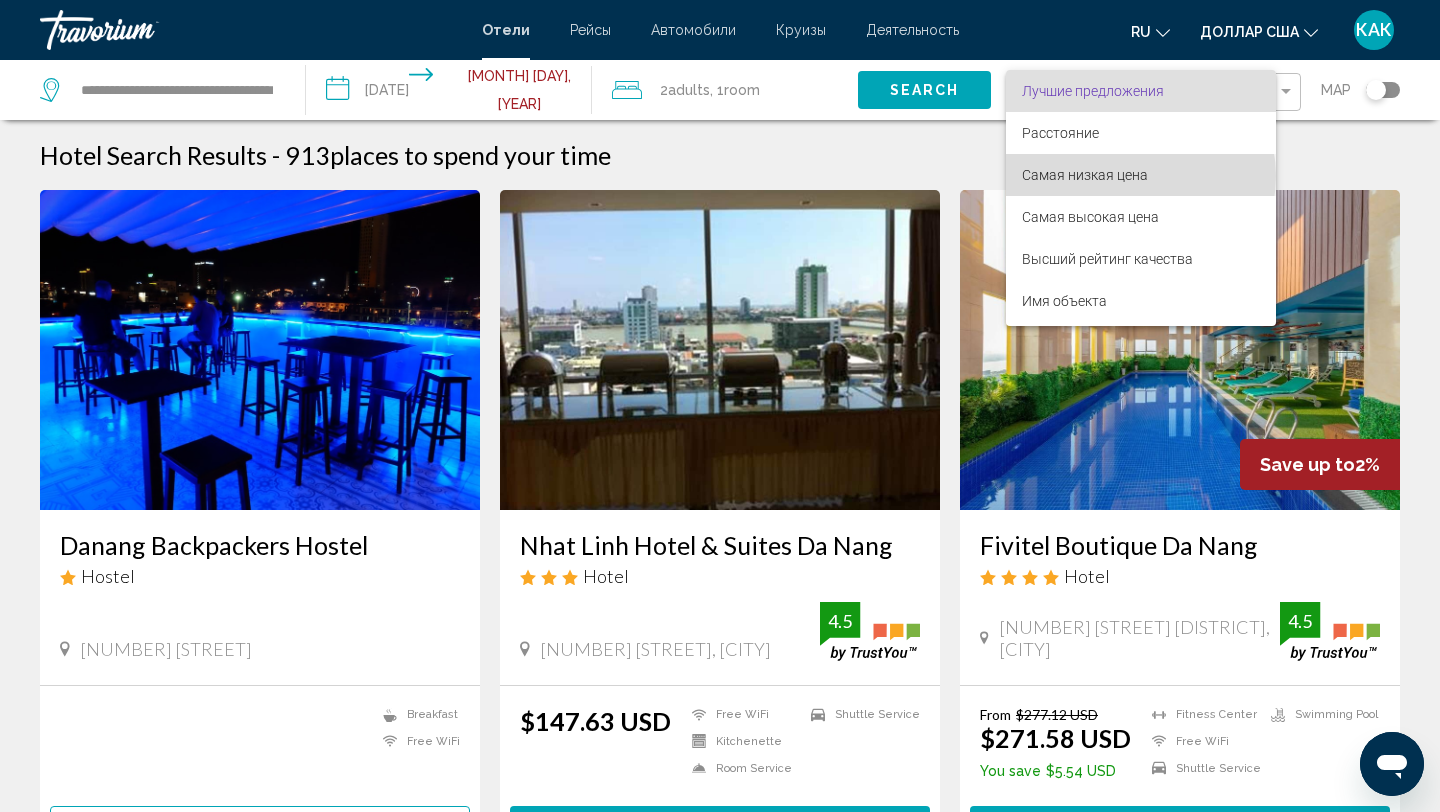 click on "Самая низкая цена" at bounding box center (1085, 175) 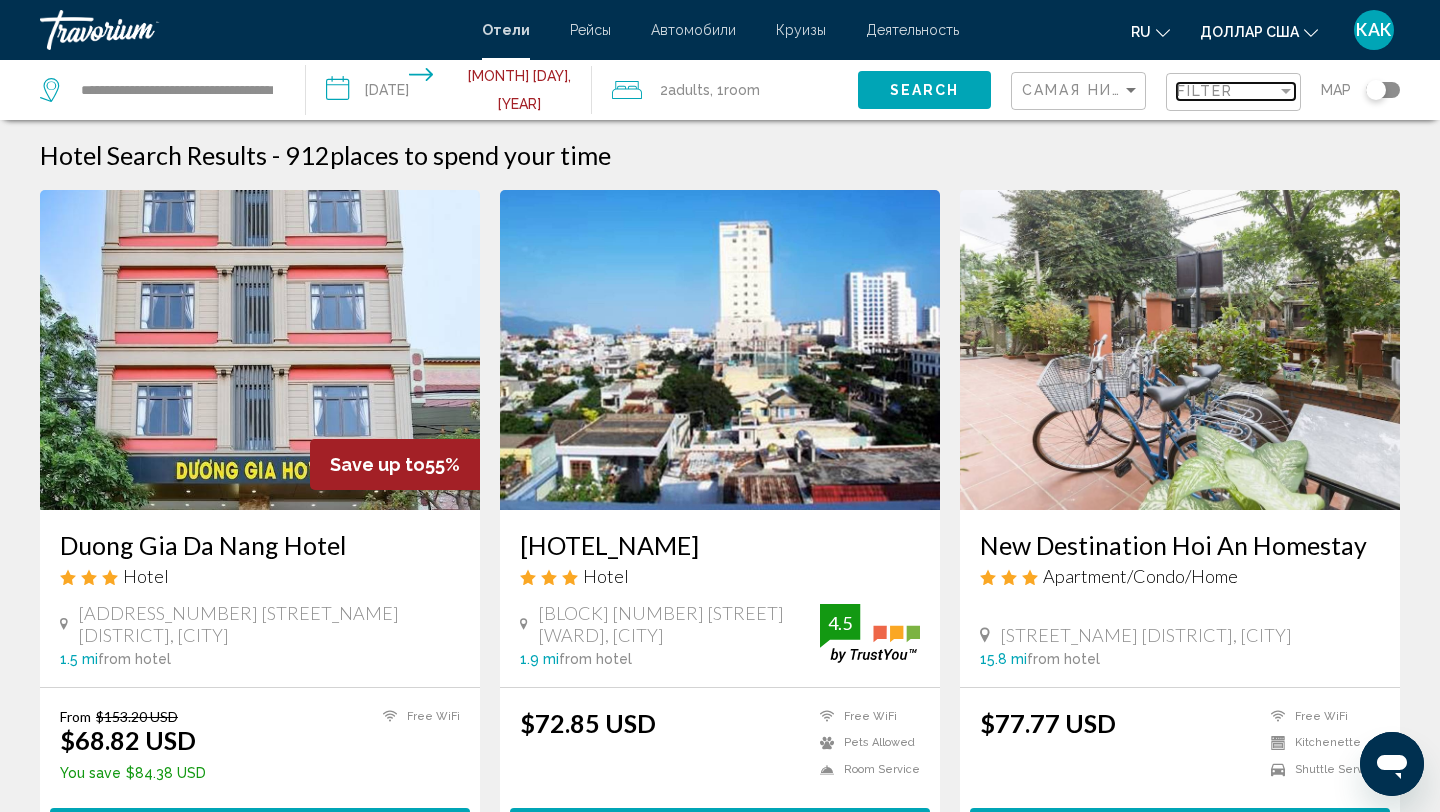 click on "Filter" at bounding box center (1205, 91) 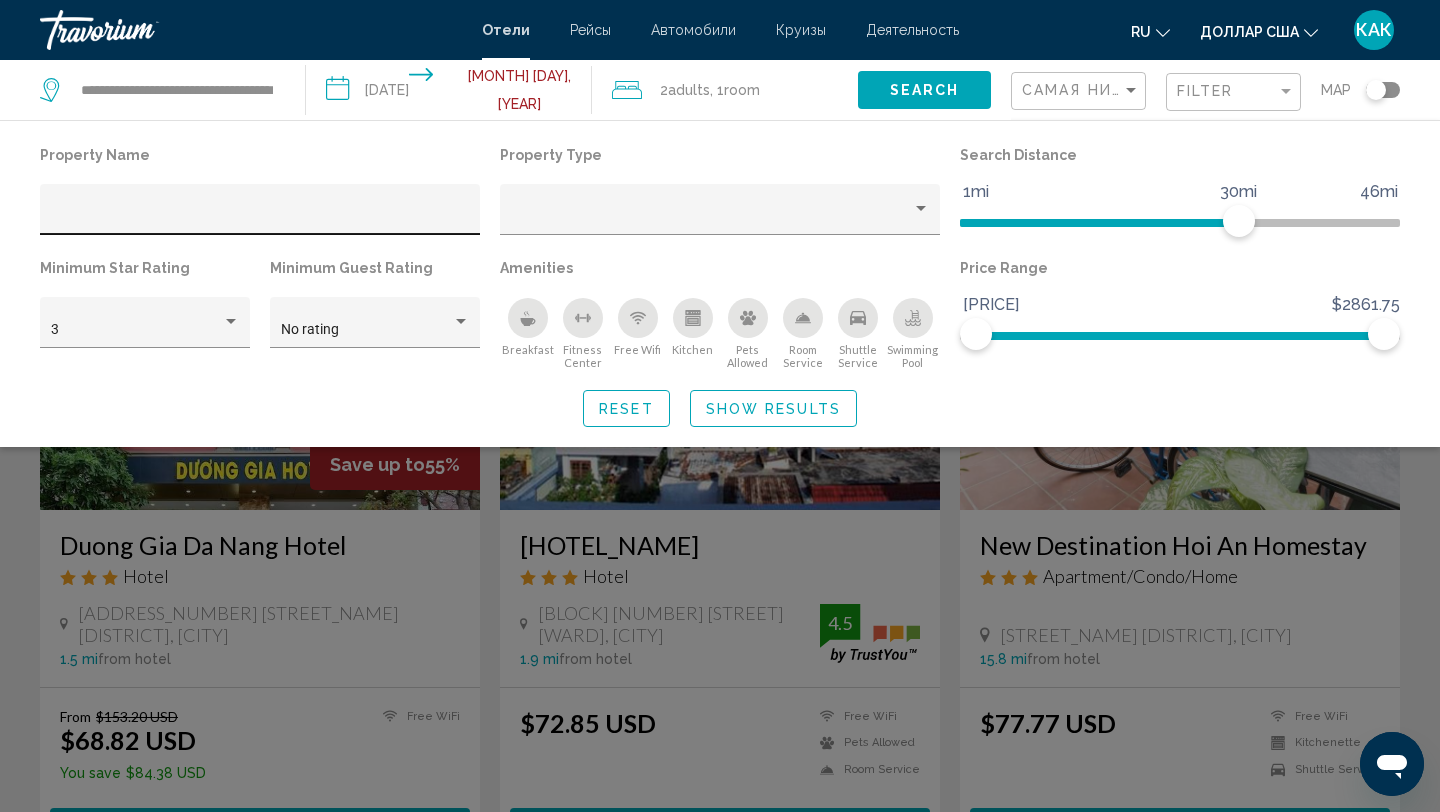 click 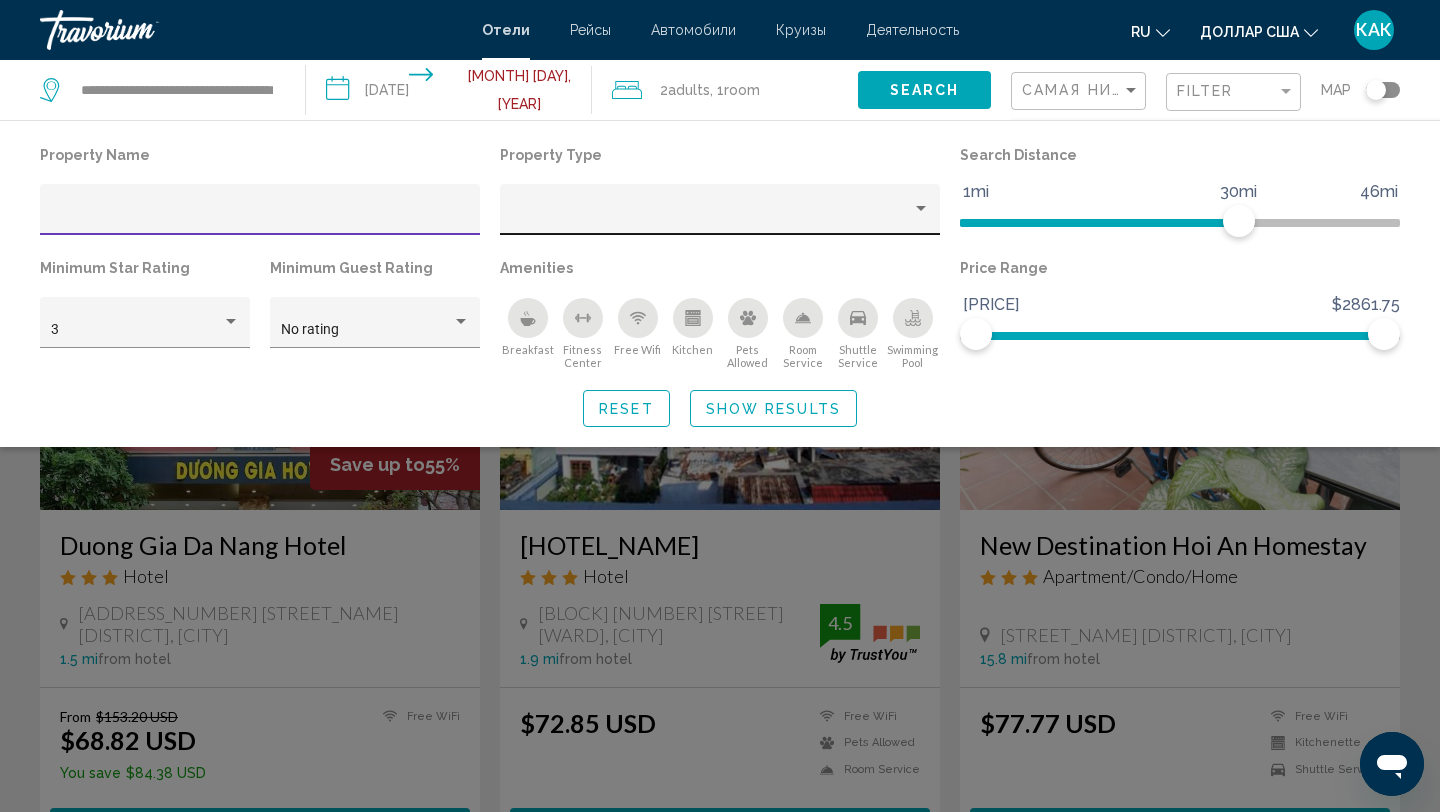 click at bounding box center [921, 209] 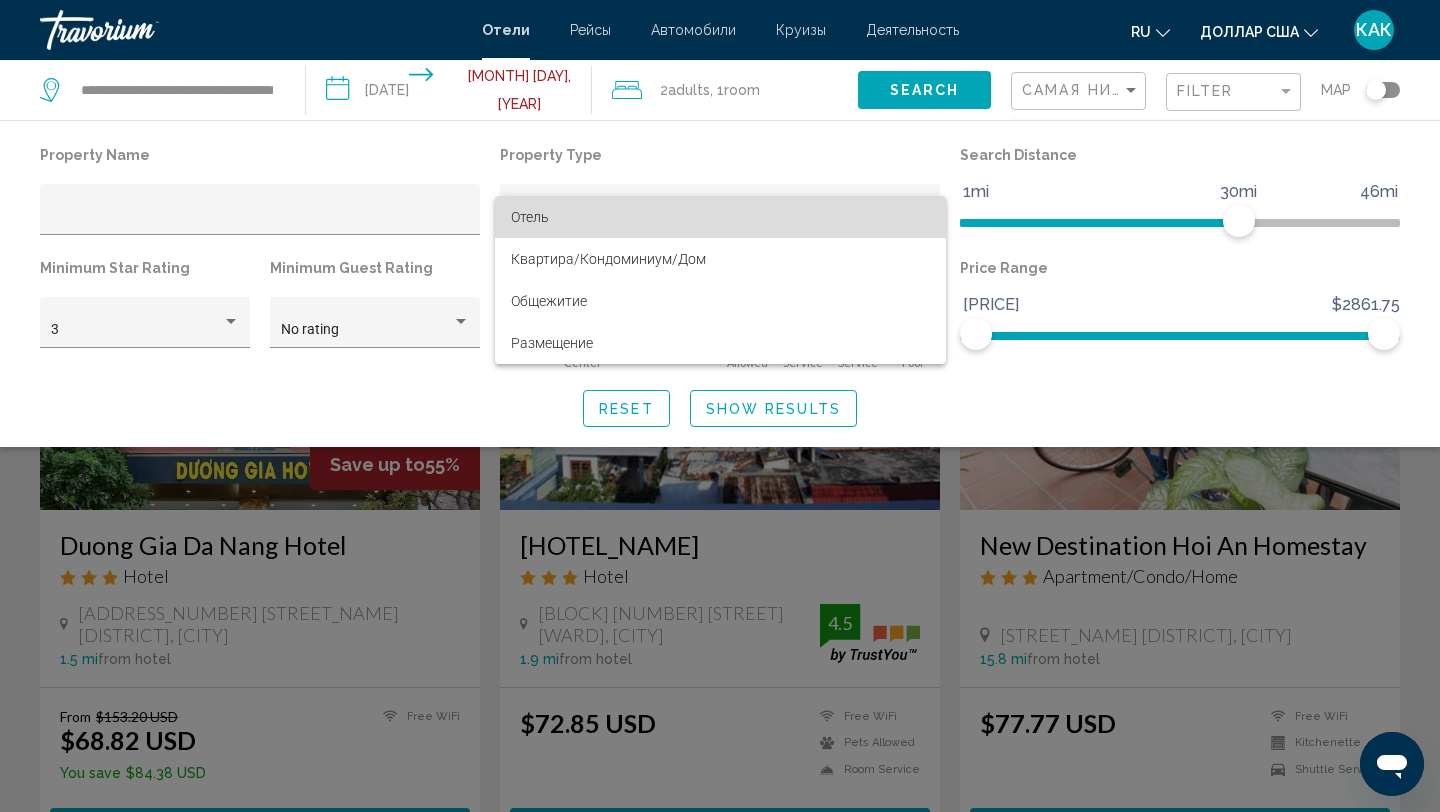 click on "Отель" at bounding box center (720, 217) 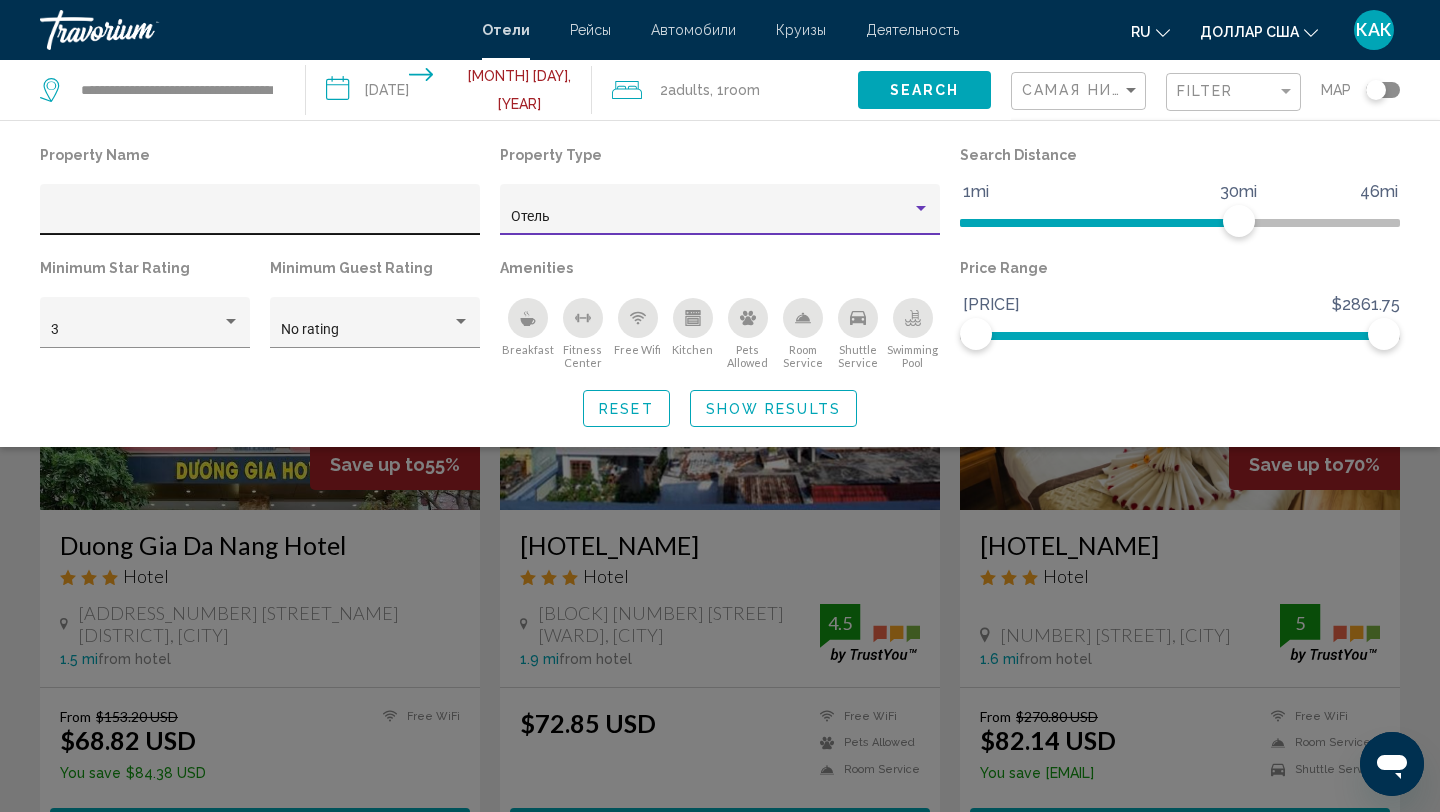 click at bounding box center (260, 217) 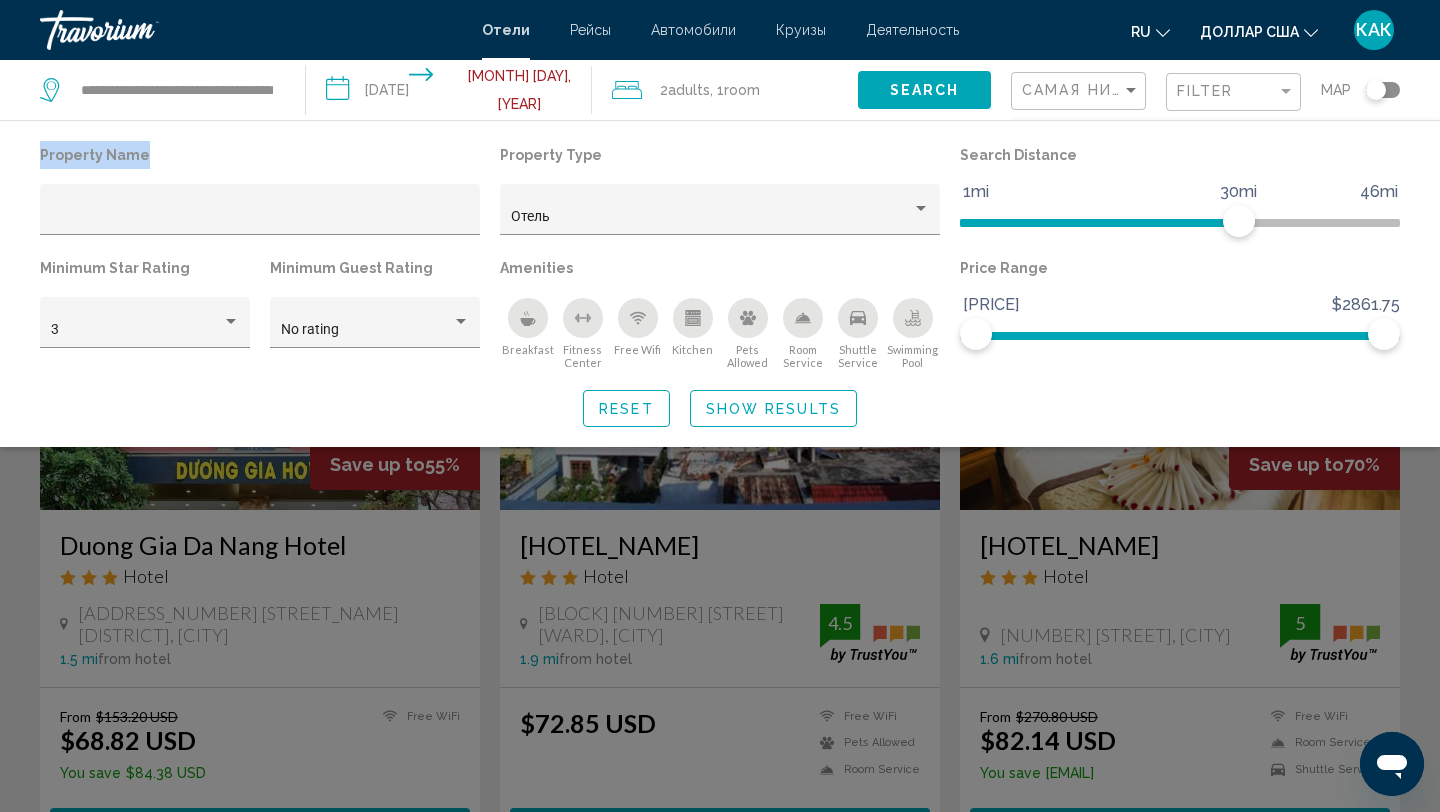 drag, startPoint x: 151, startPoint y: 153, endPoint x: 27, endPoint y: 148, distance: 124.10077 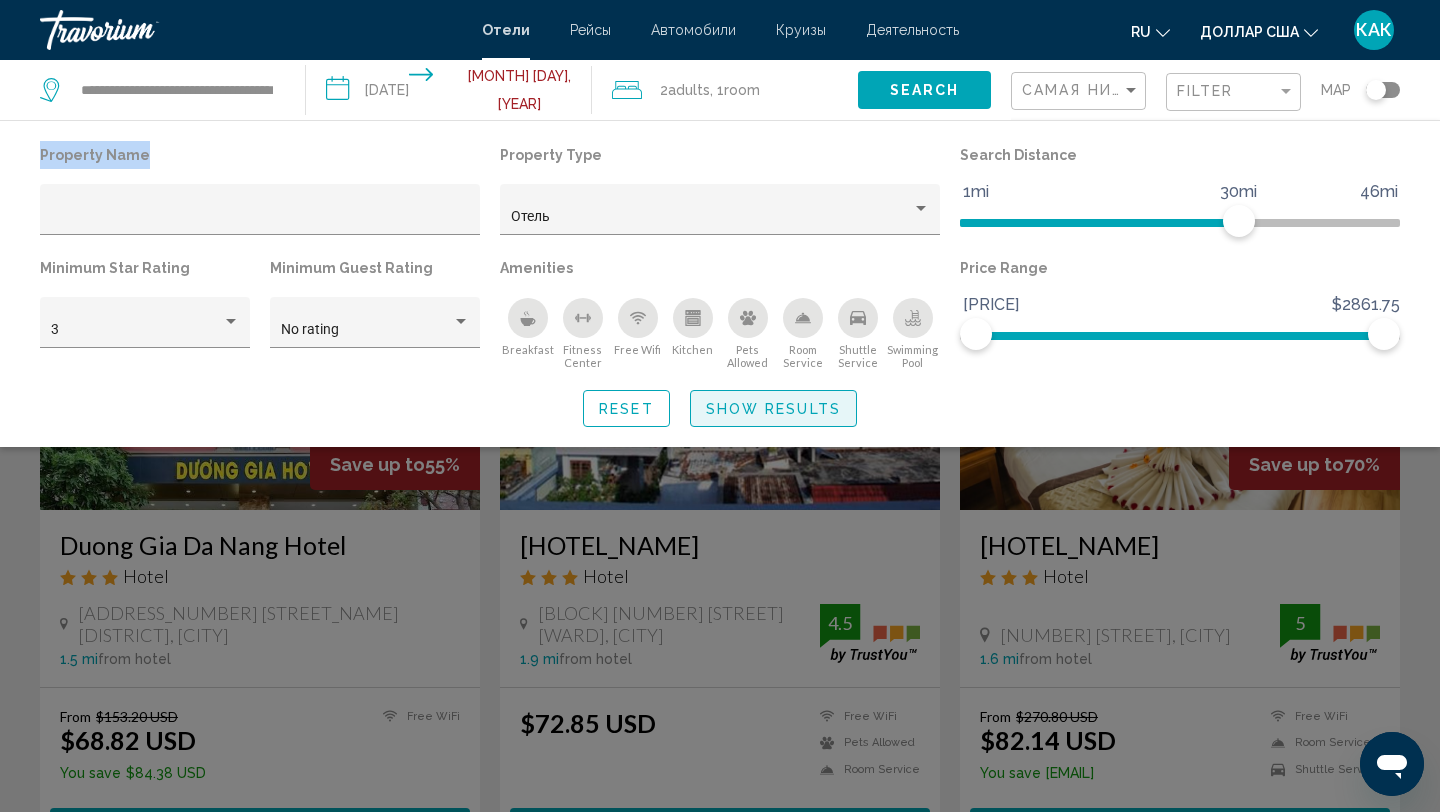click on "Show Results" 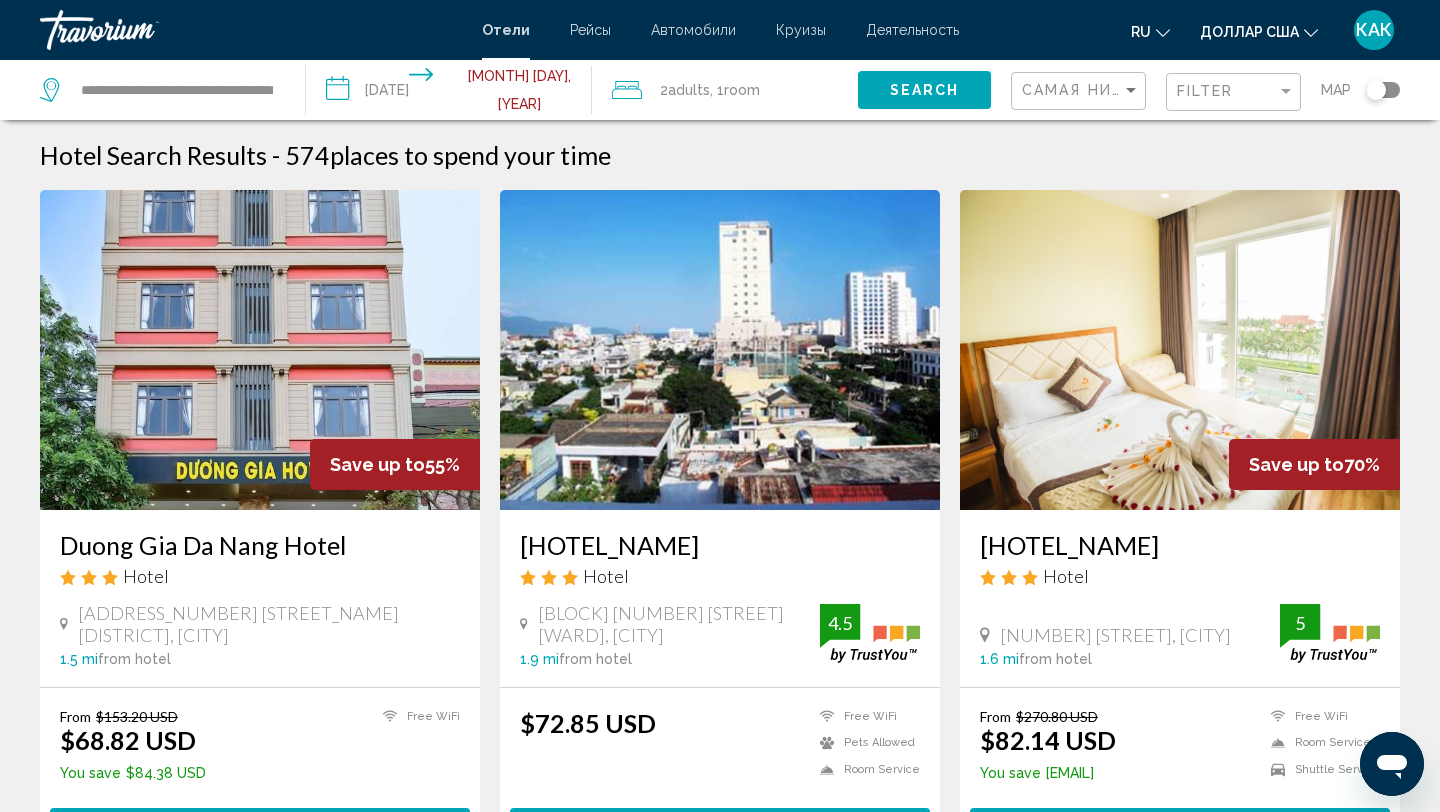 click at bounding box center [260, 350] 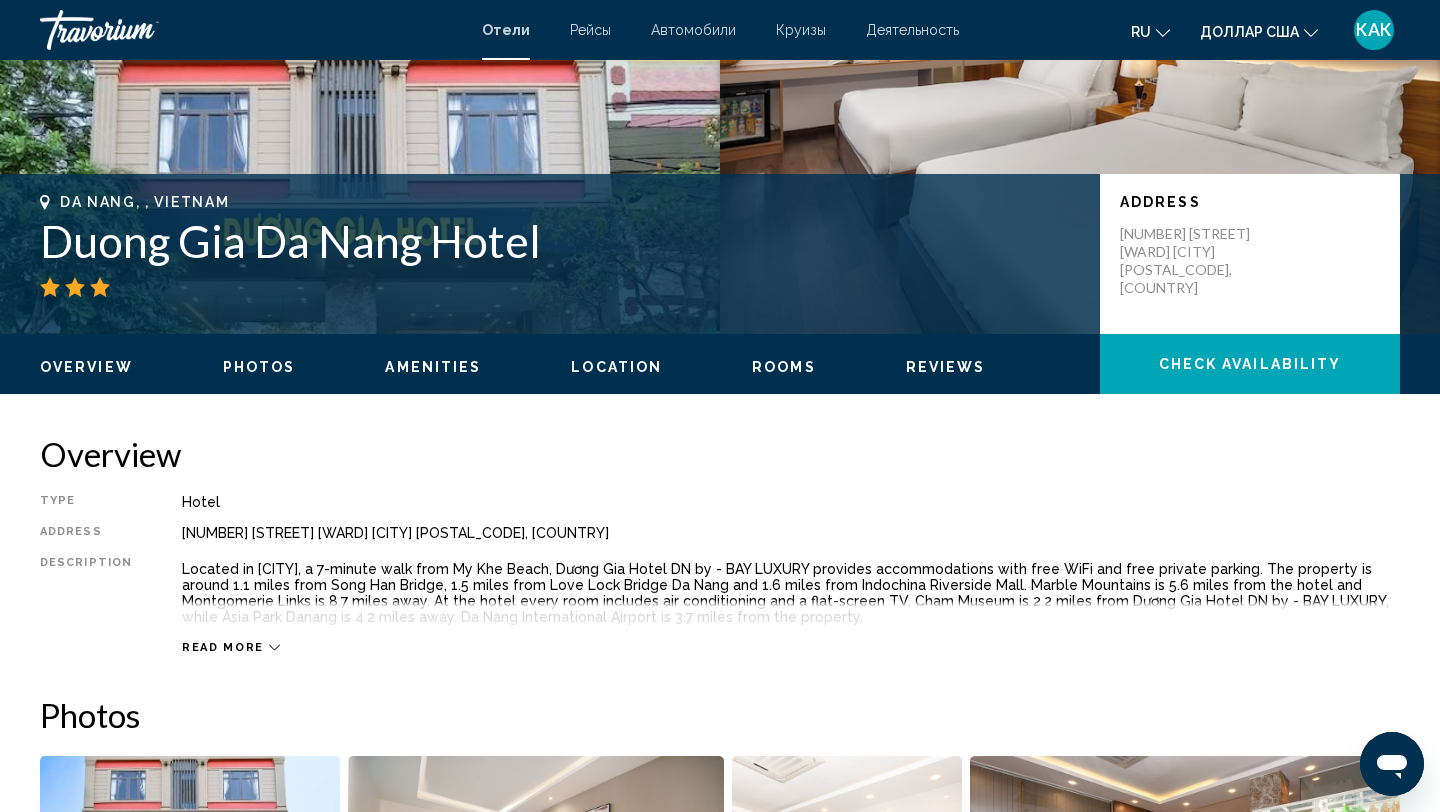 scroll, scrollTop: 332, scrollLeft: 0, axis: vertical 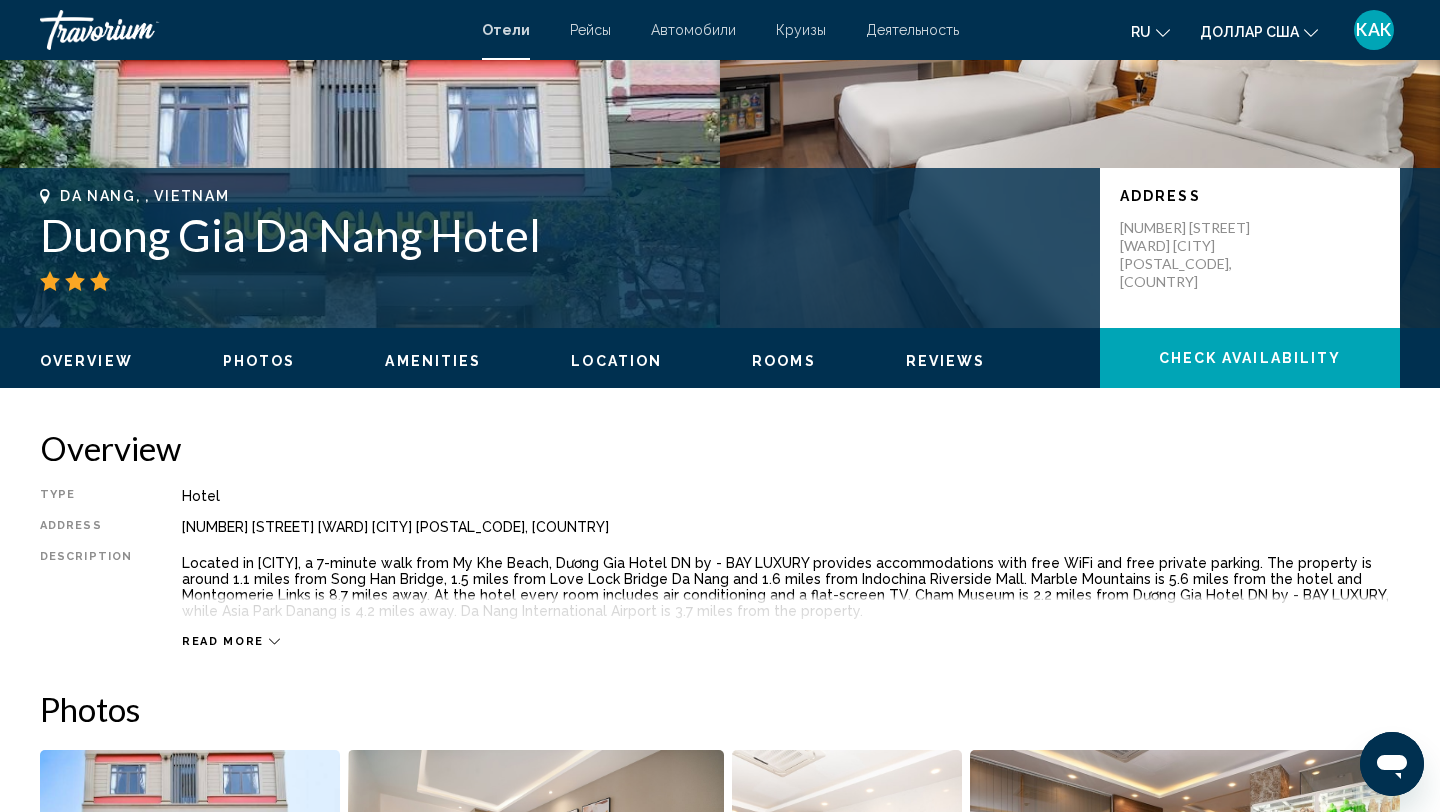 click on "Read more" at bounding box center (231, 641) 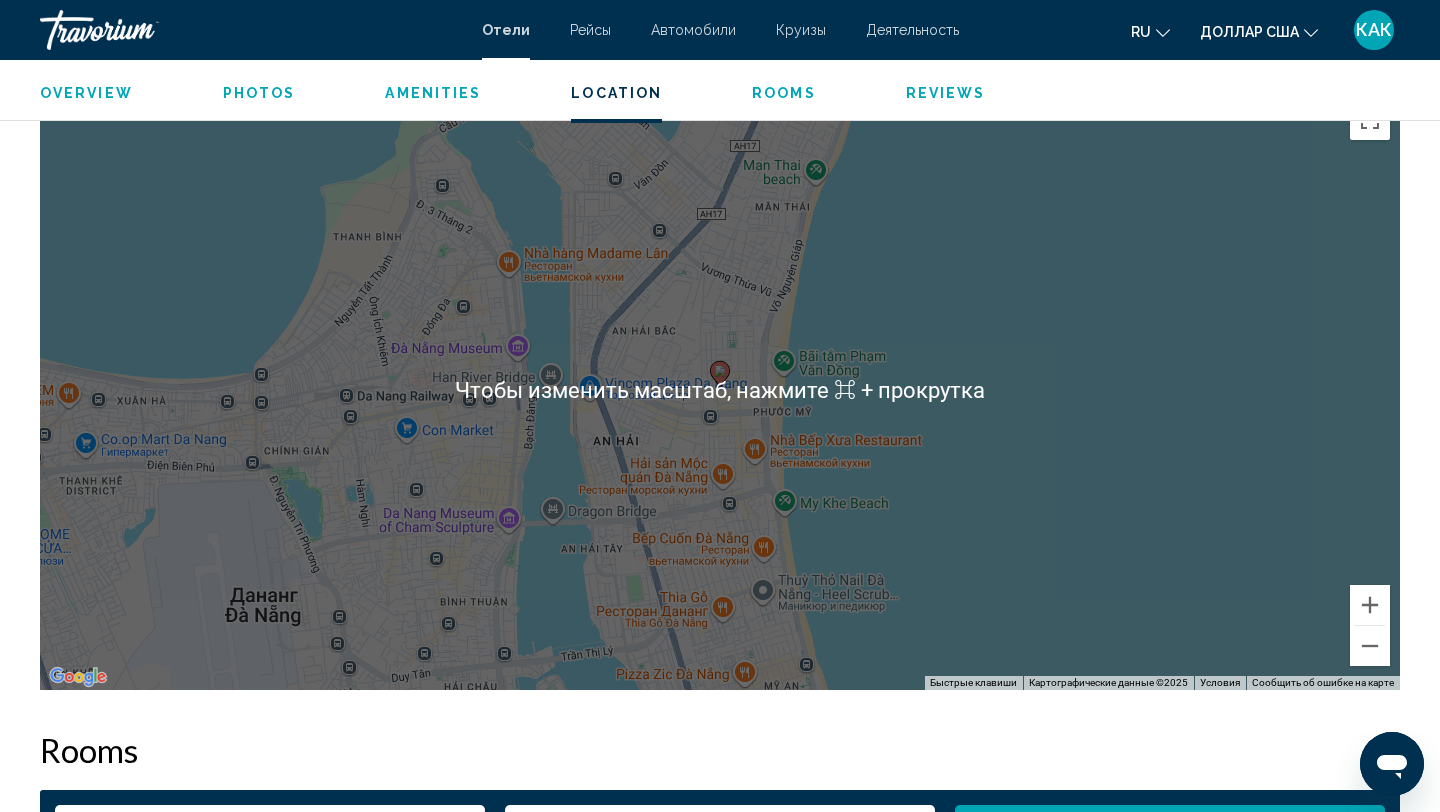 scroll, scrollTop: 1866, scrollLeft: 0, axis: vertical 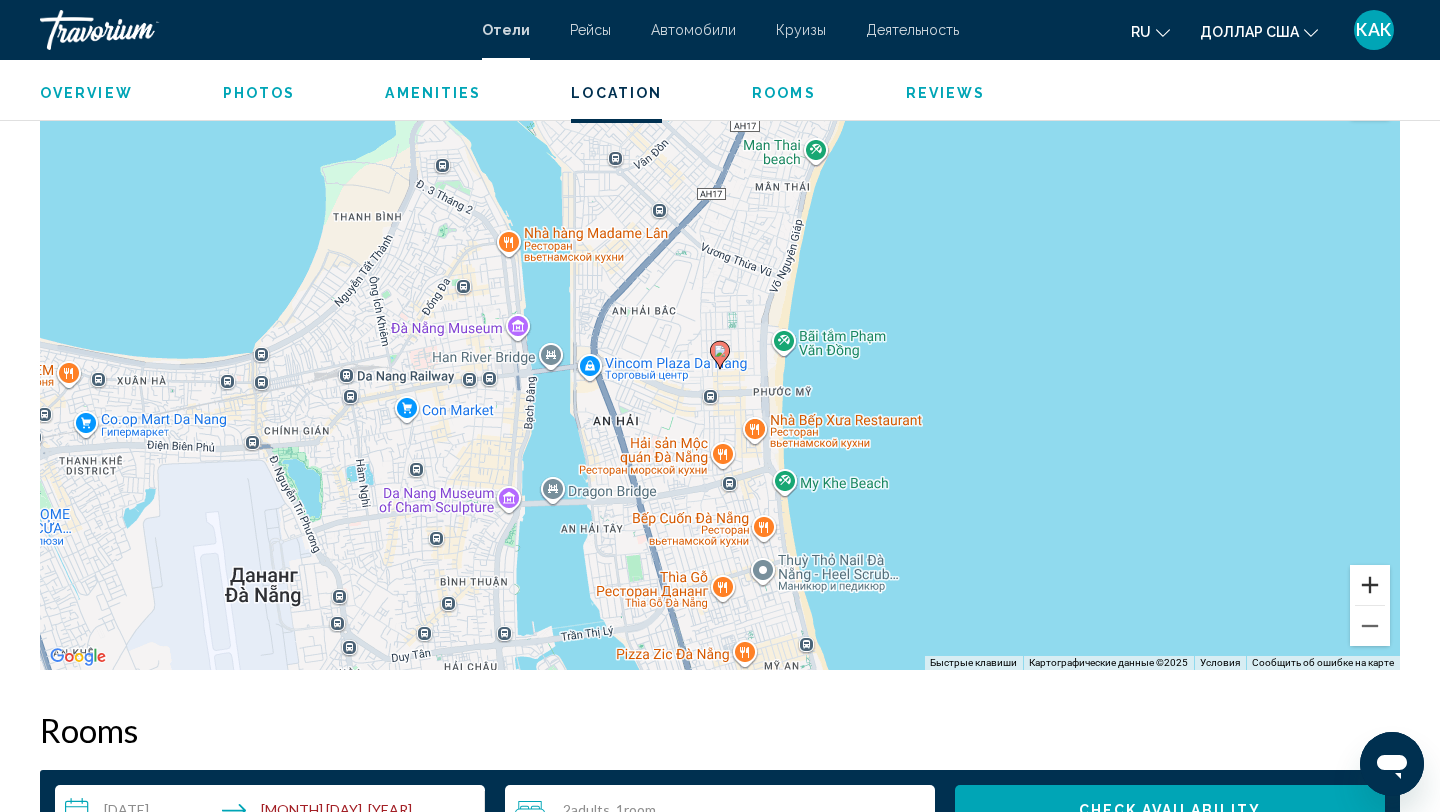 click at bounding box center [1370, 585] 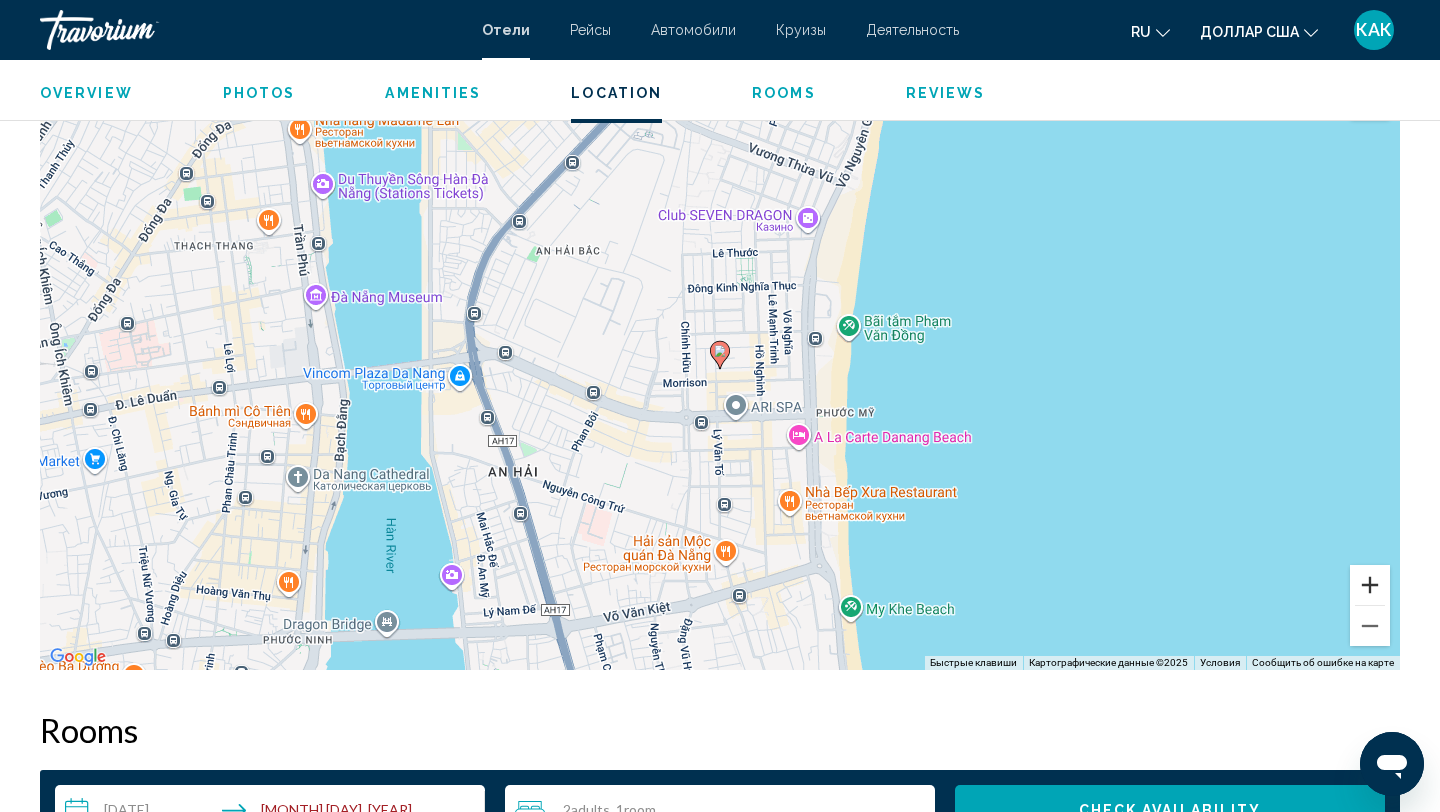 click at bounding box center (1370, 585) 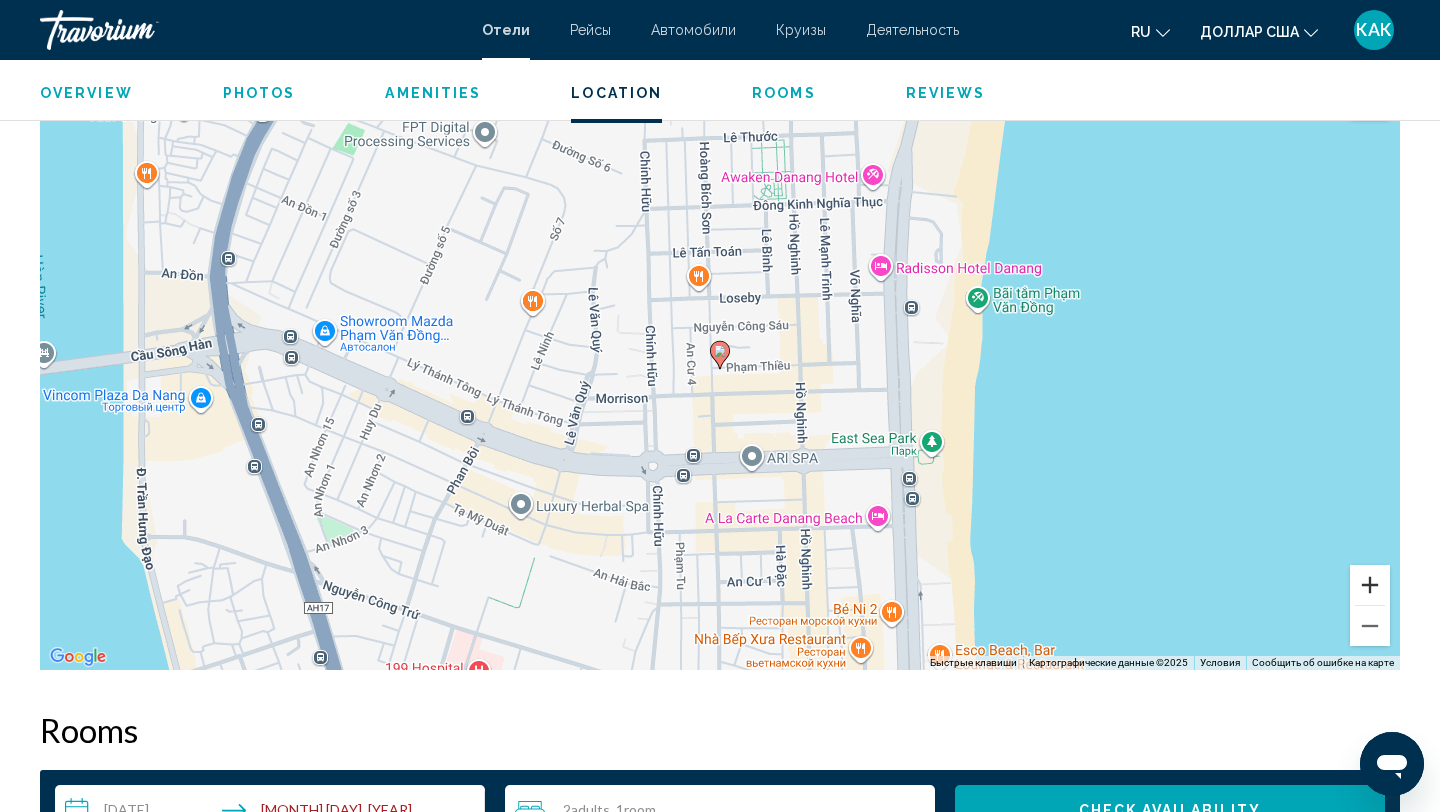 click at bounding box center [1370, 585] 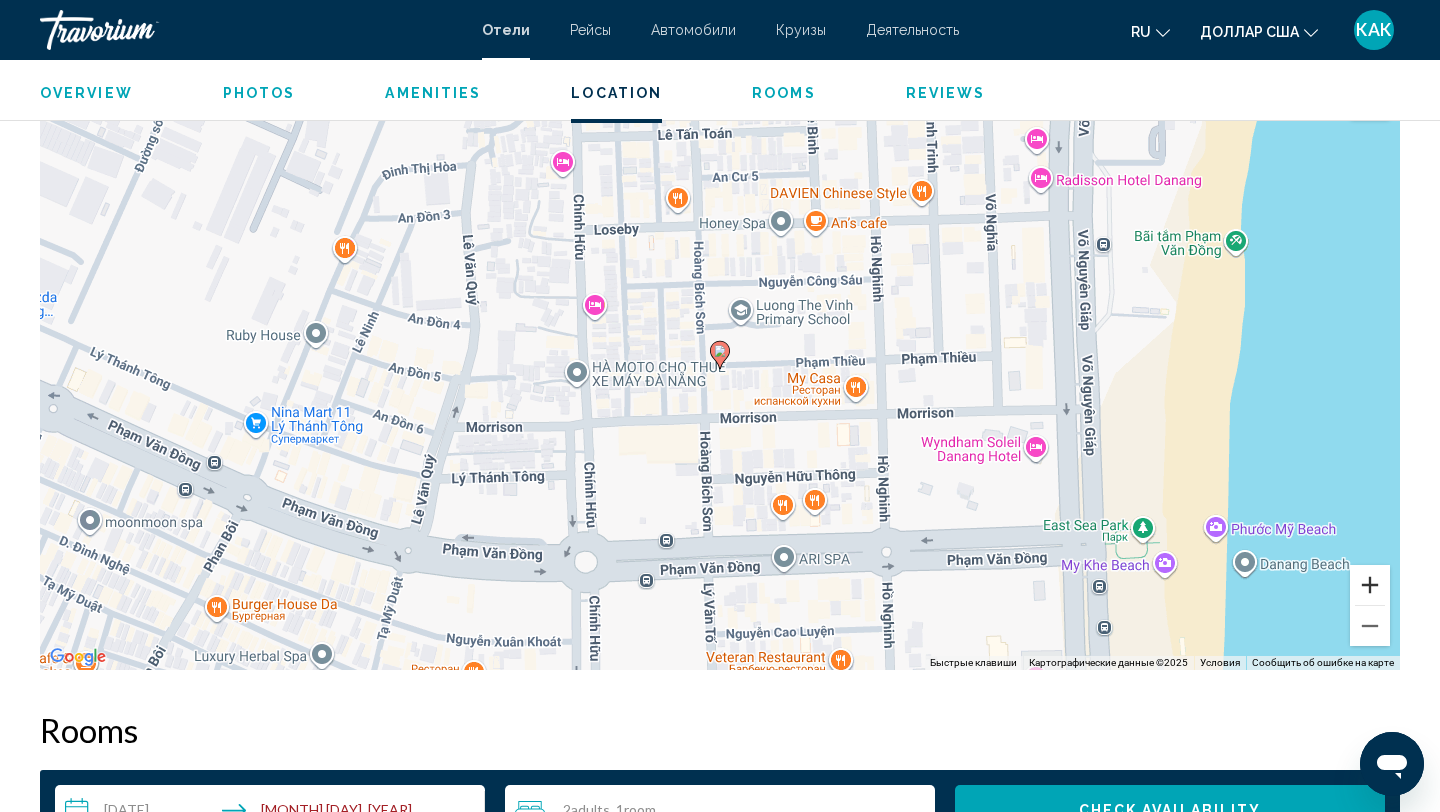 click at bounding box center [1370, 585] 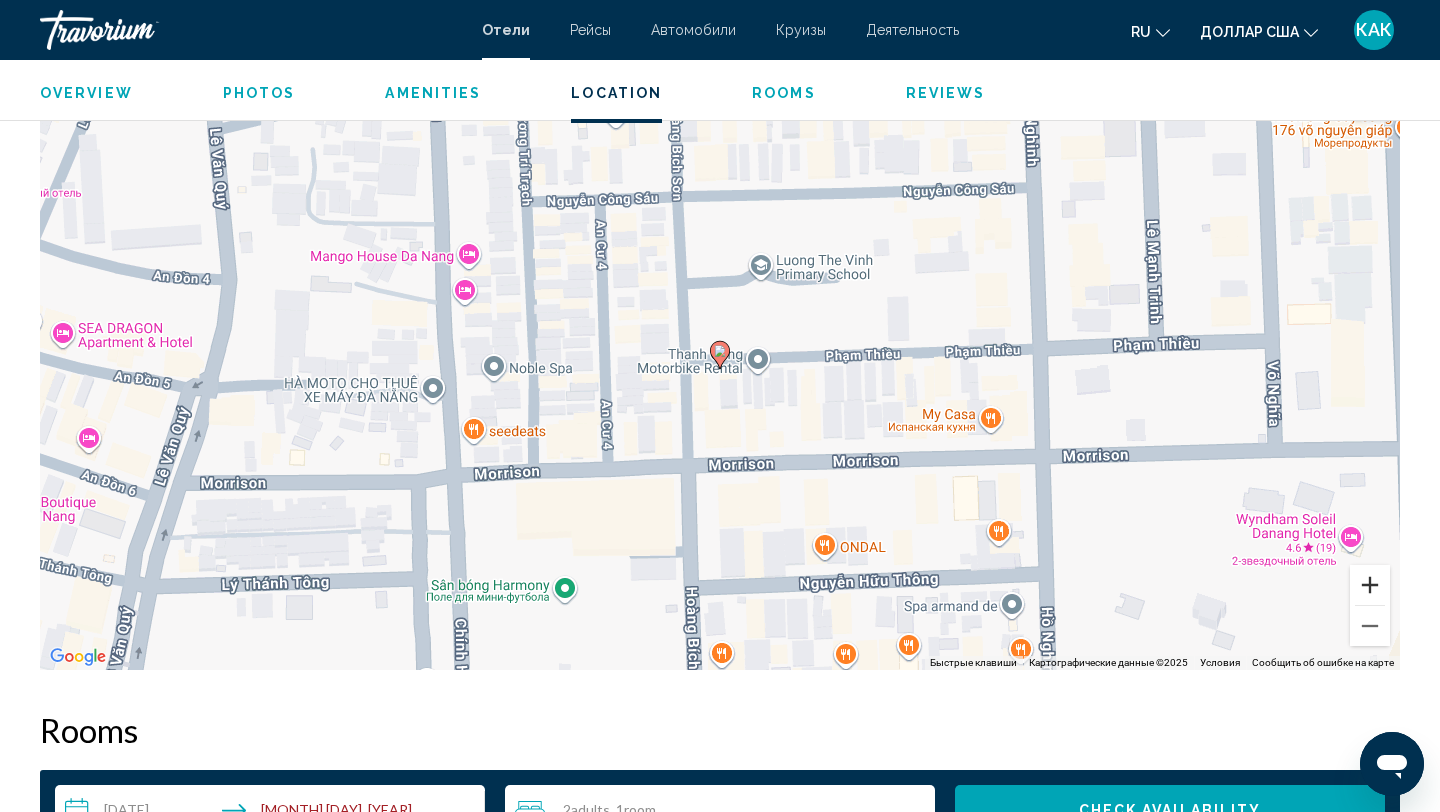 click at bounding box center (1370, 585) 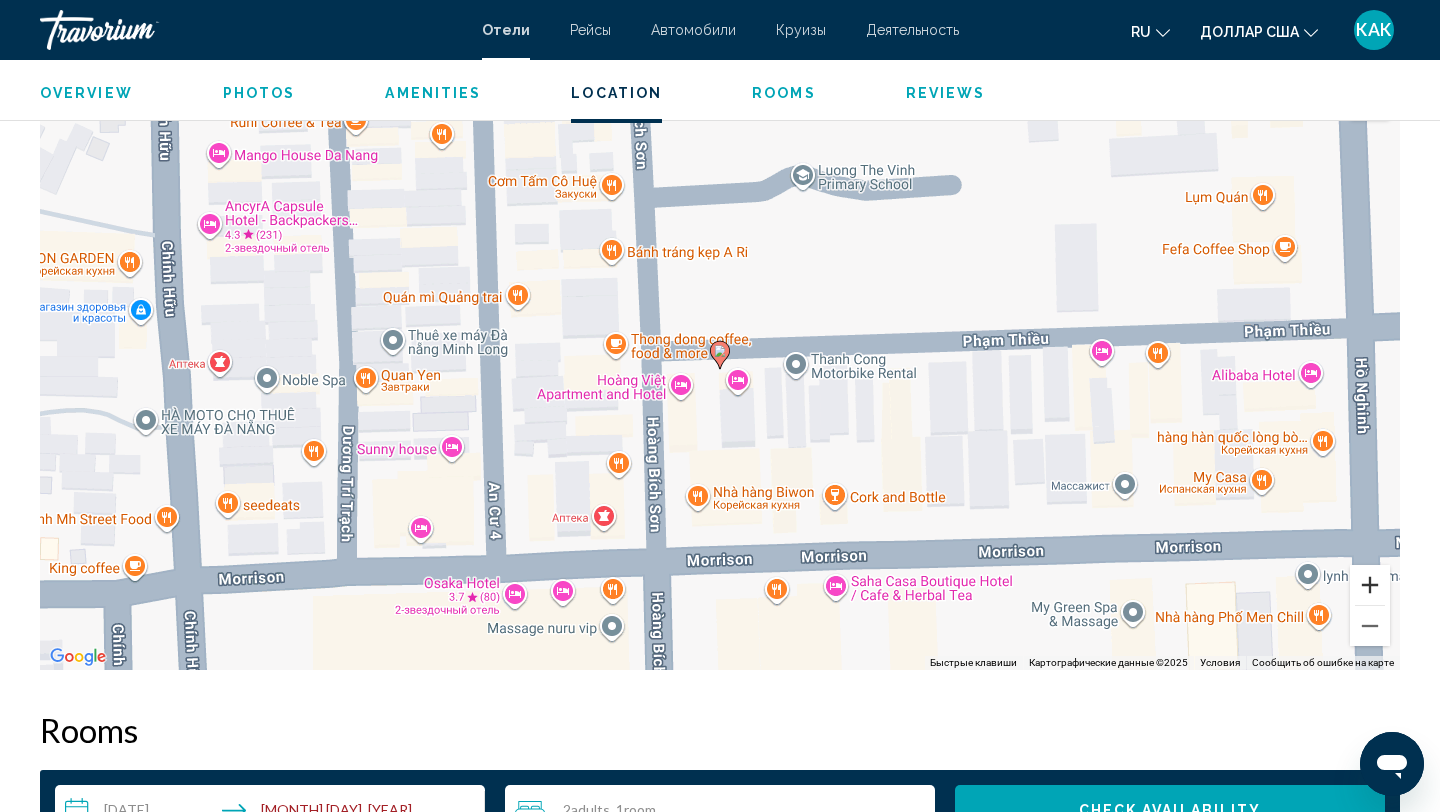click at bounding box center (1370, 585) 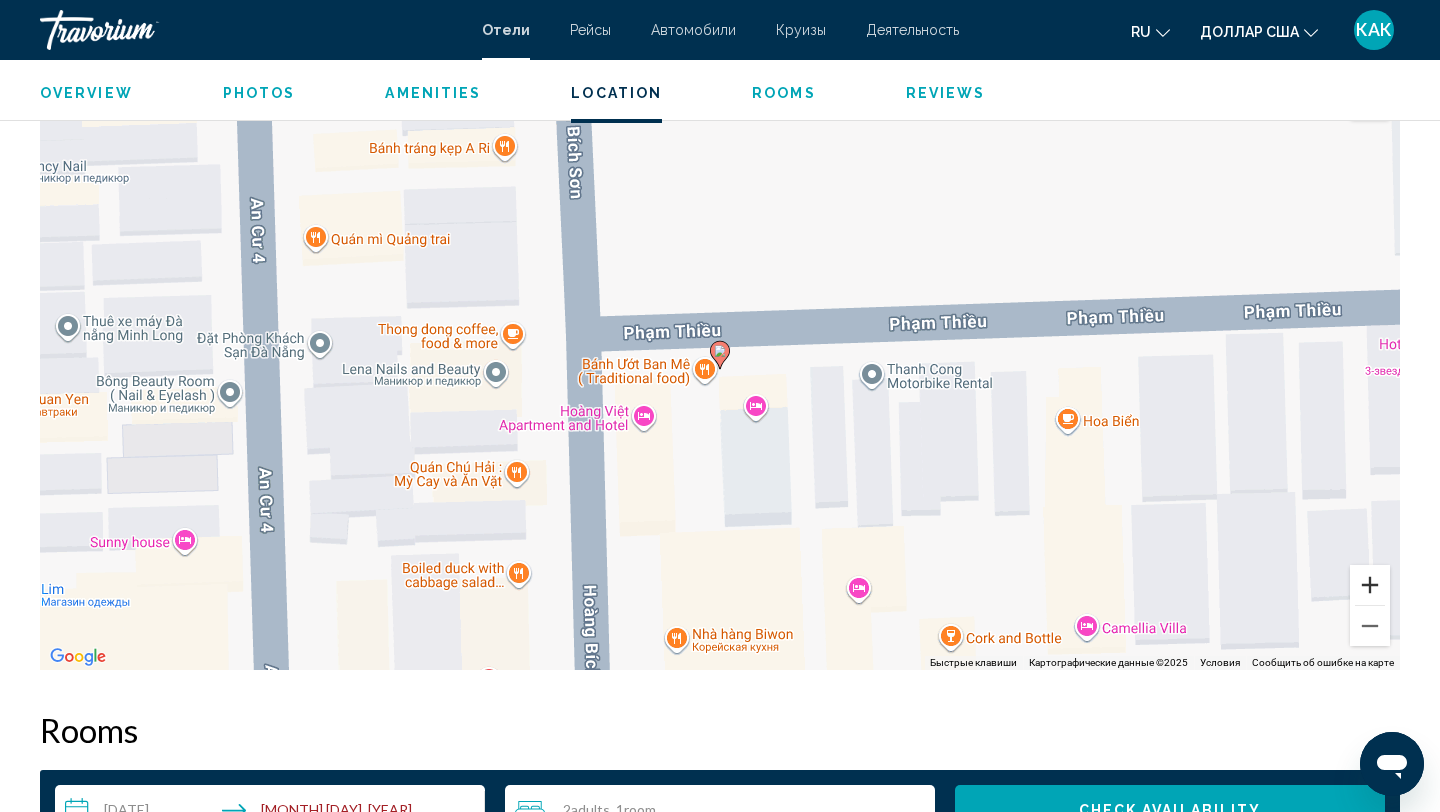 click at bounding box center (1370, 585) 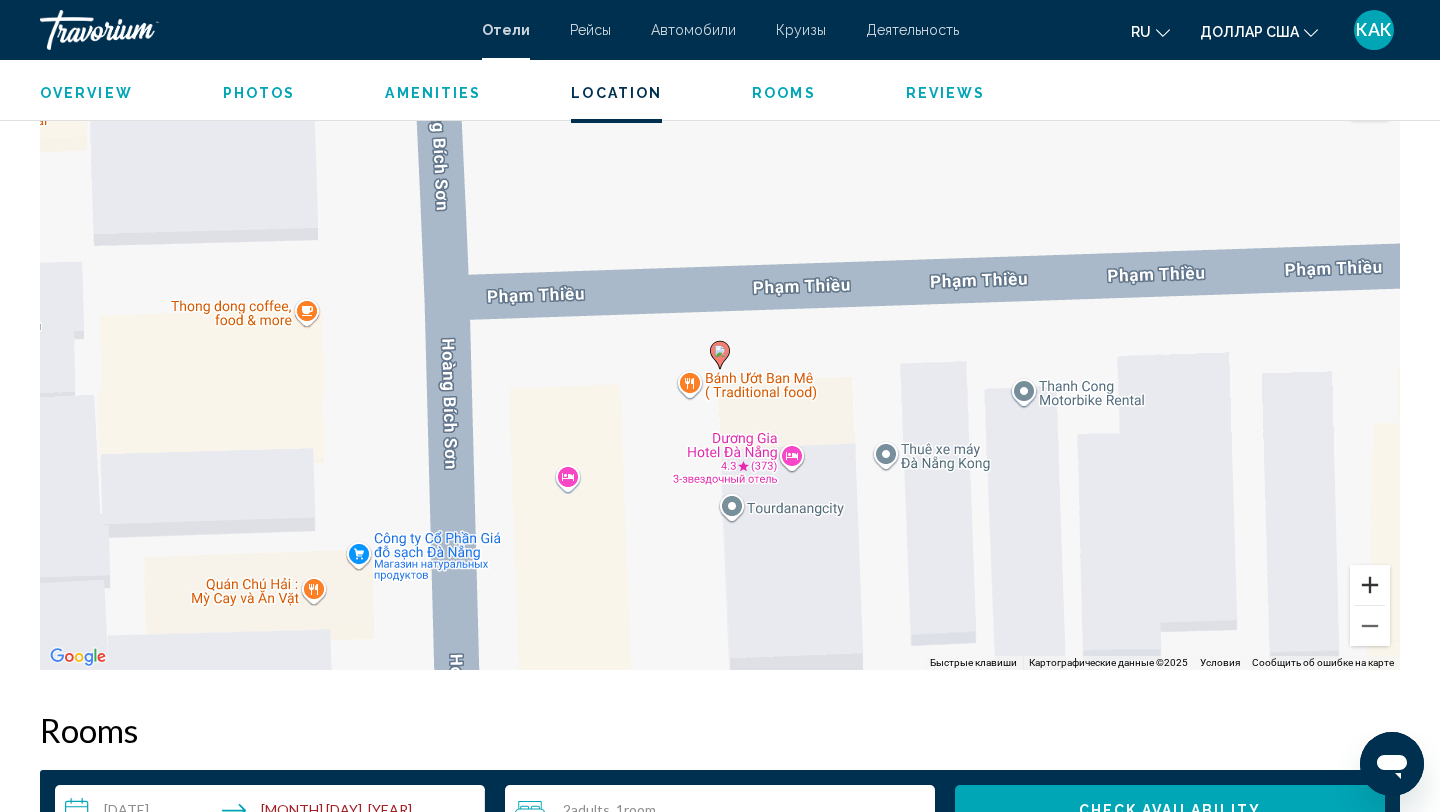 click at bounding box center (1370, 585) 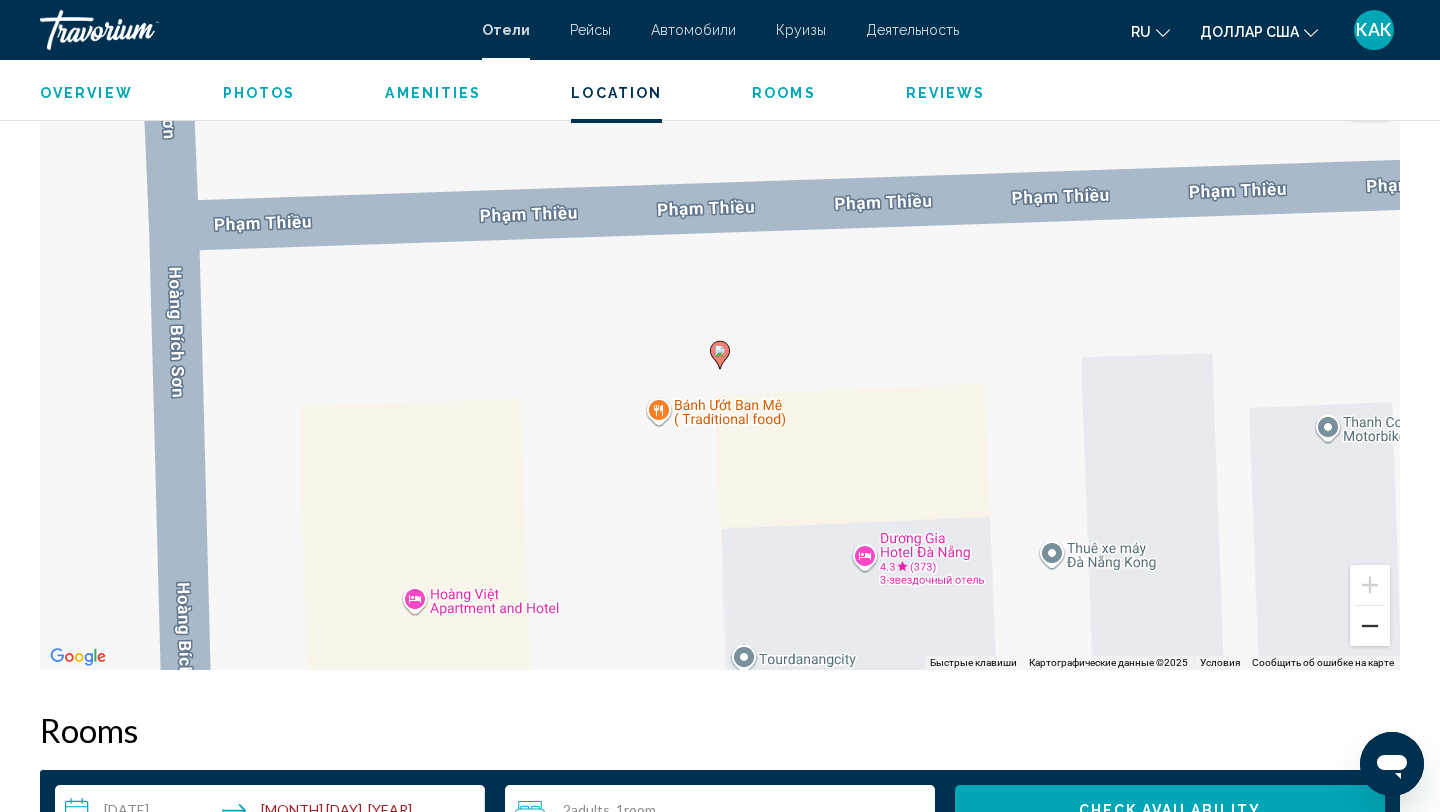 click at bounding box center (1370, 626) 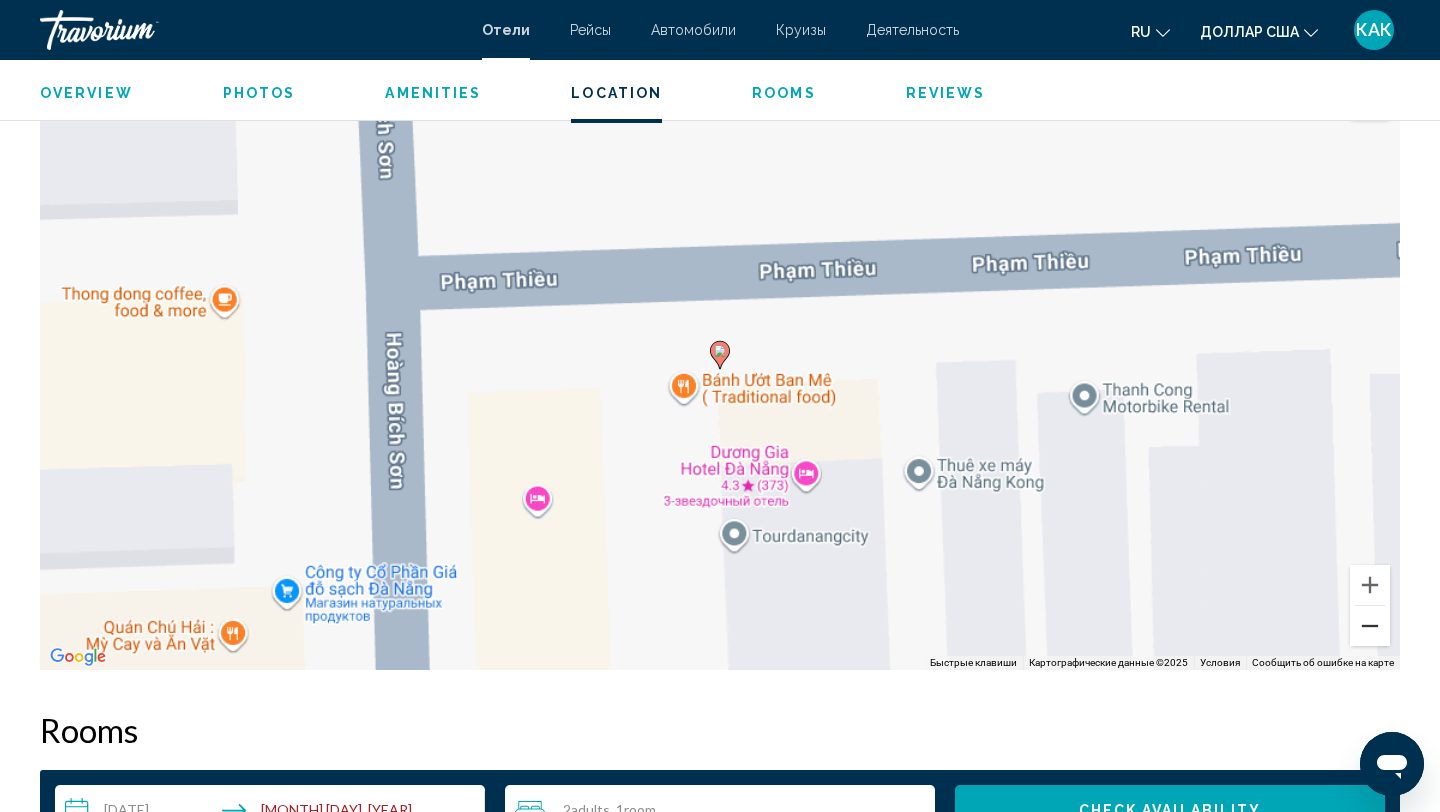 click at bounding box center (1370, 626) 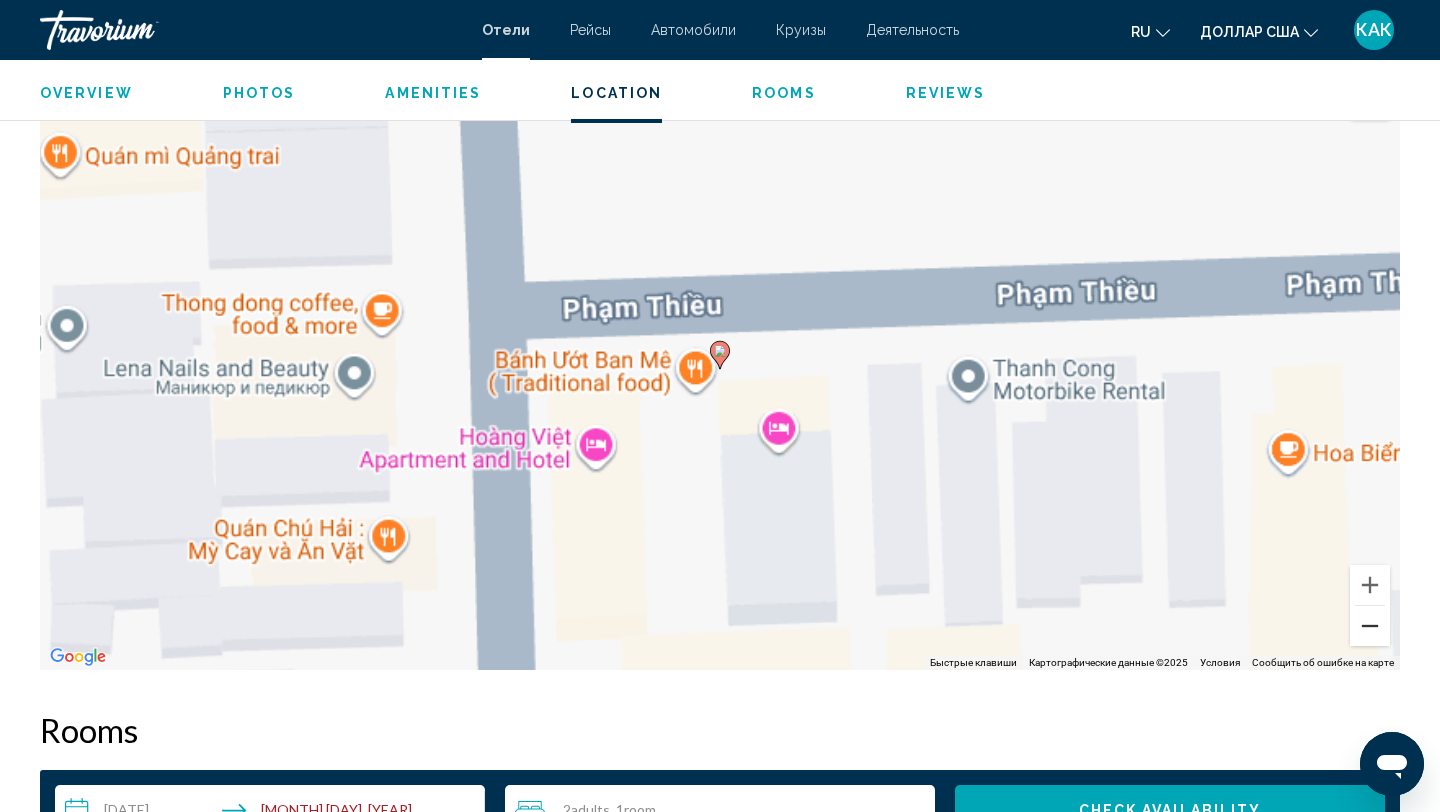 click at bounding box center (1370, 626) 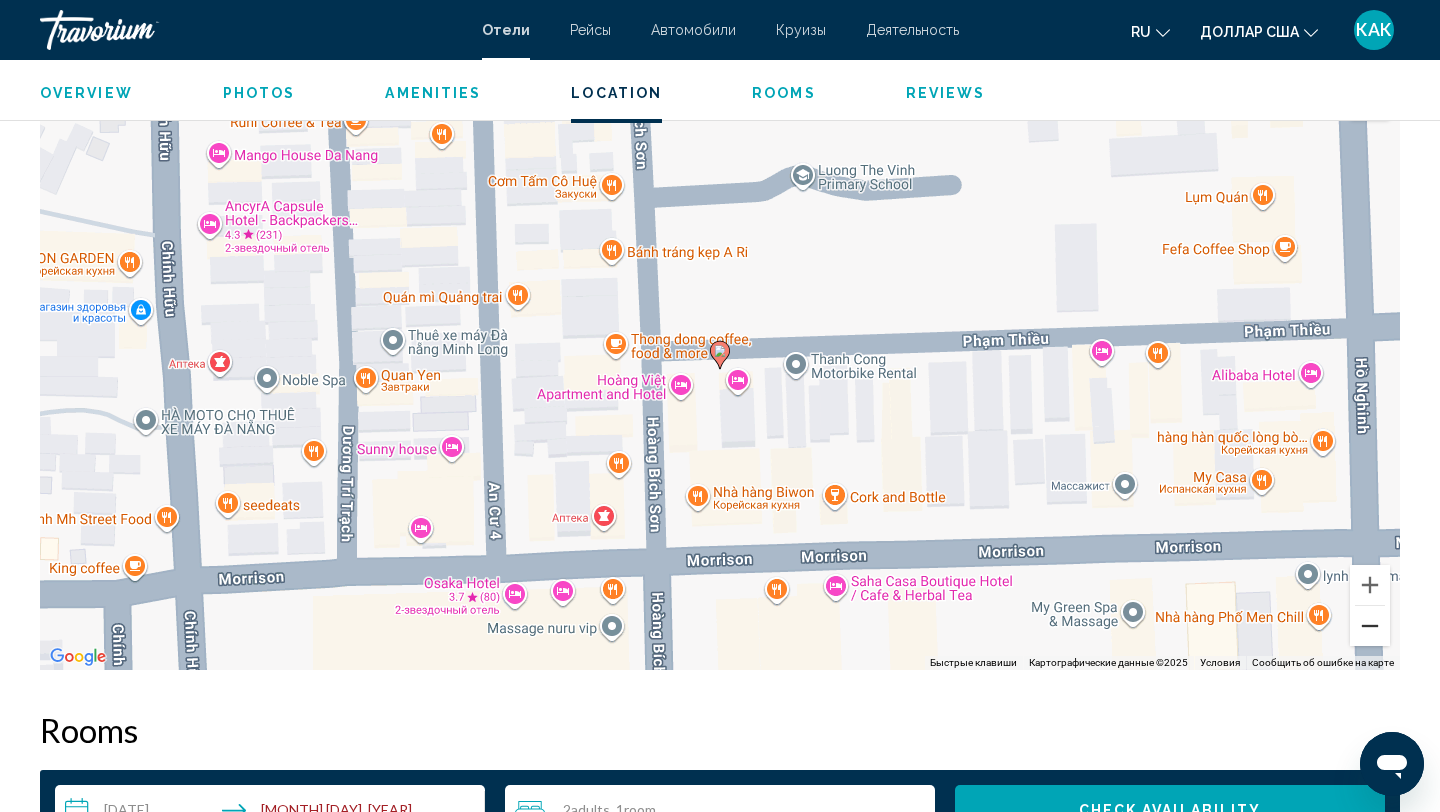click at bounding box center (1370, 626) 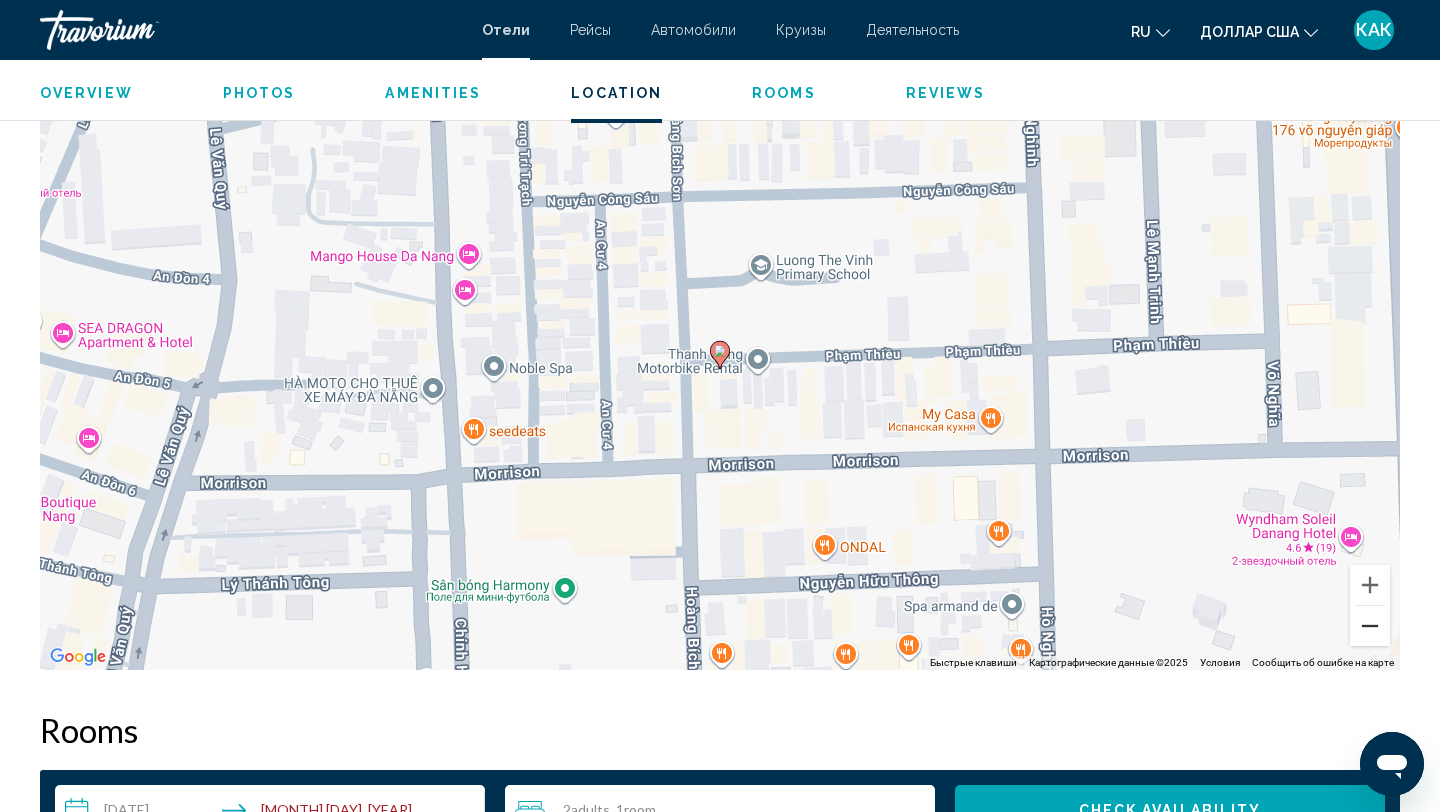 click at bounding box center (1370, 626) 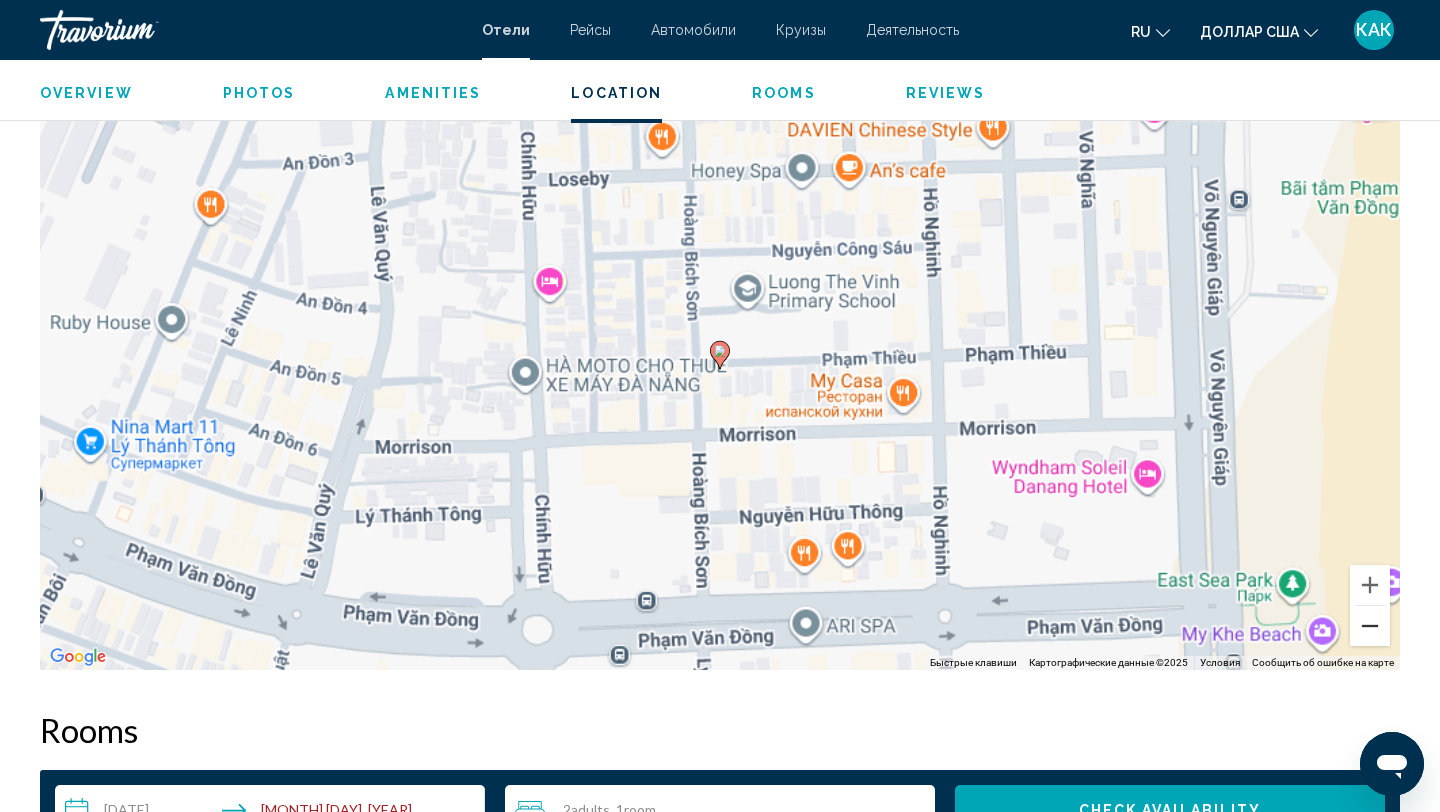 click at bounding box center (1370, 626) 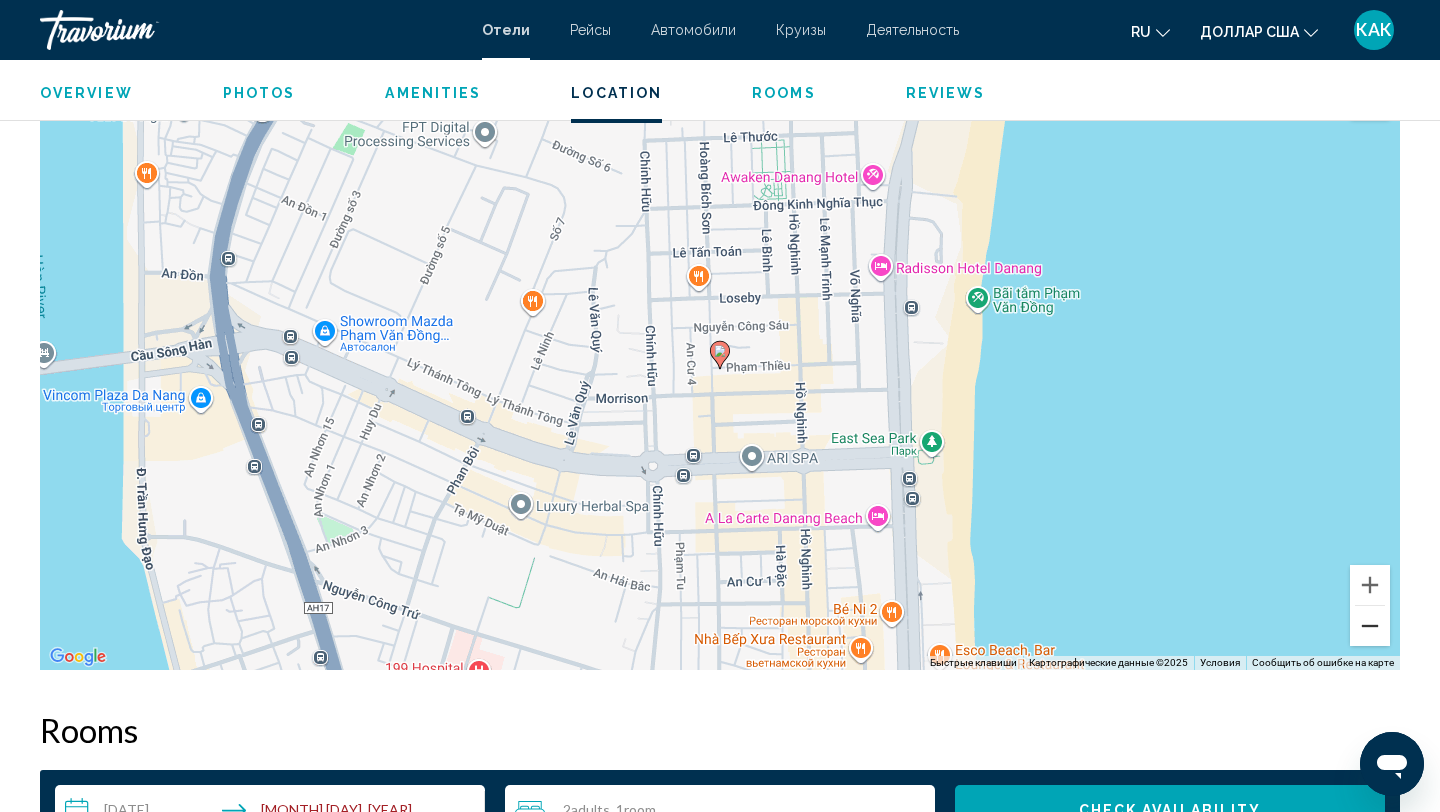 click at bounding box center (1370, 626) 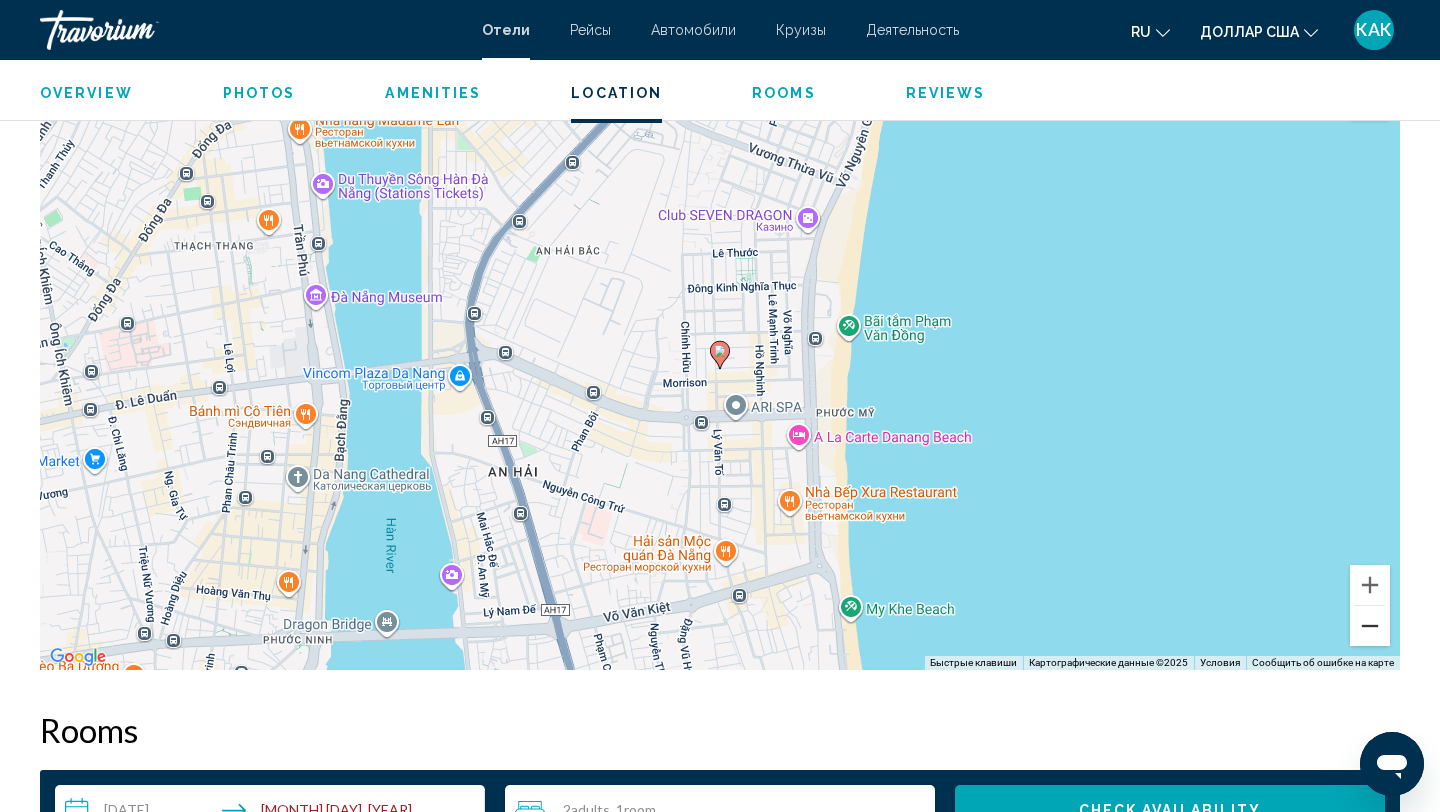 click at bounding box center (1370, 626) 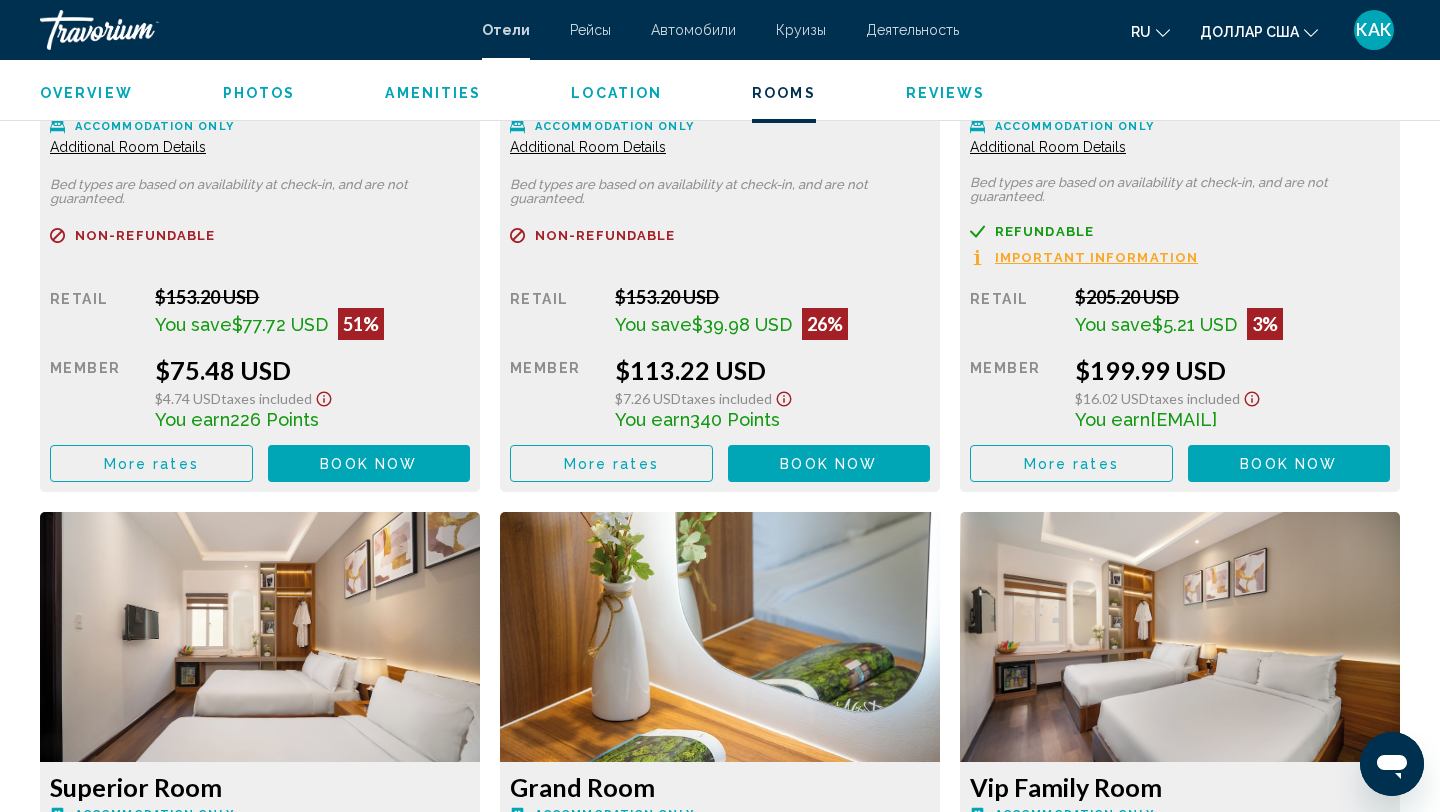 scroll, scrollTop: 2935, scrollLeft: 0, axis: vertical 